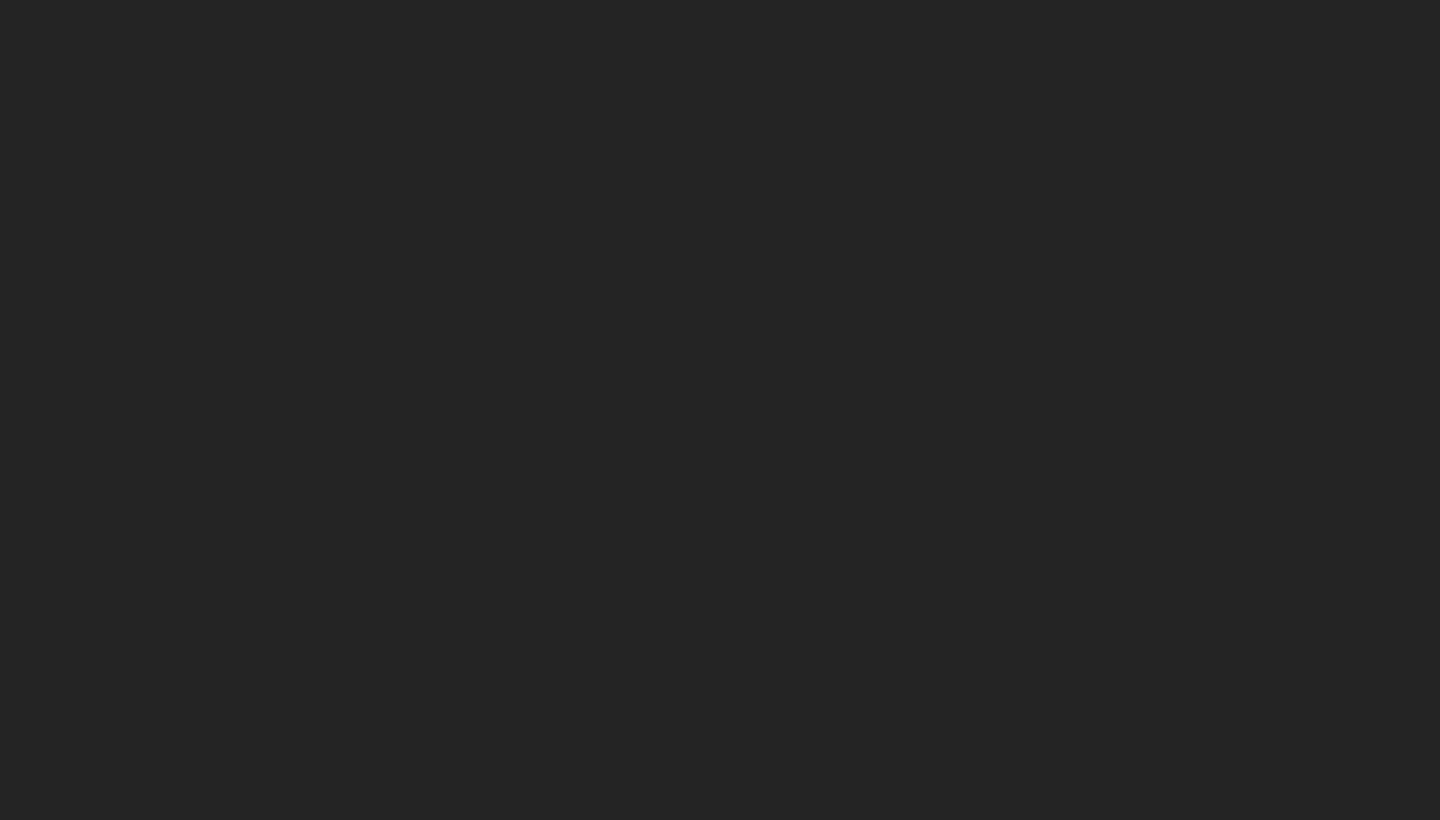 scroll, scrollTop: 0, scrollLeft: 0, axis: both 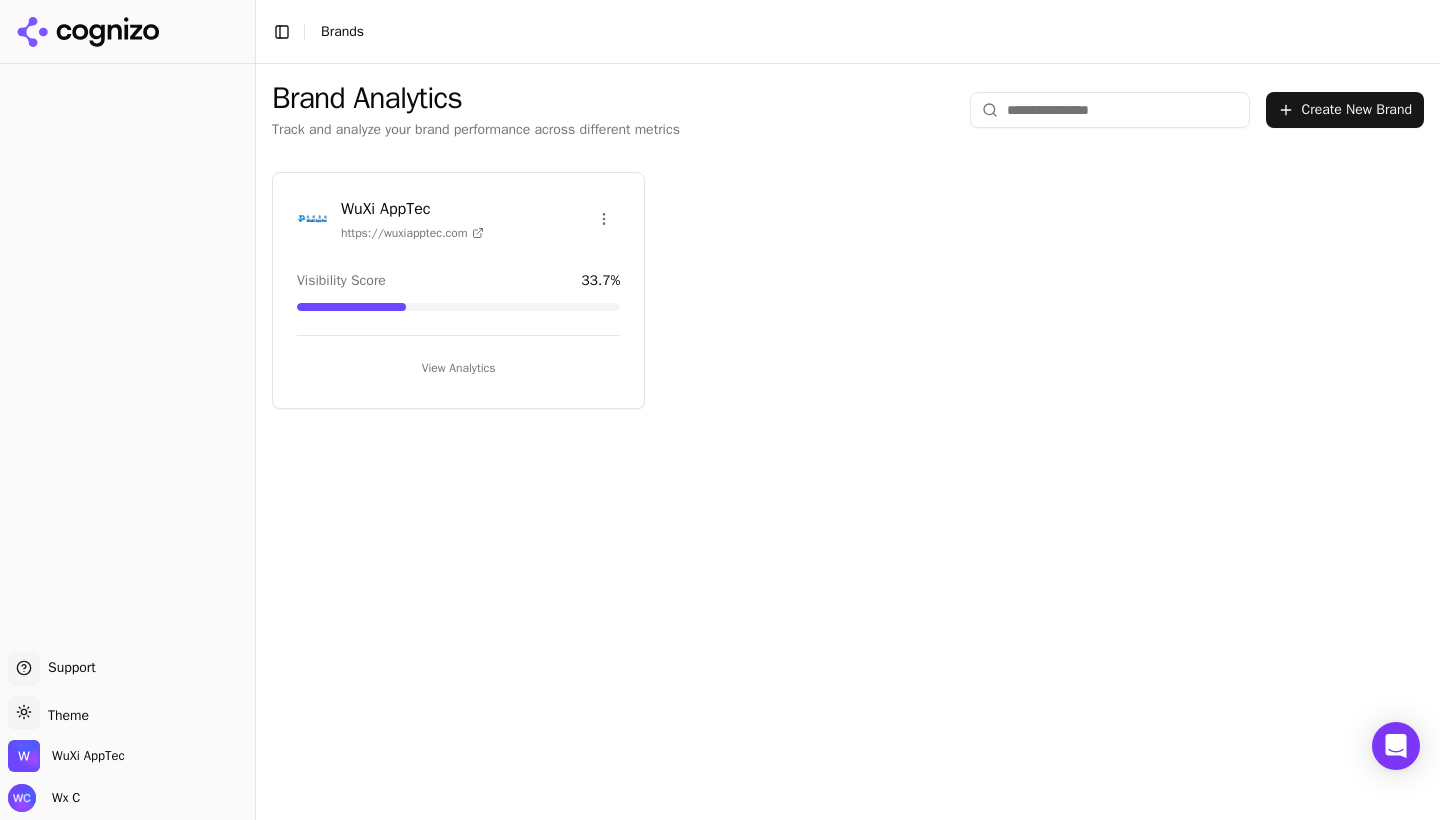 click on "WuXi AppTec" at bounding box center [412, 209] 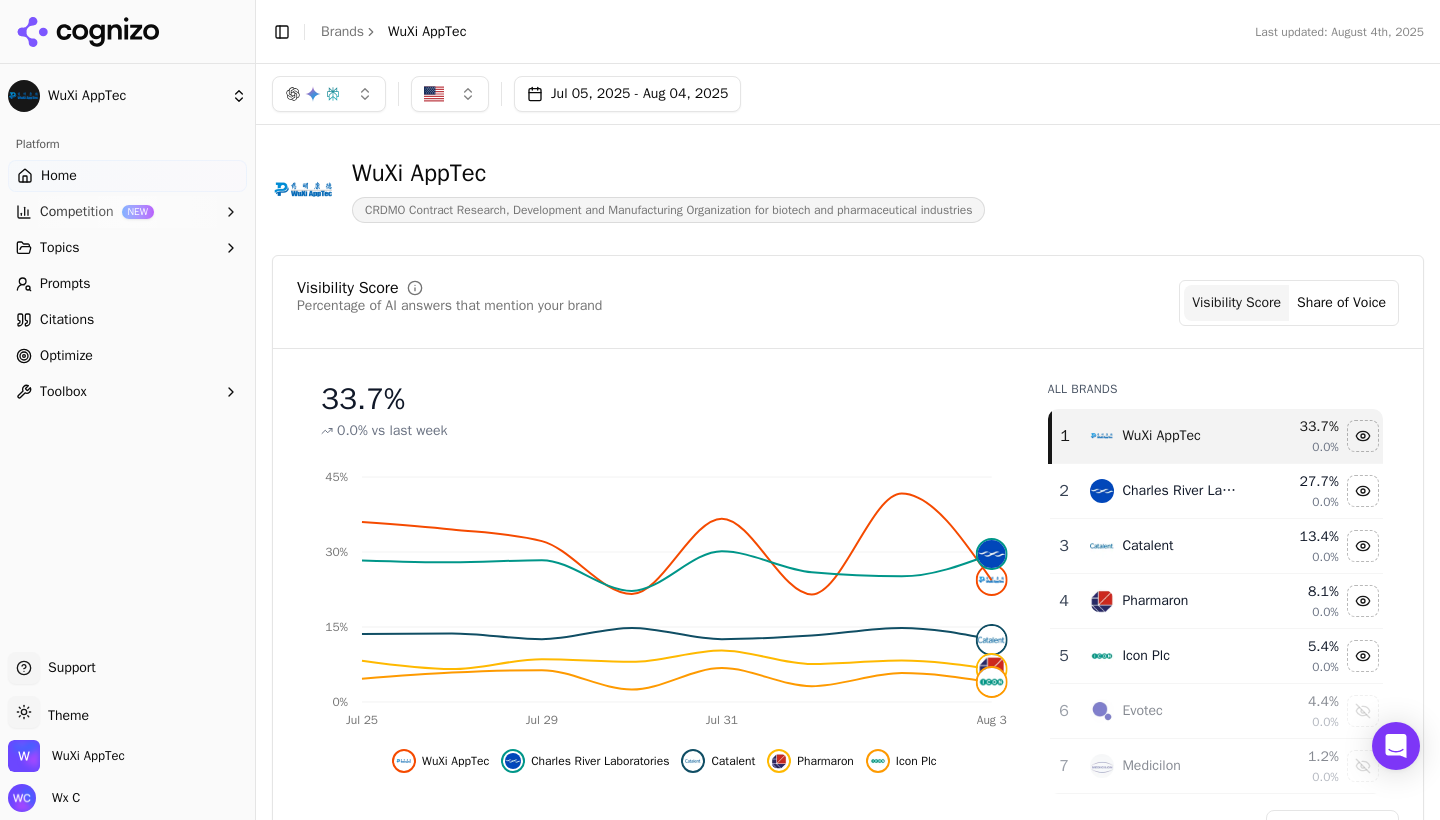 scroll, scrollTop: 0, scrollLeft: 0, axis: both 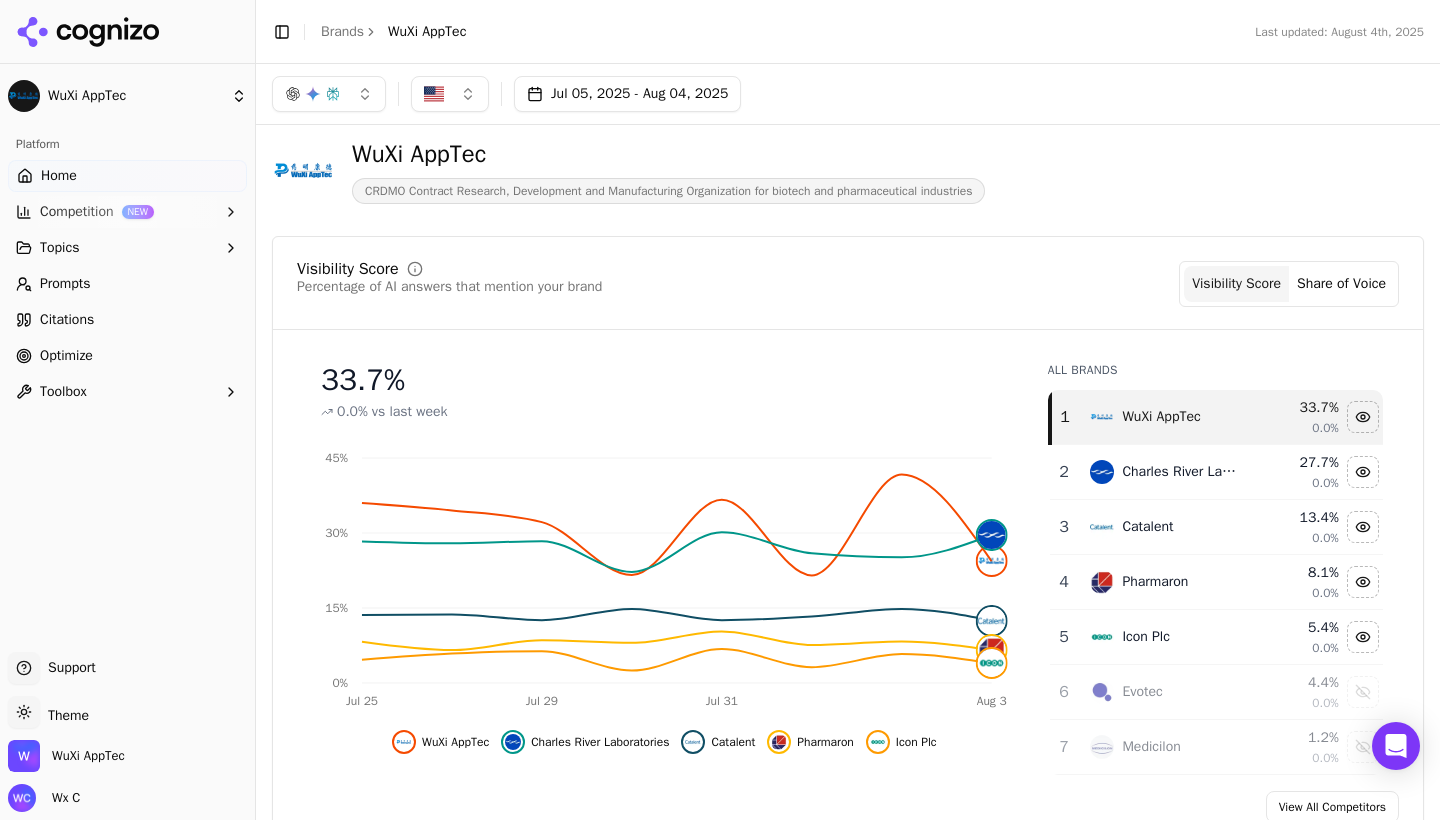 click on "Home" at bounding box center [127, 176] 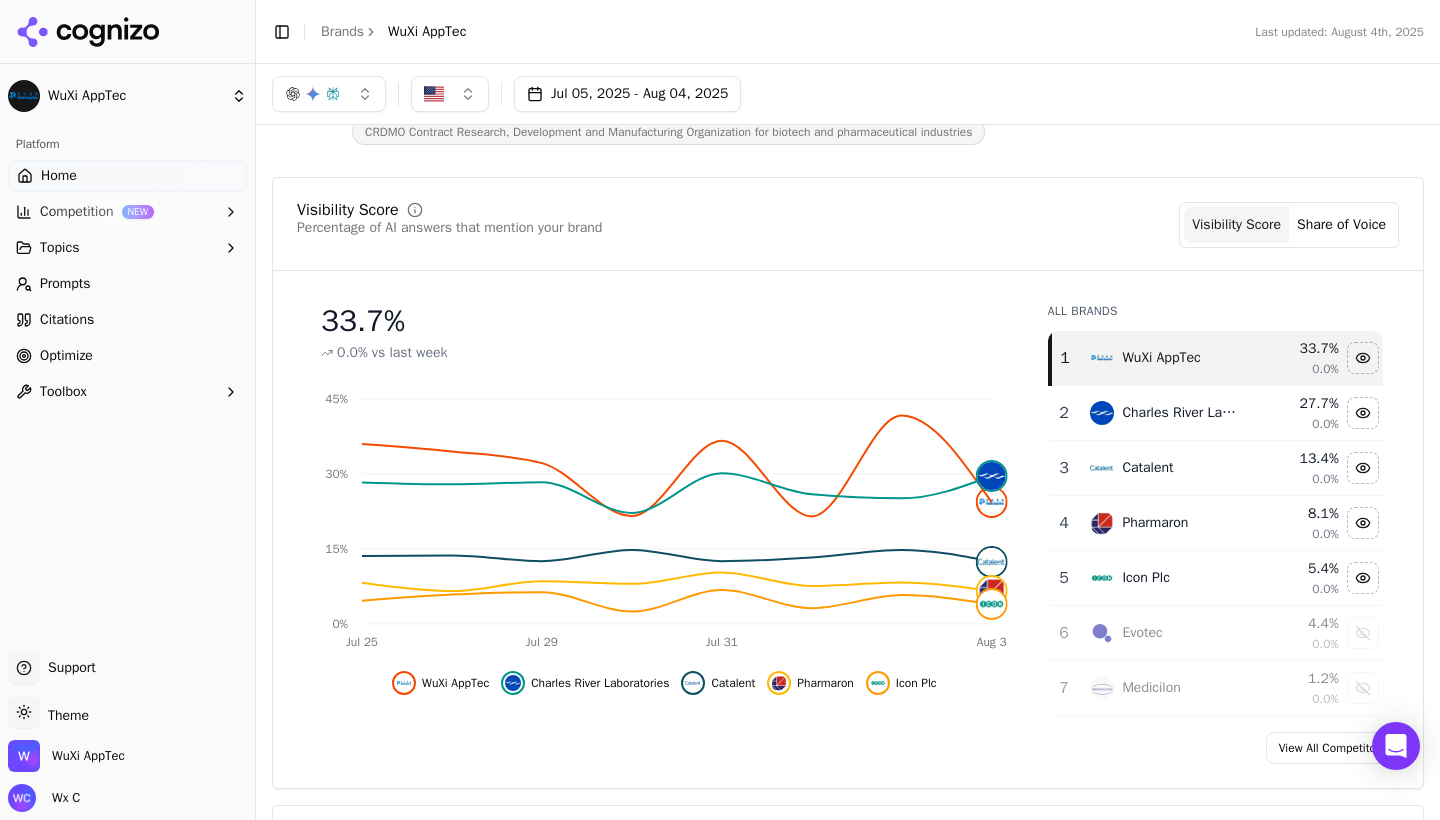 scroll, scrollTop: 81, scrollLeft: 0, axis: vertical 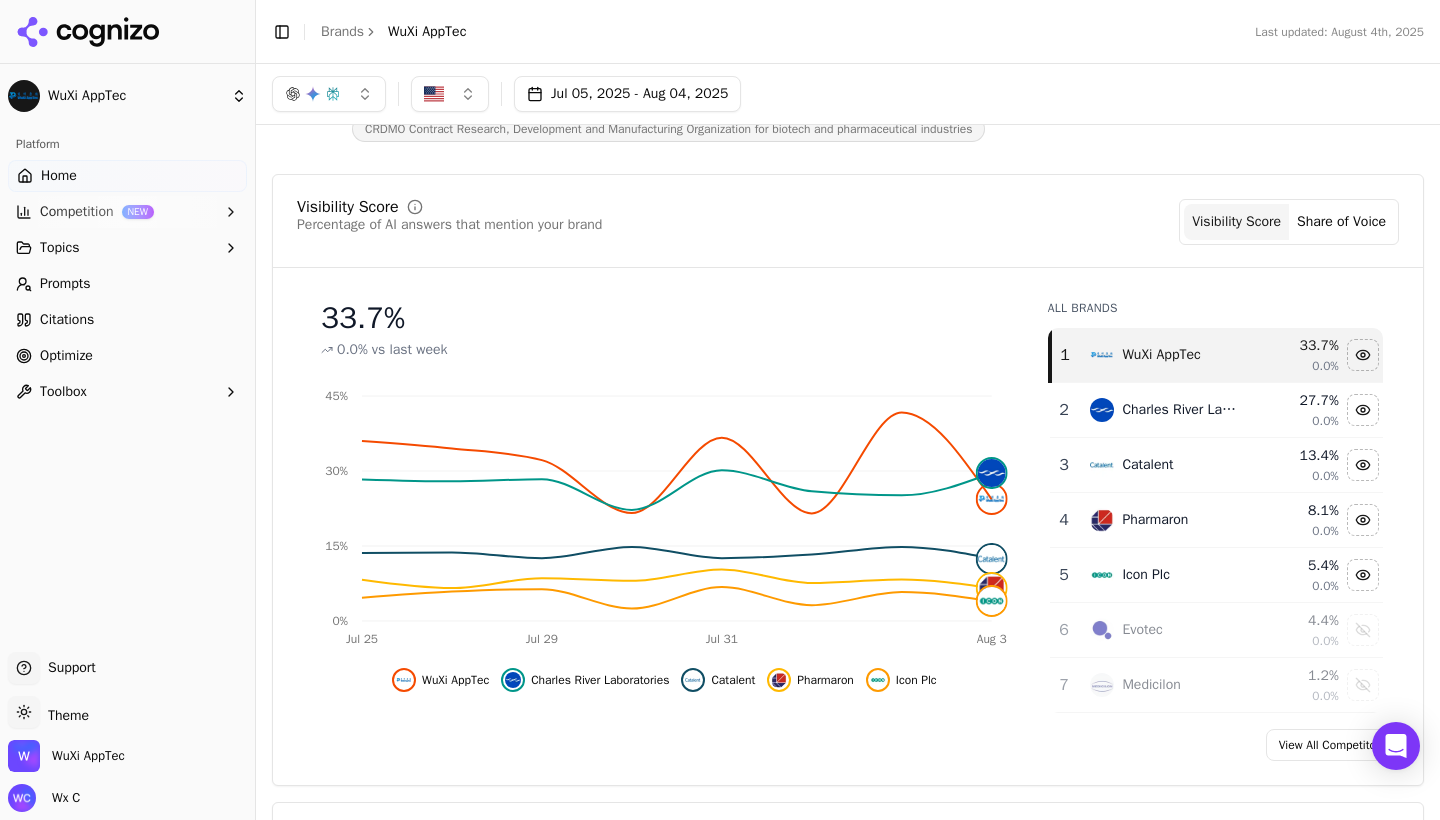 click on "Jul 25 Jul 29 Jul 31 Aug 3 0% 15% 30% 45%" 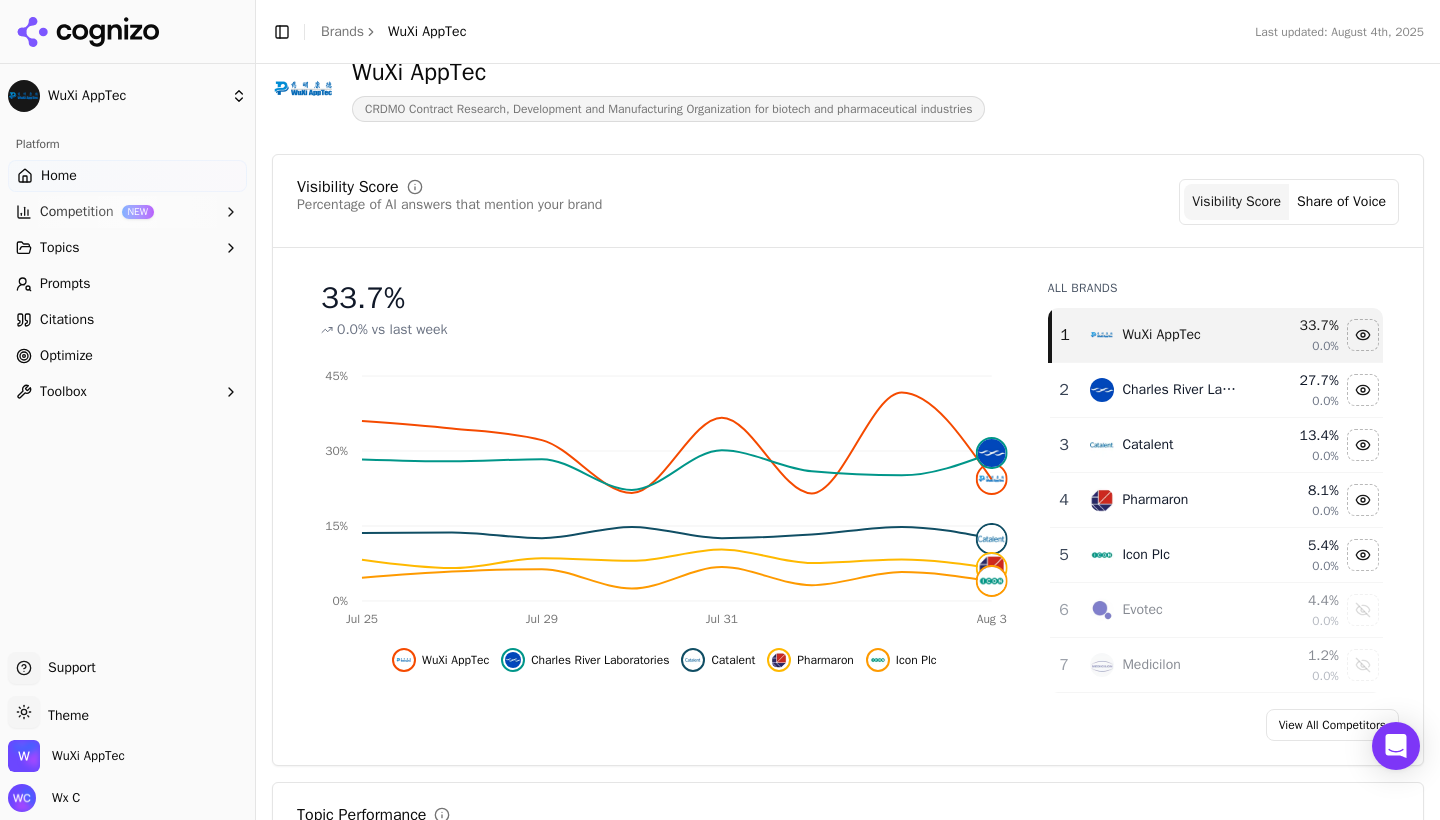 scroll, scrollTop: 104, scrollLeft: 0, axis: vertical 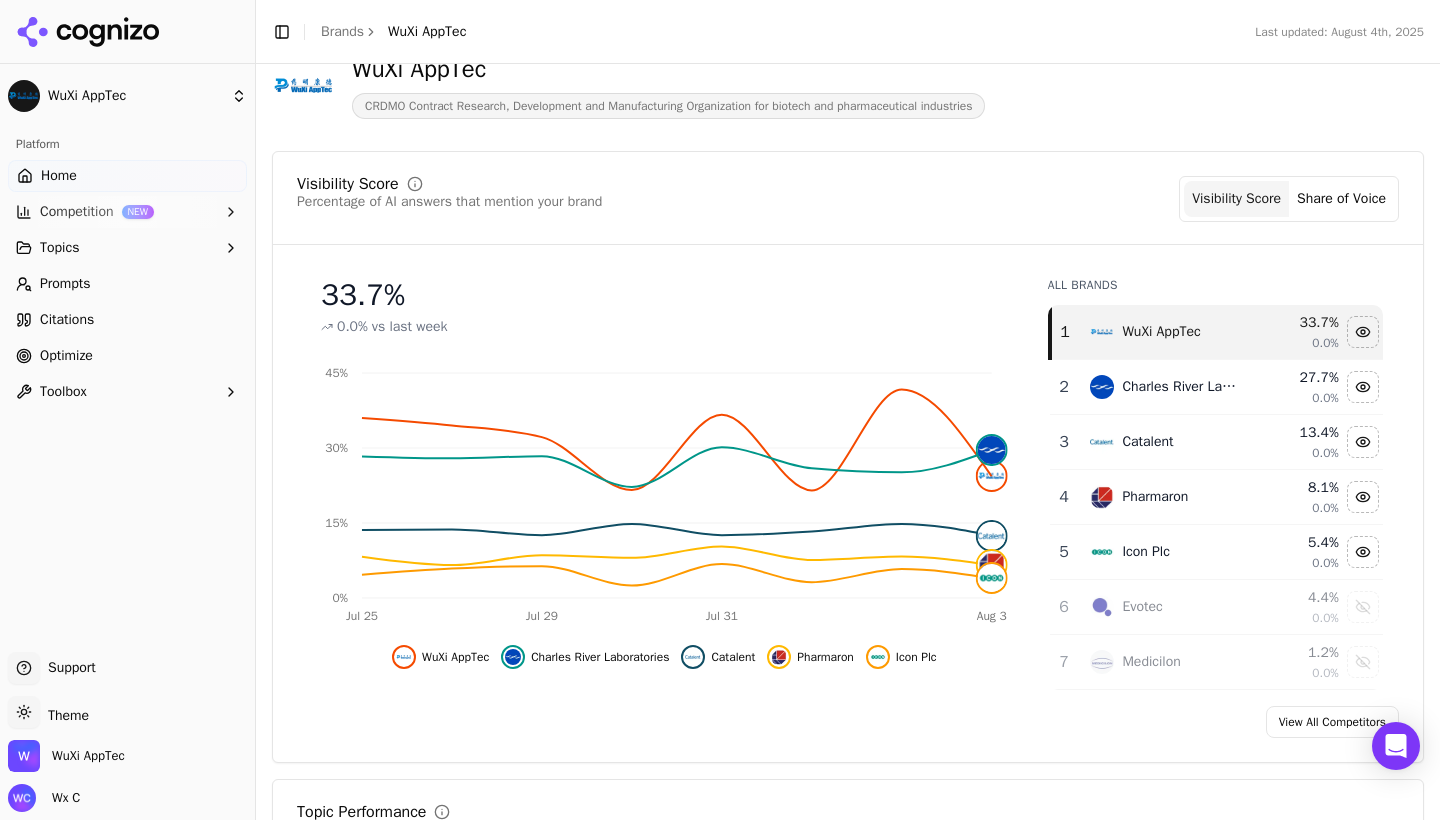 click on "Share of Voice" at bounding box center (1341, 199) 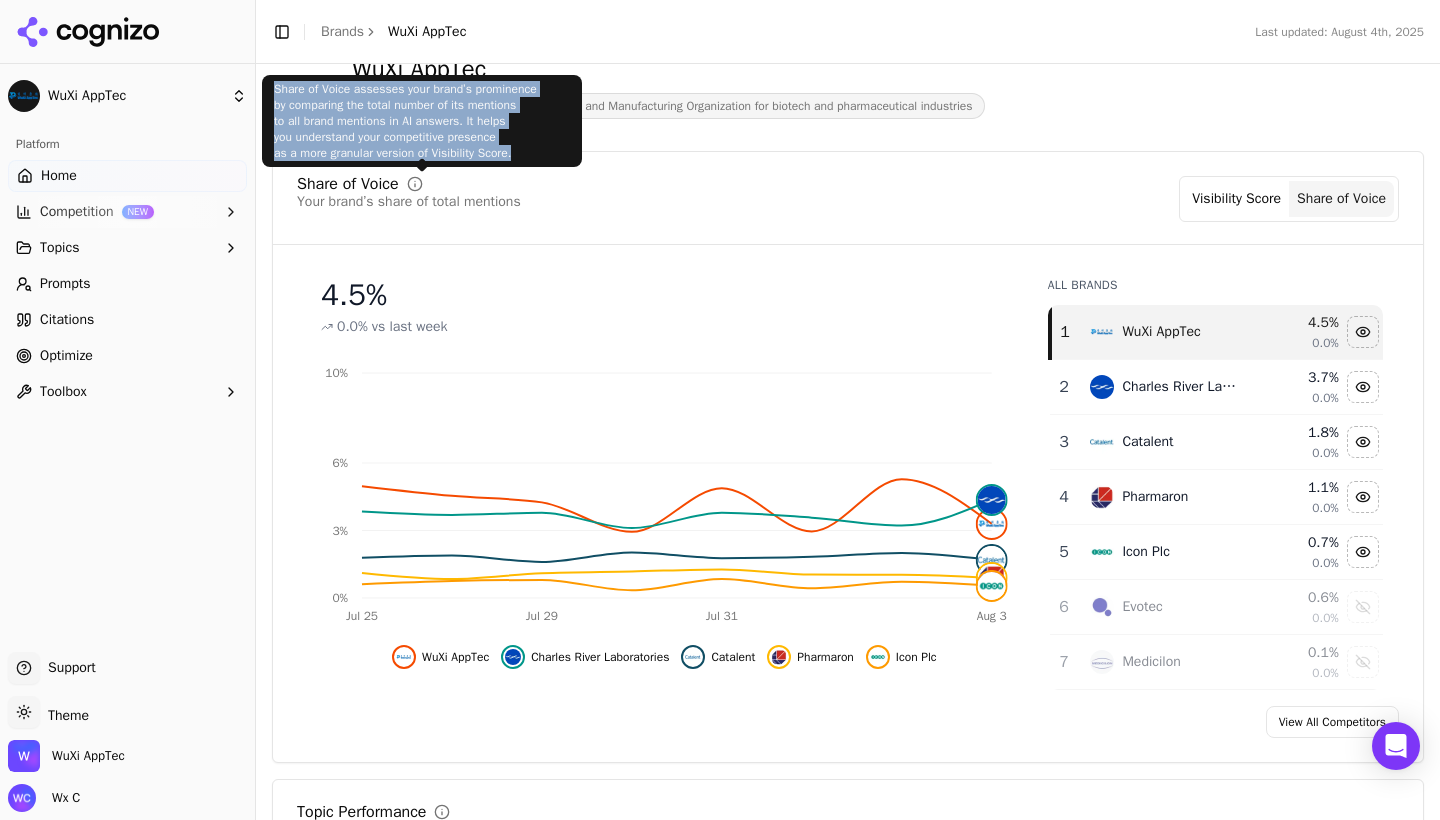 drag, startPoint x: 276, startPoint y: 90, endPoint x: 495, endPoint y: 166, distance: 231.81242 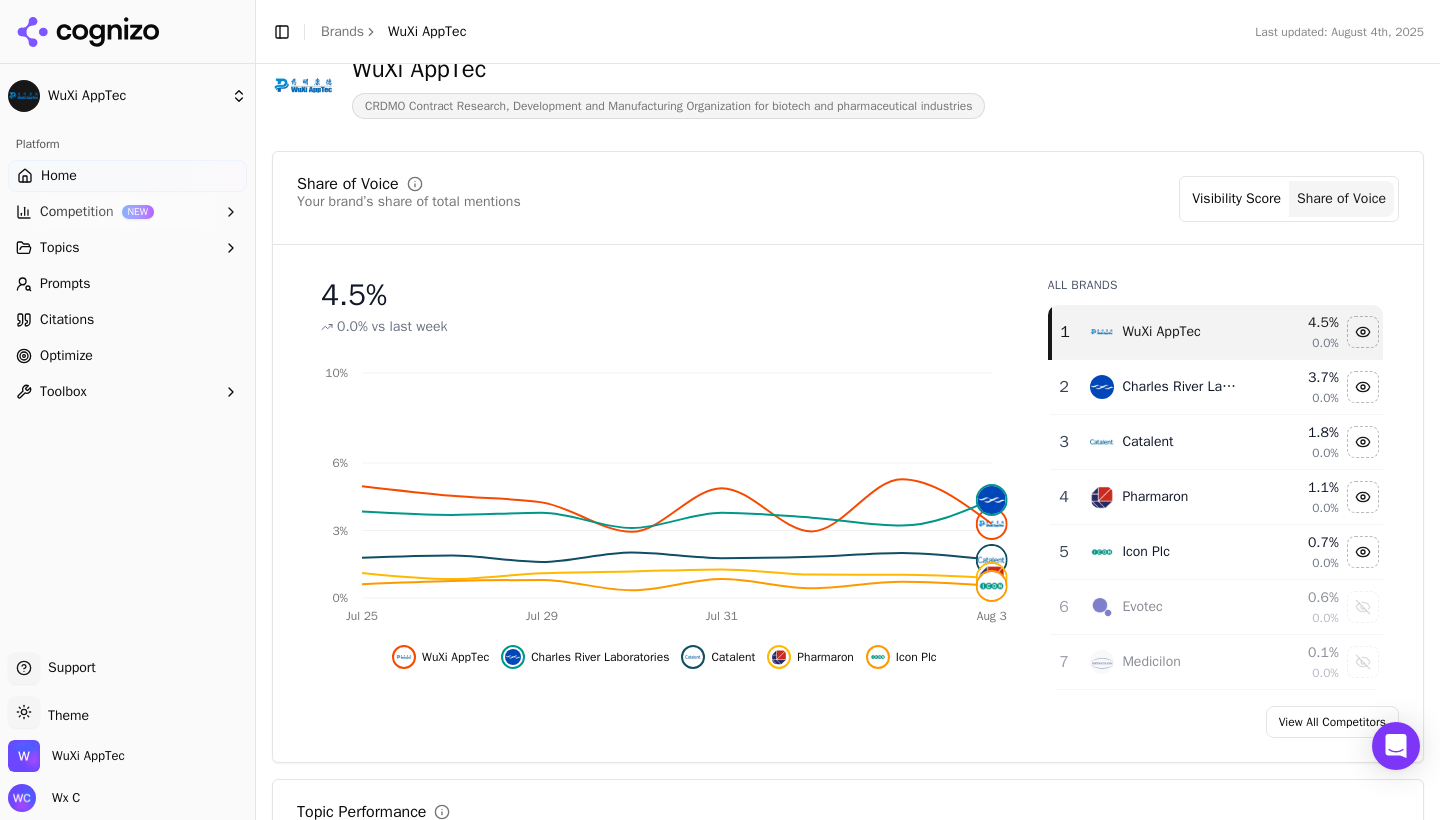 click on "Visibility Score" at bounding box center (1236, 199) 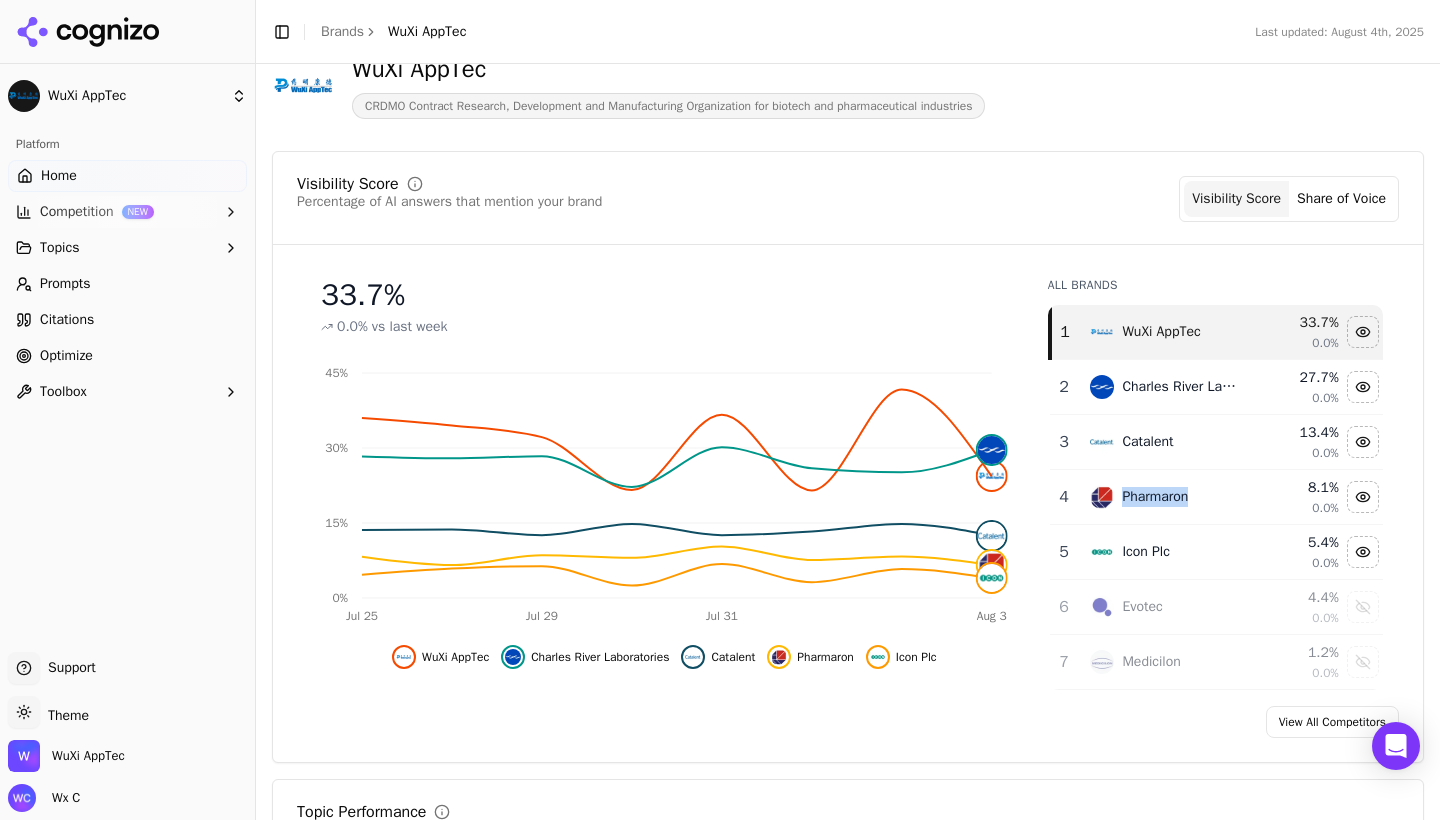 drag, startPoint x: 1124, startPoint y: 496, endPoint x: 1208, endPoint y: 496, distance: 84 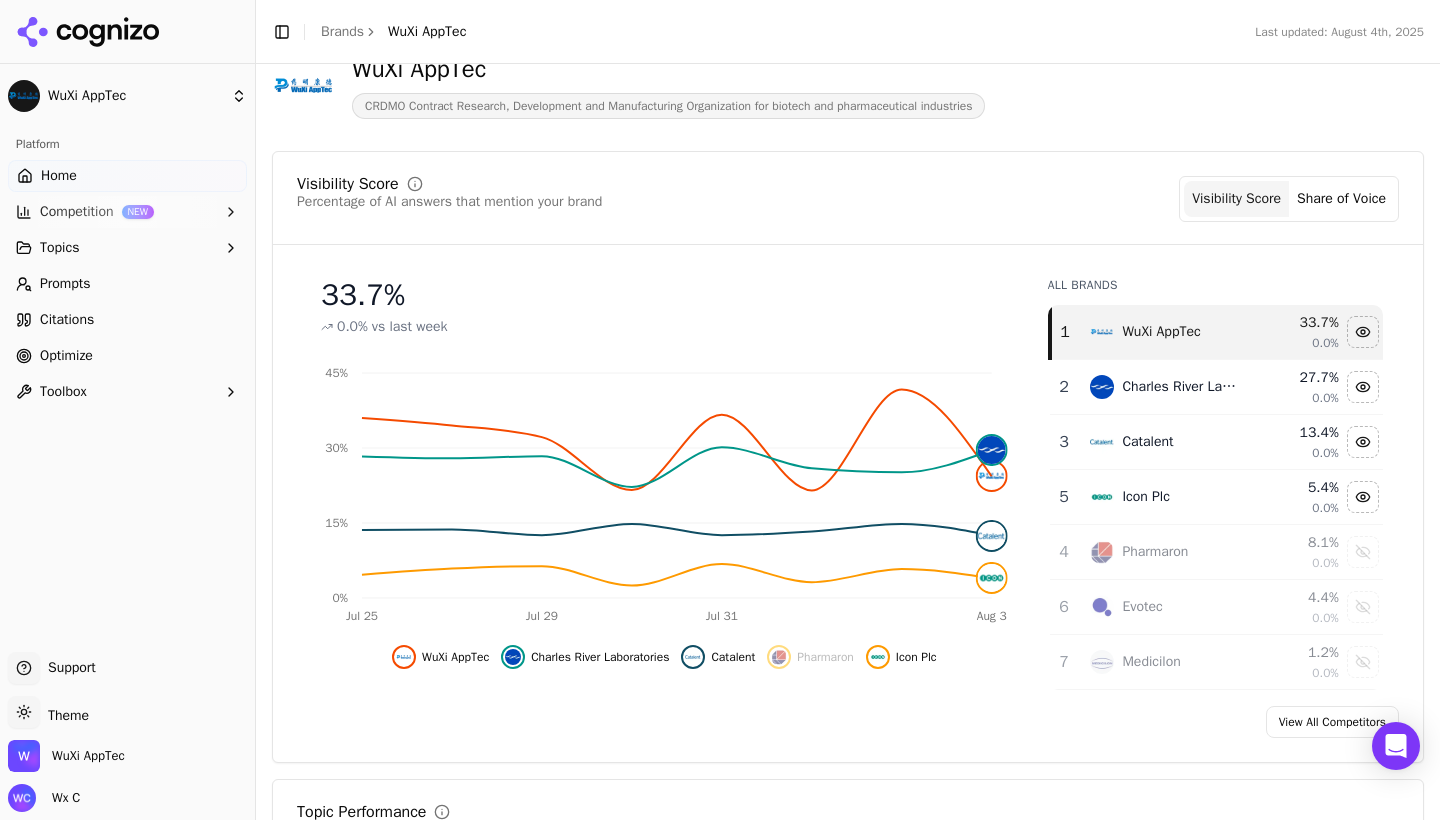 click on "Pharmaron" at bounding box center (1155, 552) 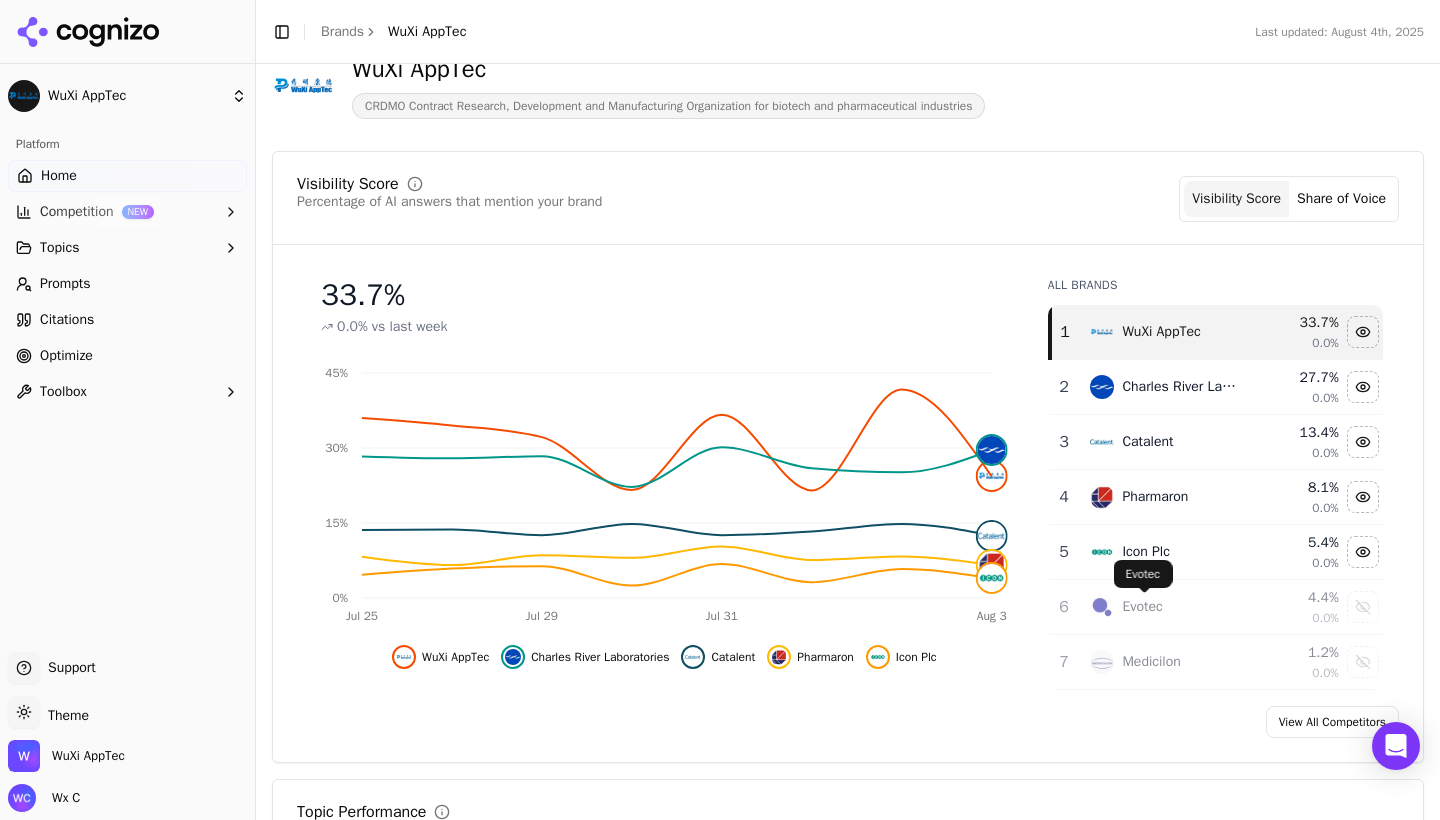 click on "Evotec" at bounding box center [1142, 607] 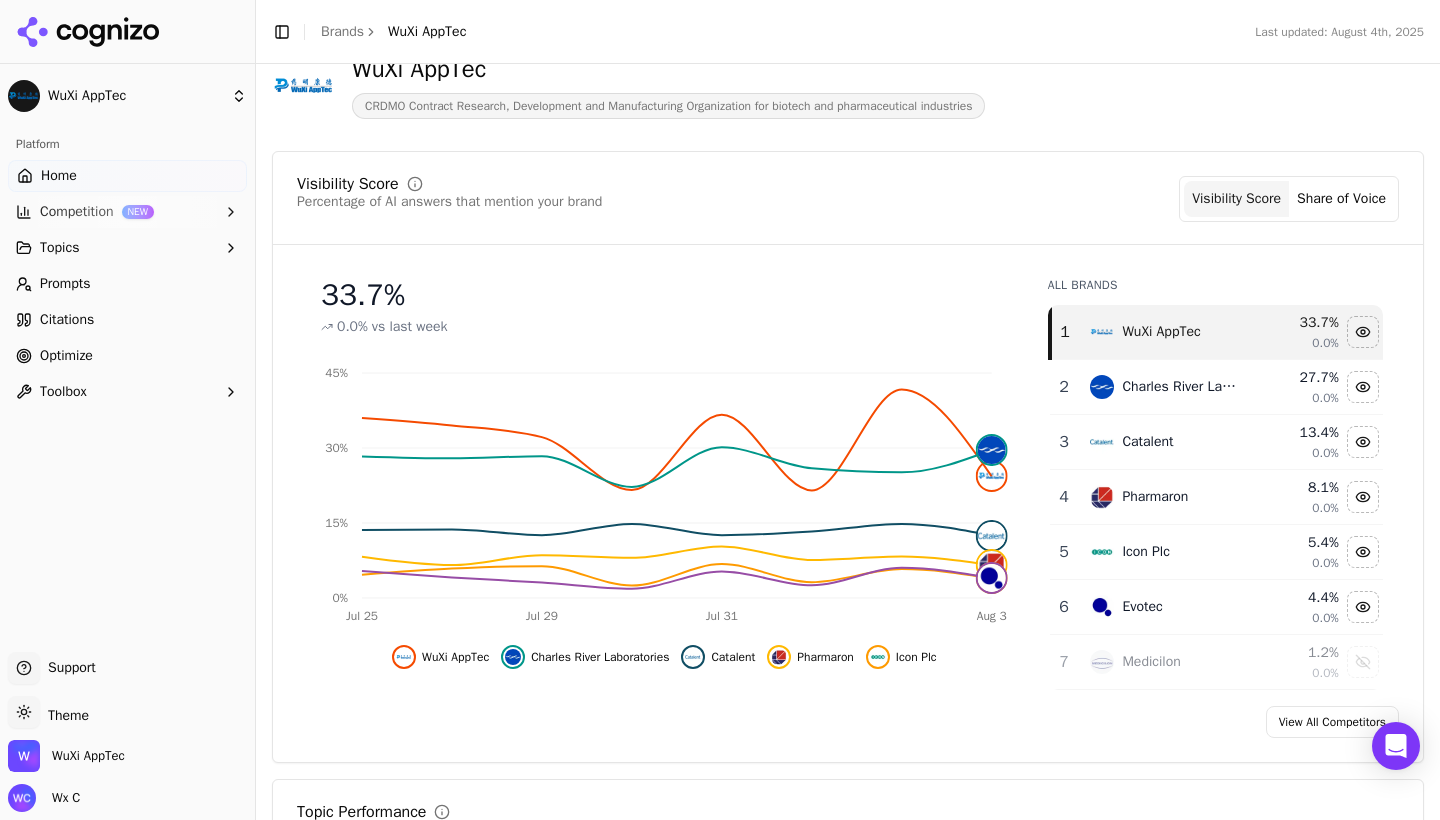 click on "Evotec" at bounding box center [1142, 607] 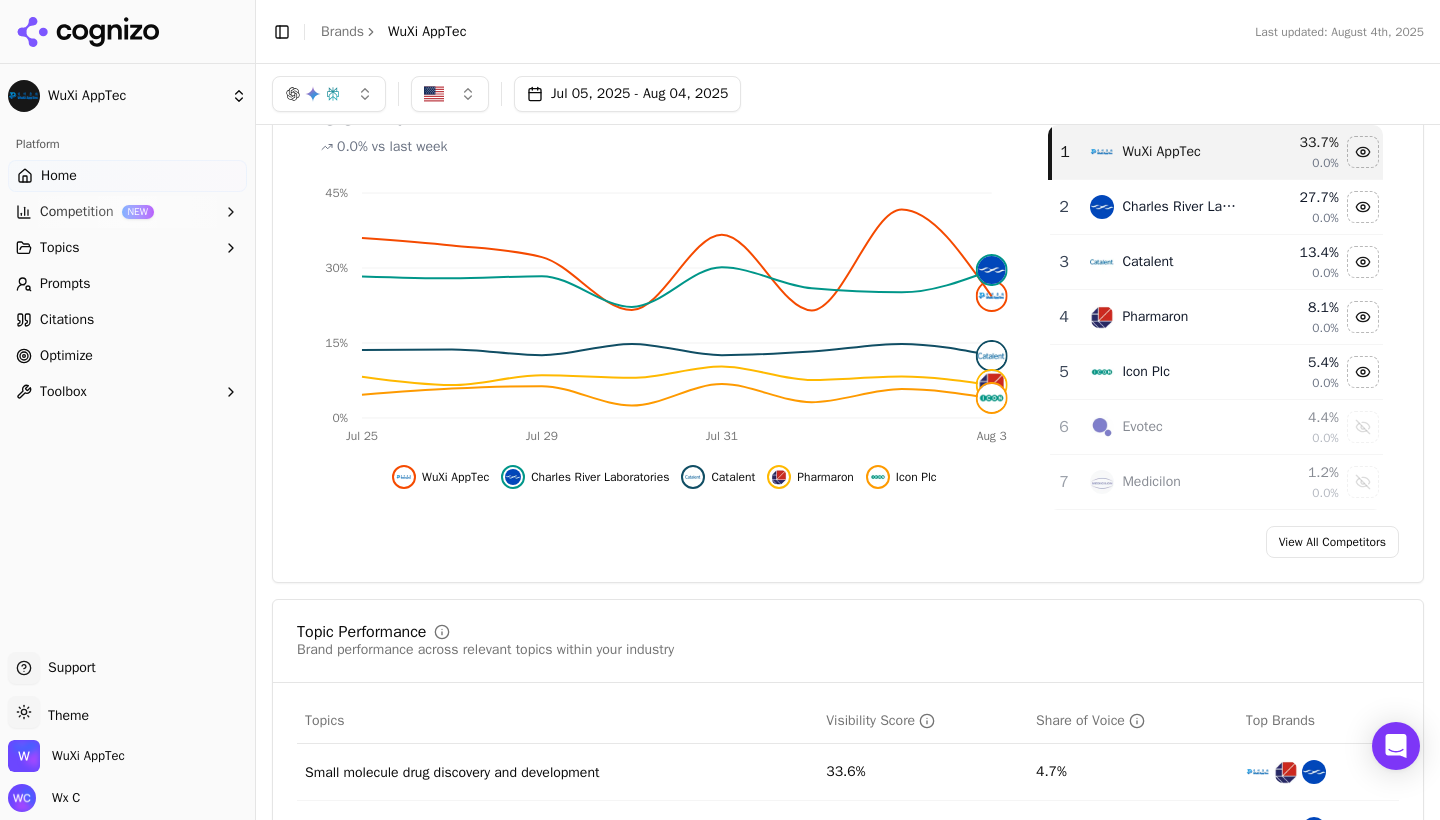 scroll, scrollTop: 276, scrollLeft: 0, axis: vertical 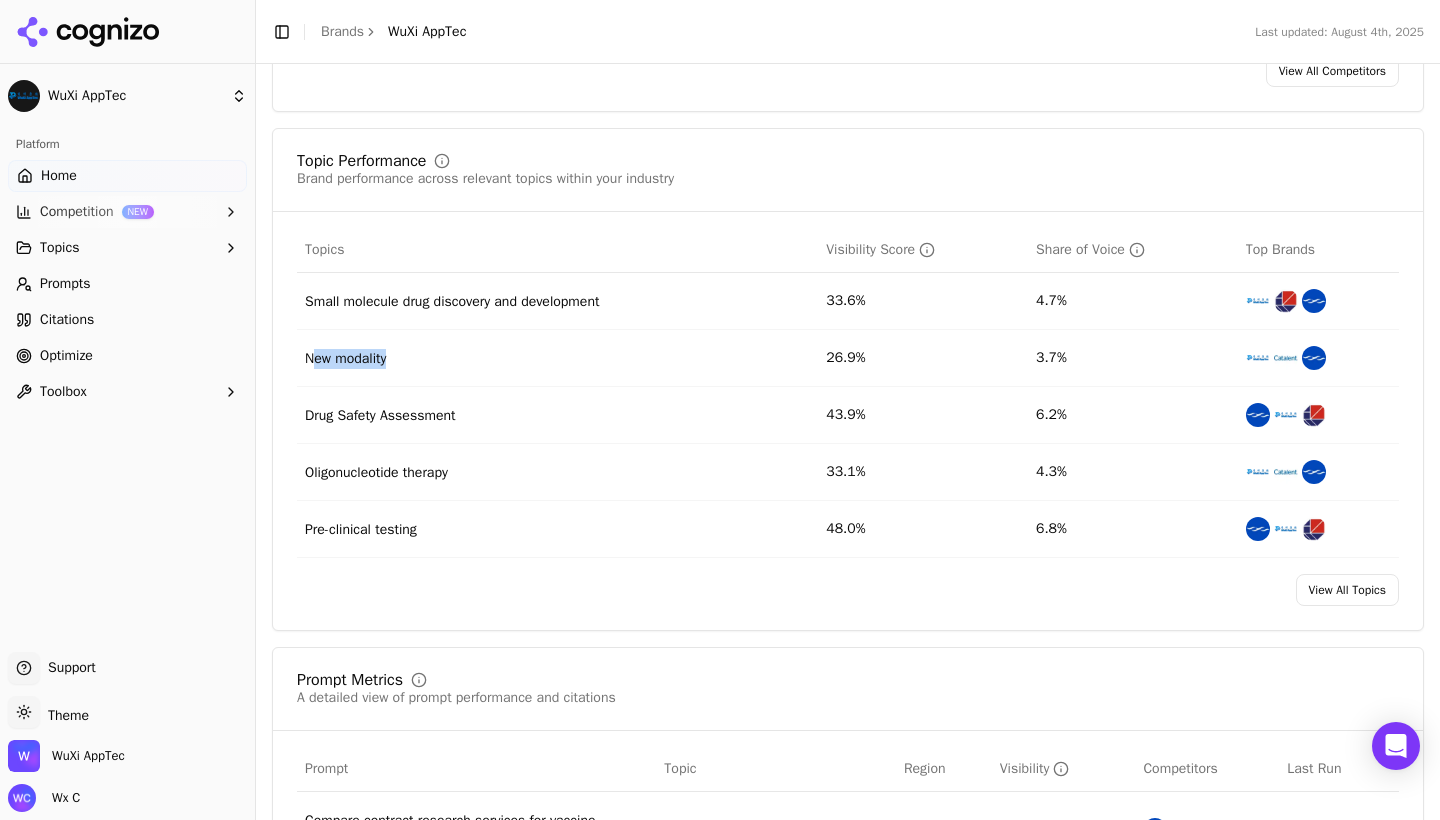 drag, startPoint x: 403, startPoint y: 366, endPoint x: 314, endPoint y: 364, distance: 89.02247 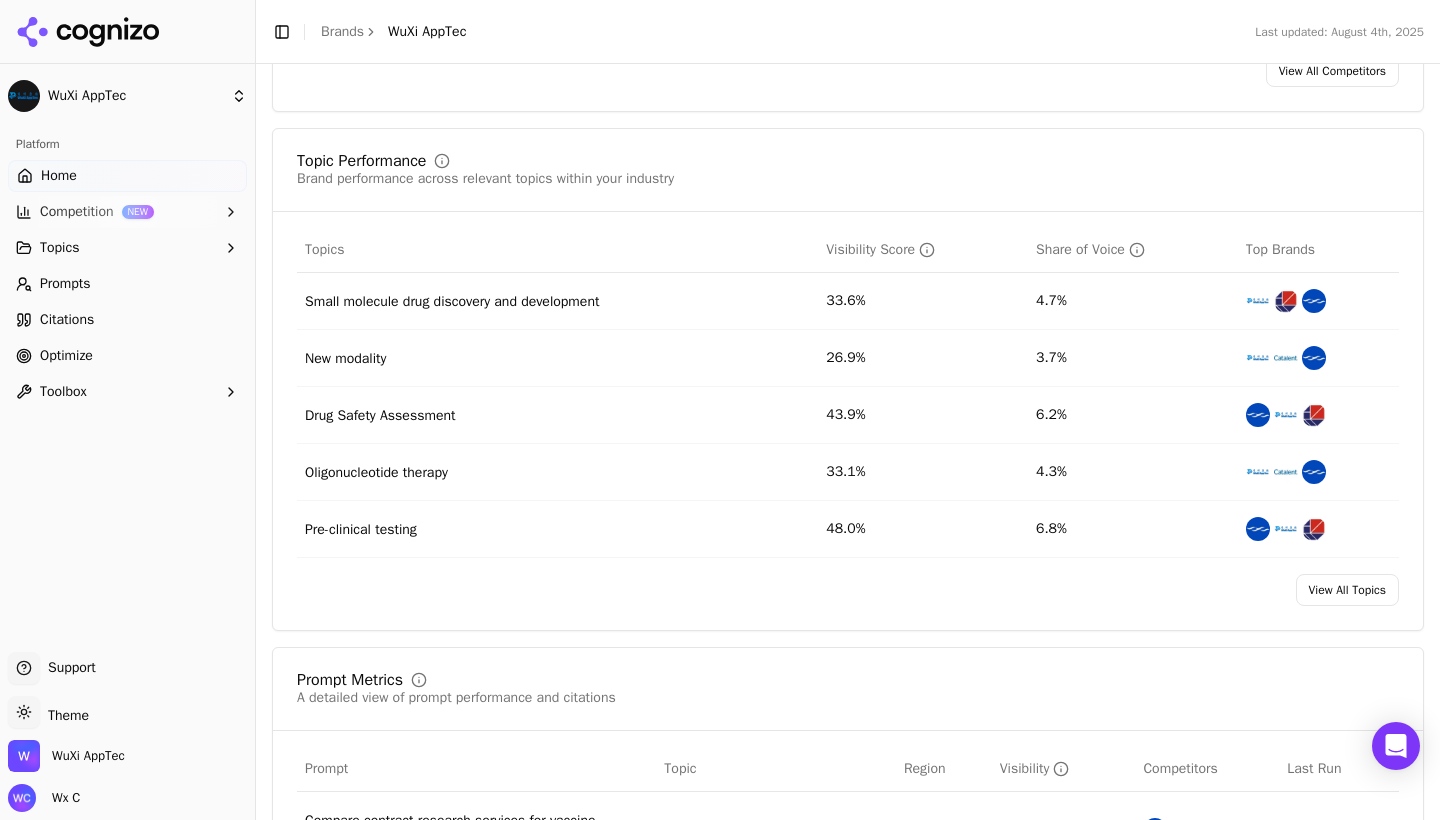 click on "Topics Visibility Score Share of Voice Top Brands Small molecule drug discovery and development 33.6% 4.7% New modality 26.9% 3.7% Drug Safety Assessment 43.9% 6.2% Oligonucleotide therapy 33.1% 4.3% Pre-clinical testing 48.0% 6.8%" at bounding box center (848, 393) 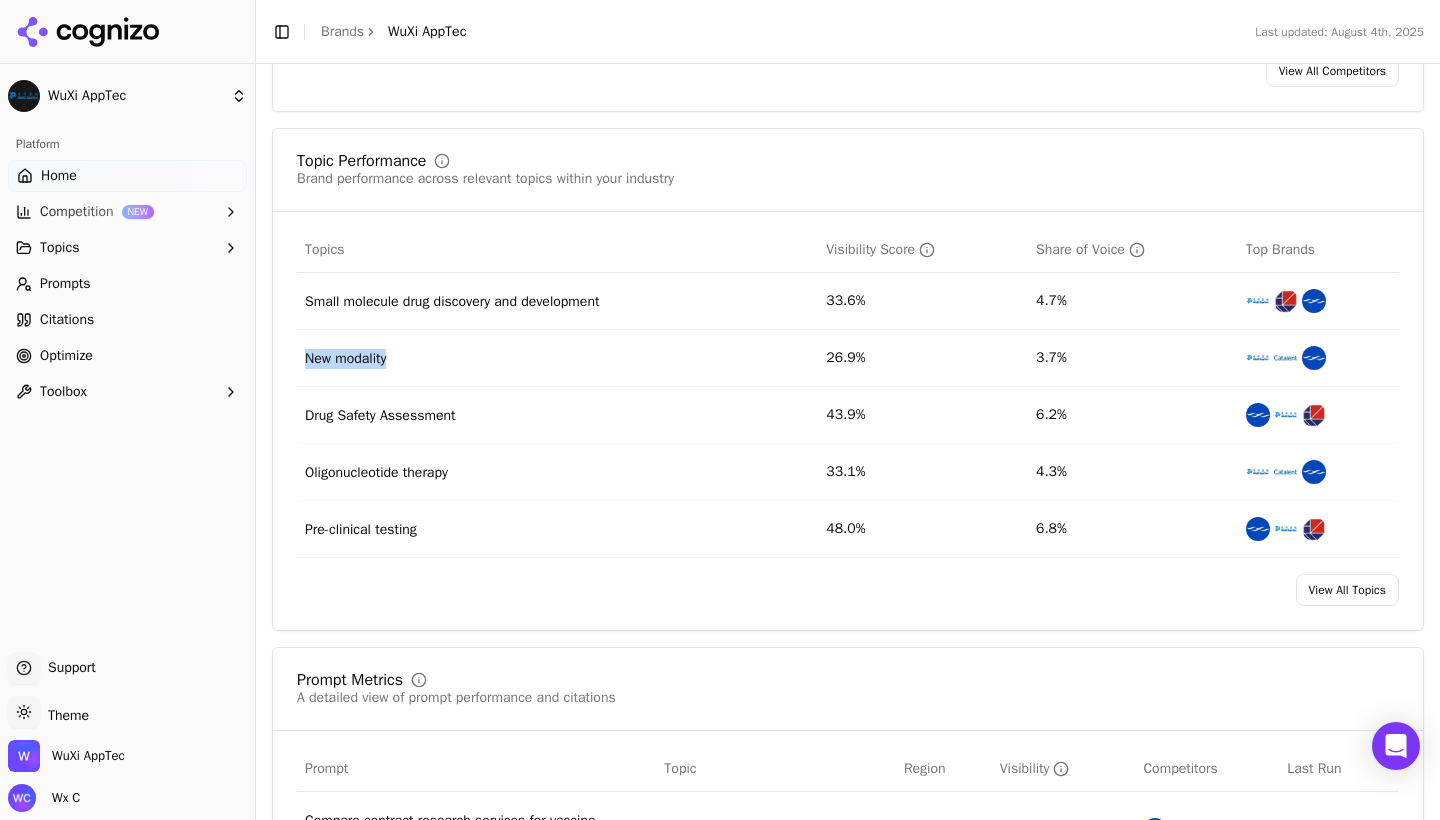 drag, startPoint x: 303, startPoint y: 359, endPoint x: 393, endPoint y: 359, distance: 90 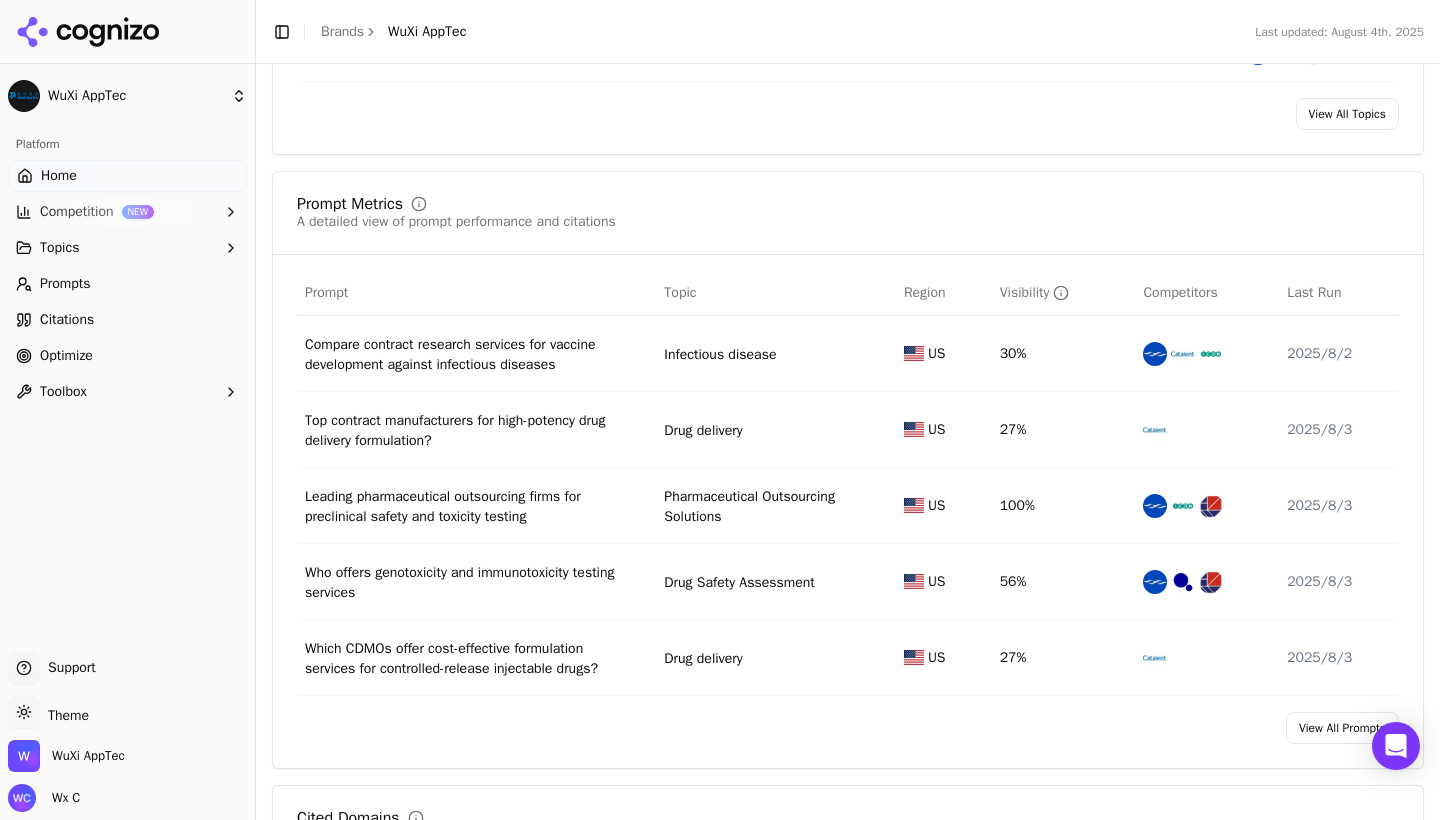 scroll, scrollTop: 1232, scrollLeft: 0, axis: vertical 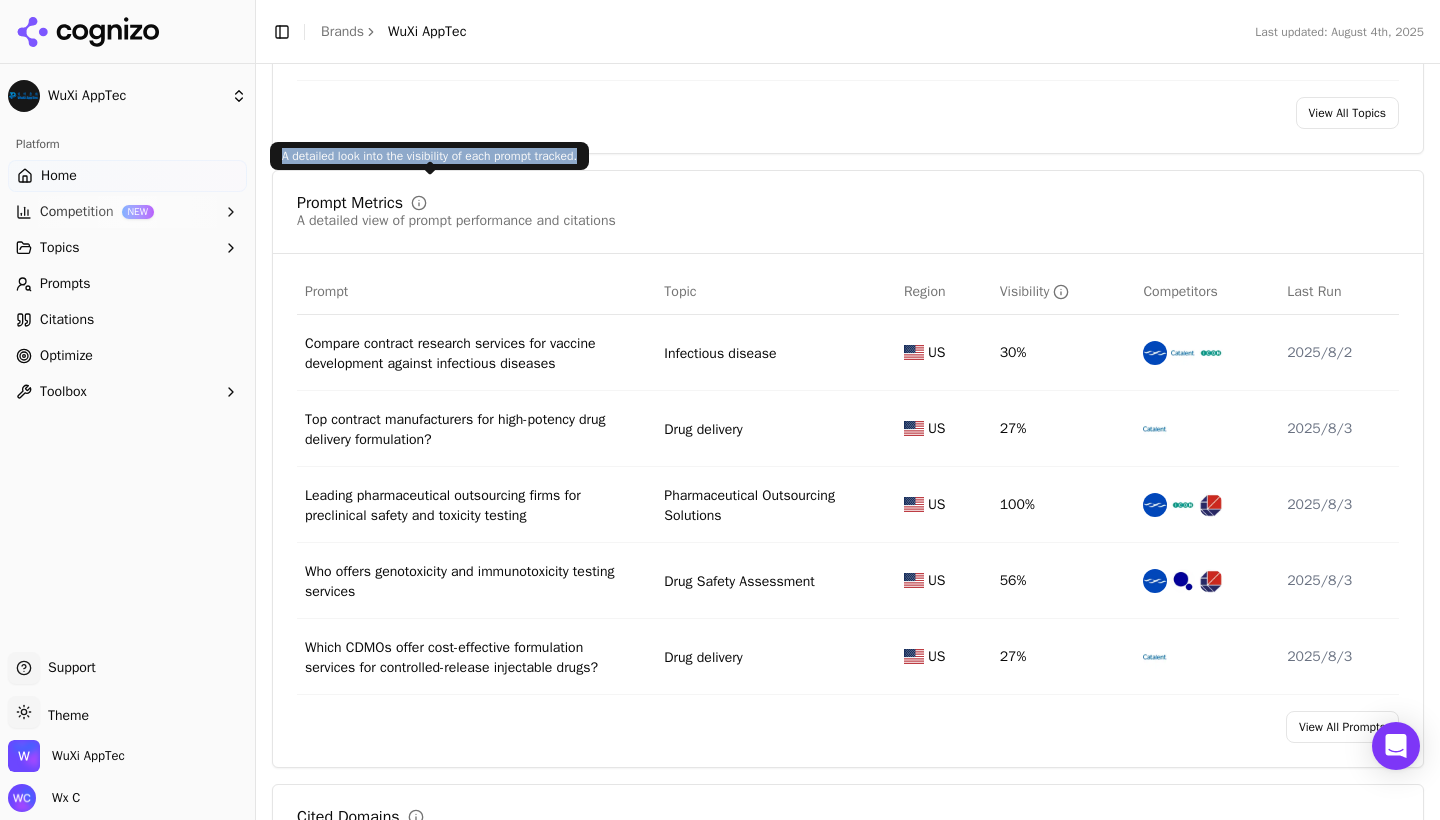 drag, startPoint x: 284, startPoint y: 158, endPoint x: 340, endPoint y: 168, distance: 56.88585 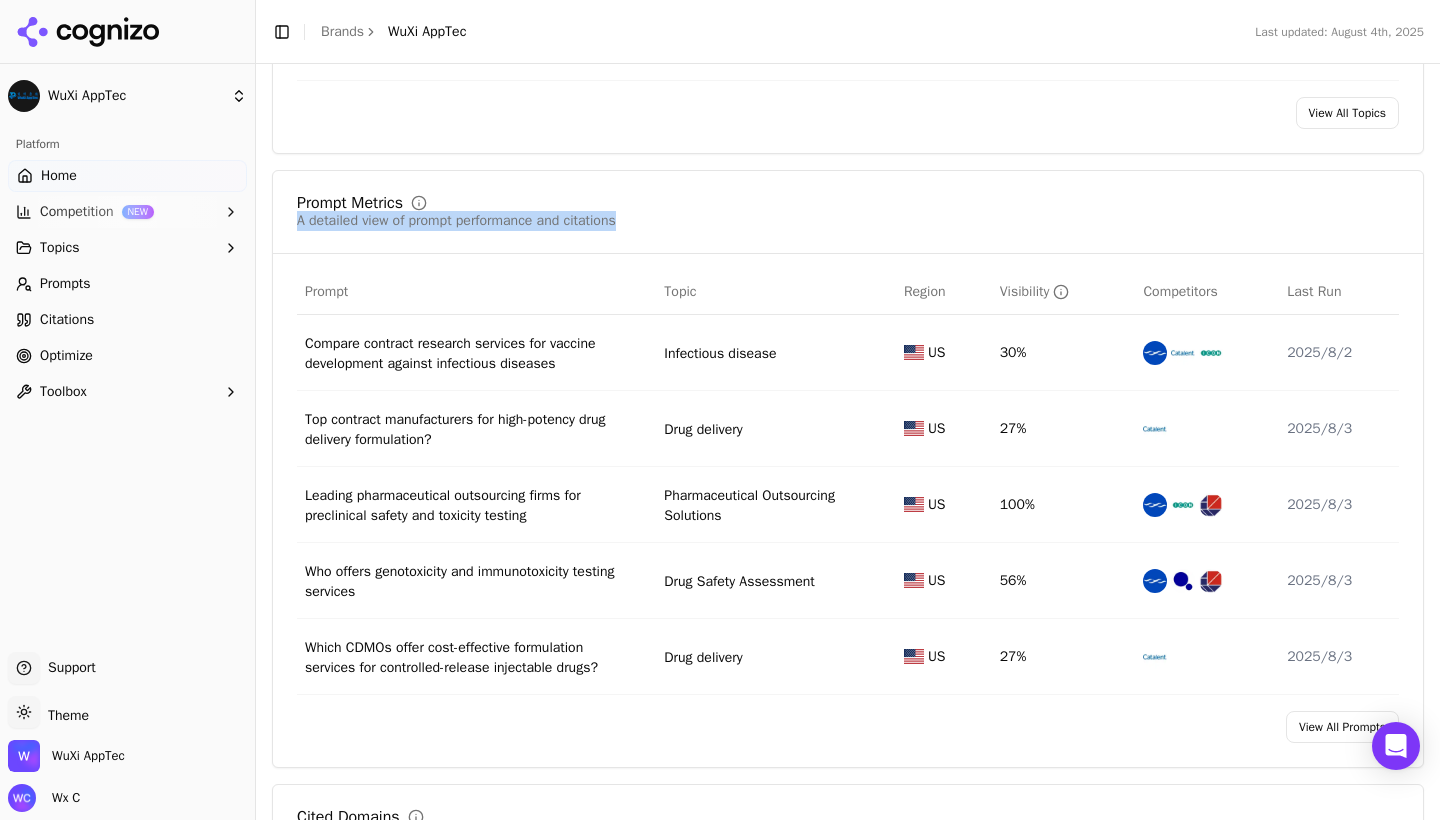 drag, startPoint x: 300, startPoint y: 225, endPoint x: 638, endPoint y: 235, distance: 338.1479 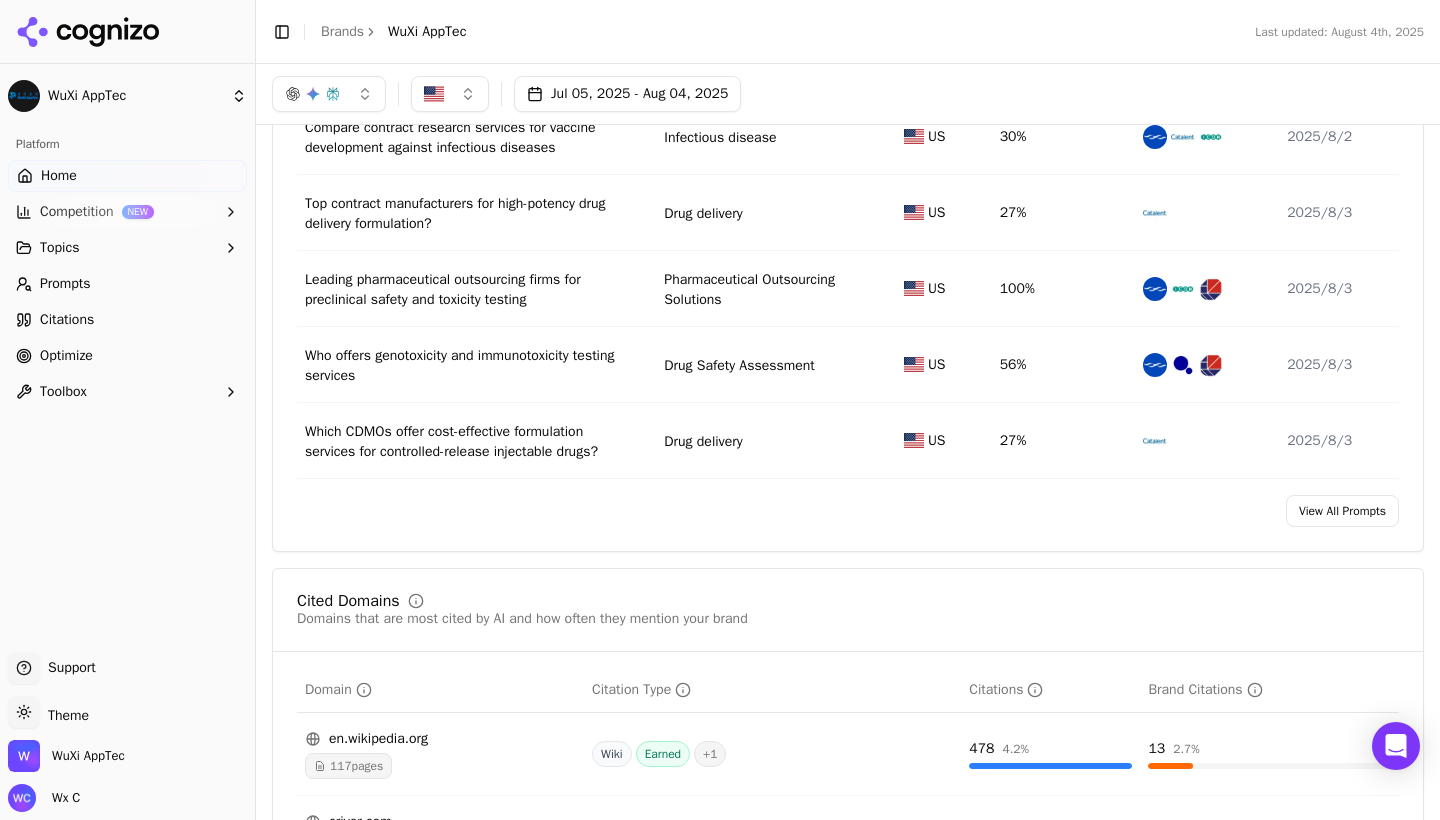scroll, scrollTop: 1280, scrollLeft: 0, axis: vertical 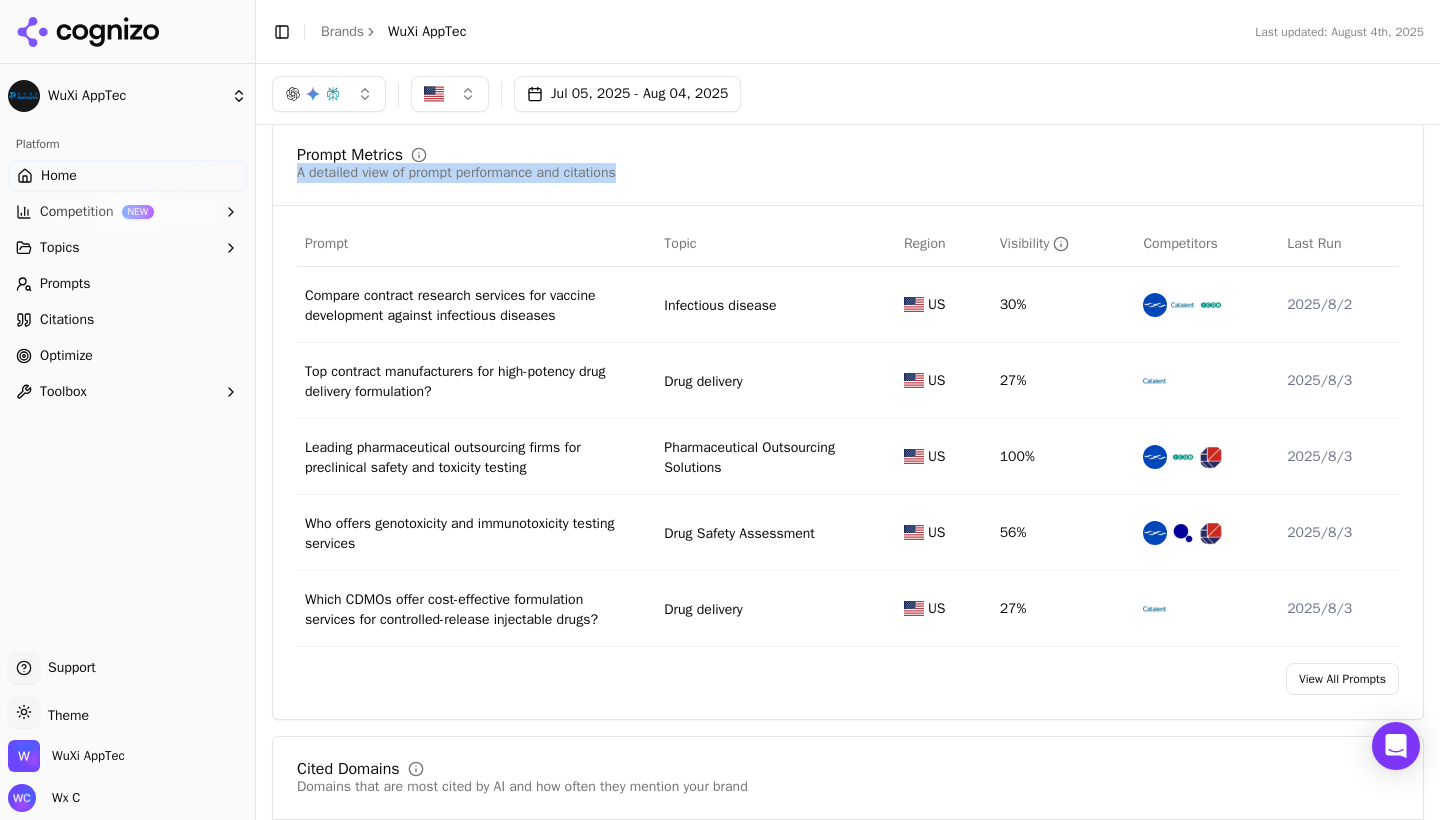 click at bounding box center [450, 94] 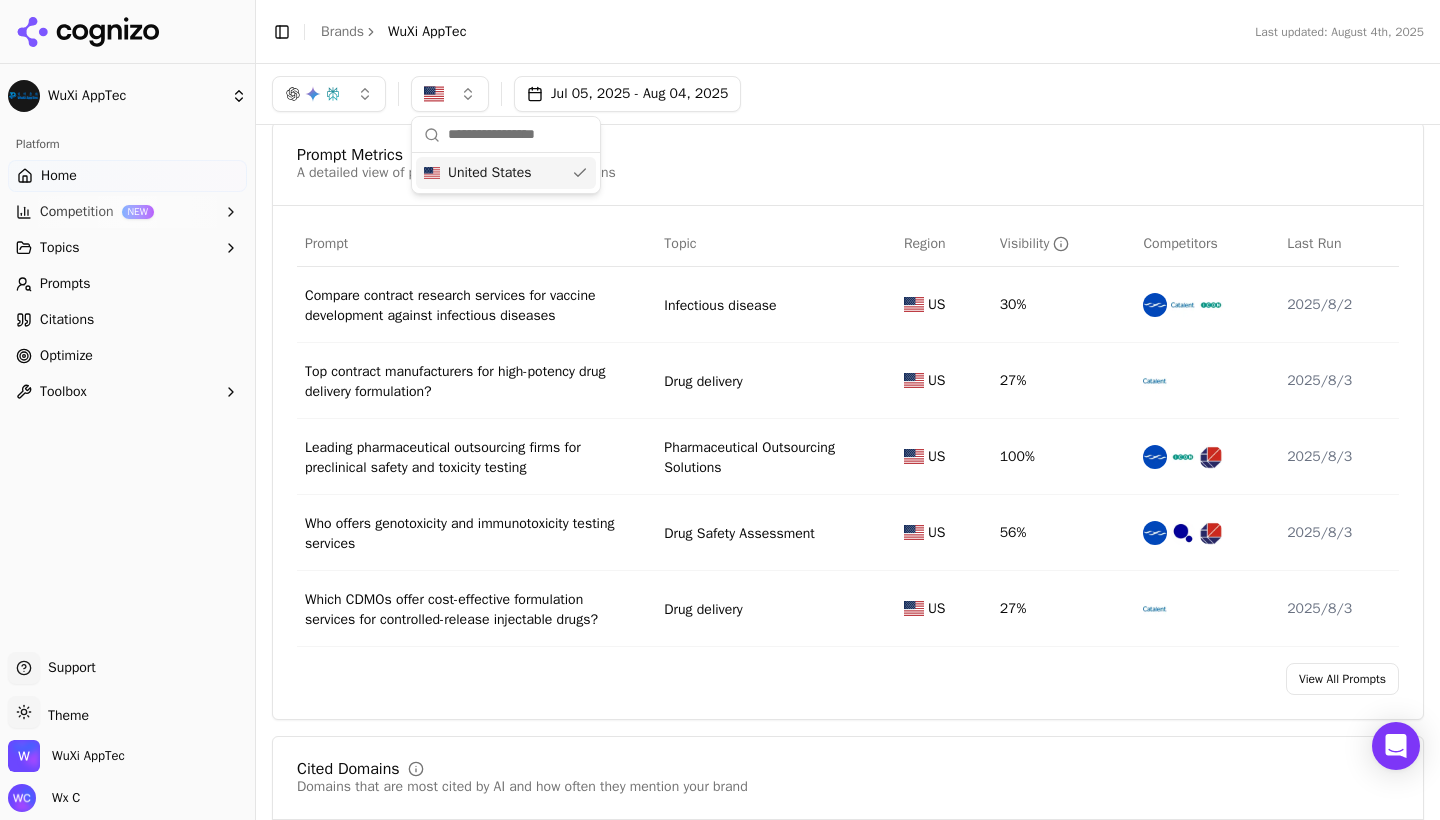 click at bounding box center [450, 94] 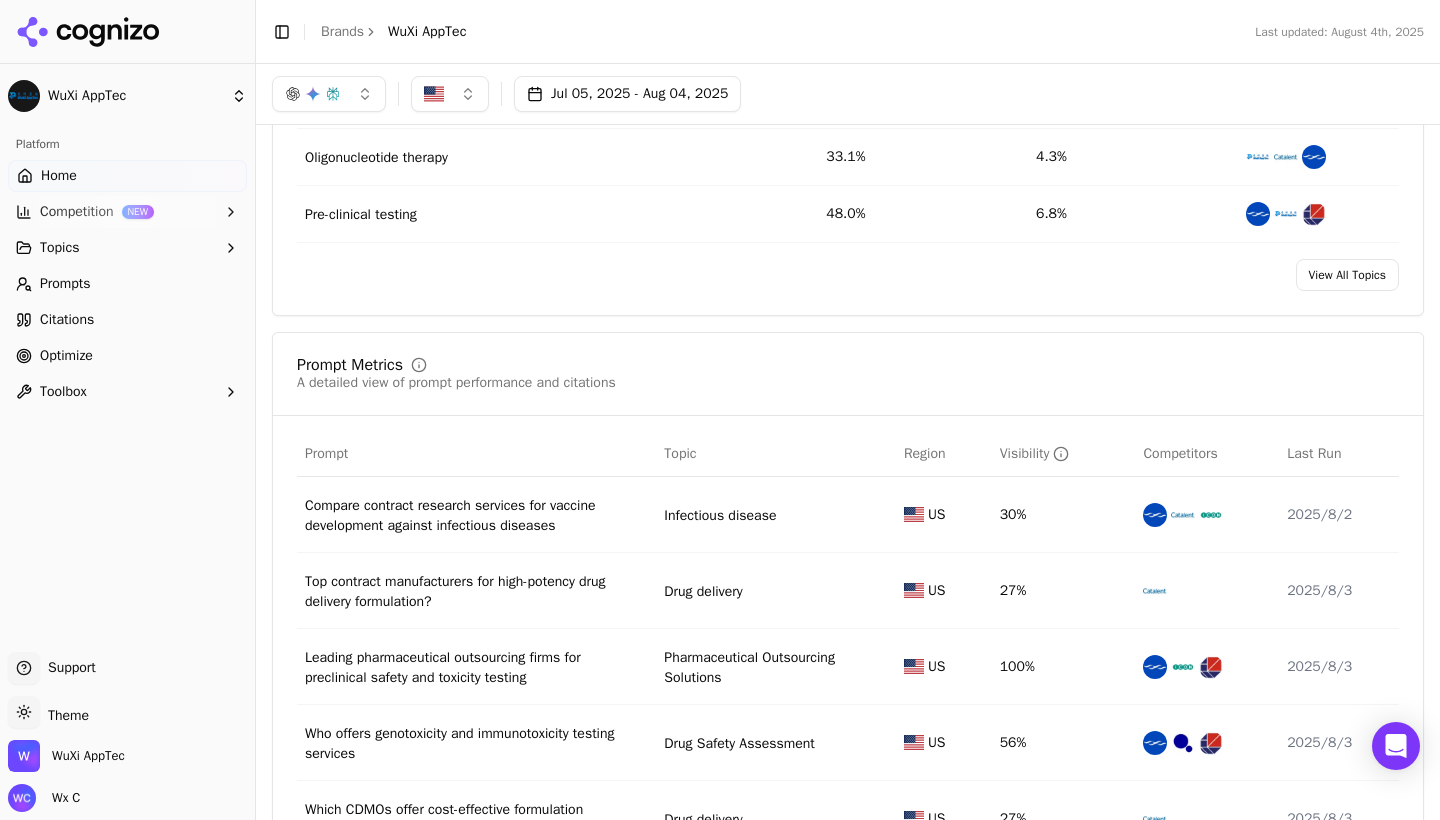 scroll, scrollTop: 1033, scrollLeft: 0, axis: vertical 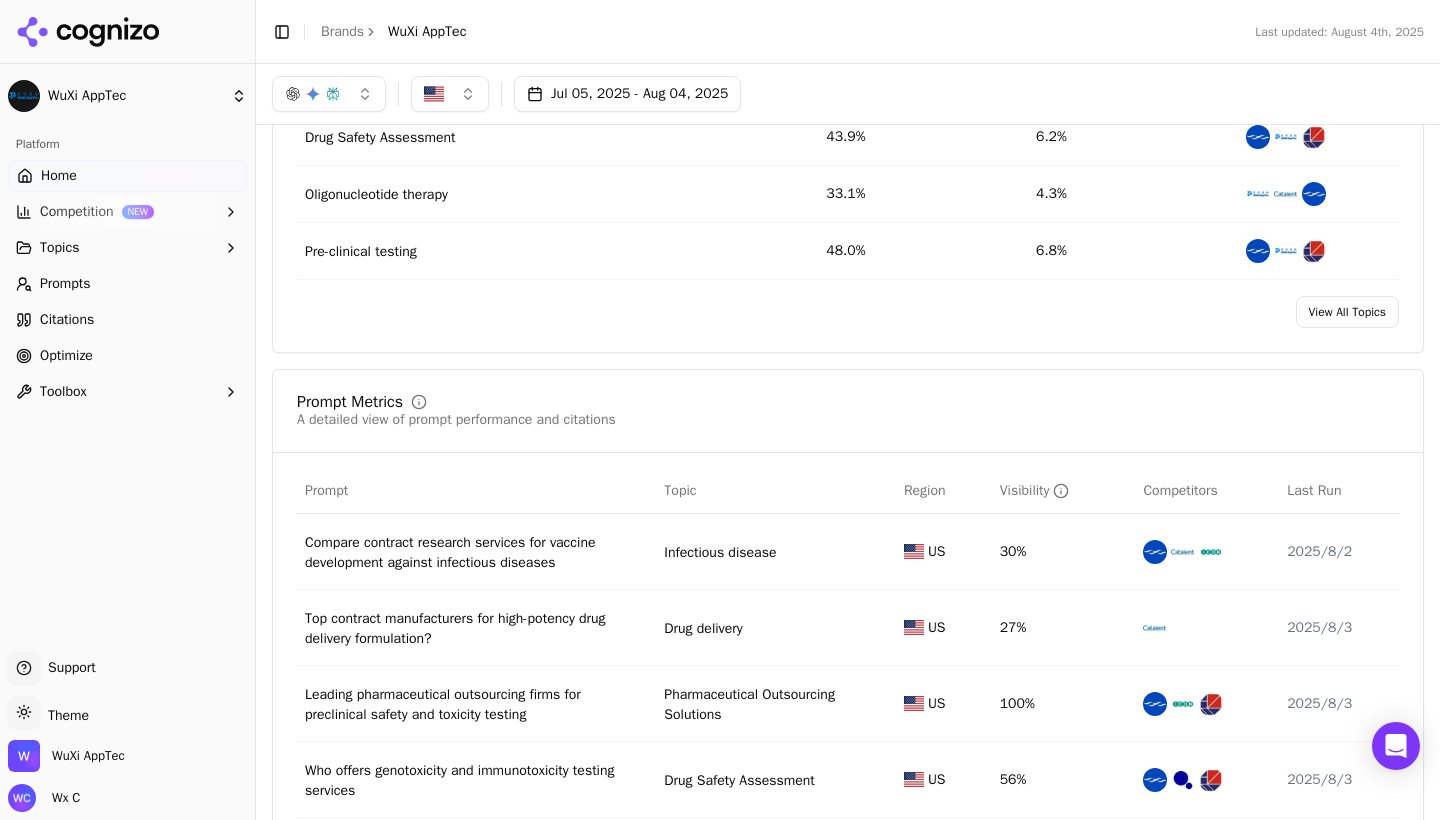 click on "[DATE] - [DATE]" at bounding box center [627, 94] 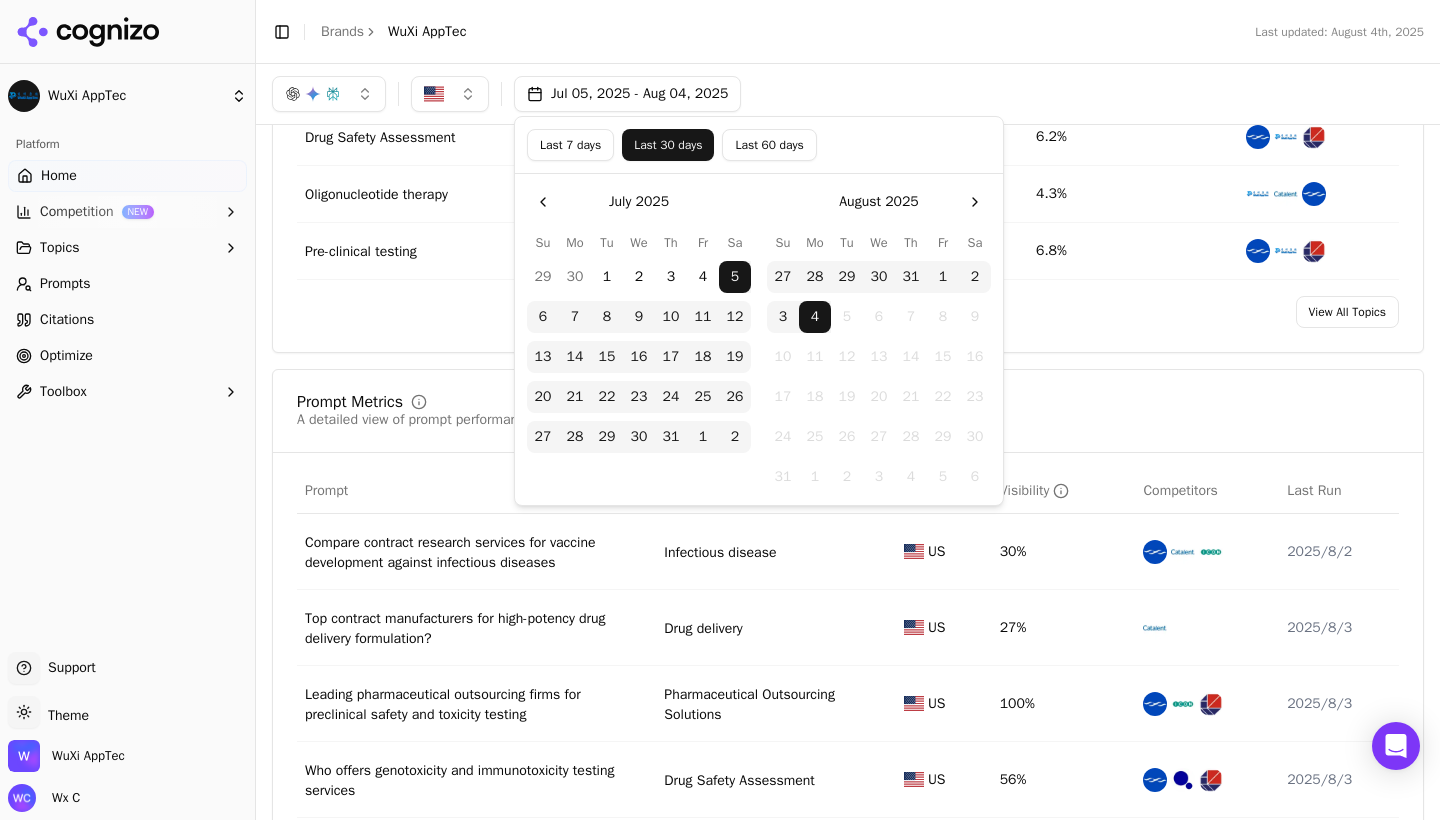 click at bounding box center (543, 202) 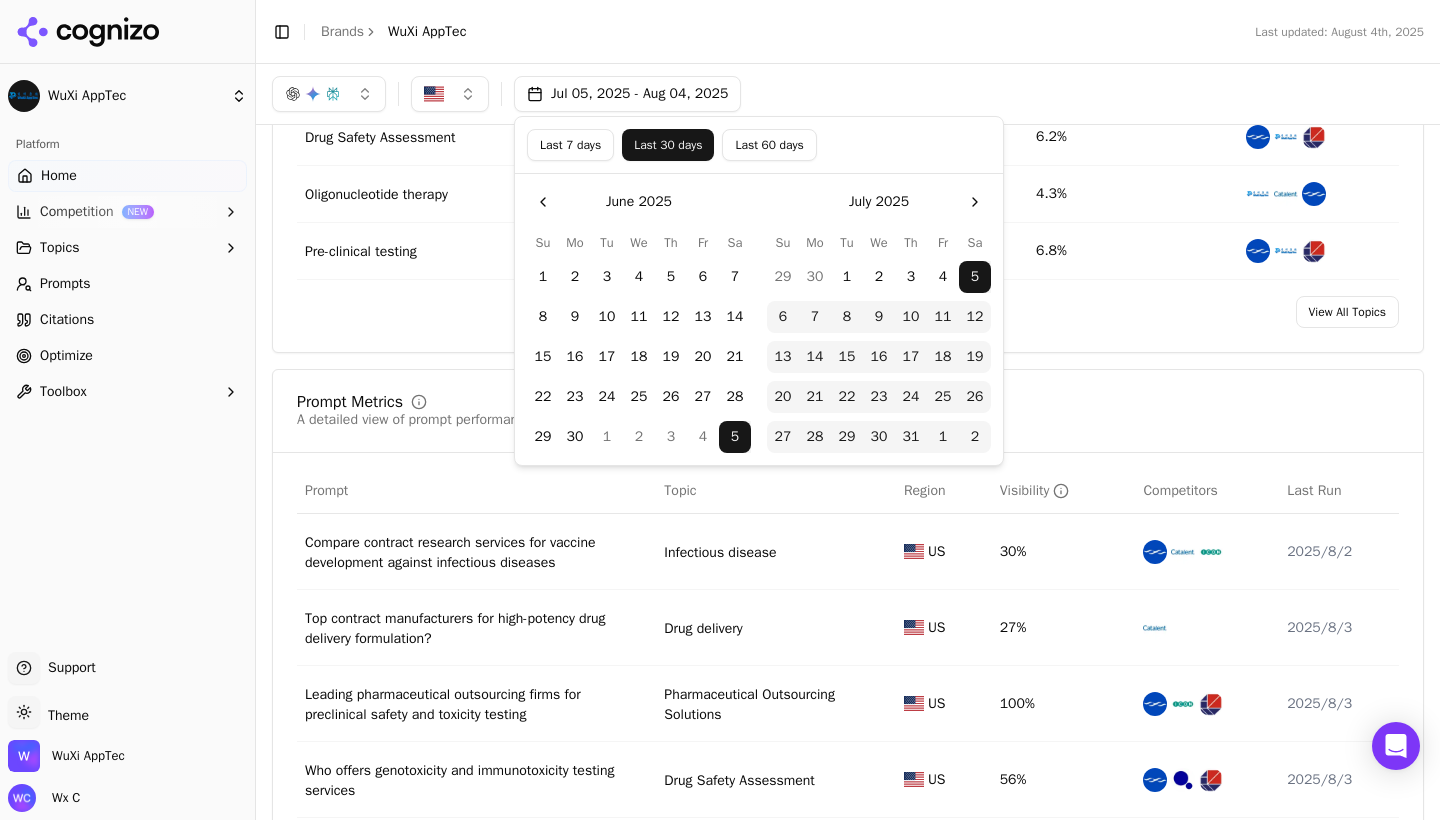 click at bounding box center (975, 202) 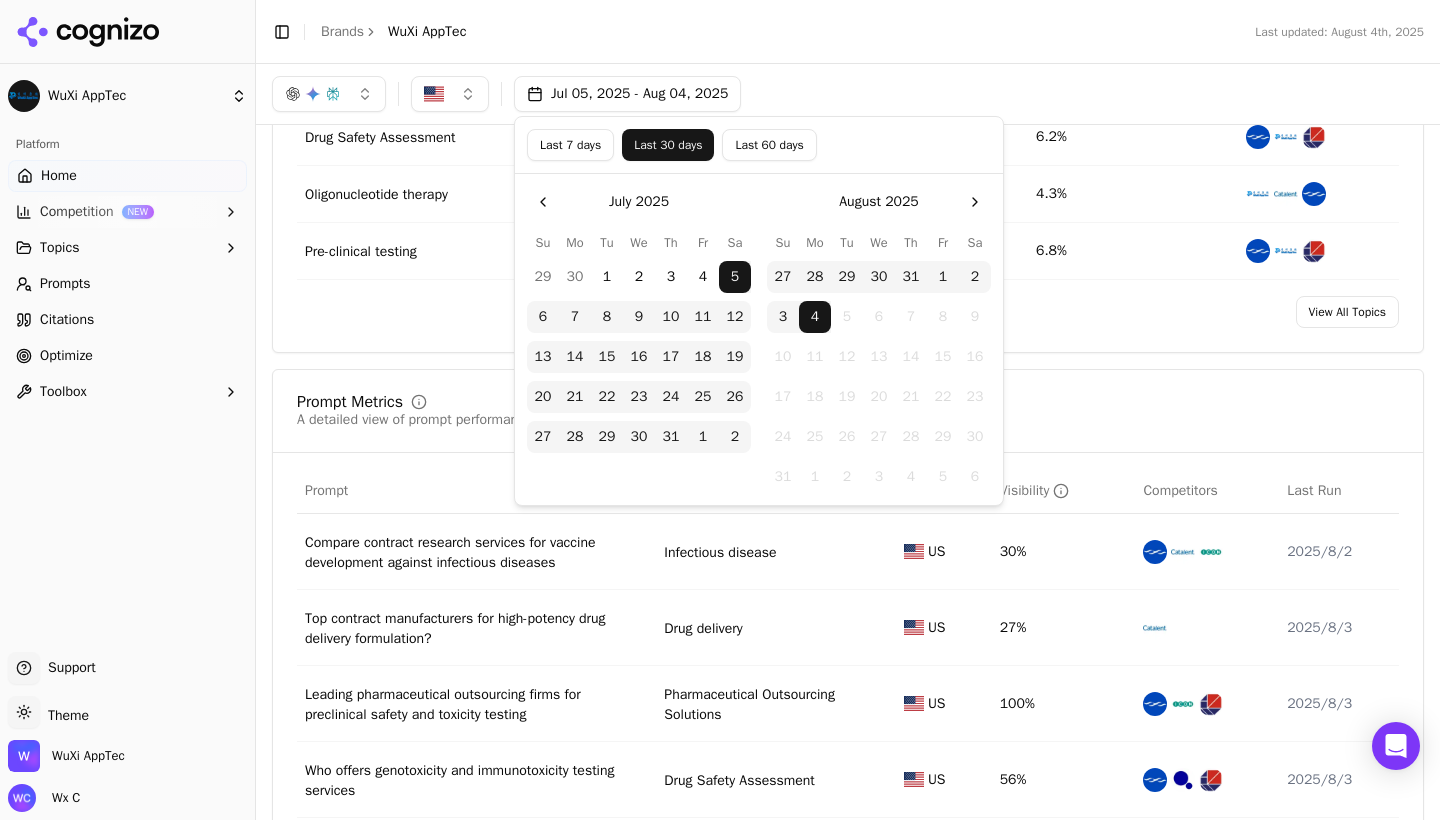 click on "Topic Performance Brand performance across relevant topics within your industry Topics Visibility Score Share of Voice Top Brands Small molecule drug discovery and development 33.6% 4.7% New modality 26.9% 3.7% Drug Safety Assessment 43.9% 6.2% Oligonucleotide therapy 33.1% 4.3% Pre-clinical testing 48.0% 6.8% View All Topics" at bounding box center (848, 101) 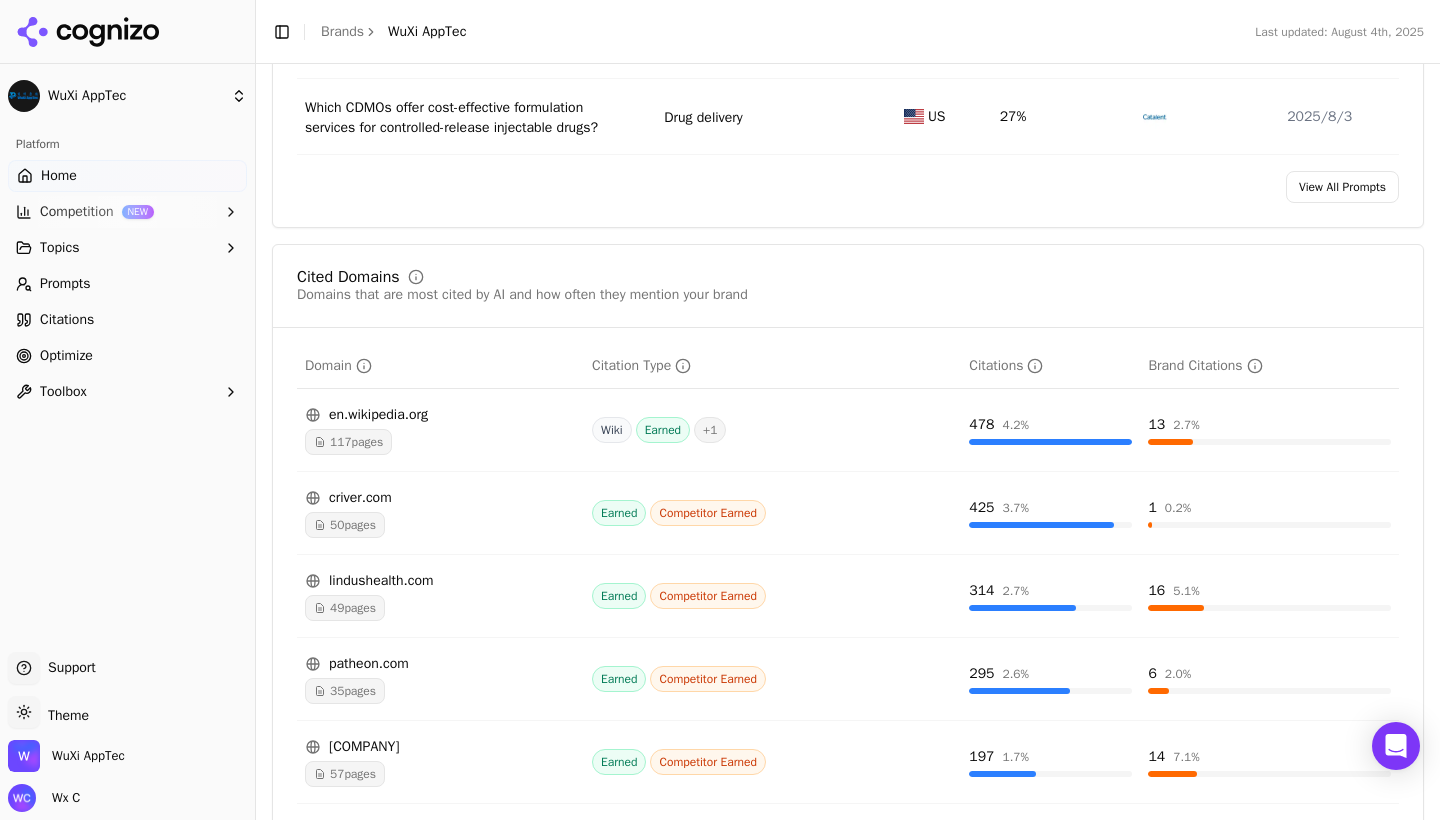 scroll, scrollTop: 1782, scrollLeft: 0, axis: vertical 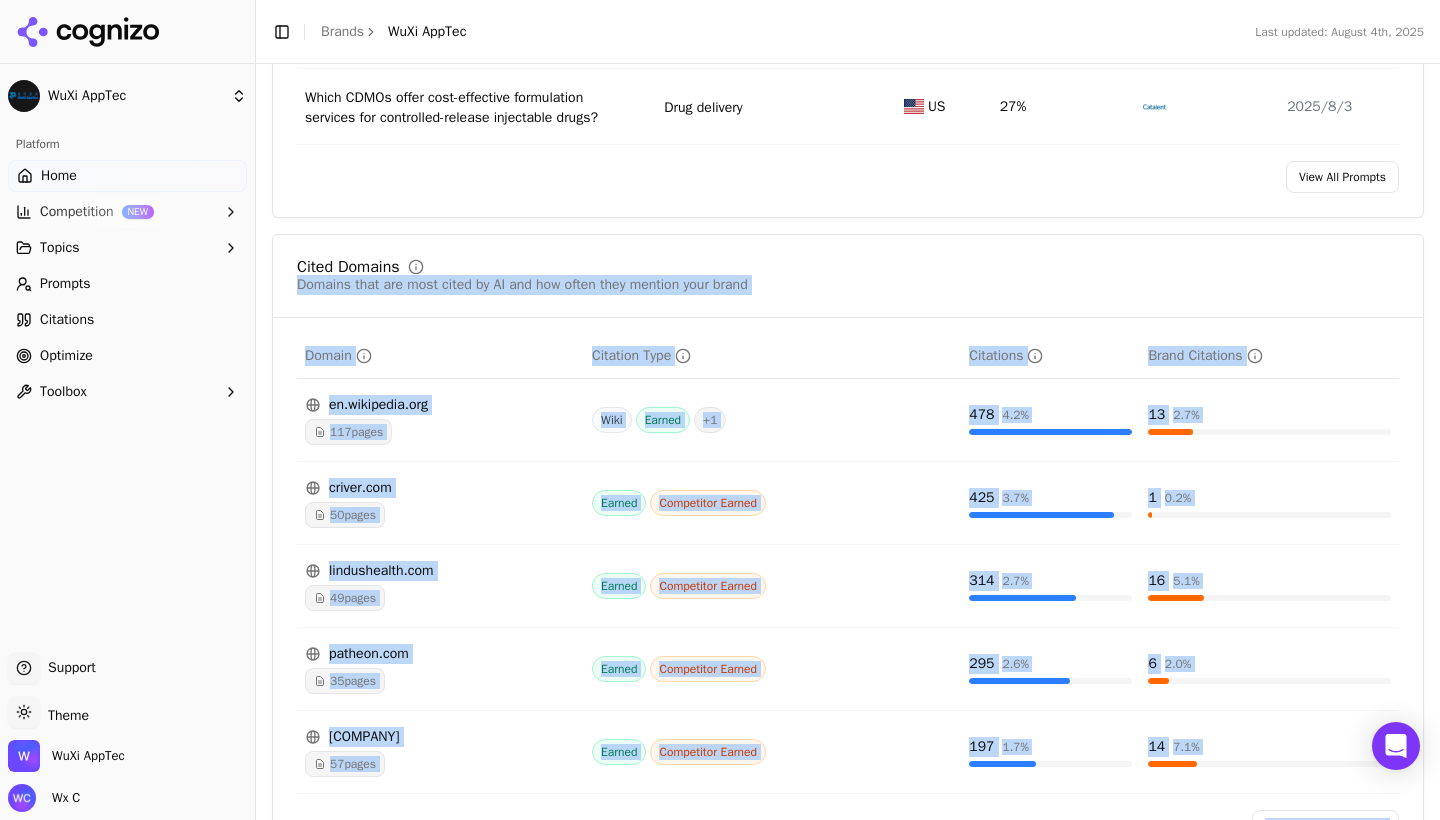 drag, startPoint x: 278, startPoint y: 140, endPoint x: 495, endPoint y: 249, distance: 242.83739 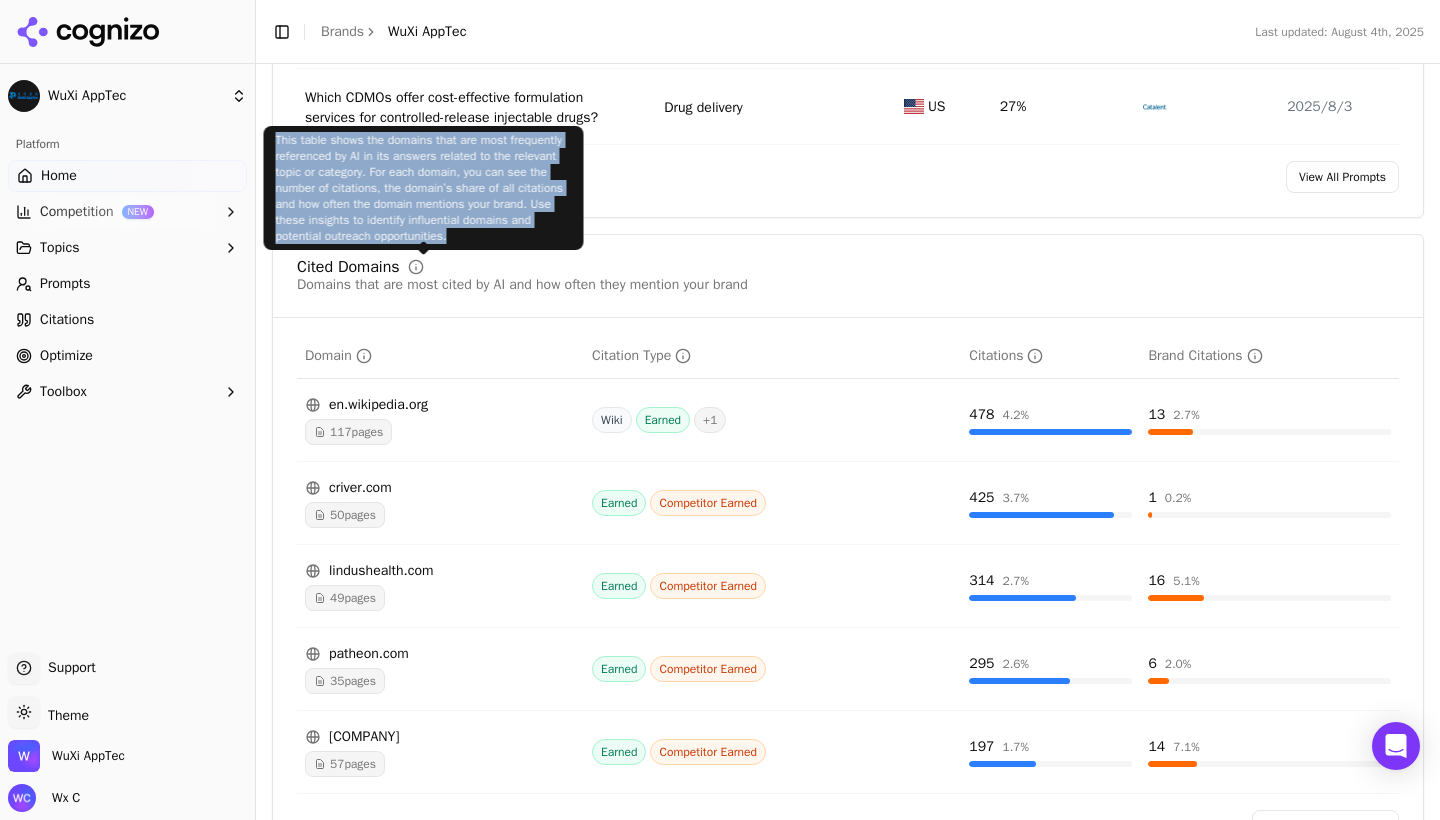 drag, startPoint x: 279, startPoint y: 143, endPoint x: 532, endPoint y: 247, distance: 273.5416 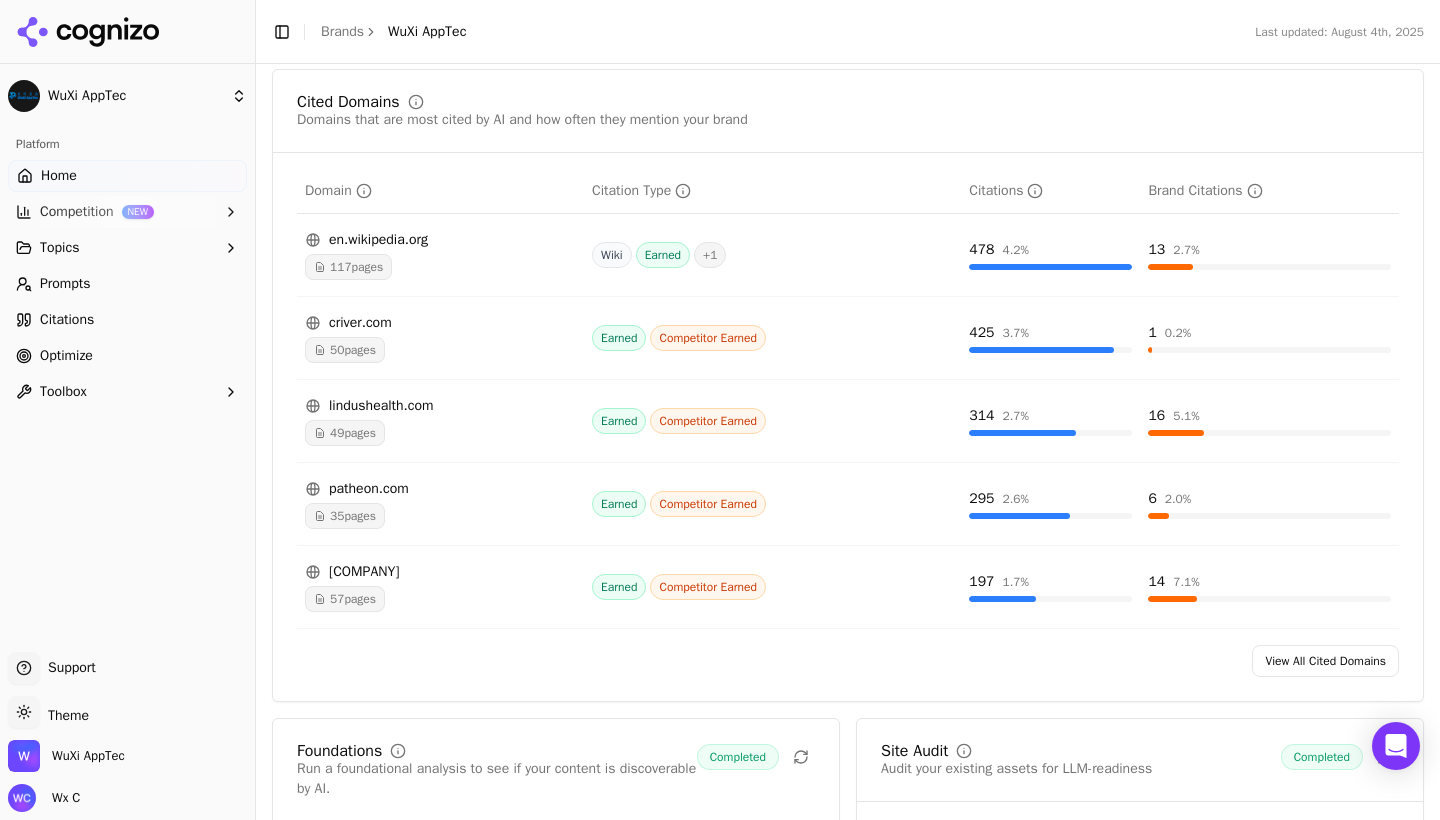 scroll, scrollTop: 1948, scrollLeft: 0, axis: vertical 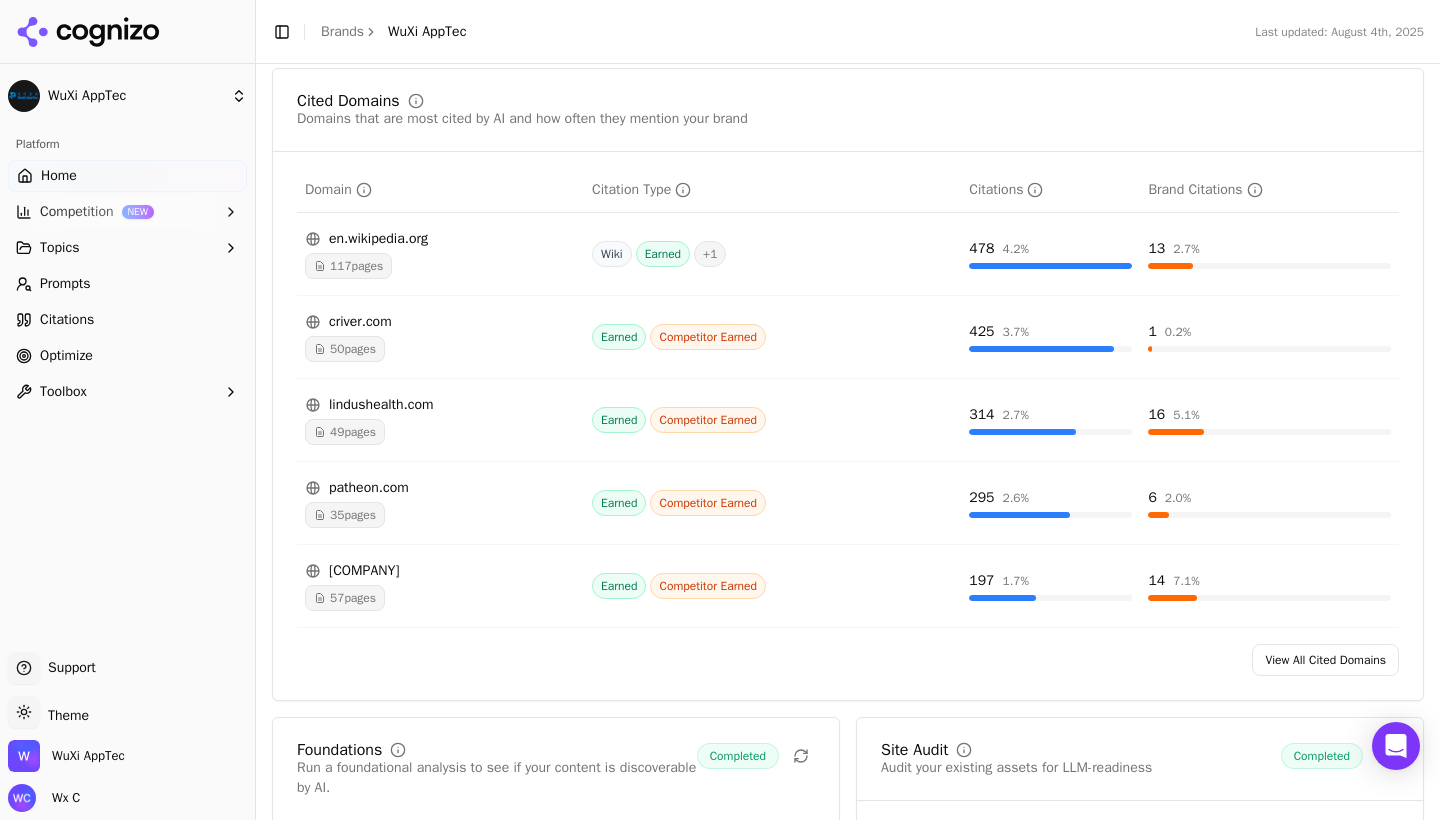 click on "117  pages" at bounding box center [348, 266] 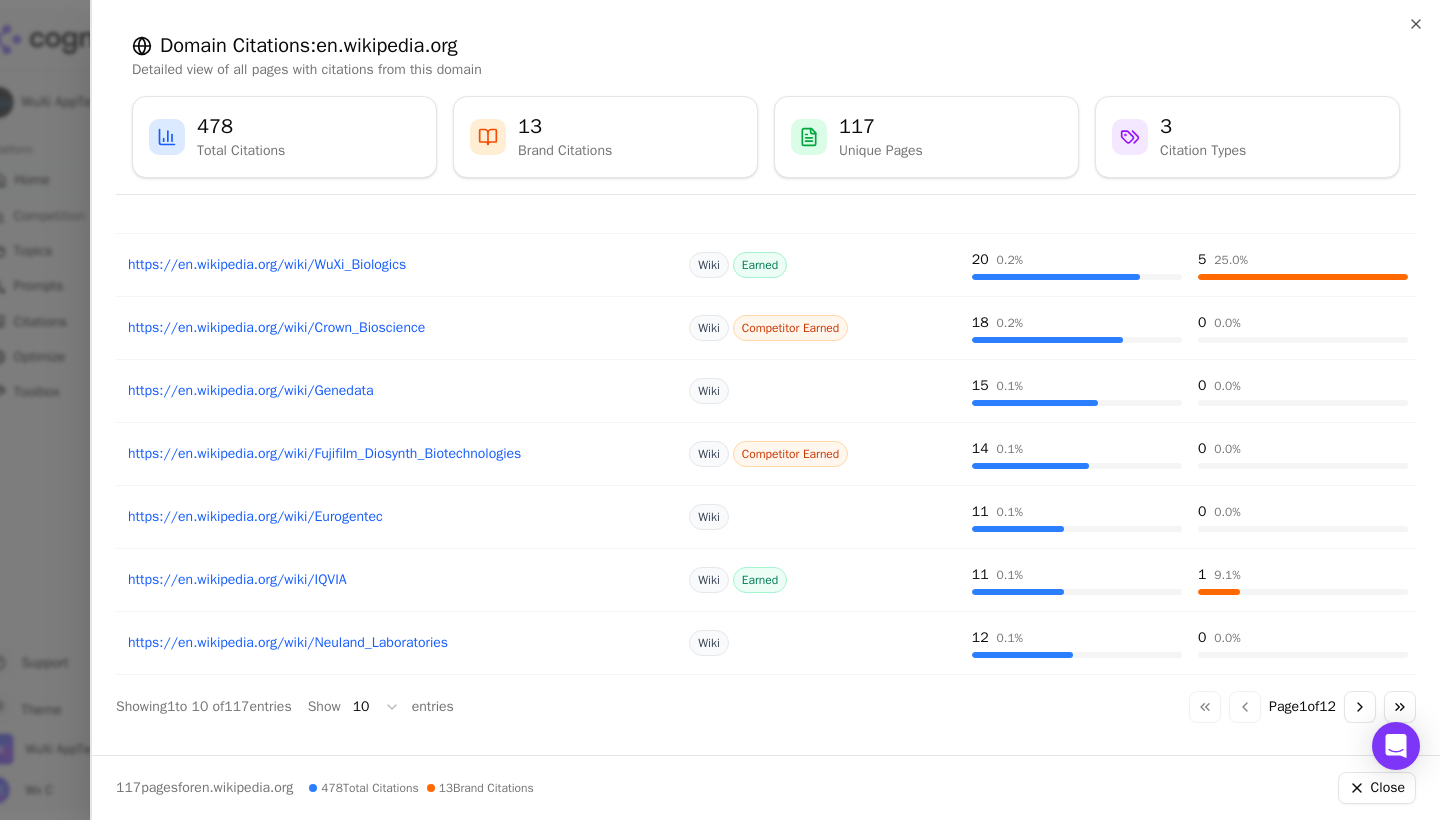 scroll, scrollTop: 279, scrollLeft: 0, axis: vertical 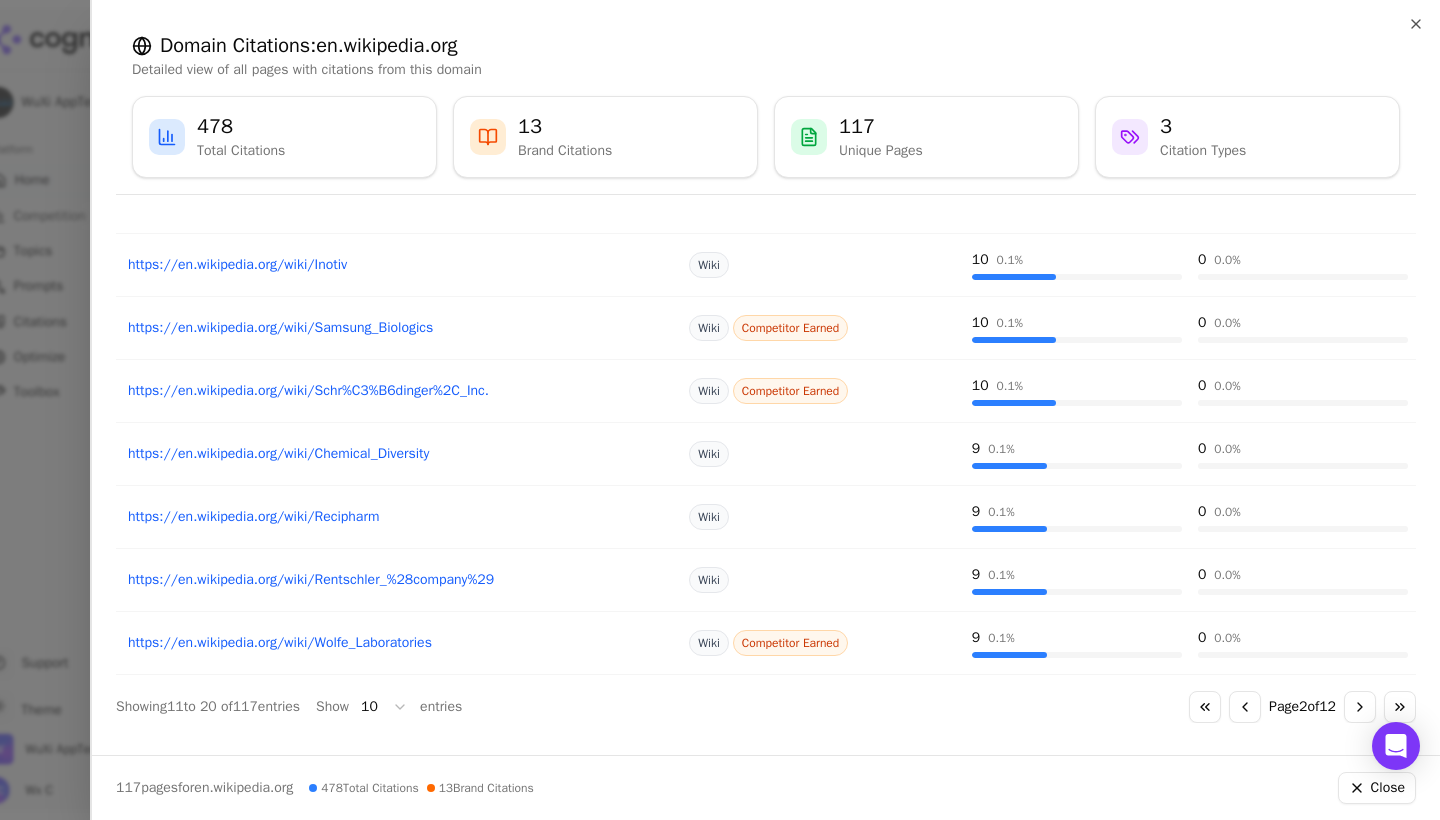 click on "Go to next page" at bounding box center [1360, 707] 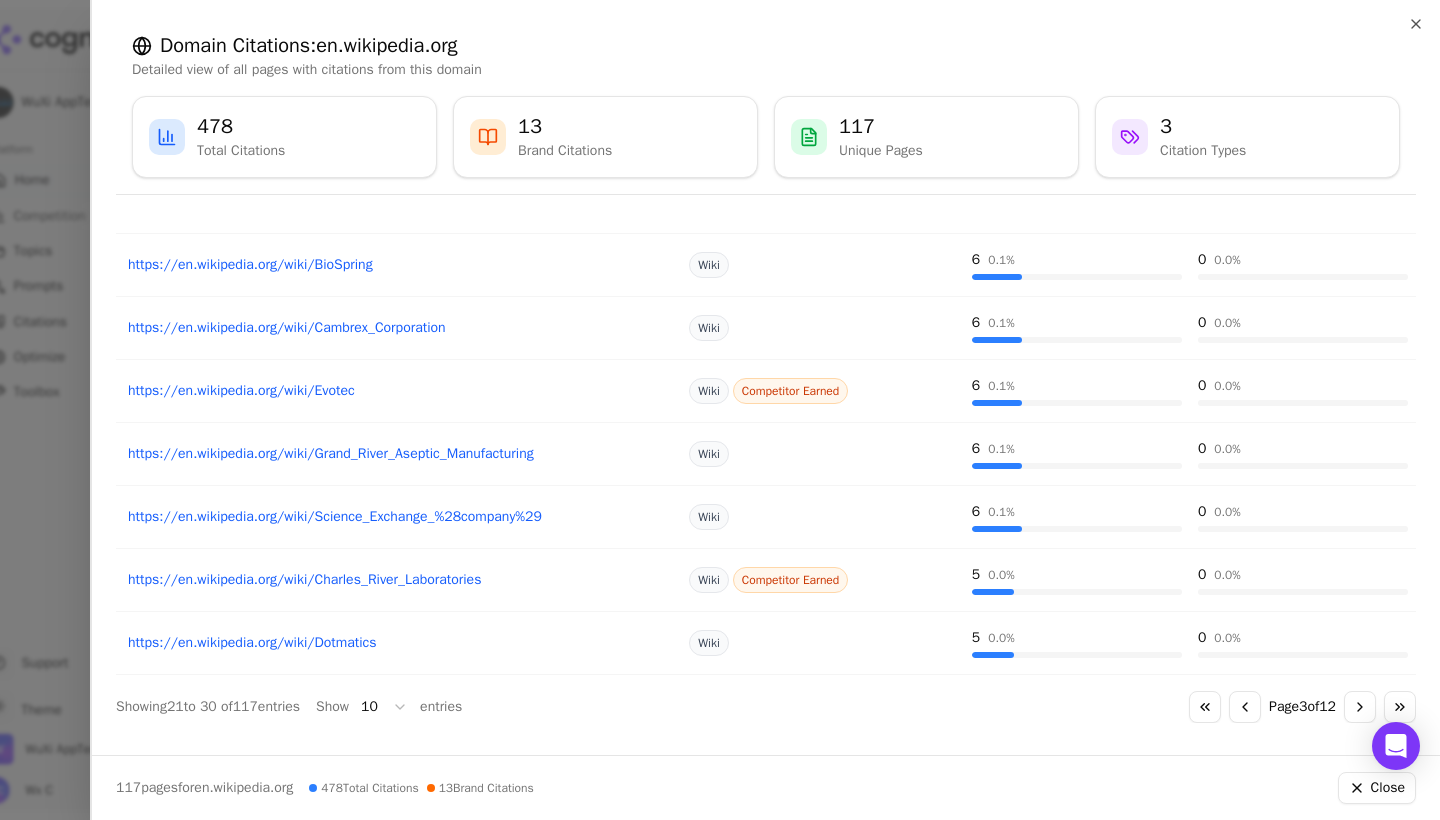 click on "Go to next page" at bounding box center (1360, 707) 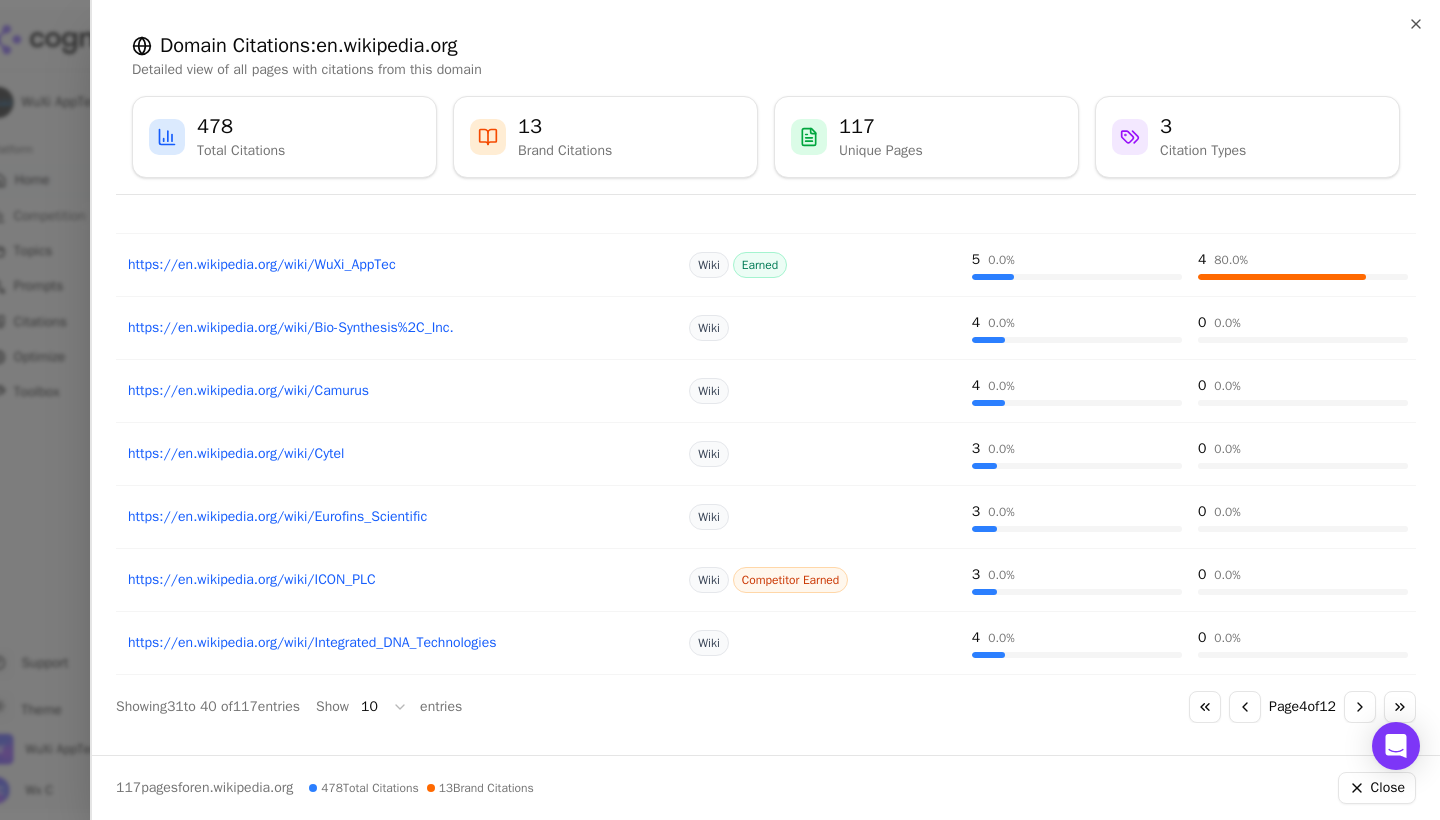 scroll, scrollTop: 279, scrollLeft: 0, axis: vertical 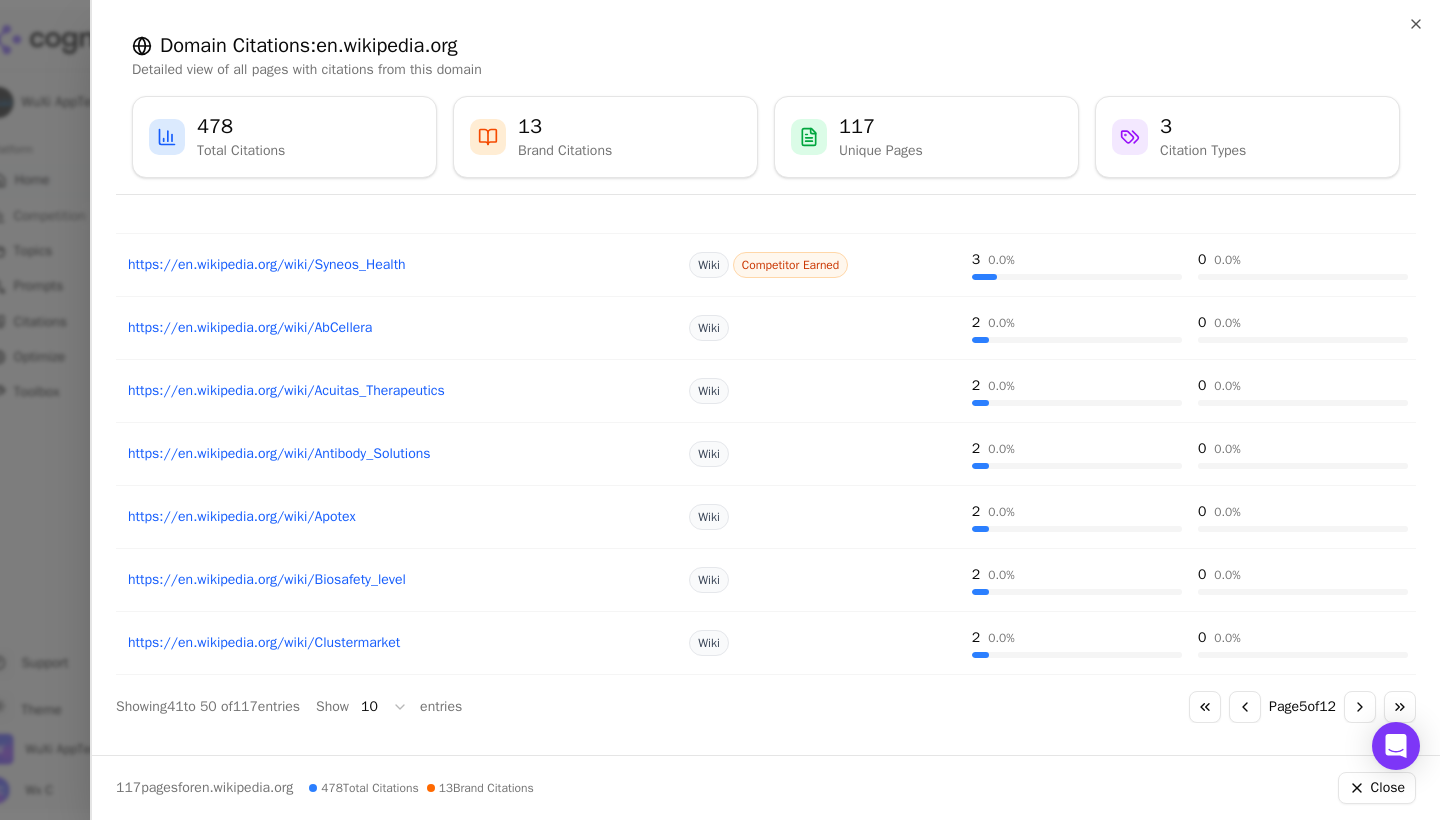 click on "Go to next page" at bounding box center [1360, 707] 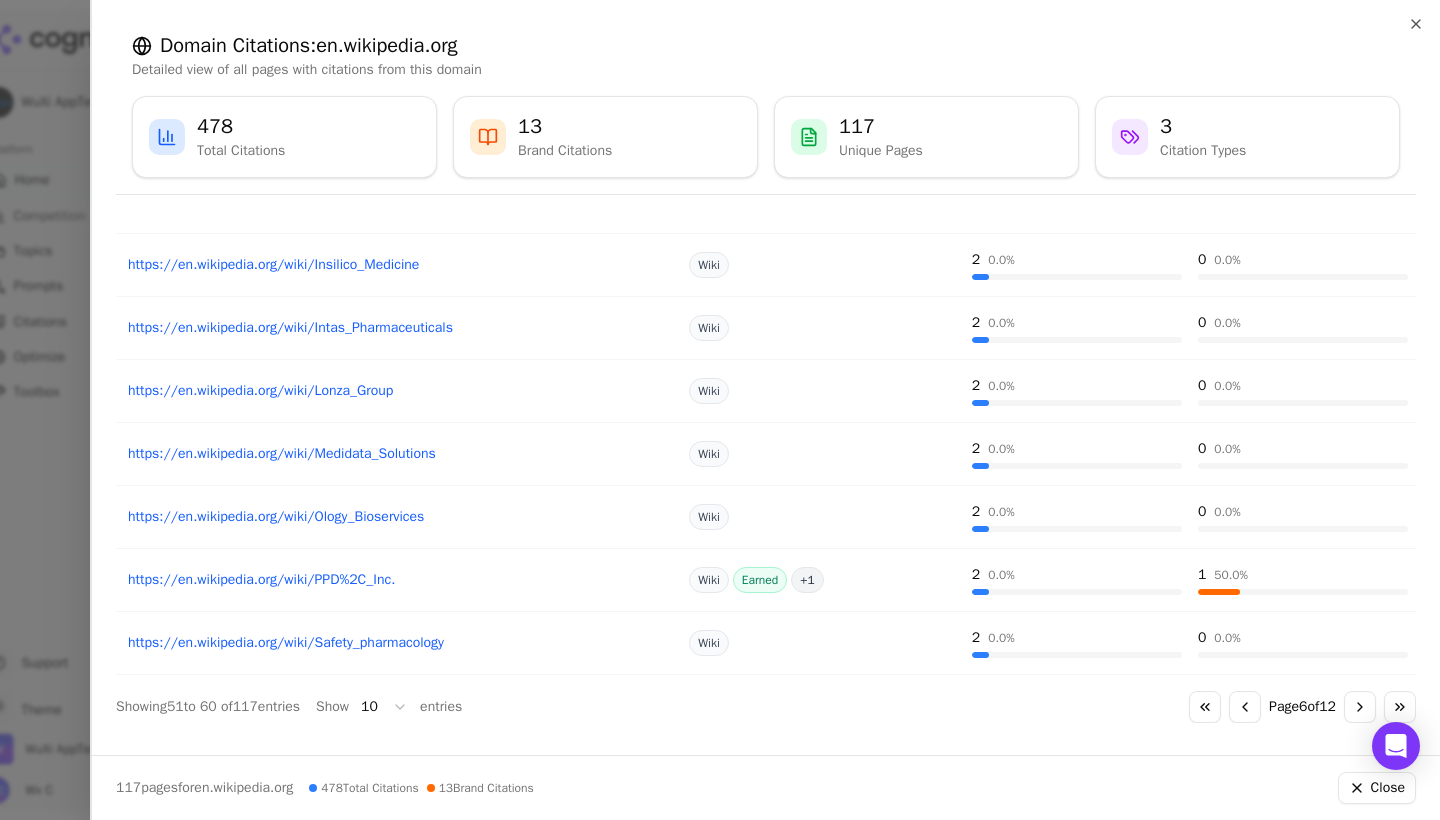 click on "Go to next page" at bounding box center [1360, 707] 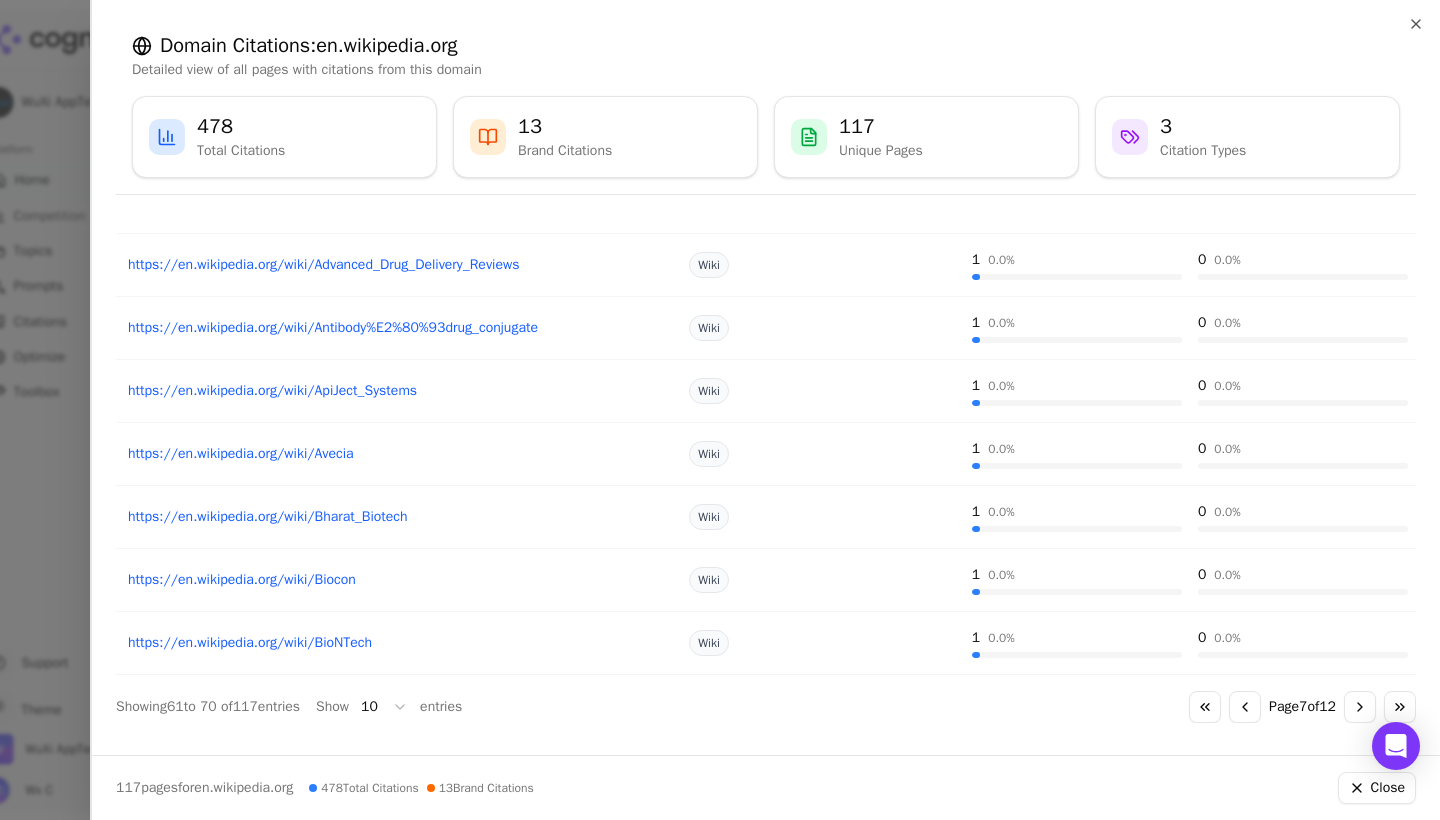 scroll, scrollTop: 279, scrollLeft: 0, axis: vertical 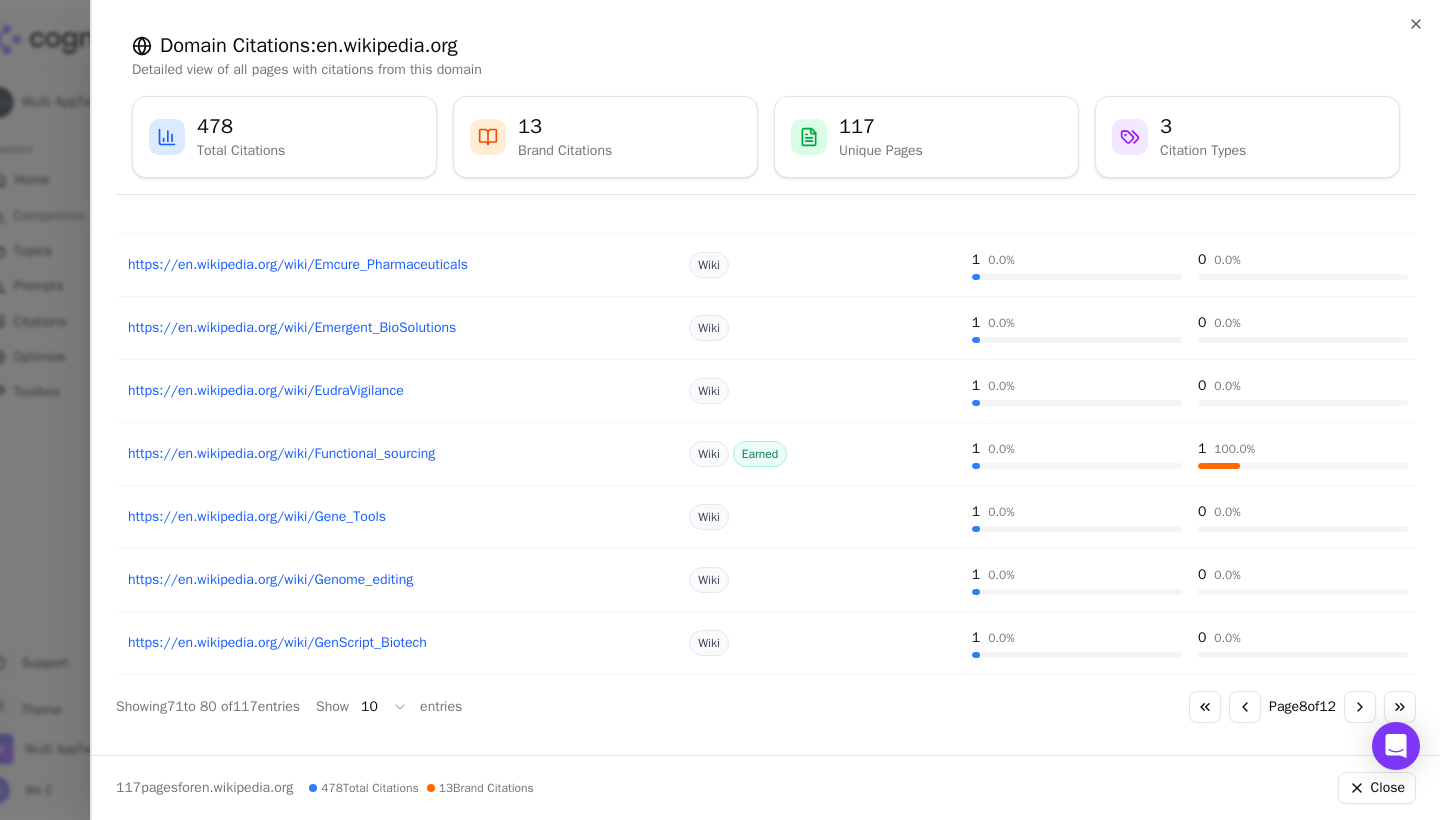 click on "Go to next page" at bounding box center [1360, 707] 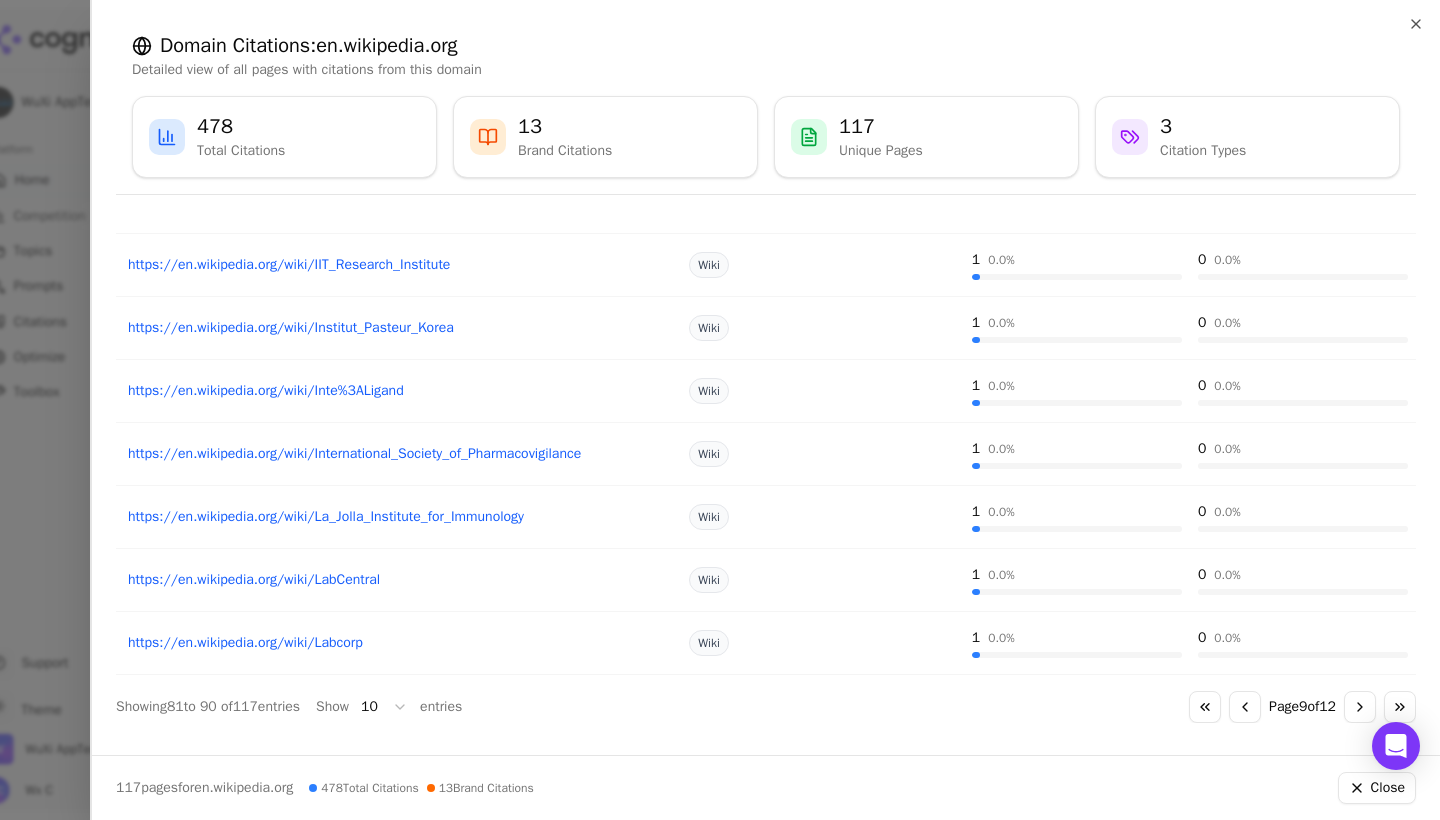 click on "Go to previous page" at bounding box center (1245, 707) 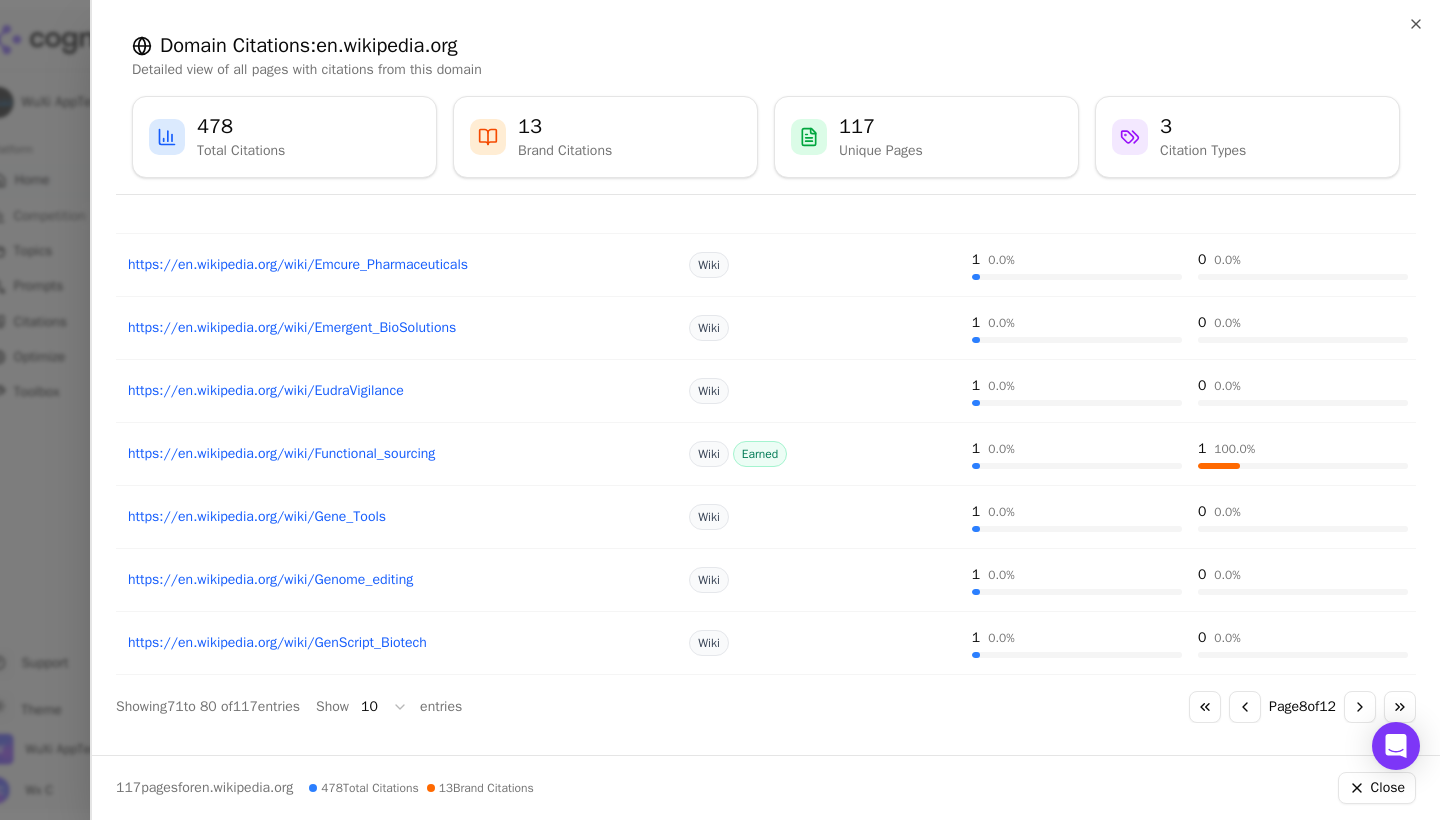 click on "Go to next page" at bounding box center (1360, 707) 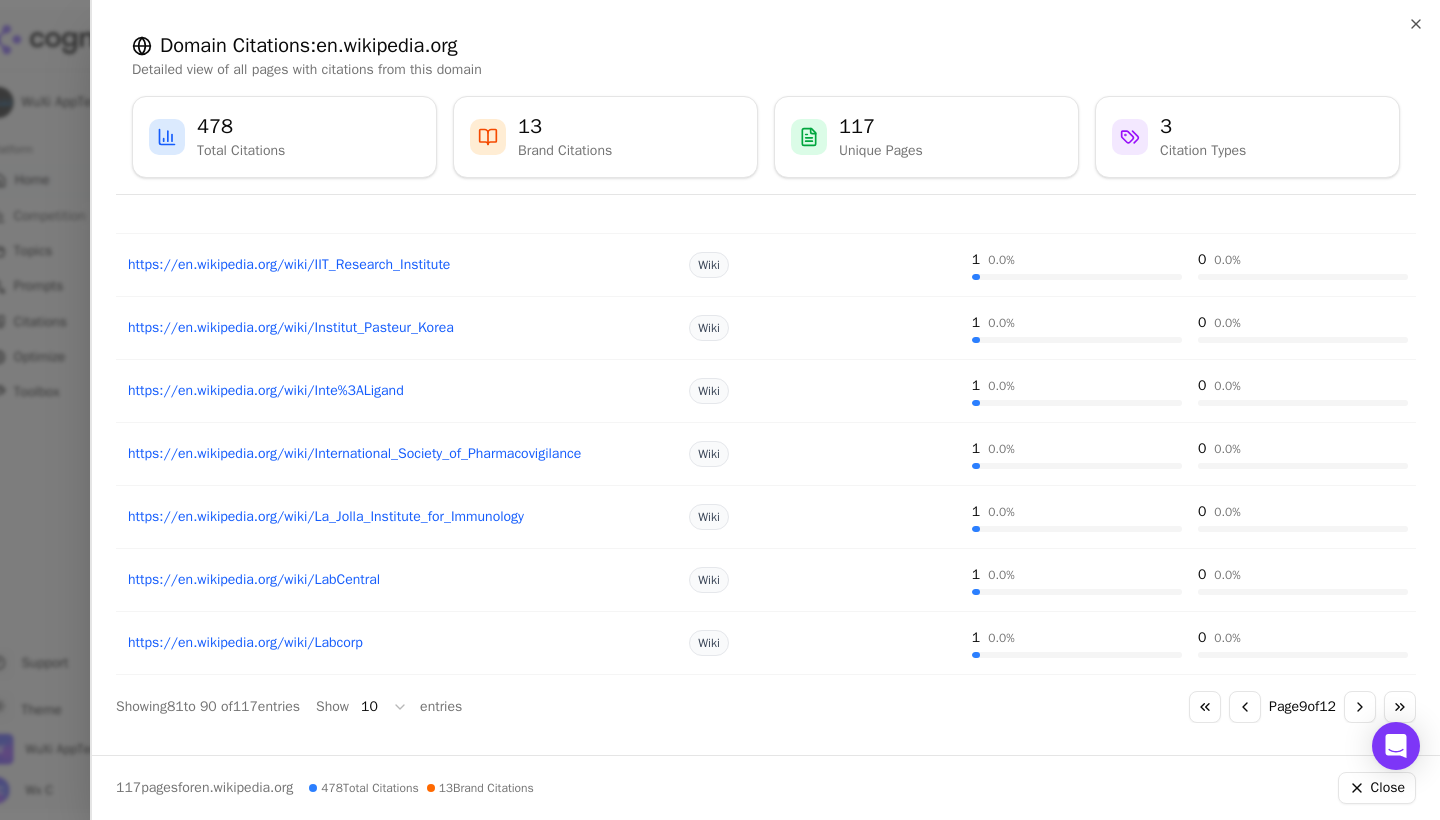 click on "Go to next page" at bounding box center (1360, 707) 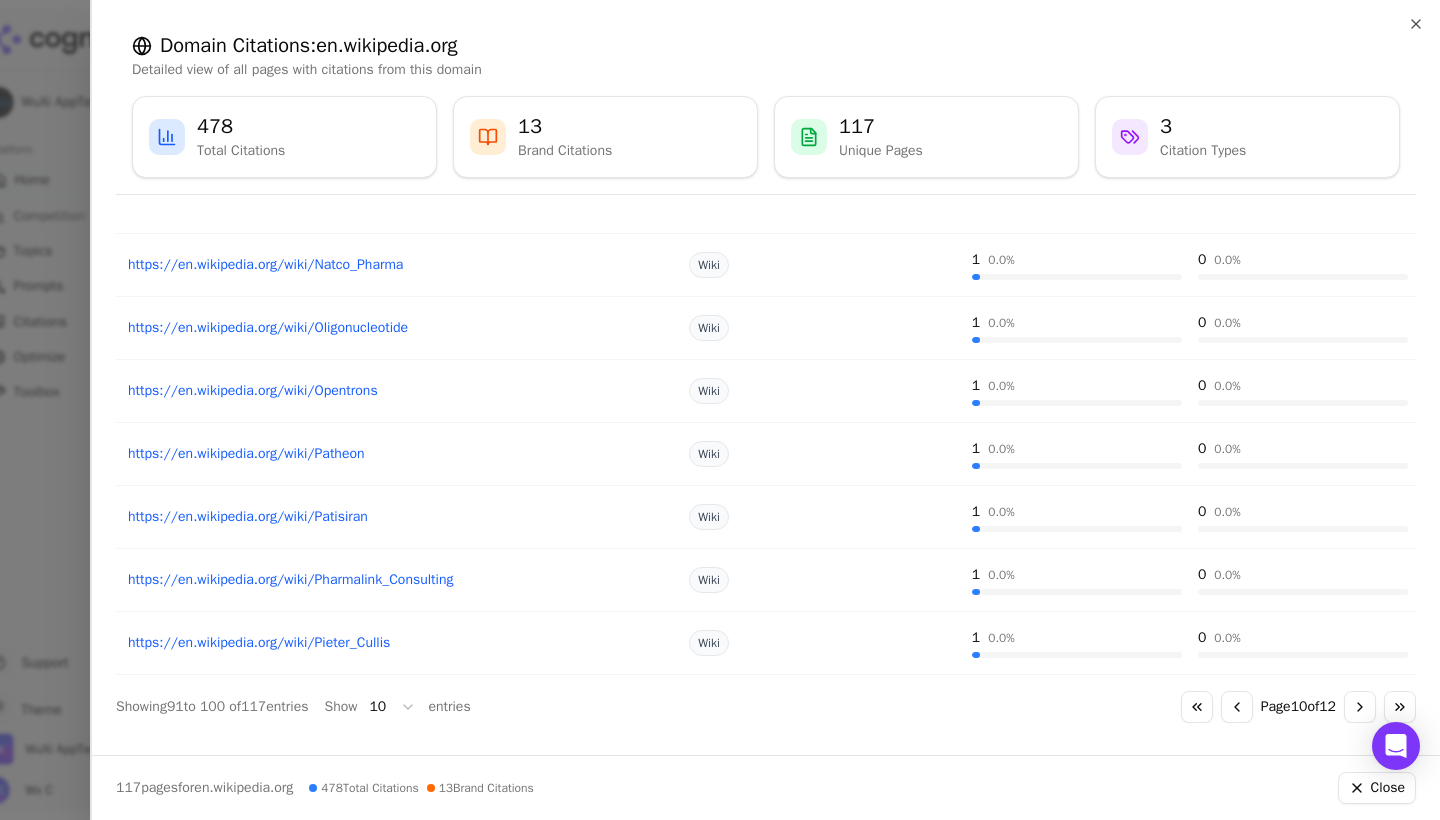 click on "Go to next page" at bounding box center (1360, 707) 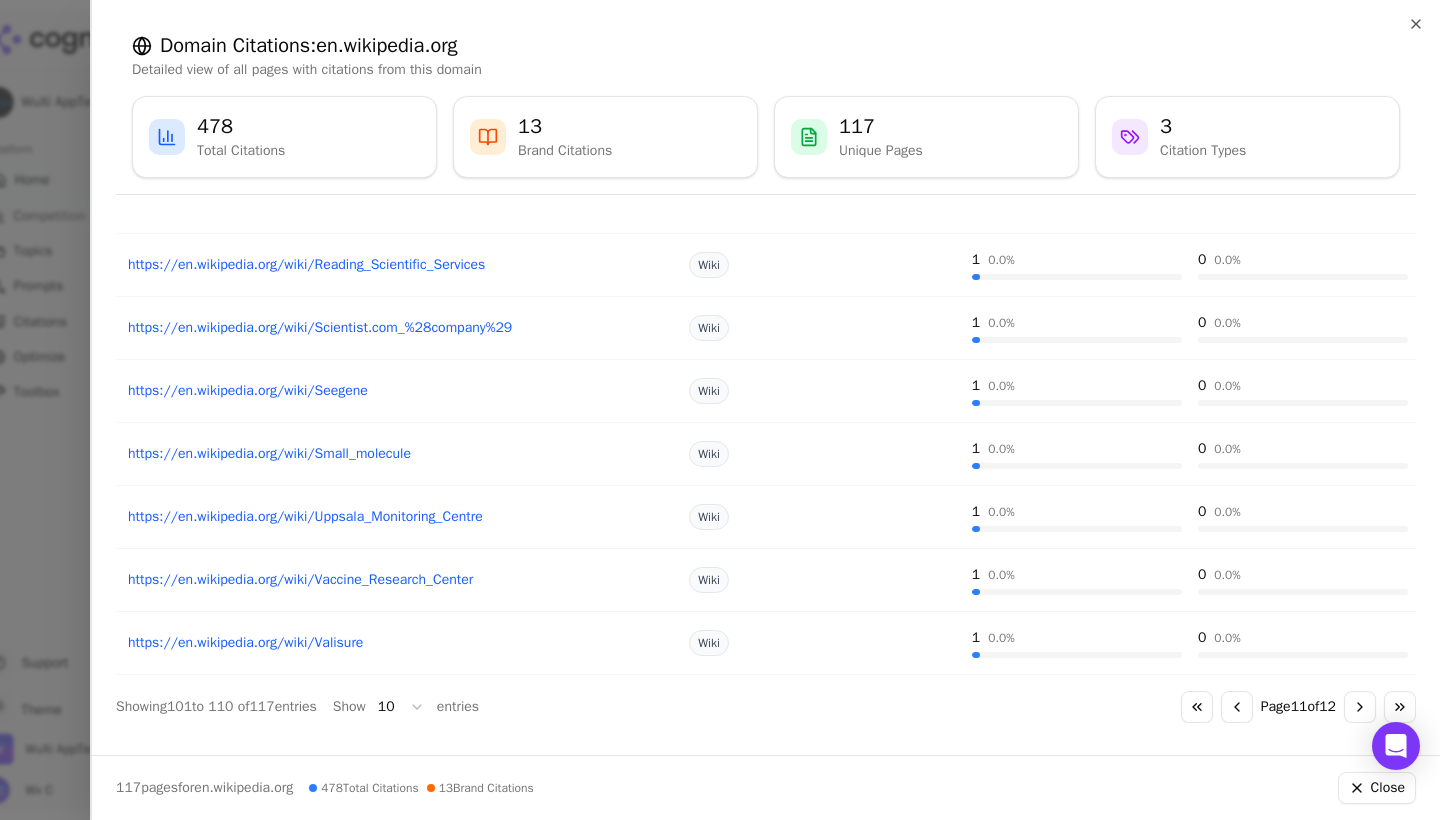 click on "Go to next page" at bounding box center (1360, 707) 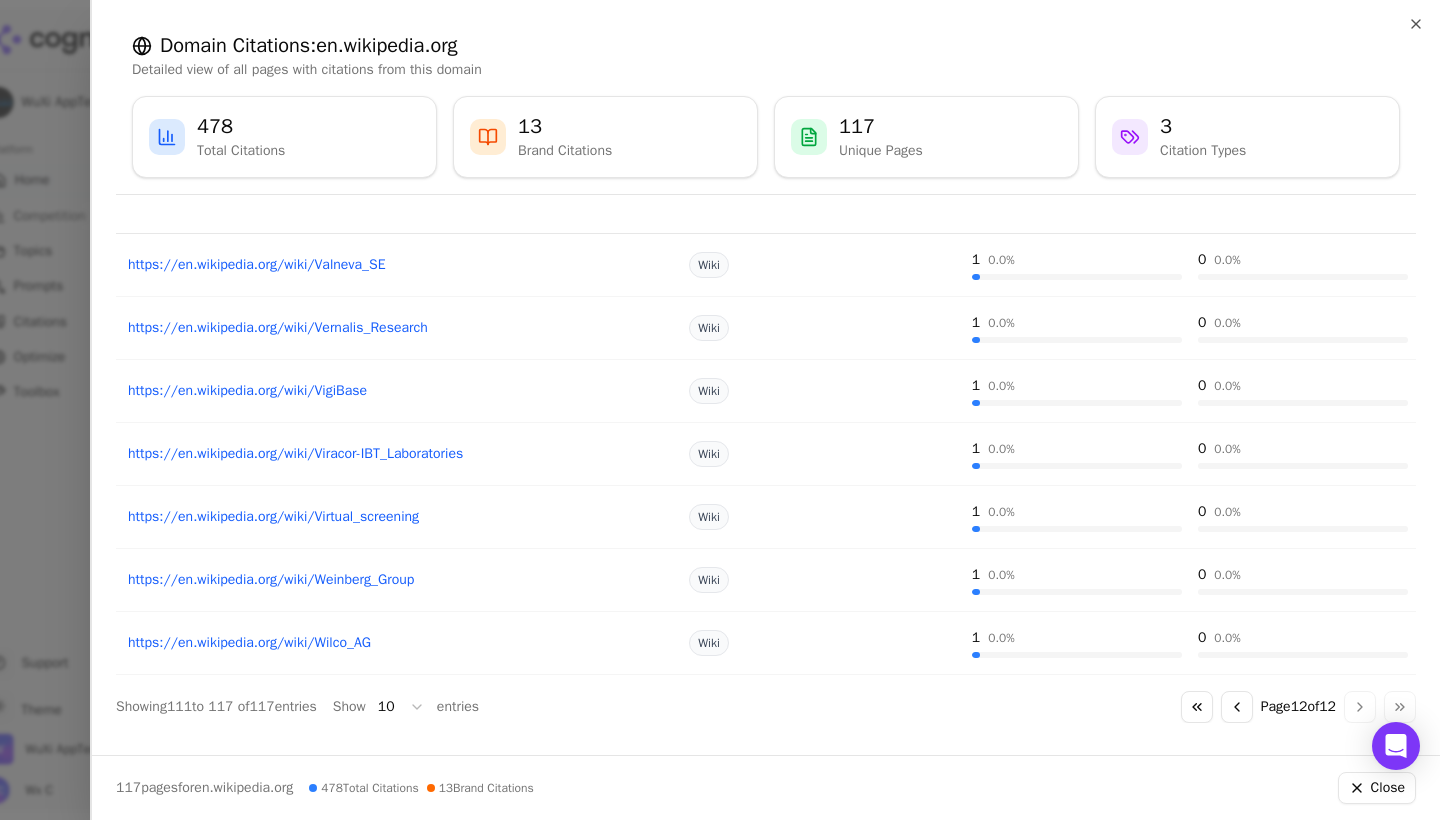 scroll, scrollTop: 90, scrollLeft: 0, axis: vertical 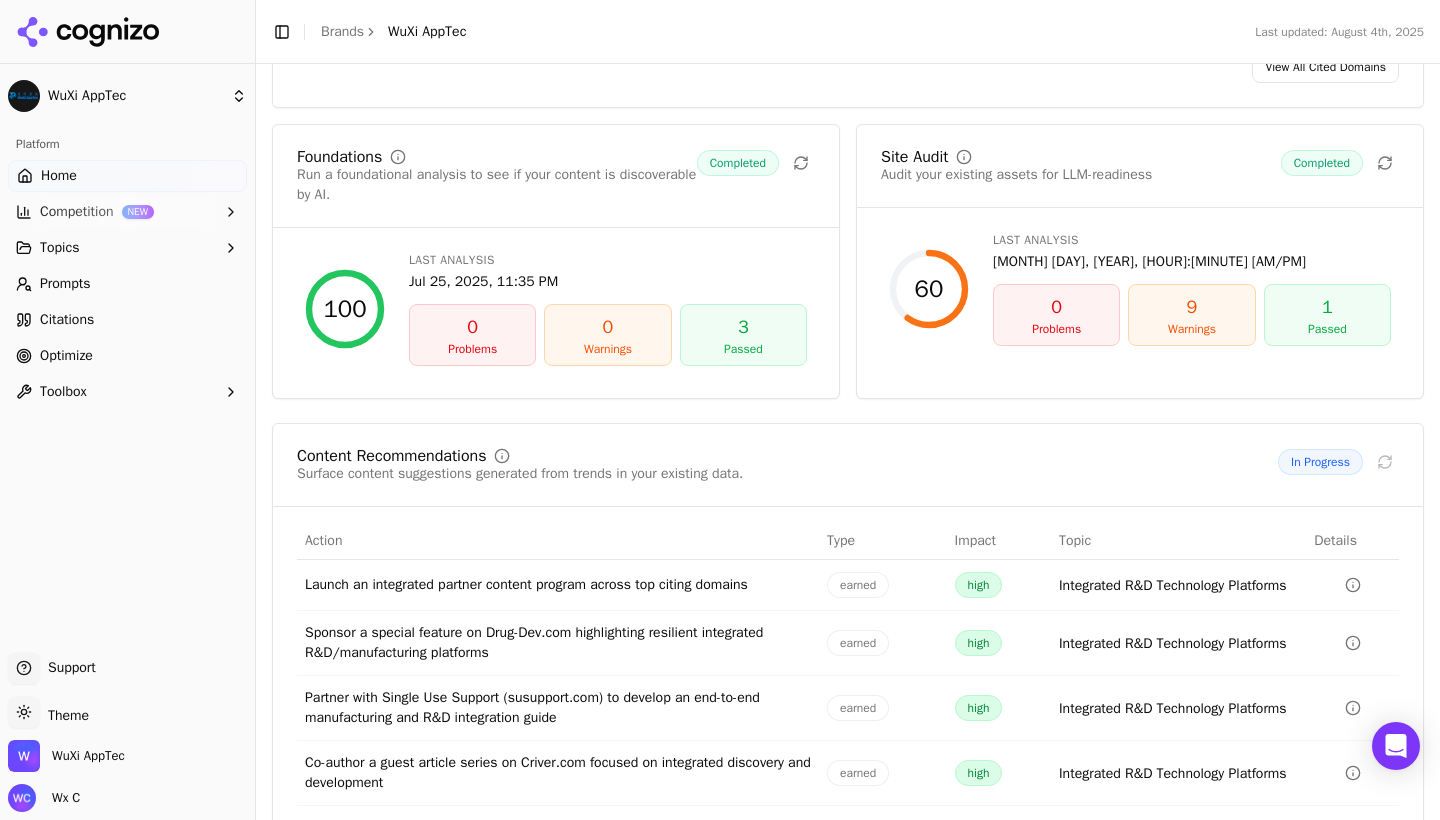 click on "Action" at bounding box center (558, 541) 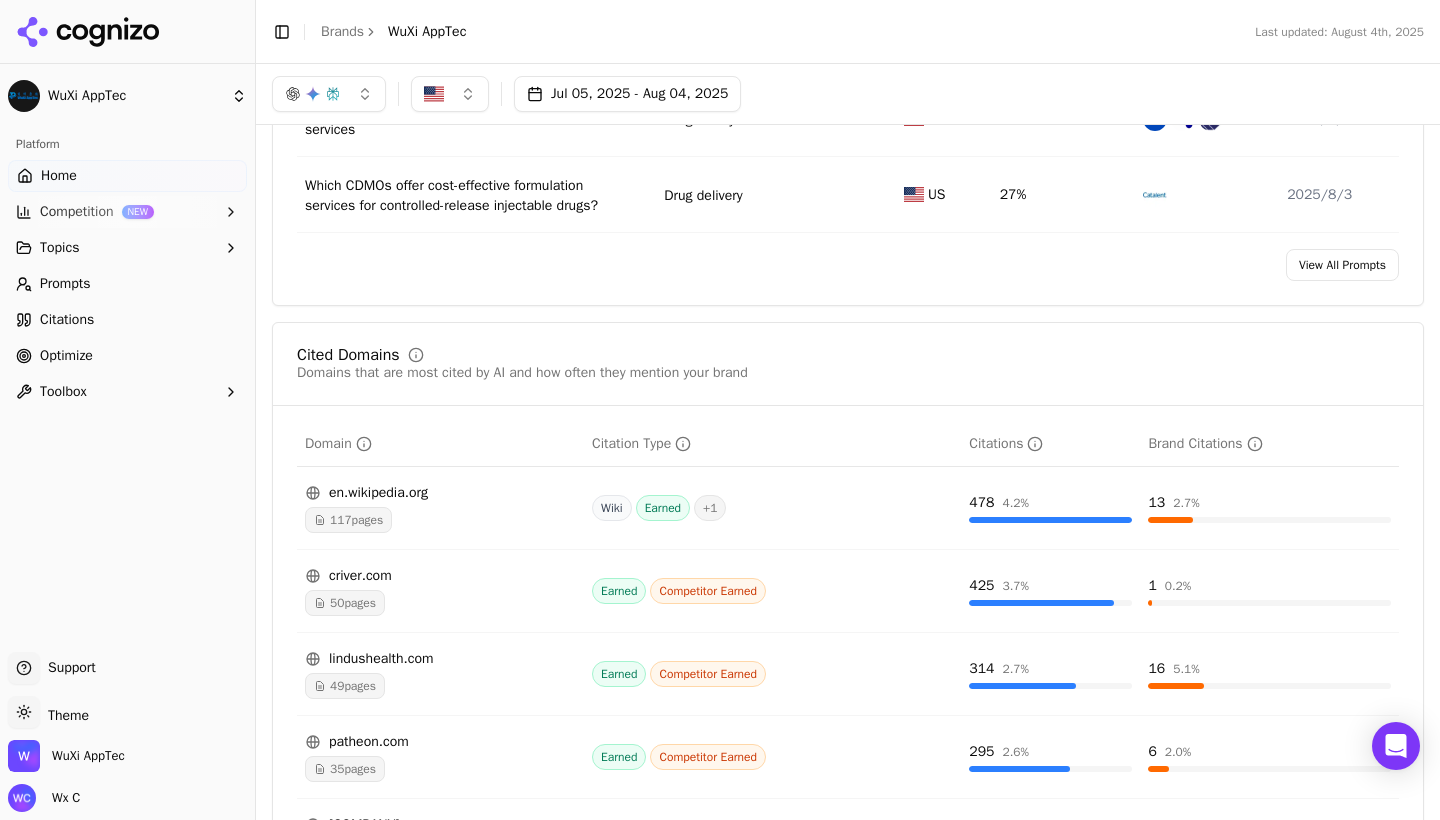scroll, scrollTop: 1647, scrollLeft: 0, axis: vertical 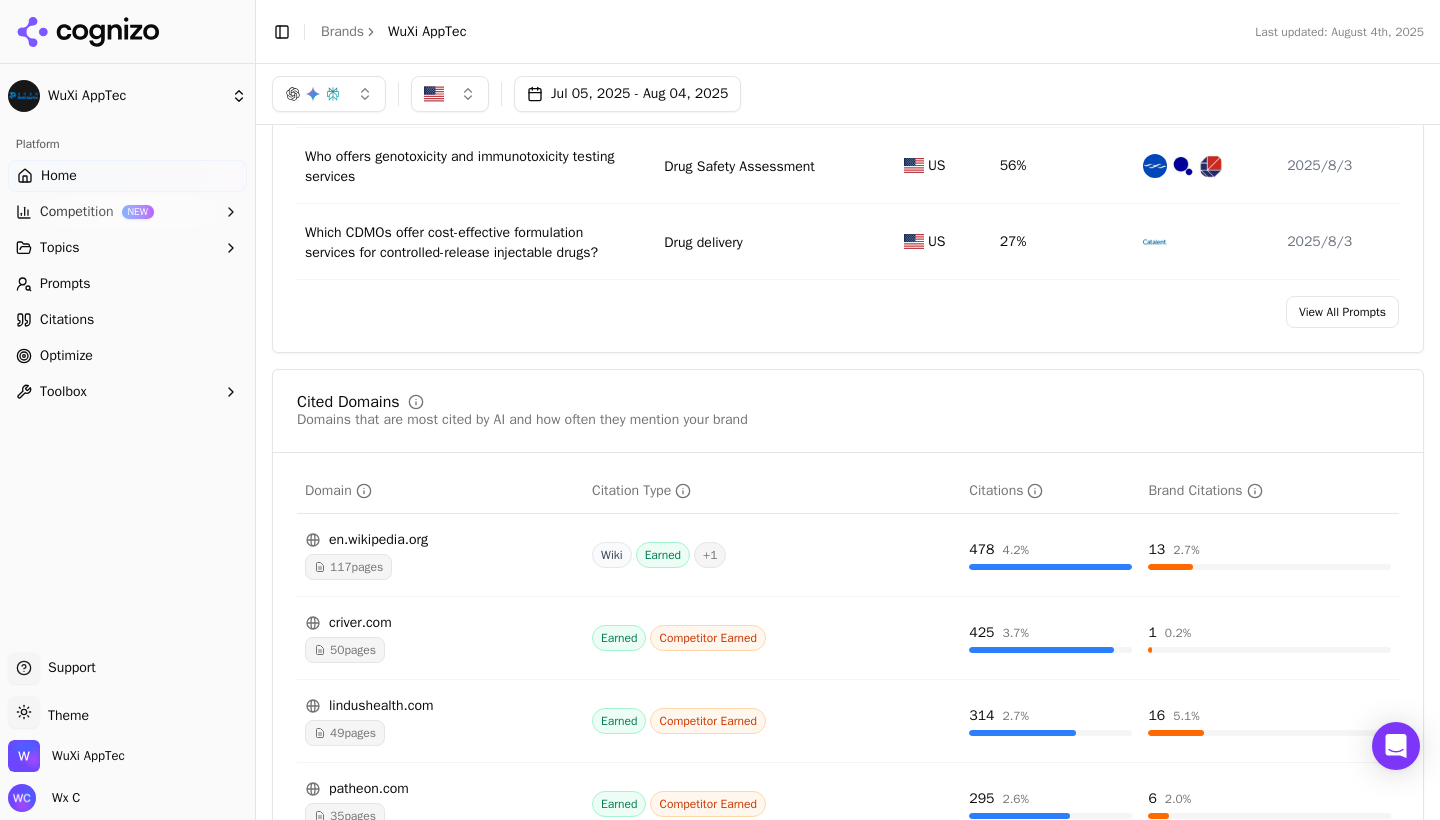 click at bounding box center [329, 94] 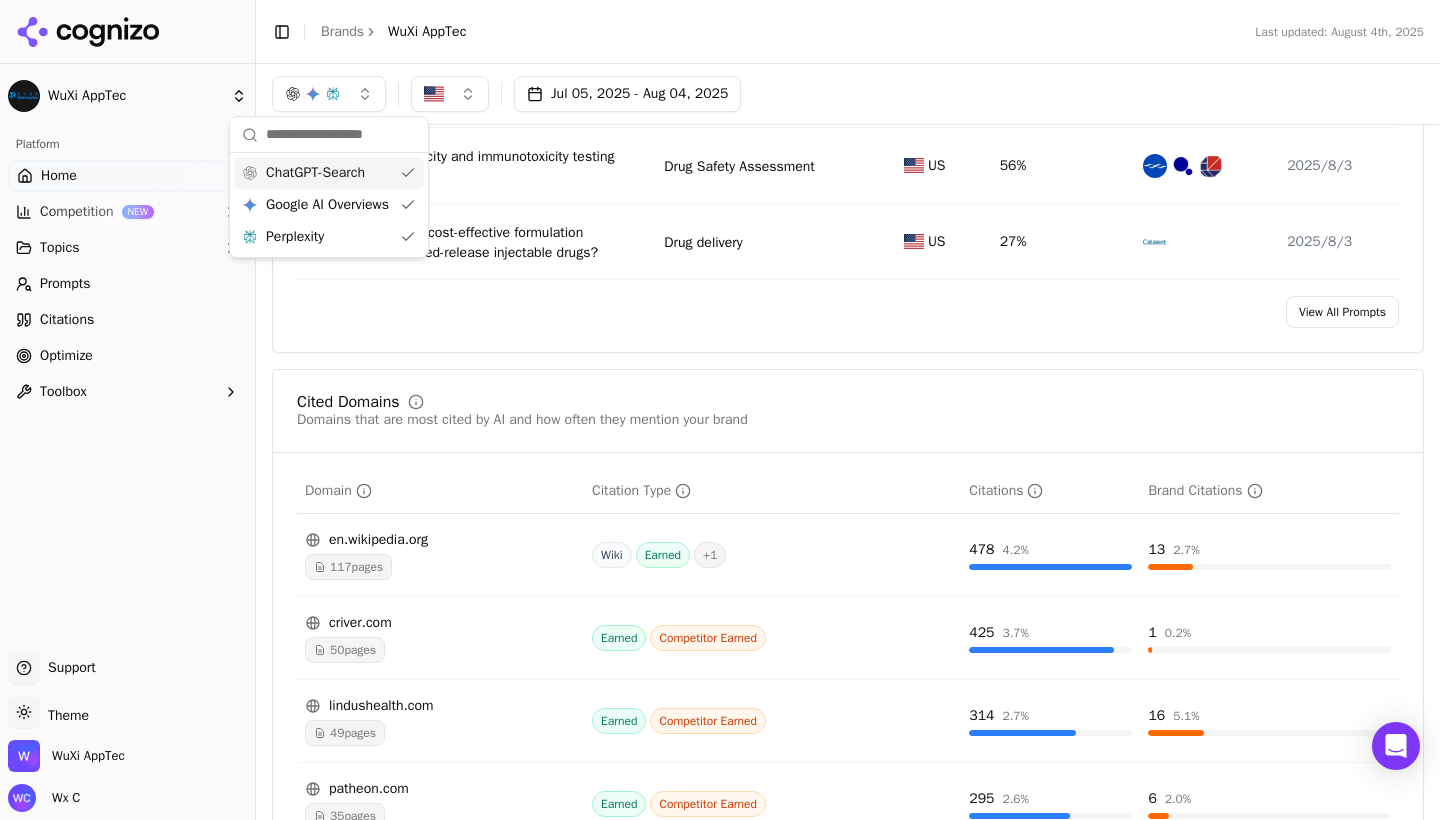 click at bounding box center [329, 94] 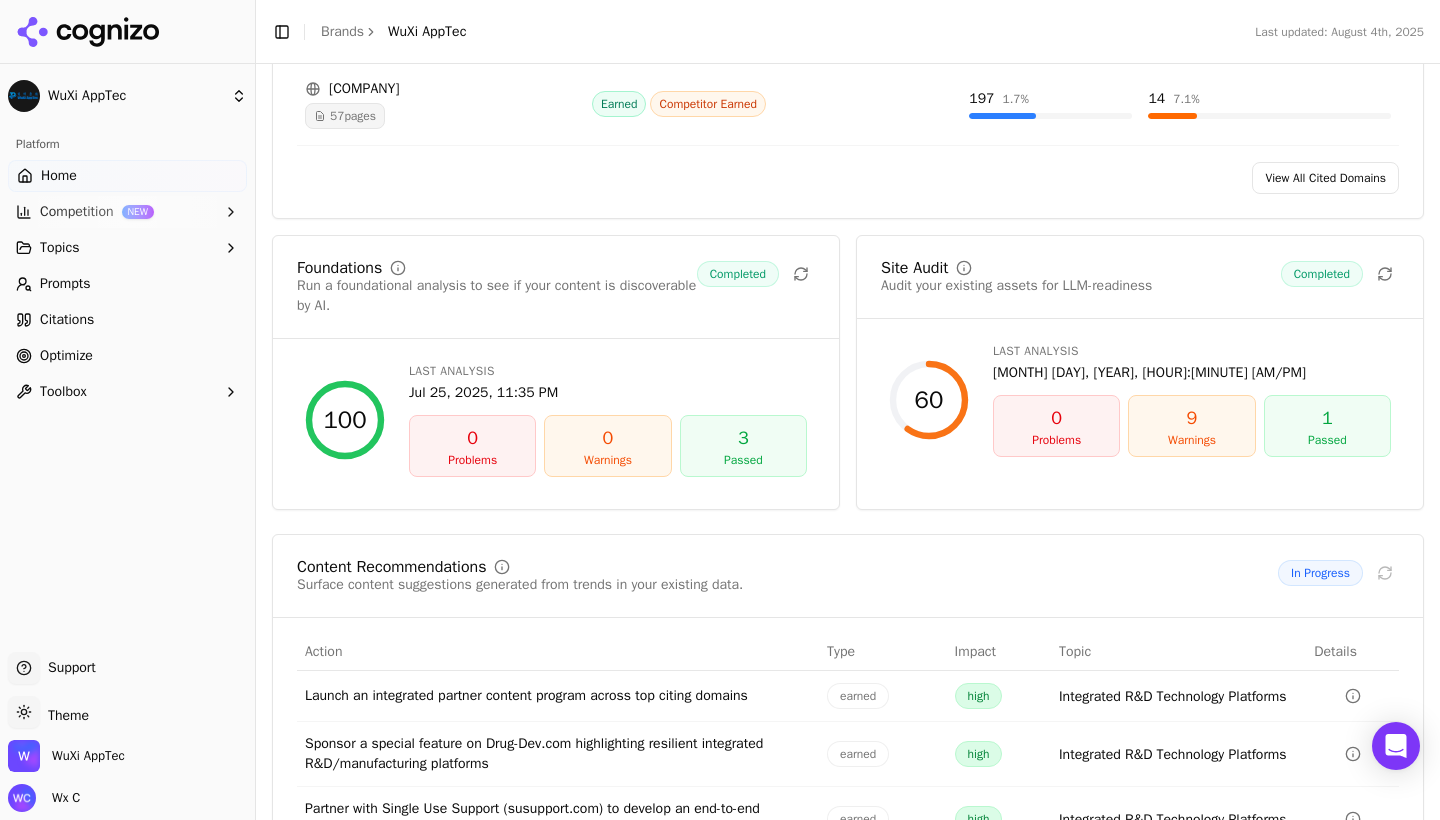 scroll, scrollTop: 2435, scrollLeft: 0, axis: vertical 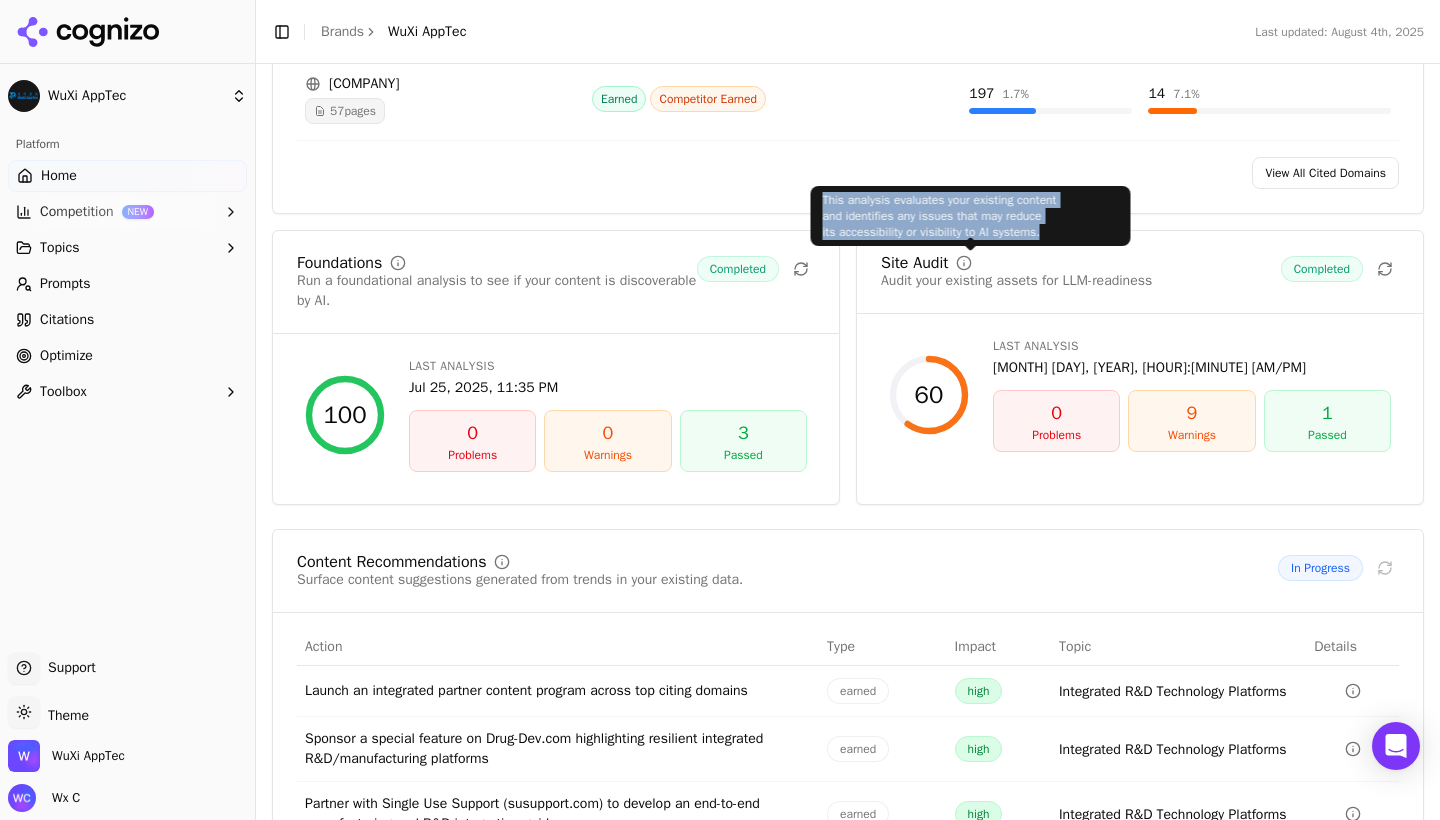 drag, startPoint x: 824, startPoint y: 198, endPoint x: 1046, endPoint y: 230, distance: 224.29445 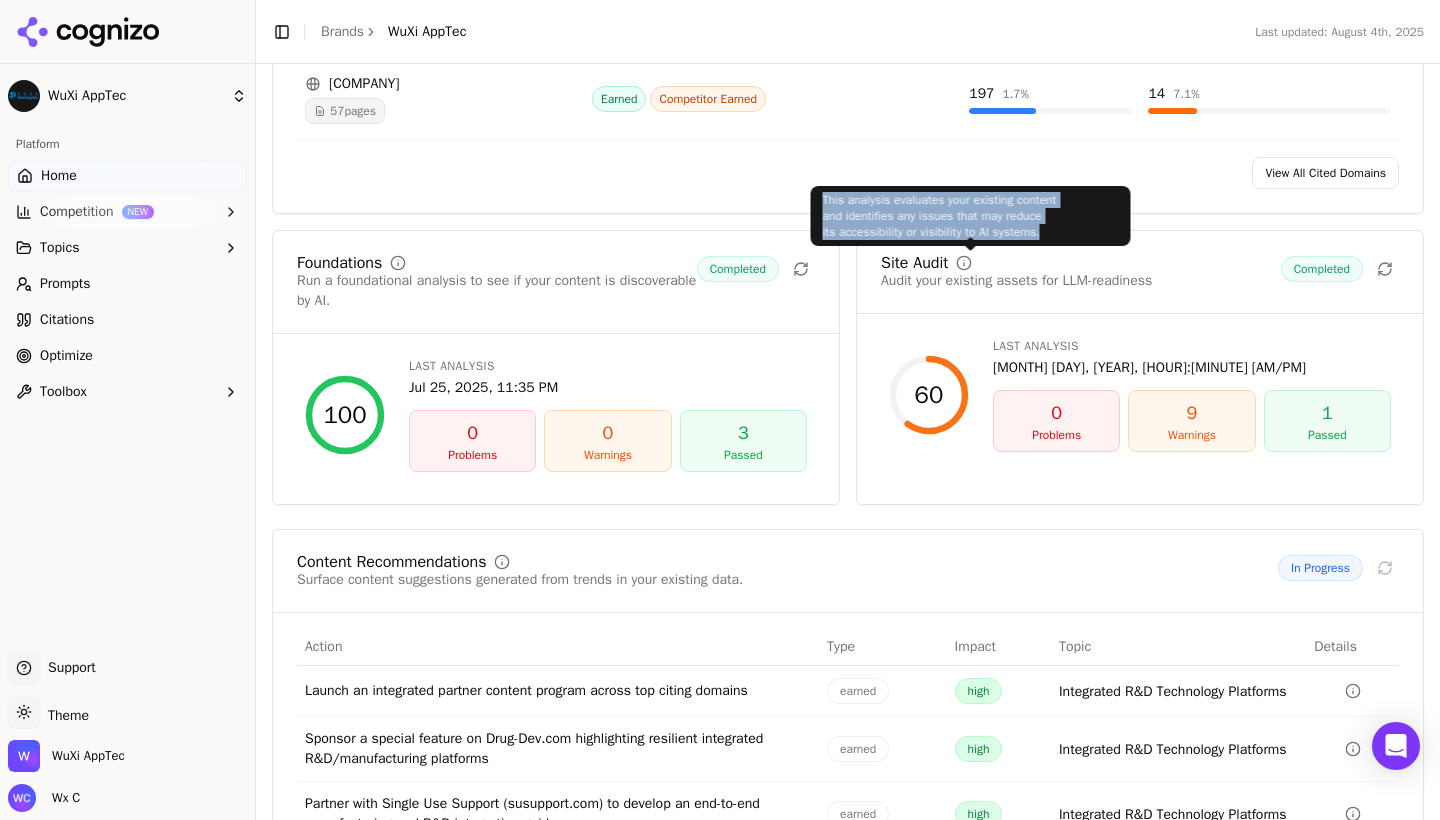 click on "This analysis evaluates your existing content and identifies any issues that may reduce its accessibility or visibility to AI systems. This analysis evaluates your existing content and identifies any issues that may reduce its accessibility or visibility to AI systems." at bounding box center [971, 216] 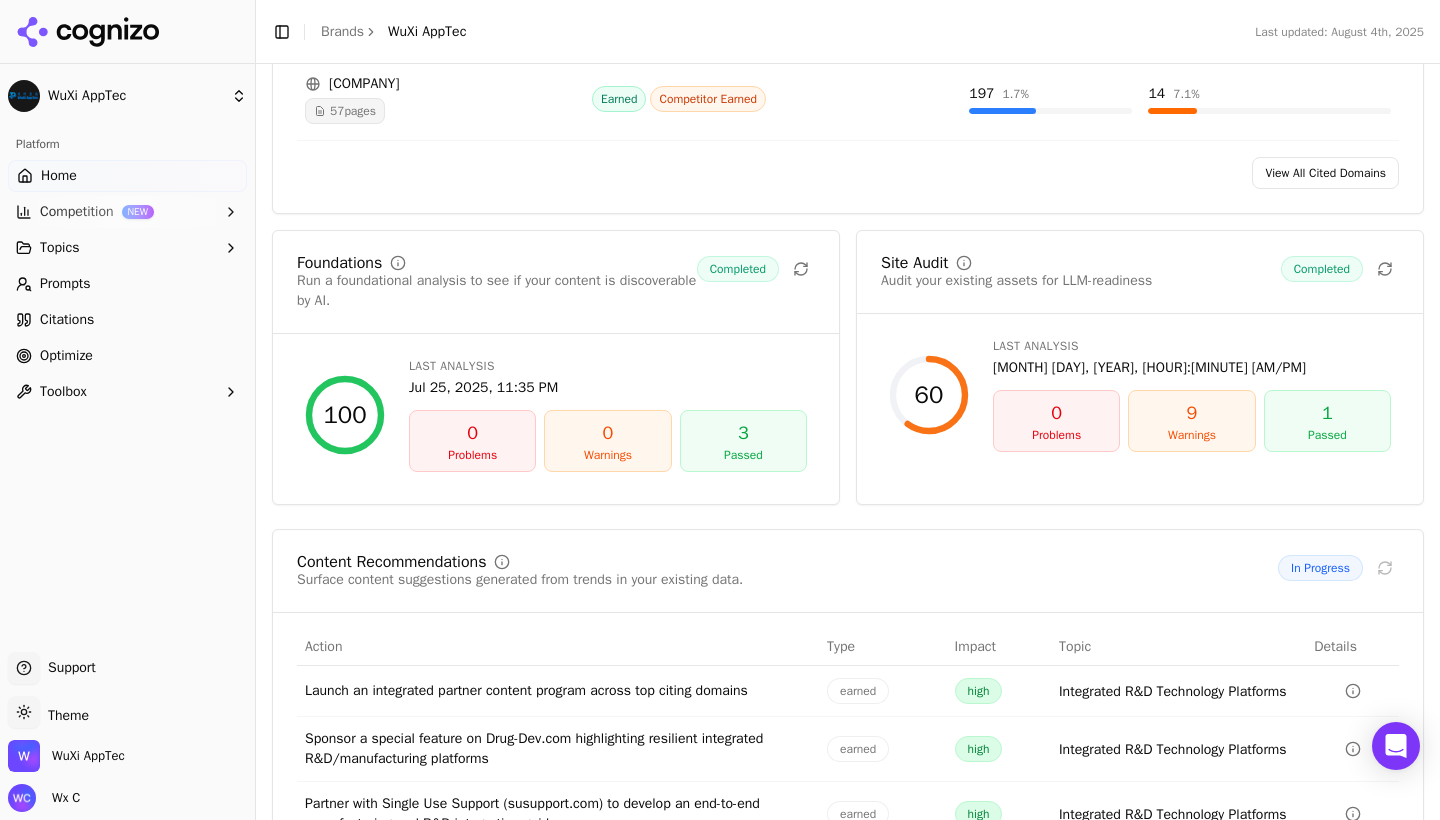click on "9" at bounding box center [1191, 413] 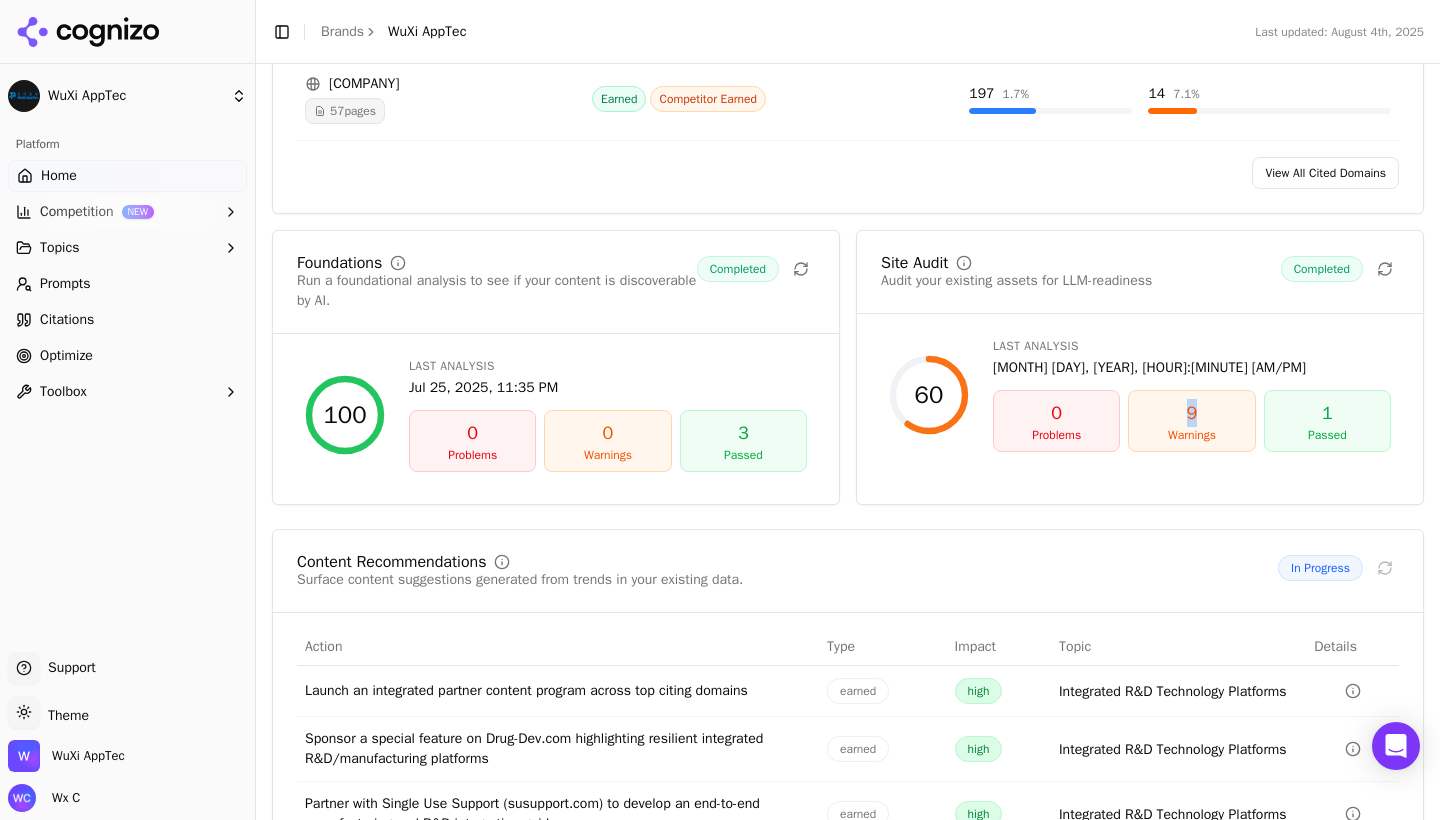 click on "9" at bounding box center (1191, 413) 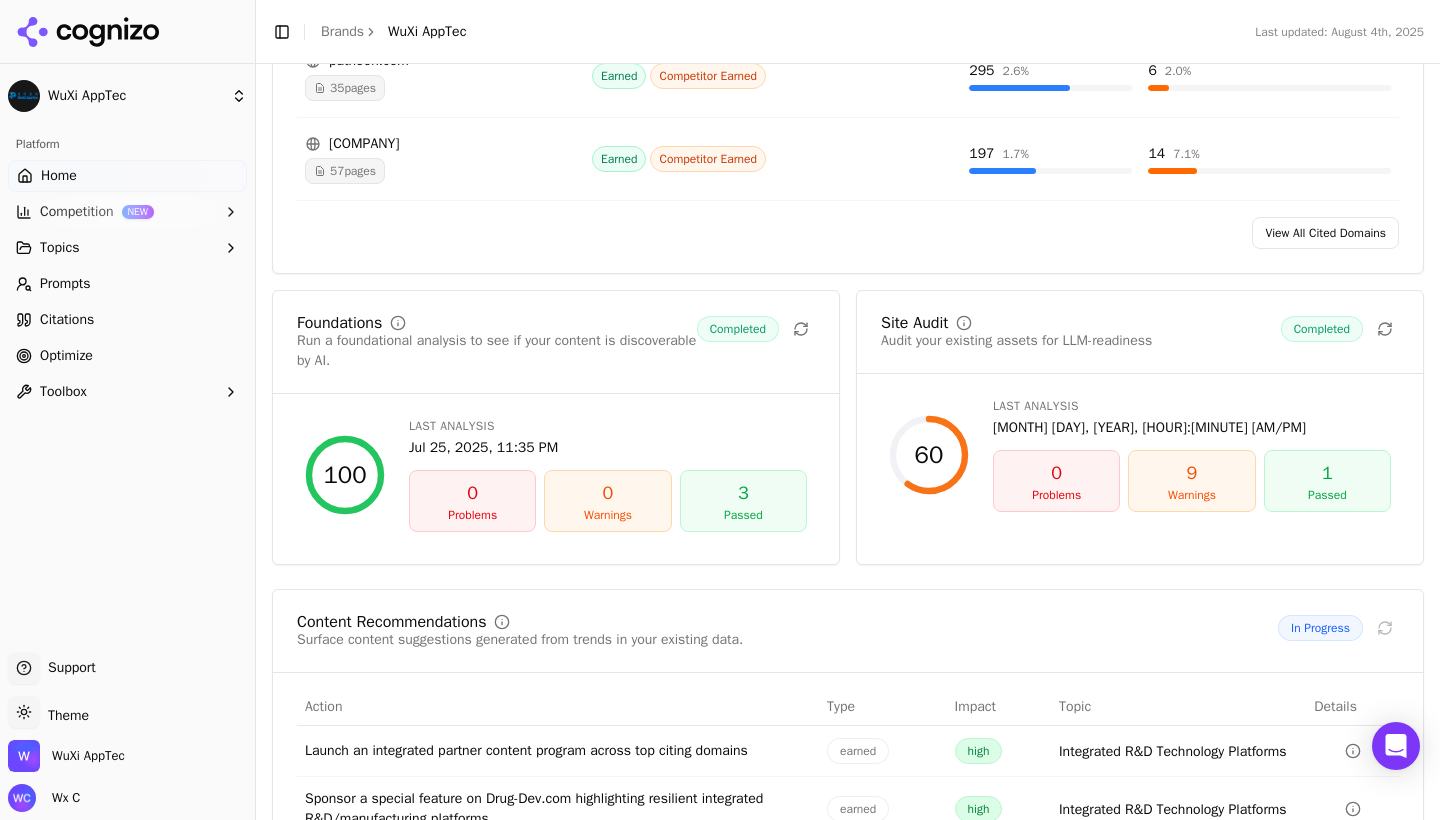 scroll, scrollTop: 2656, scrollLeft: 0, axis: vertical 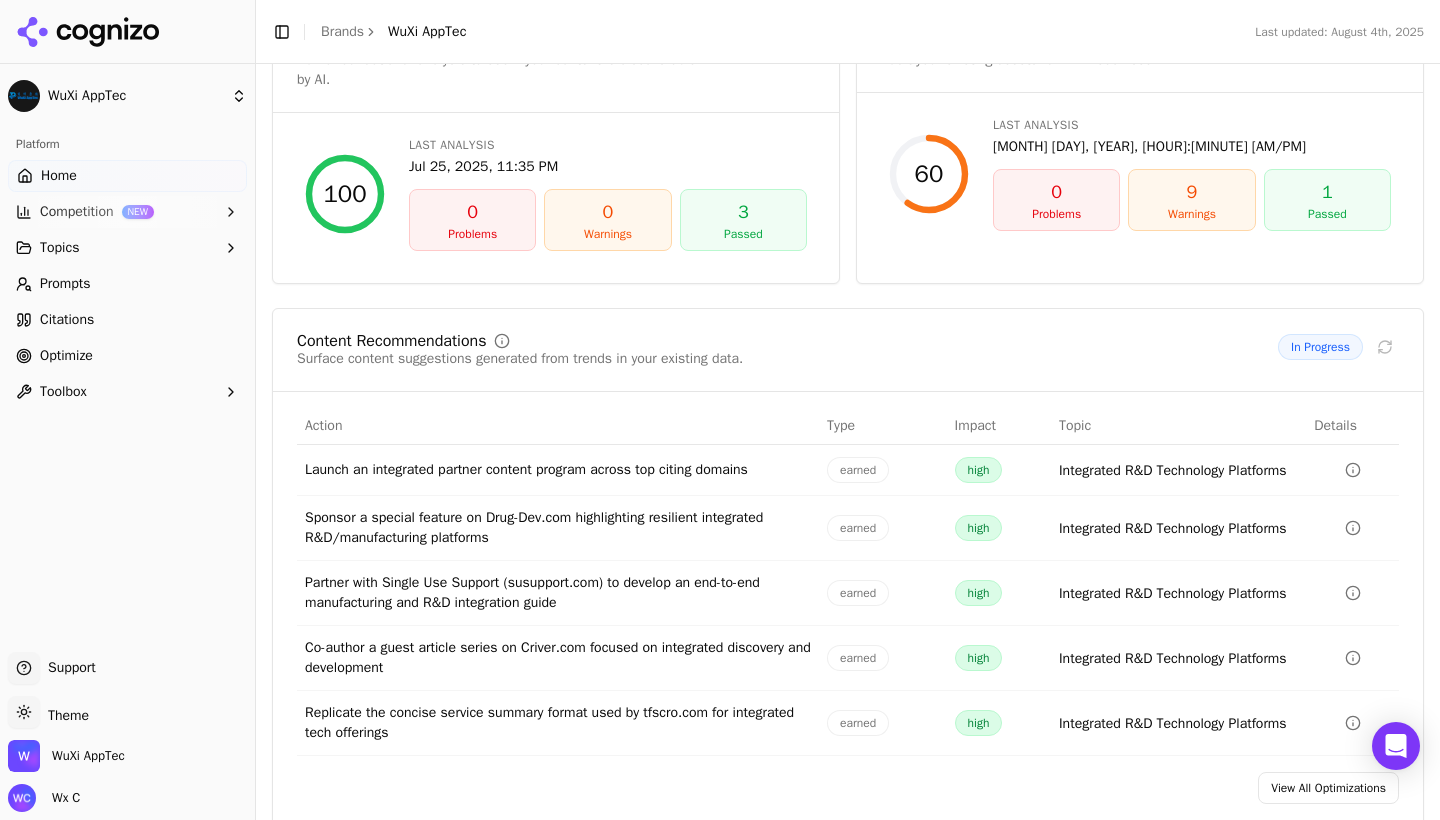 click on "Action" at bounding box center [558, 426] 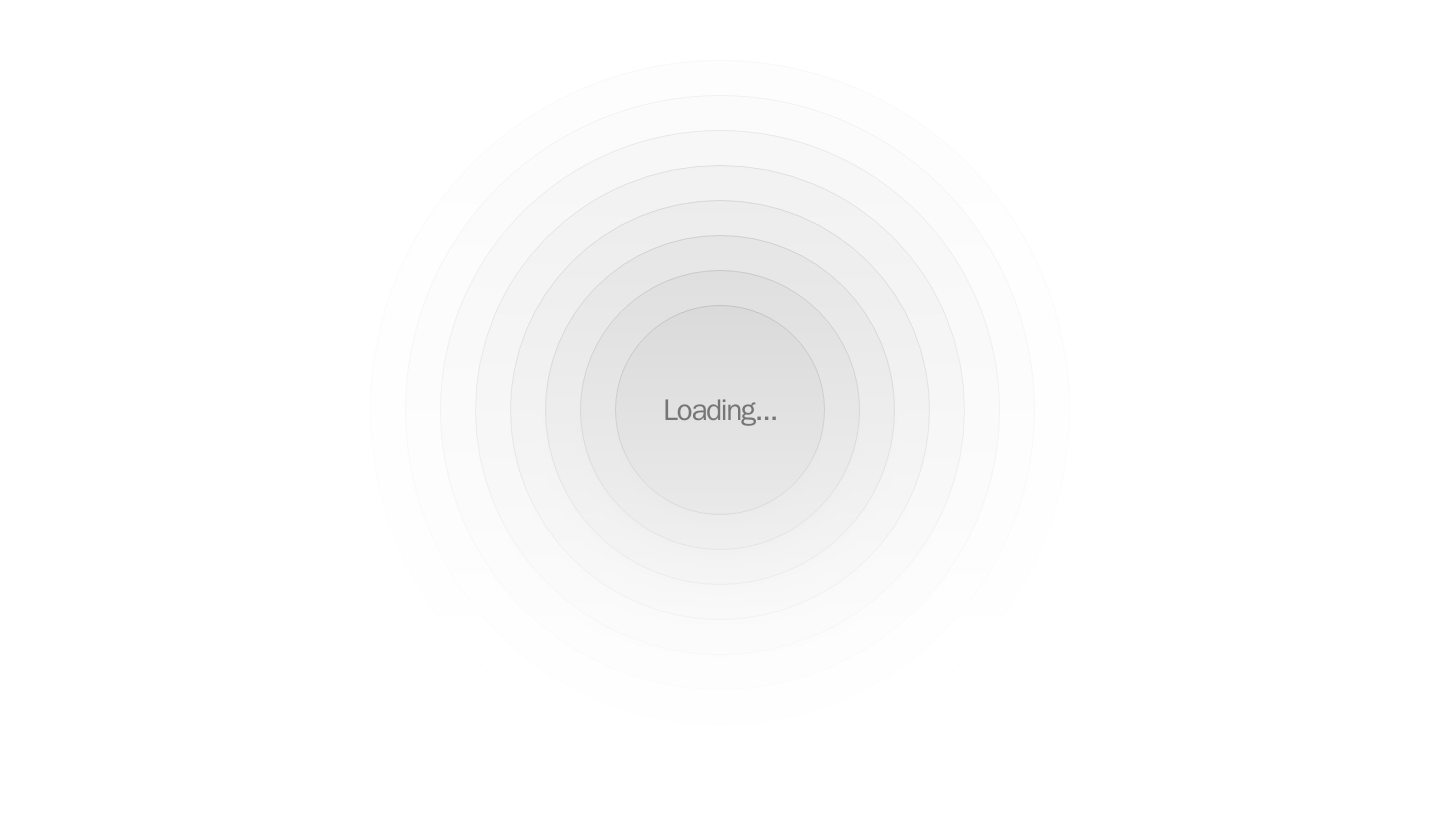 scroll, scrollTop: 0, scrollLeft: 0, axis: both 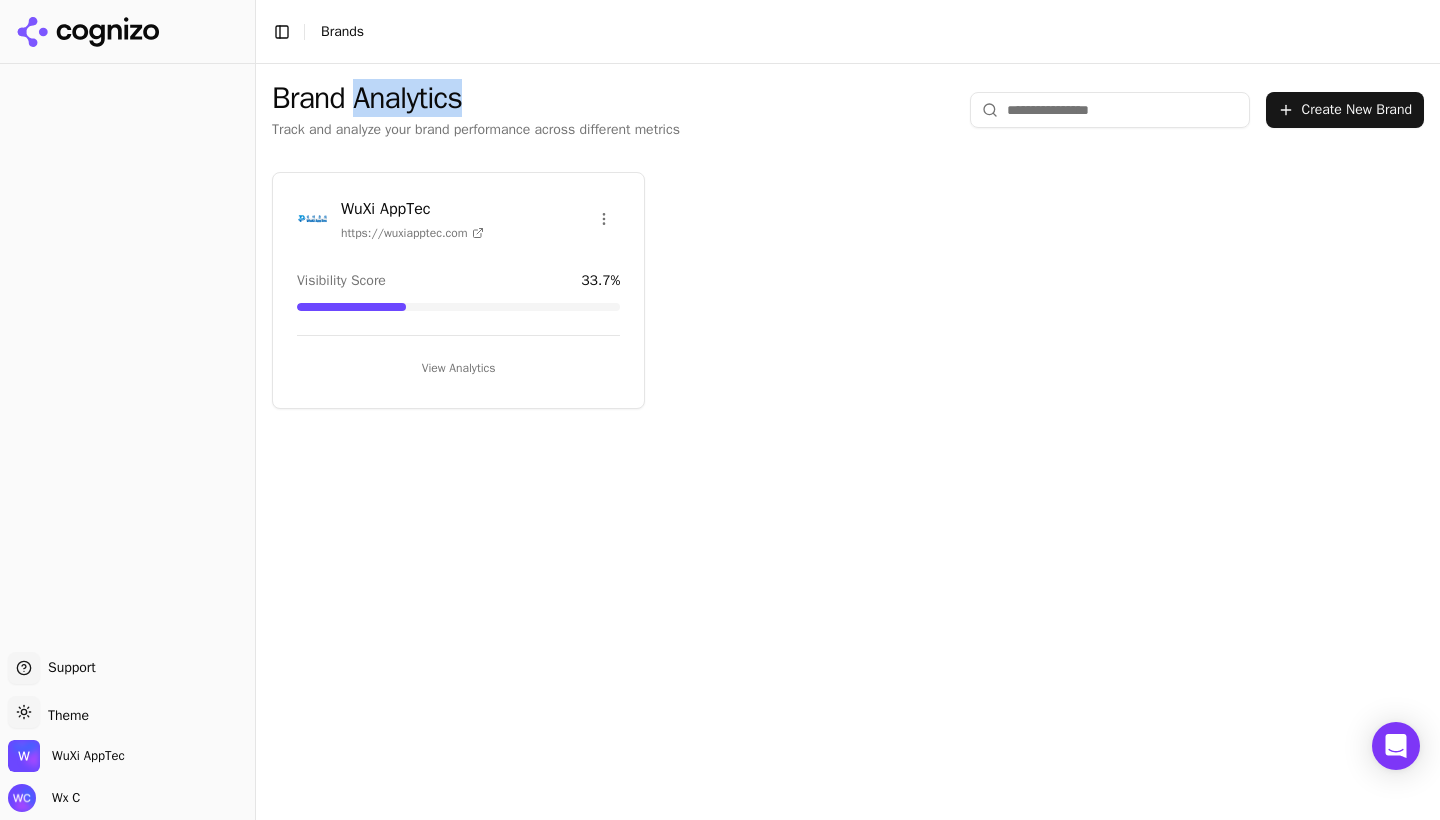 drag, startPoint x: 475, startPoint y: 103, endPoint x: 356, endPoint y: 103, distance: 119 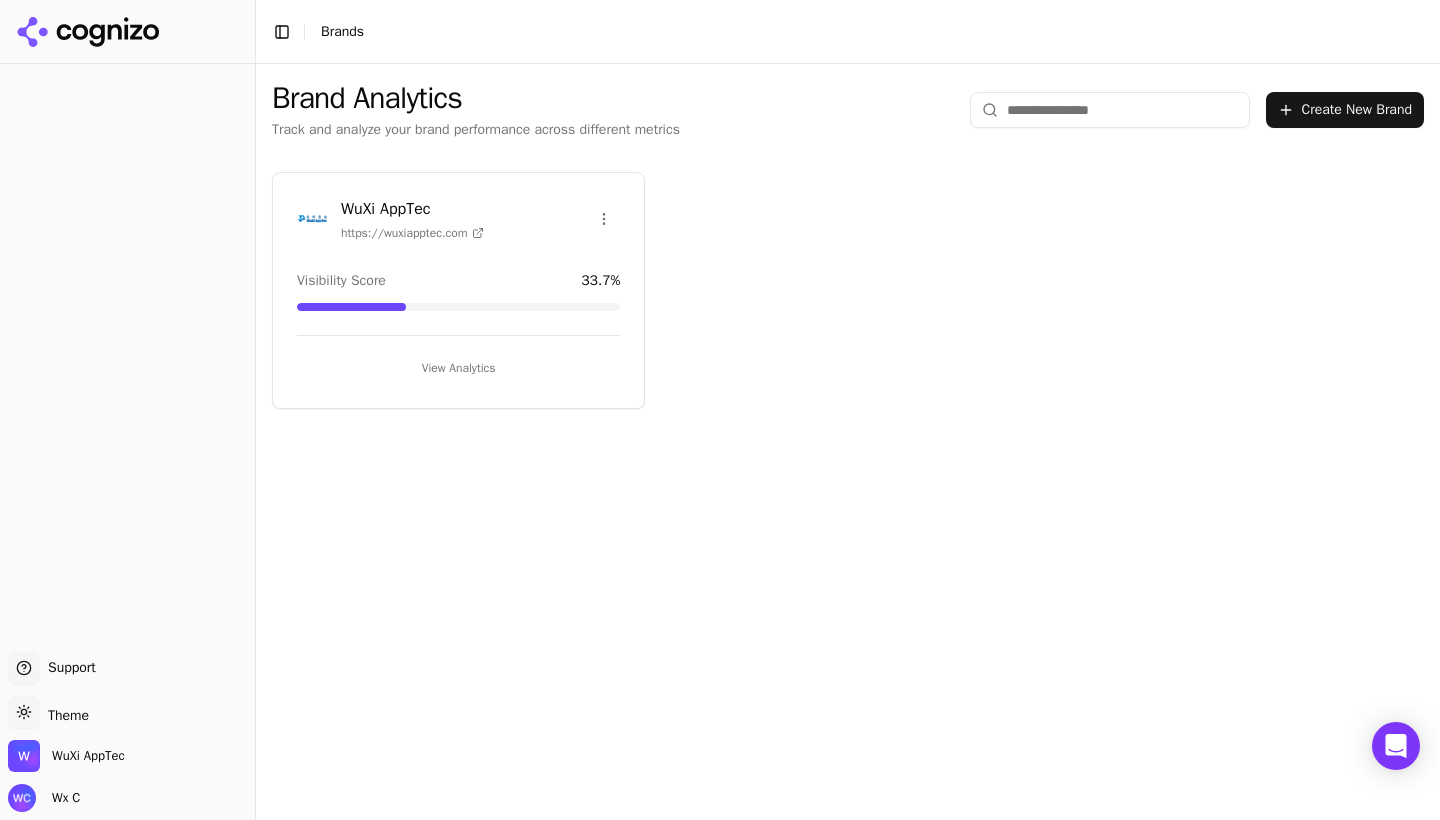 click on "Track and analyze your brand performance across different metrics" at bounding box center (476, 130) 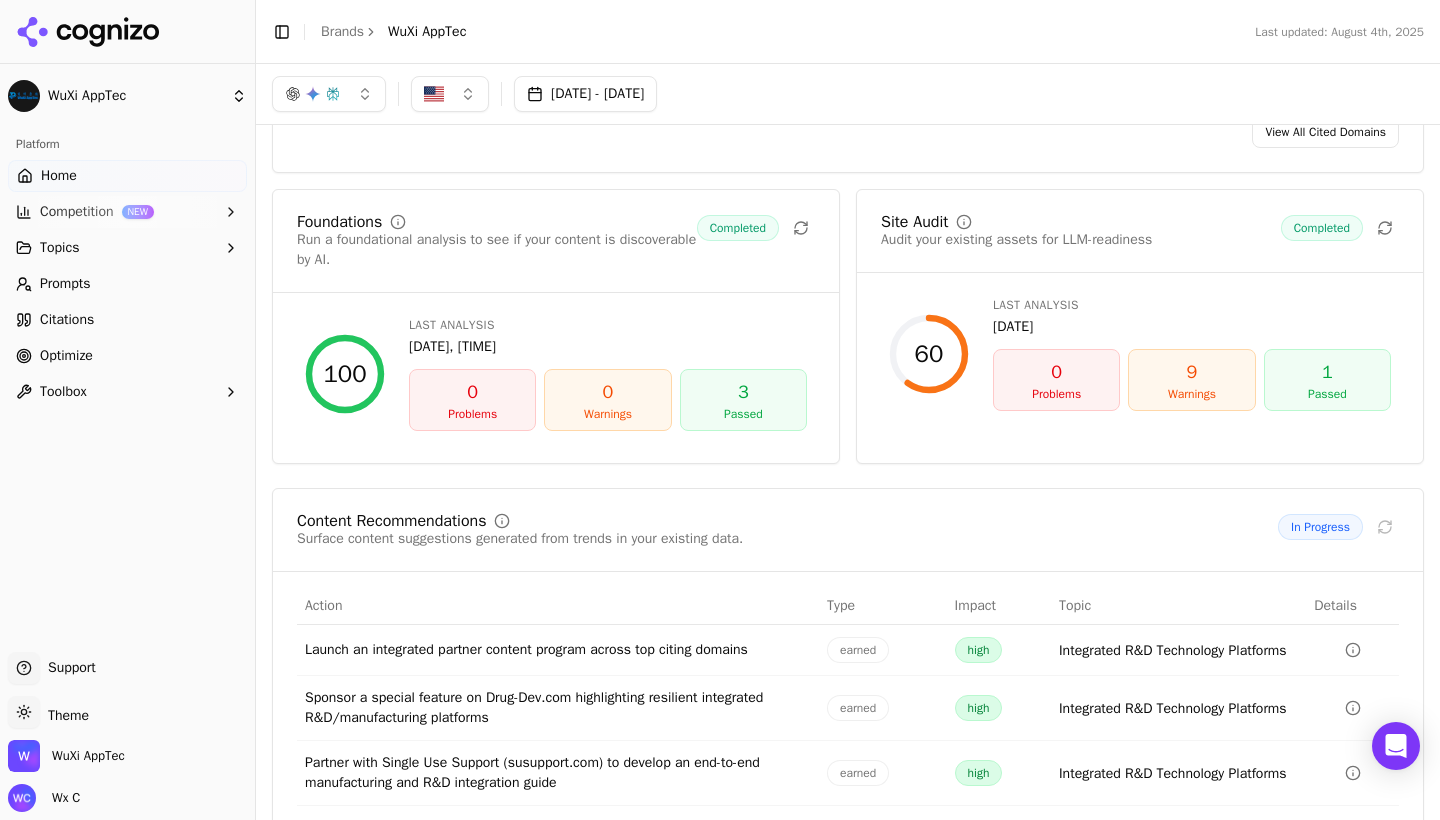 scroll, scrollTop: 2425, scrollLeft: 0, axis: vertical 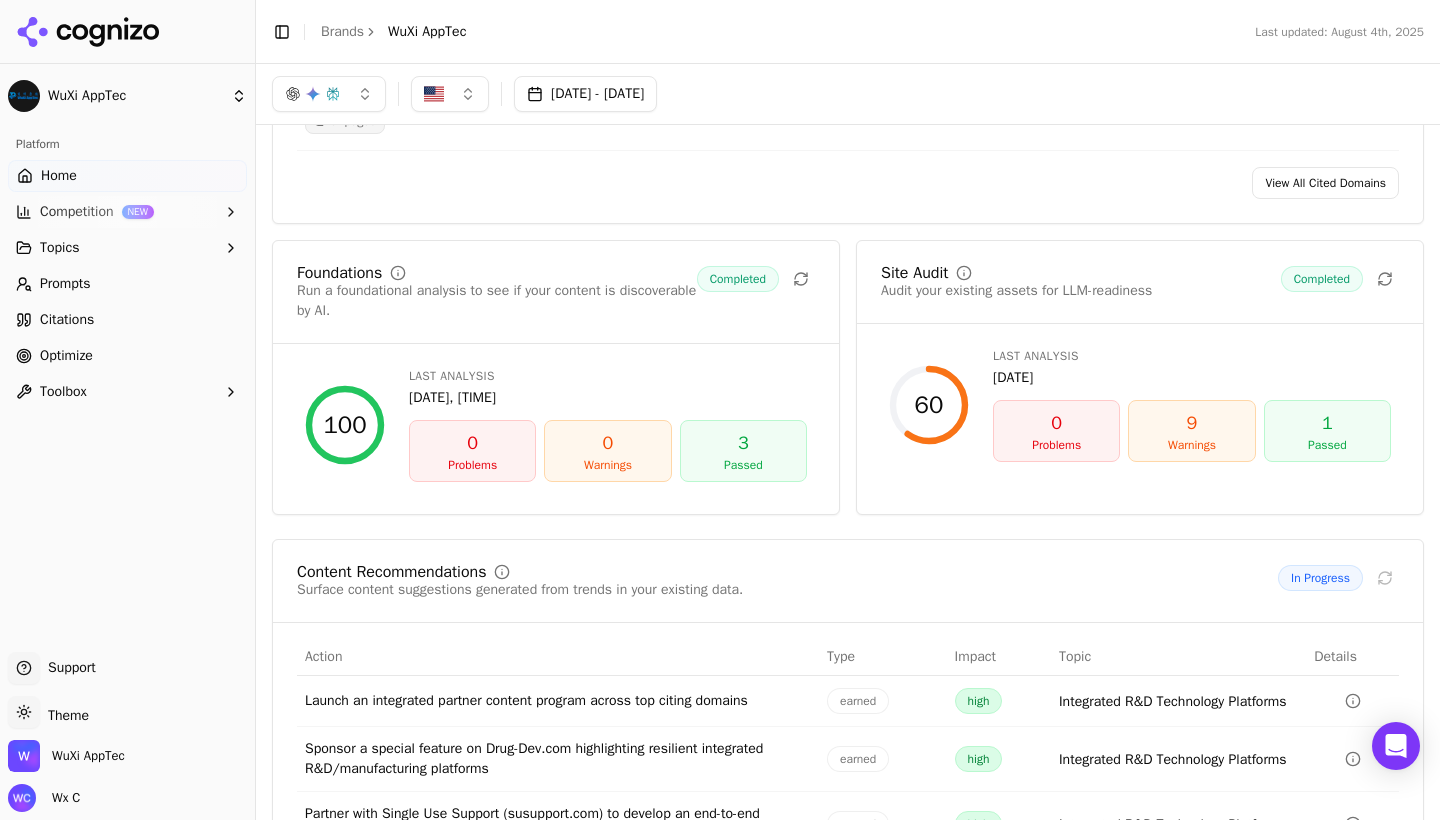 click on "Warnings" at bounding box center [1191, 445] 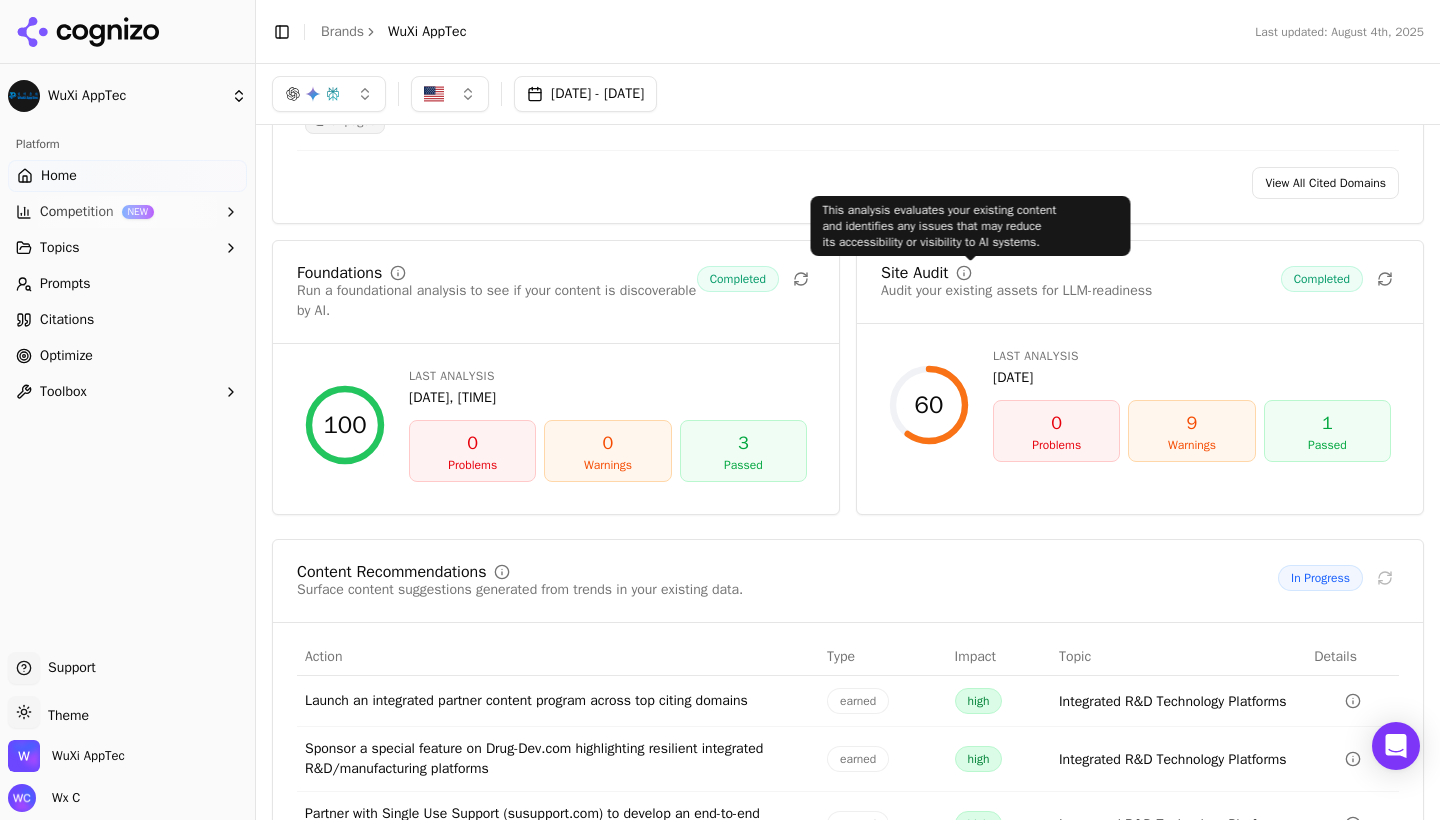 click 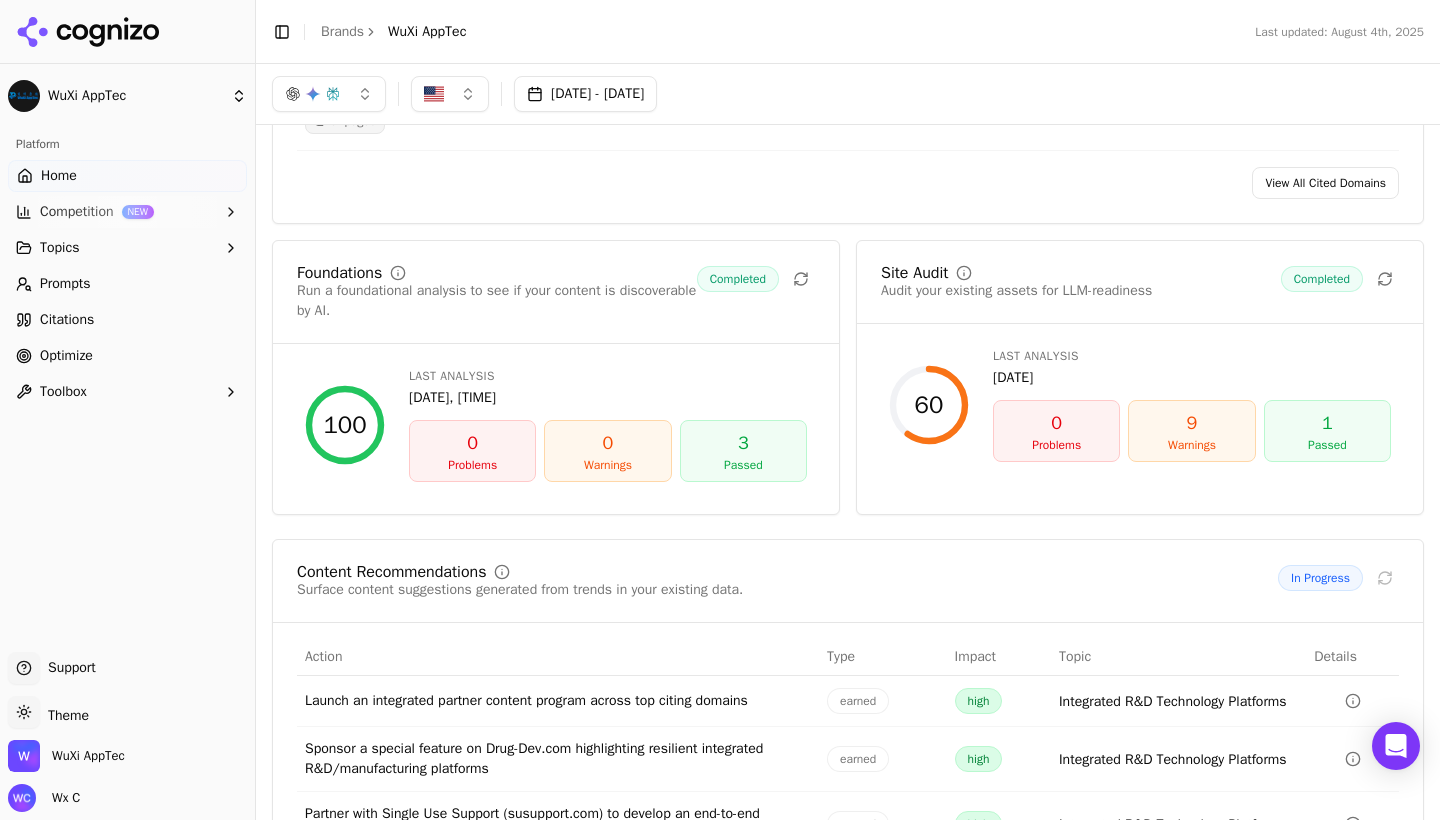 click on "Site Audit" at bounding box center (914, 273) 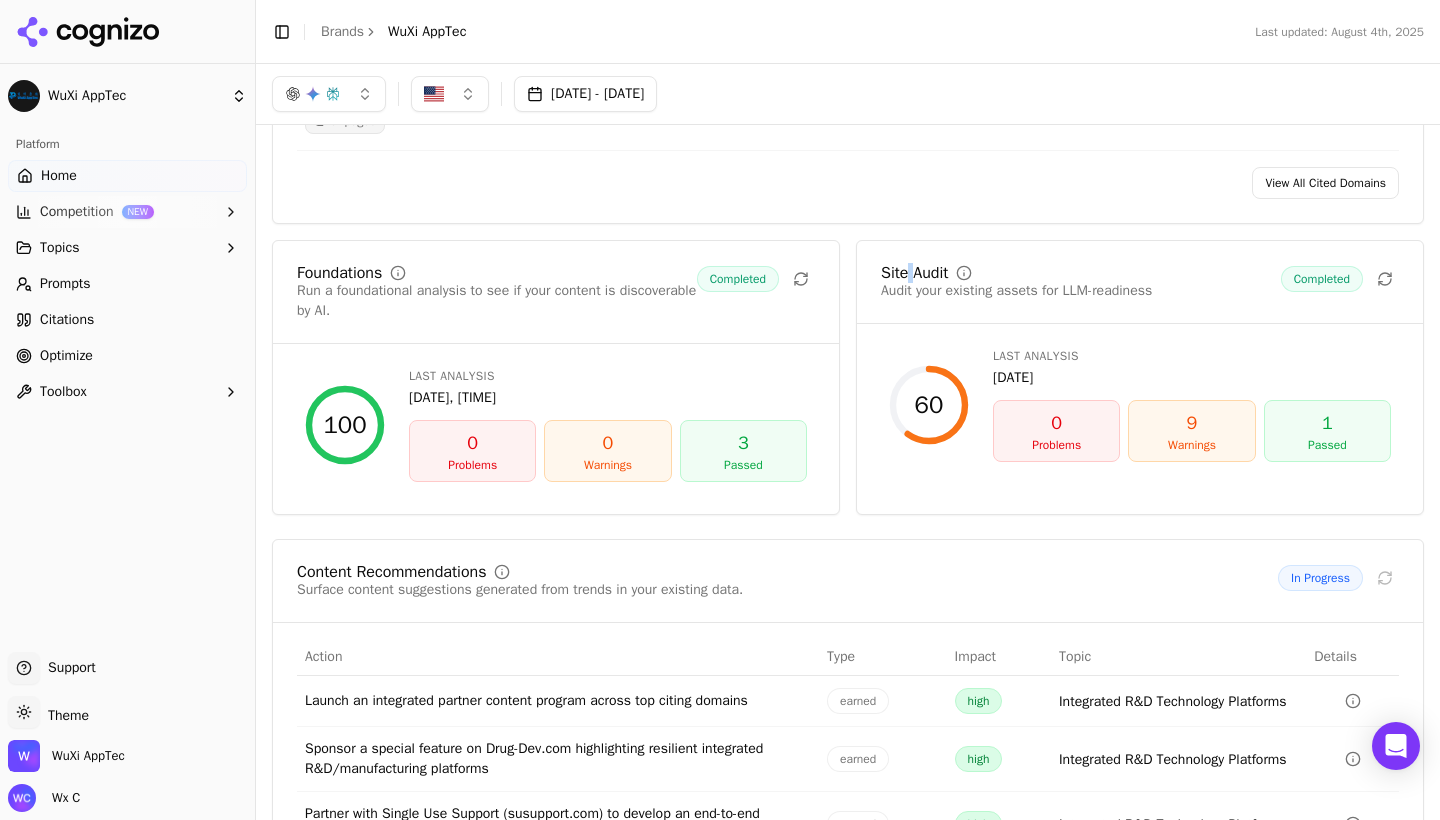 click on "Site Audit" at bounding box center [914, 273] 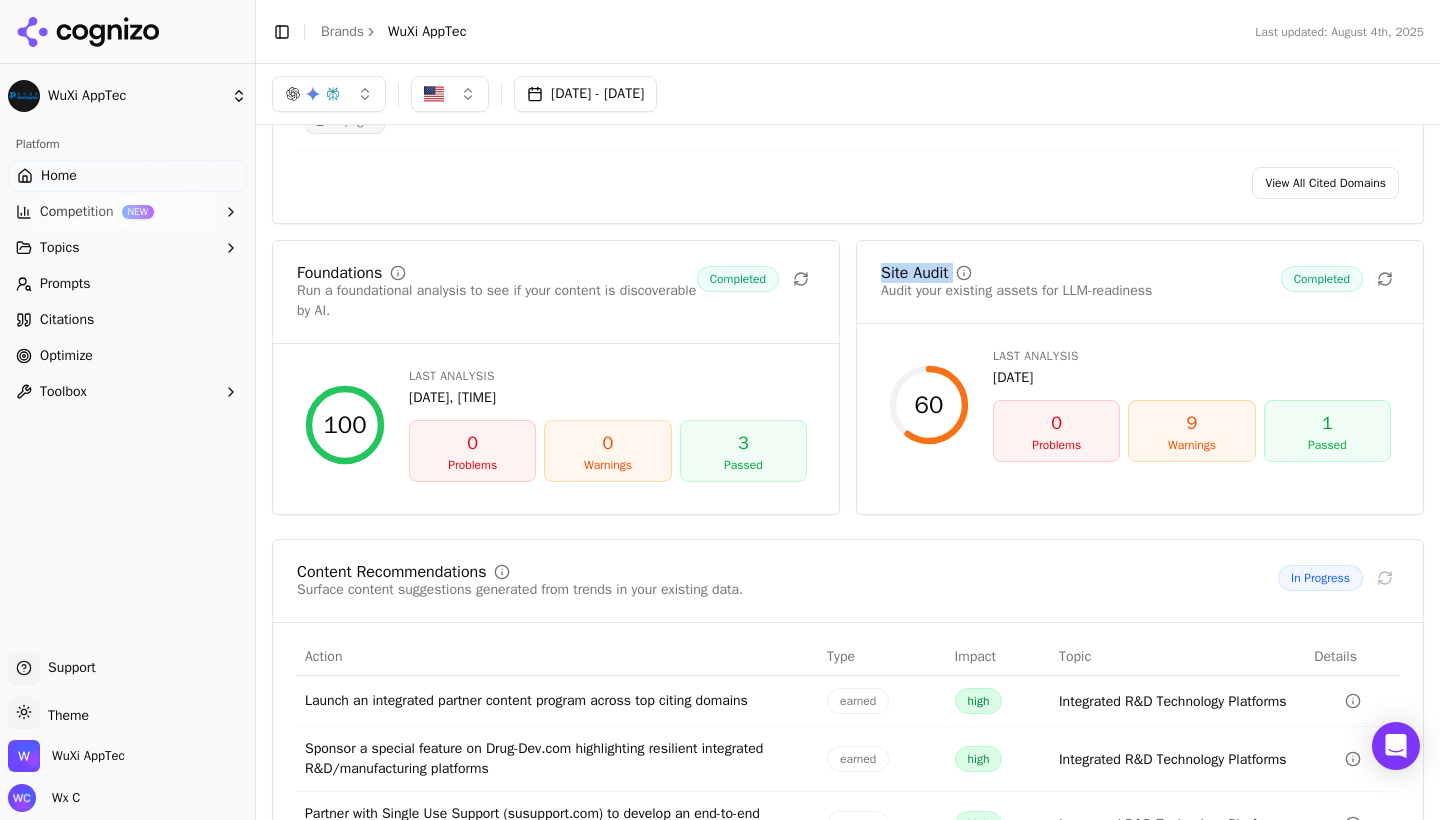 click on "Site Audit" at bounding box center [914, 273] 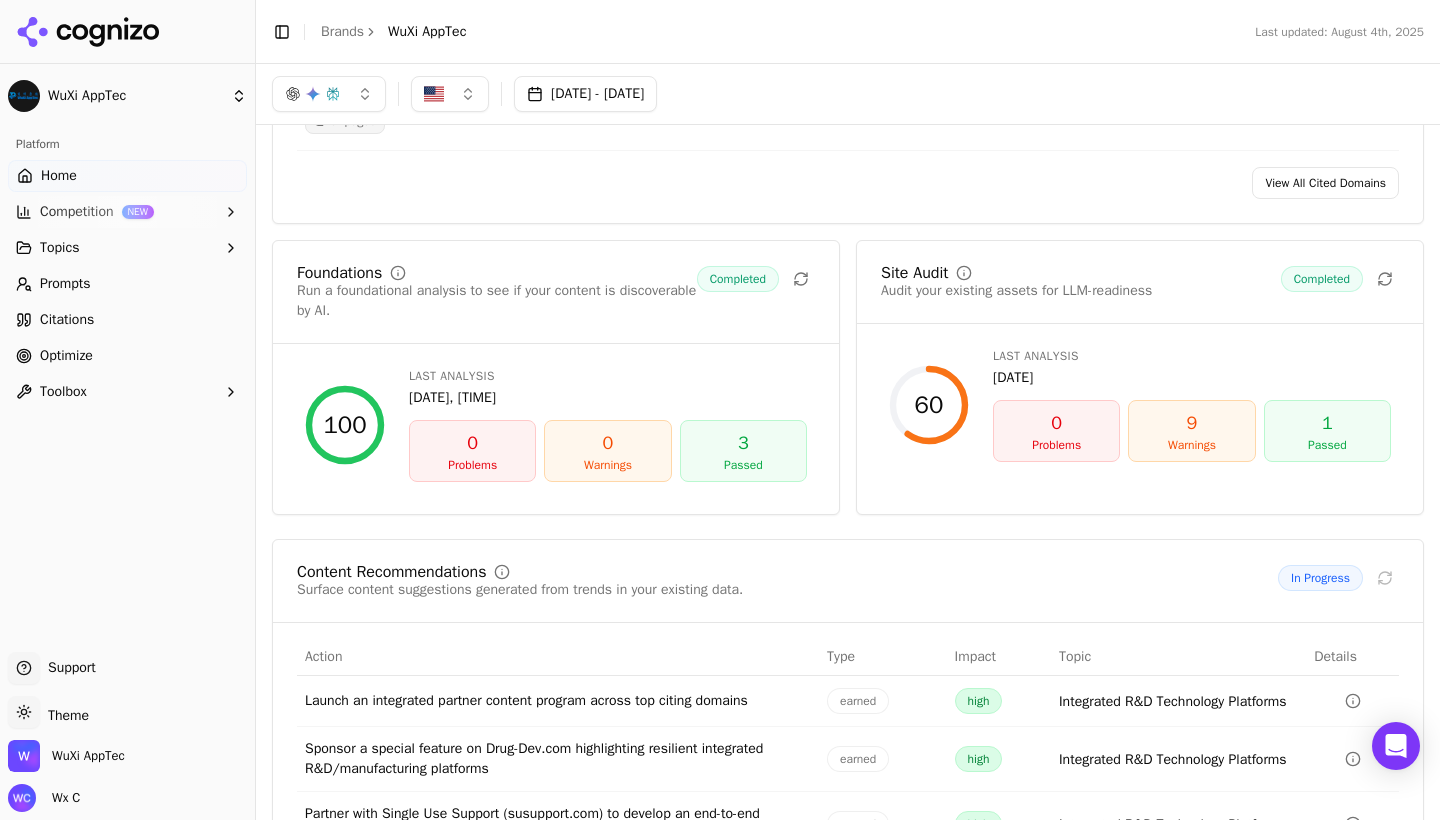 click on "View All Cited Domains" at bounding box center [848, 183] 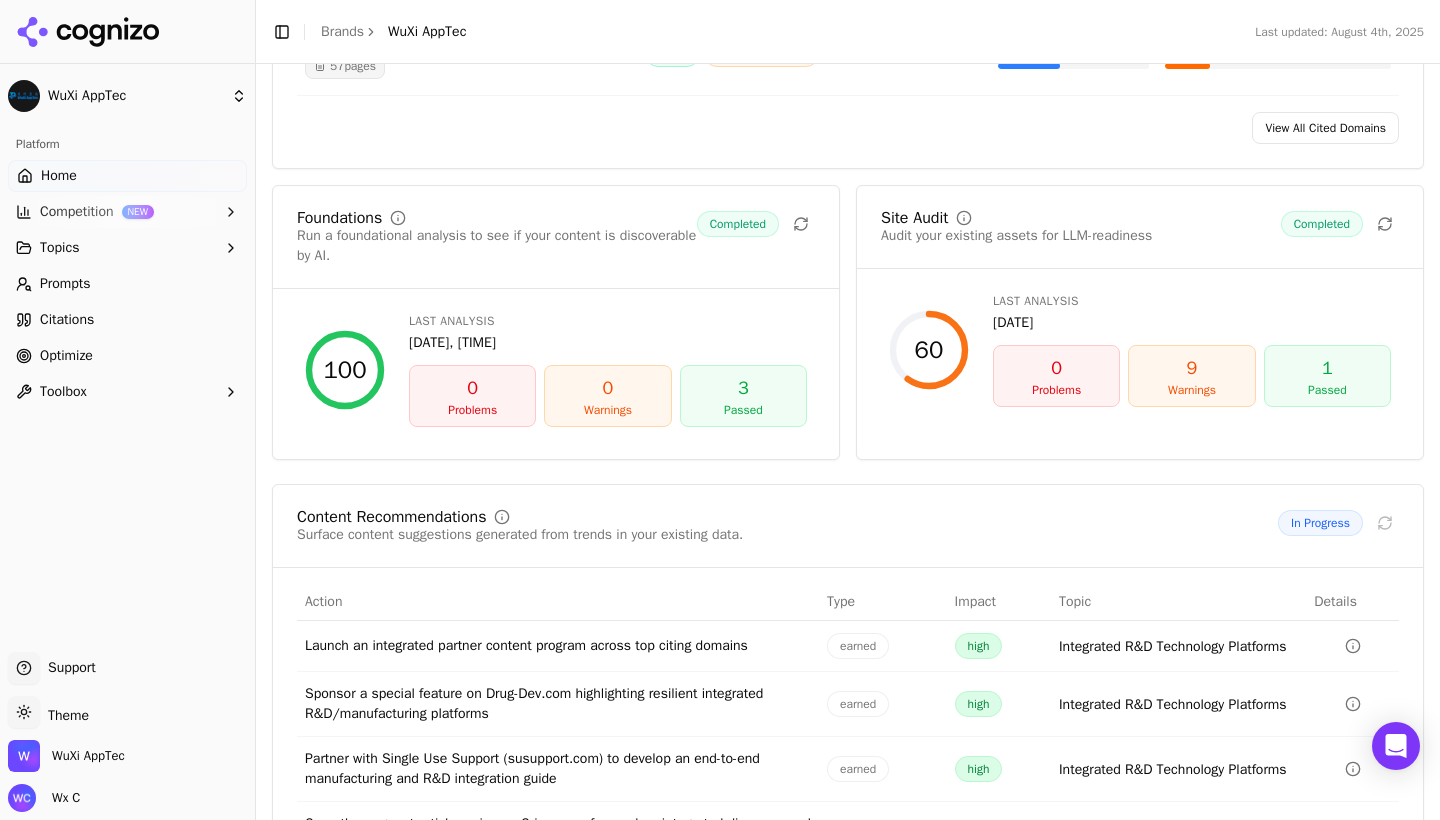 scroll, scrollTop: 2483, scrollLeft: 0, axis: vertical 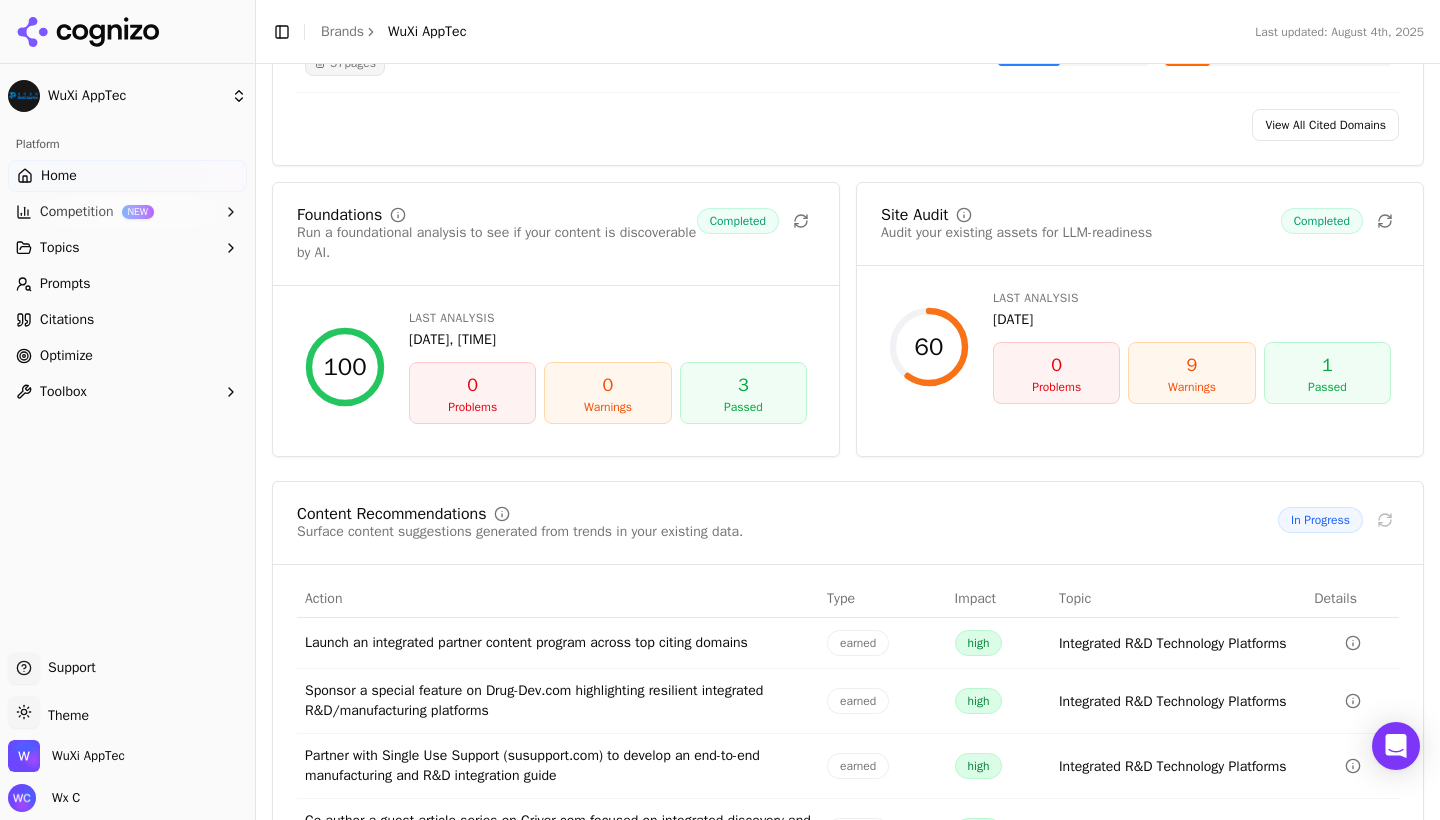 click on "Optimize" at bounding box center [127, 356] 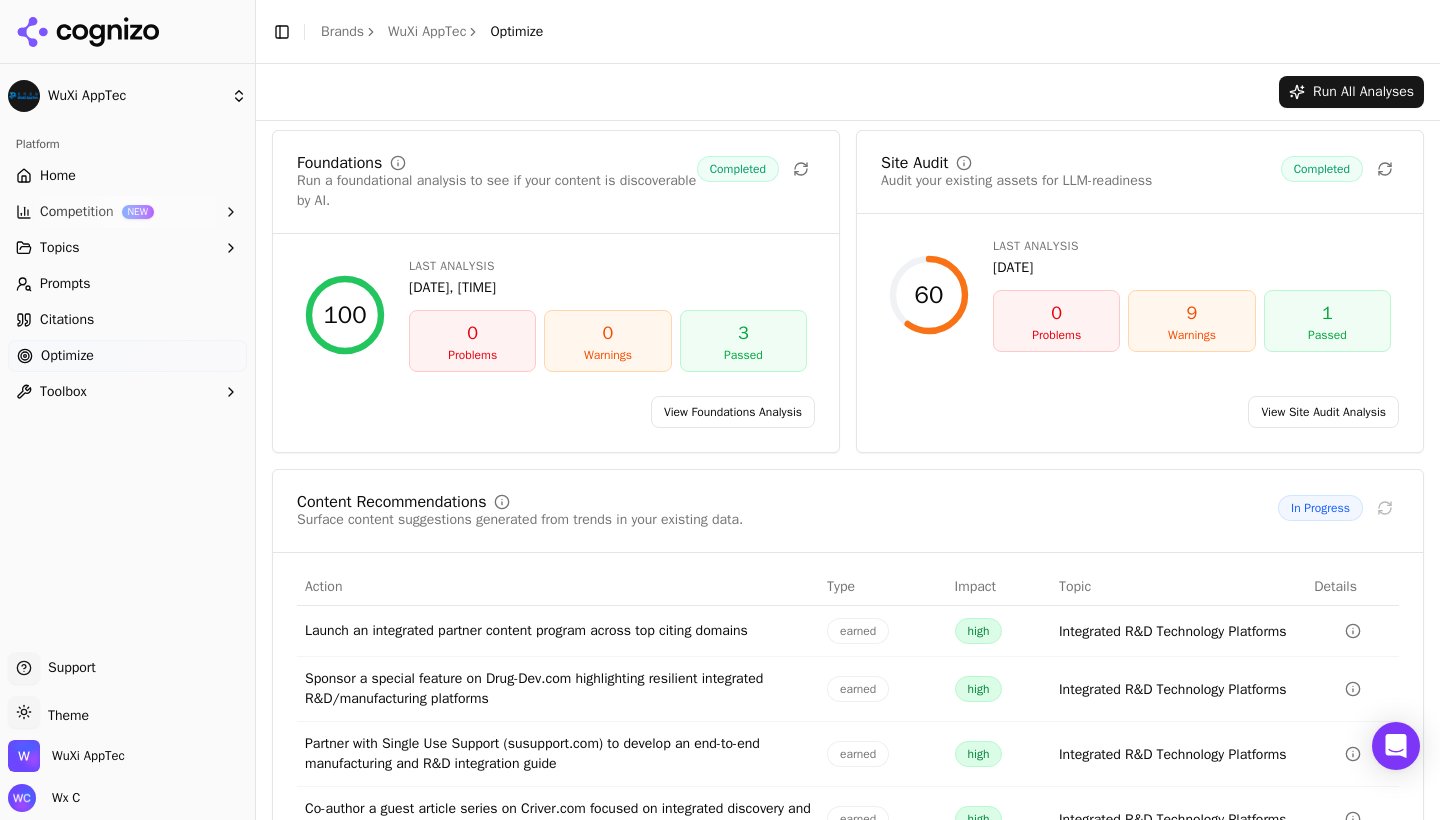 scroll, scrollTop: 0, scrollLeft: 0, axis: both 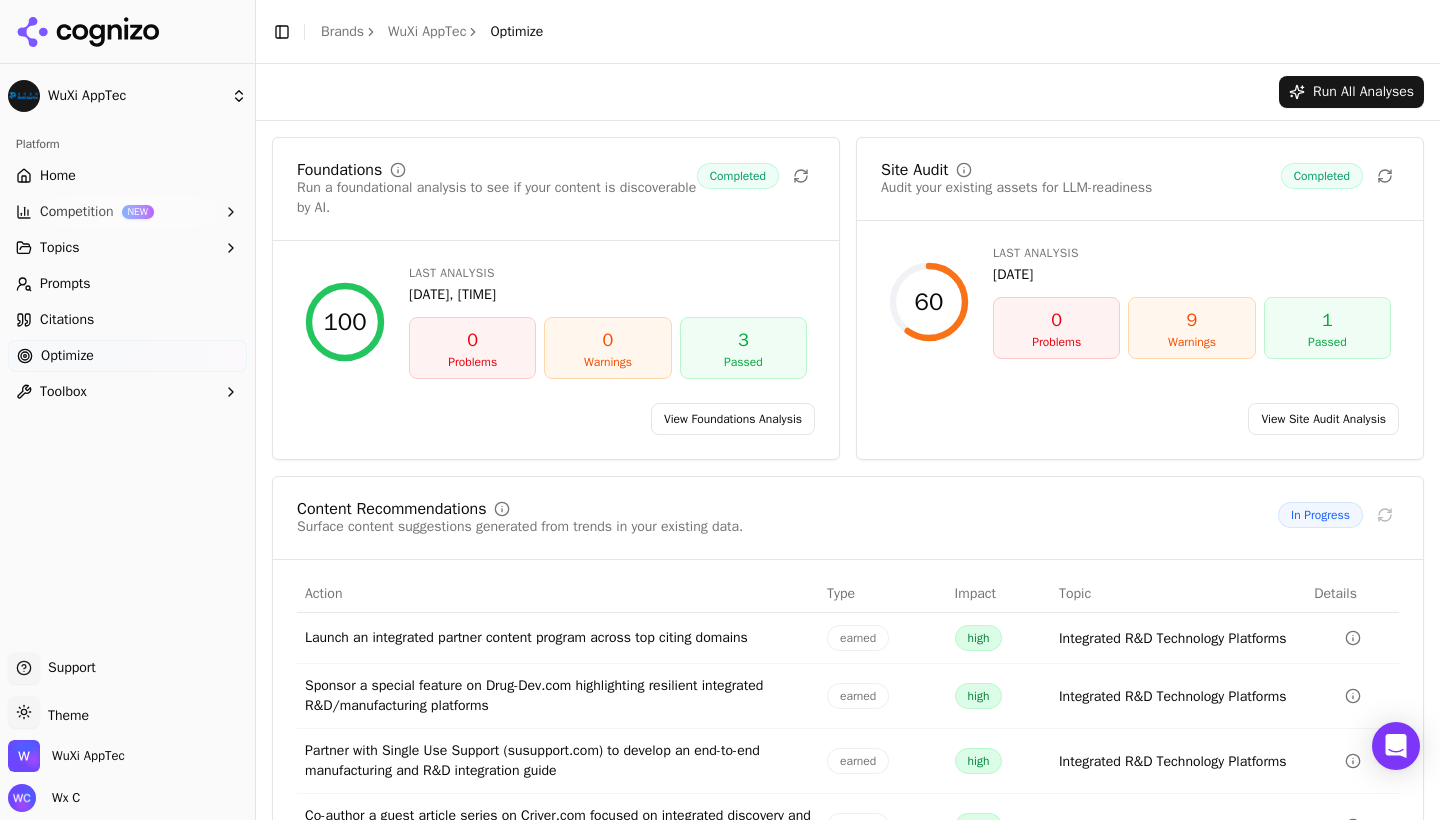 click on "View Site Audit Analysis" at bounding box center (1323, 419) 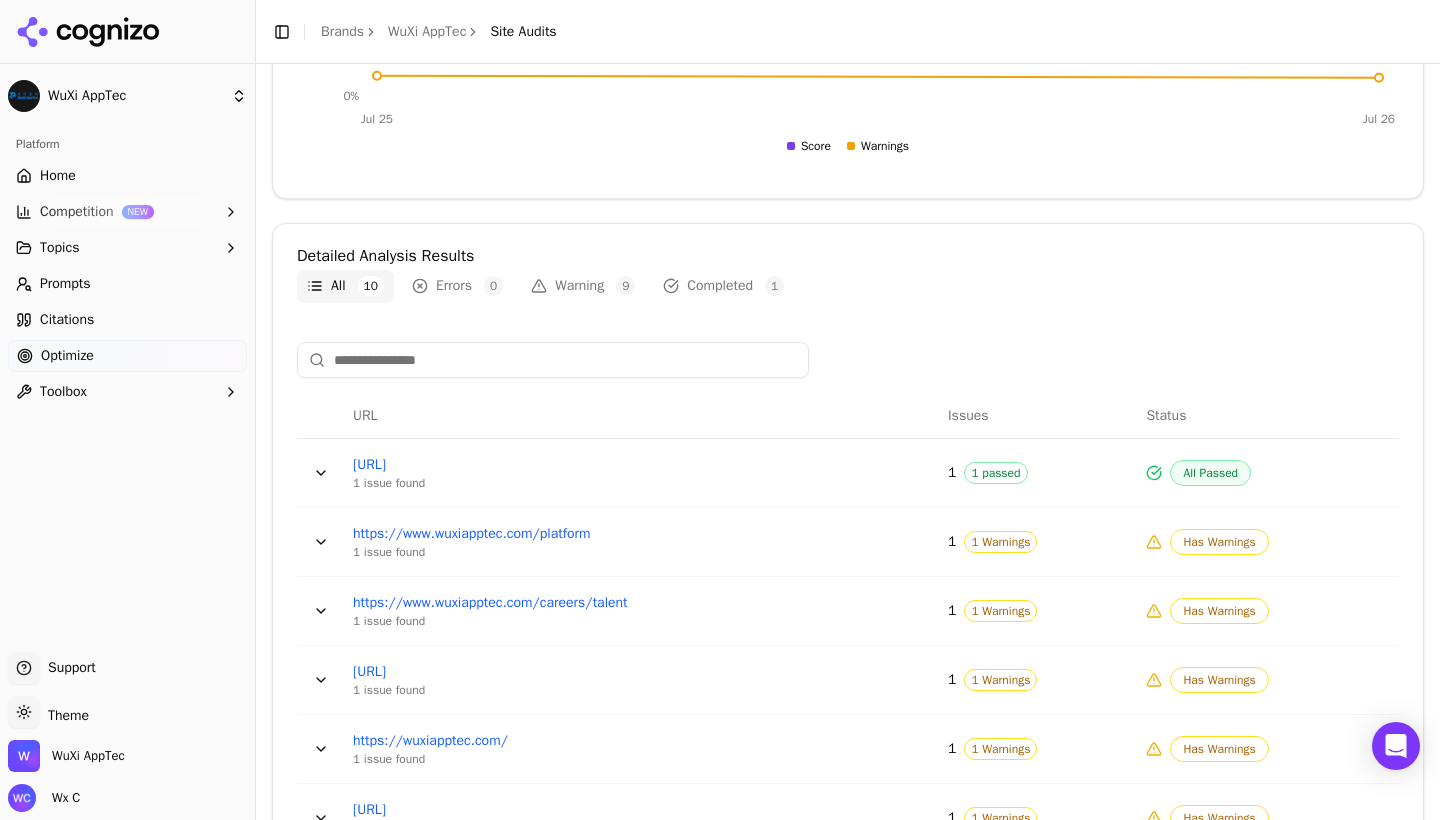 scroll, scrollTop: 576, scrollLeft: 0, axis: vertical 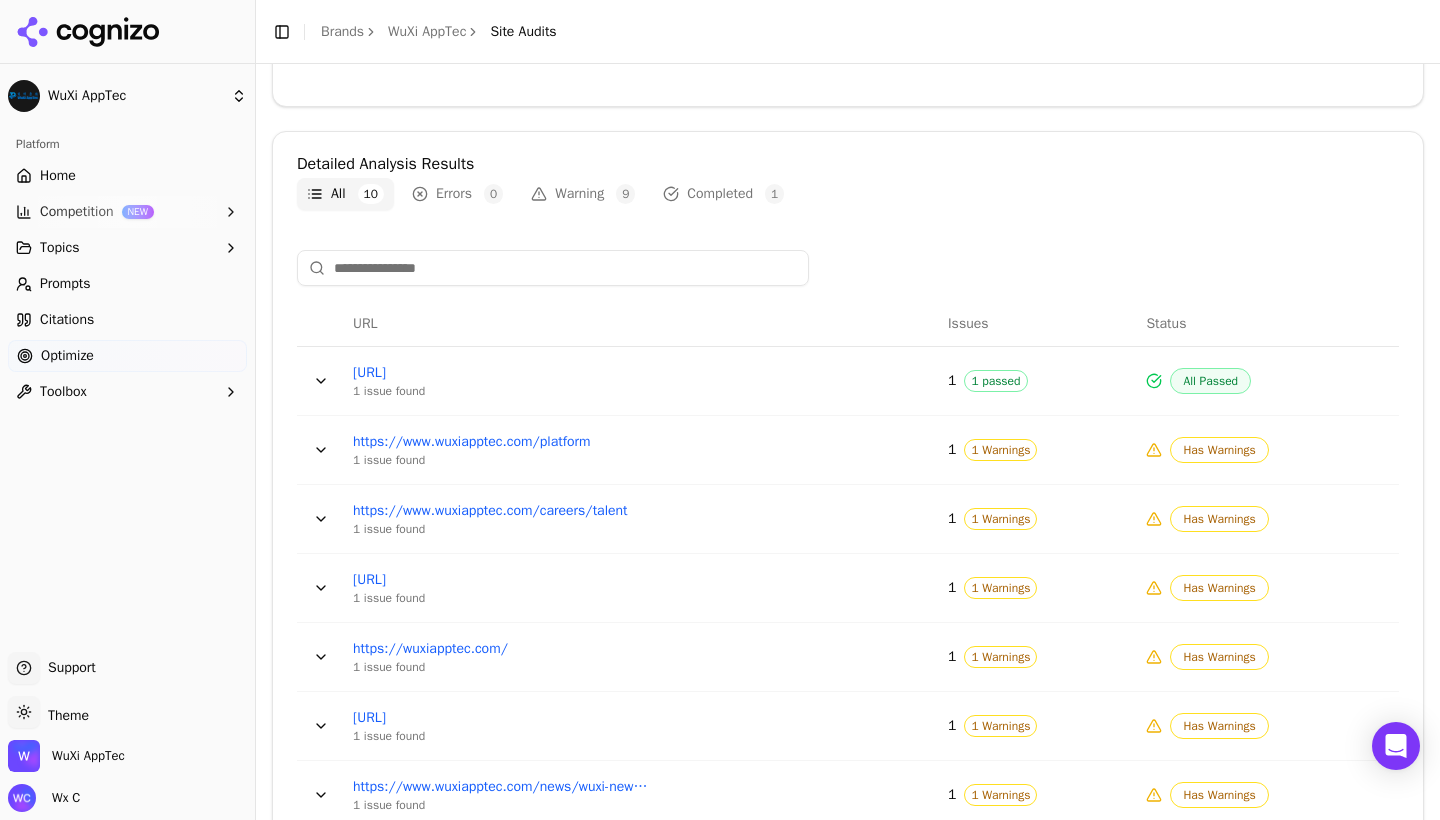 click on "Warning 9" at bounding box center (583, 194) 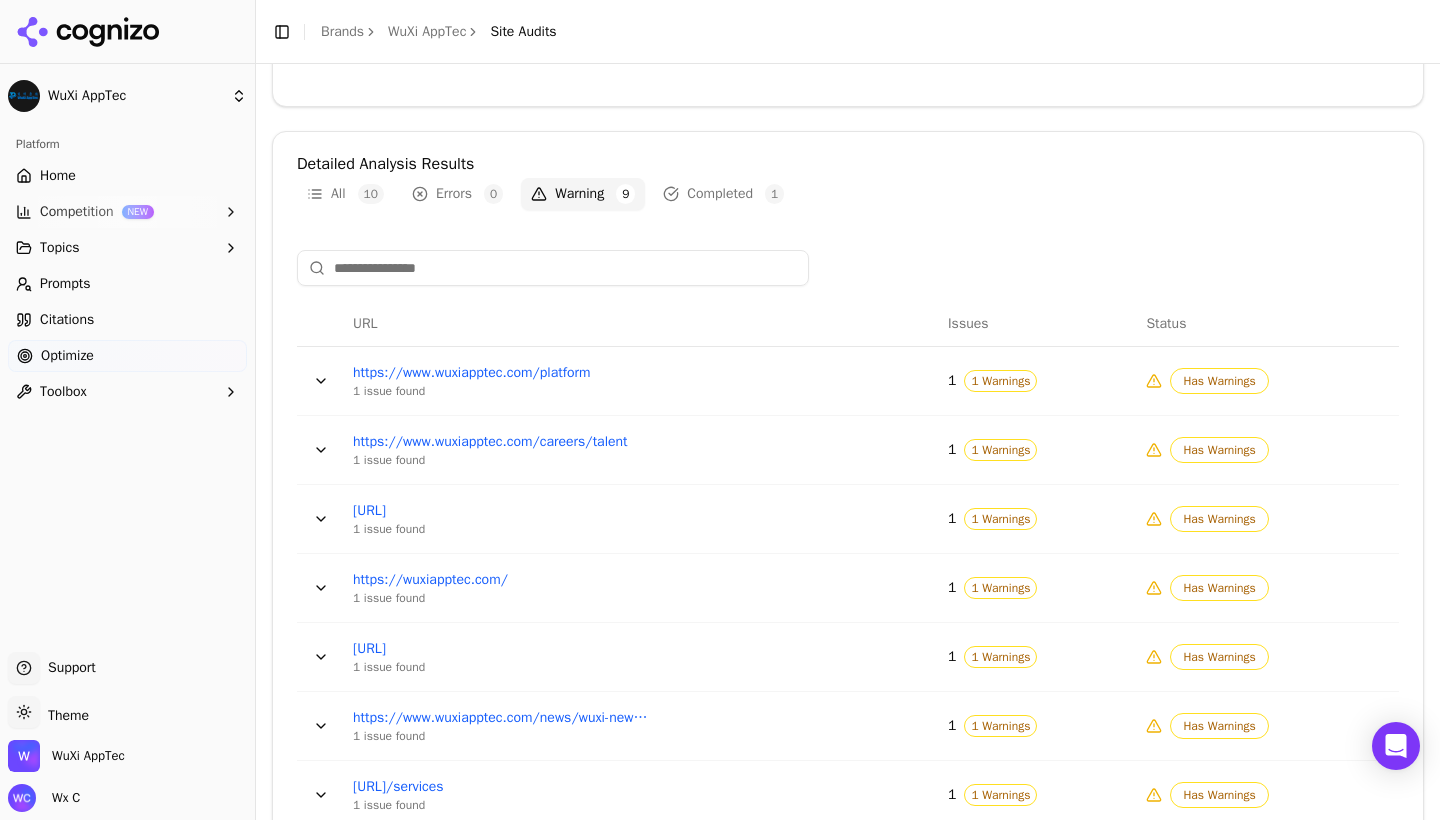 click on "1   Warnings" at bounding box center [1000, 381] 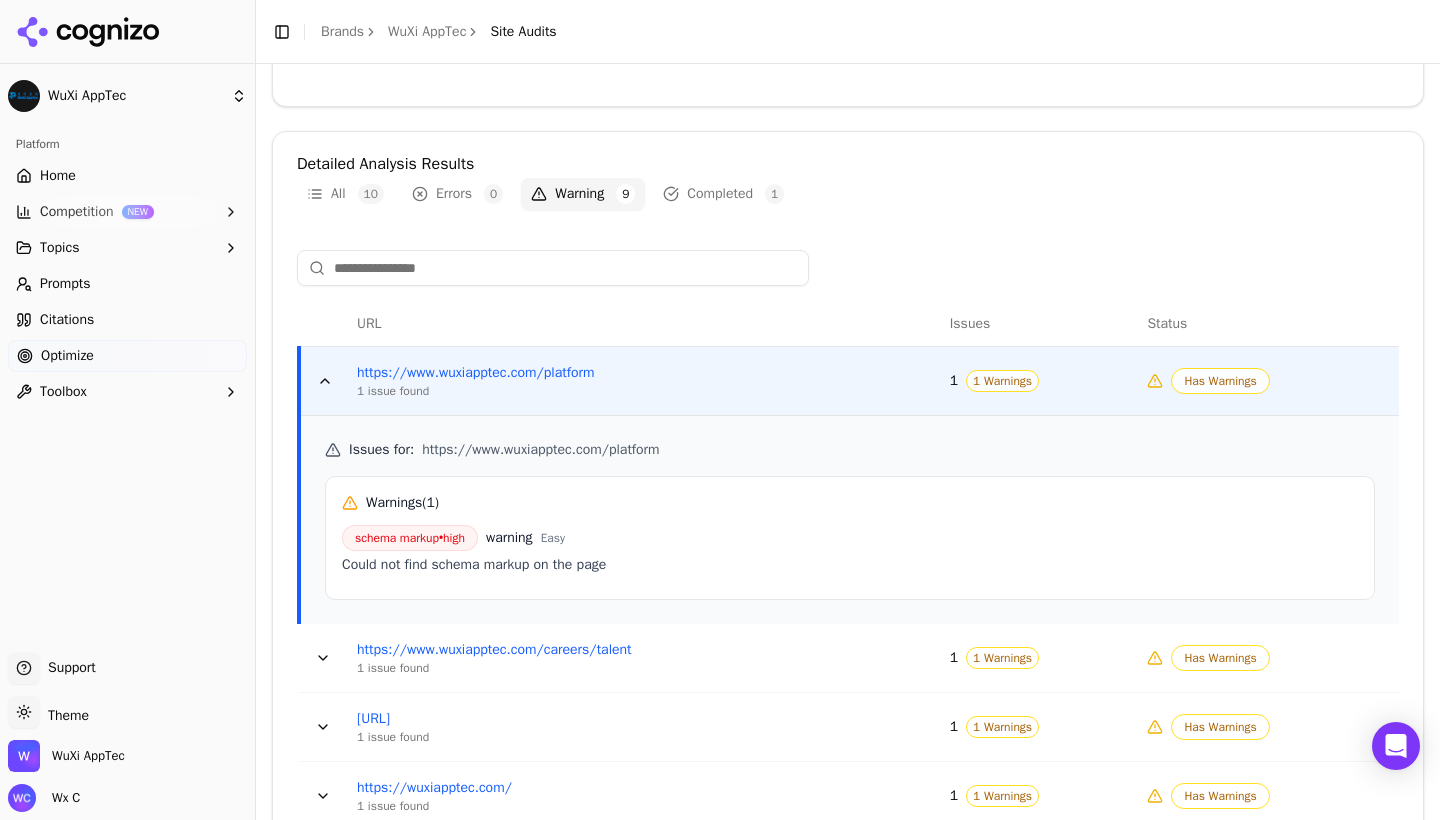 scroll, scrollTop: 623, scrollLeft: 0, axis: vertical 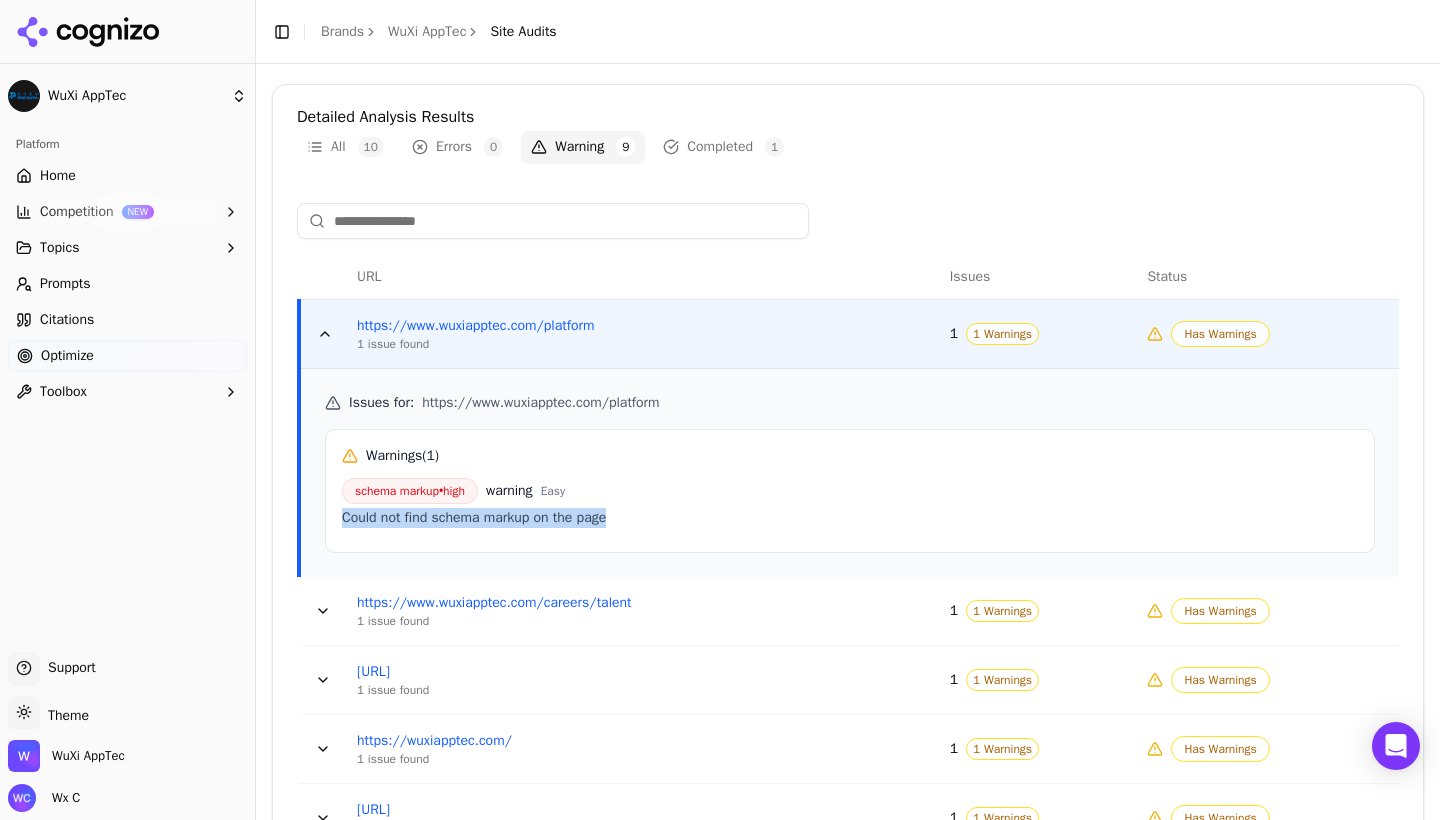drag, startPoint x: 344, startPoint y: 521, endPoint x: 616, endPoint y: 523, distance: 272.00735 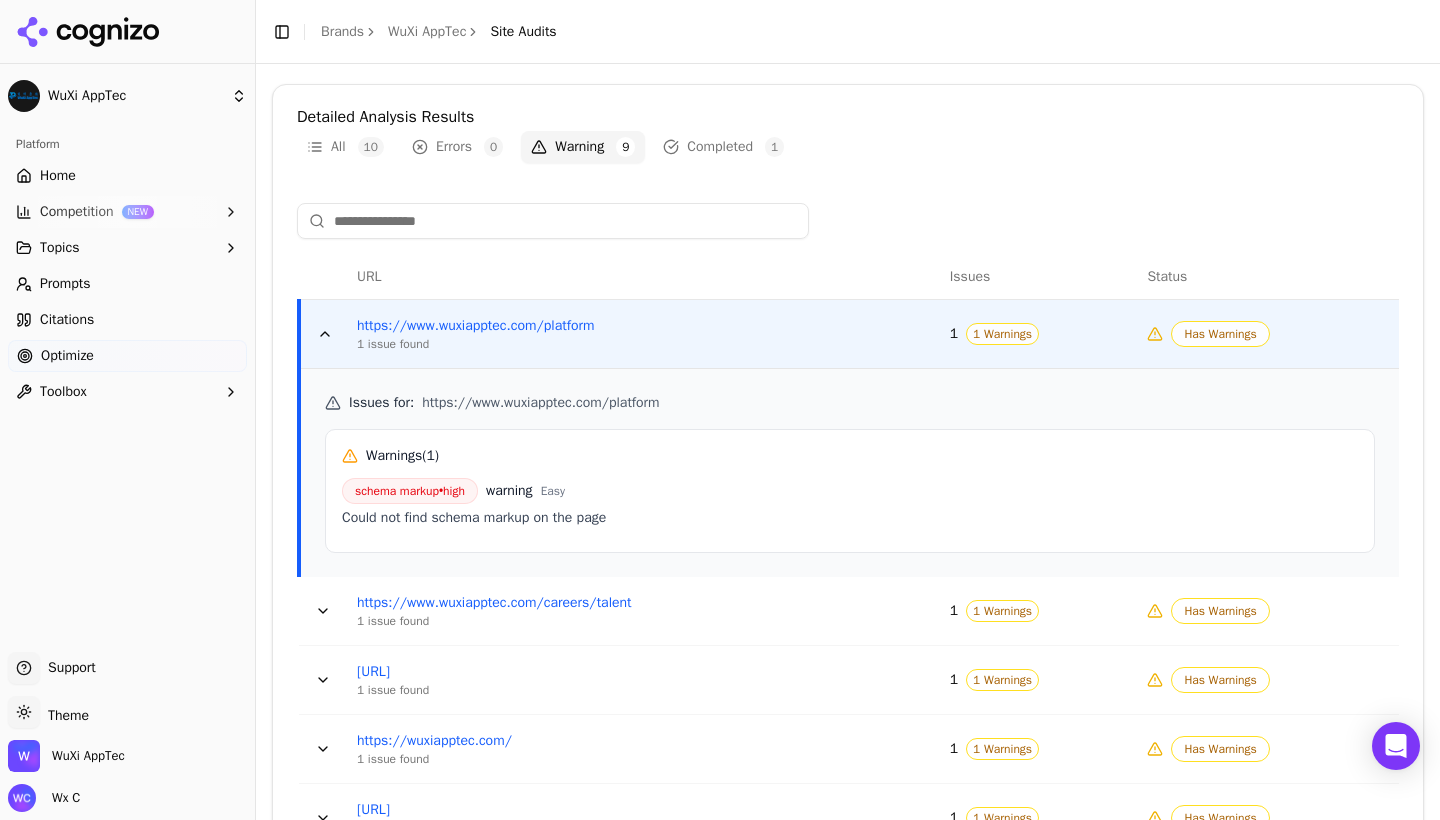 click on "Could not find schema markup on the page" at bounding box center [850, 518] 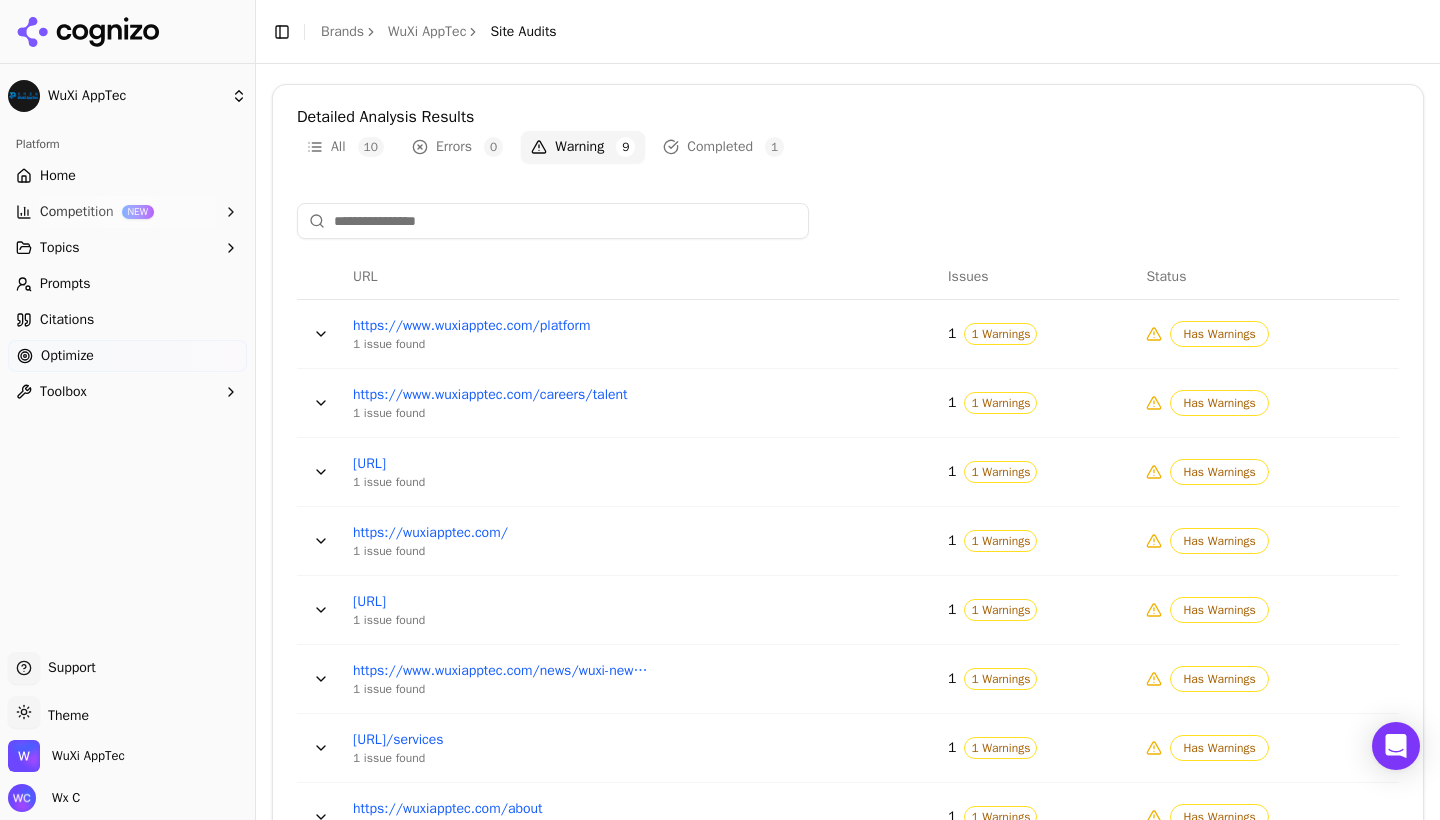 click at bounding box center (321, 403) 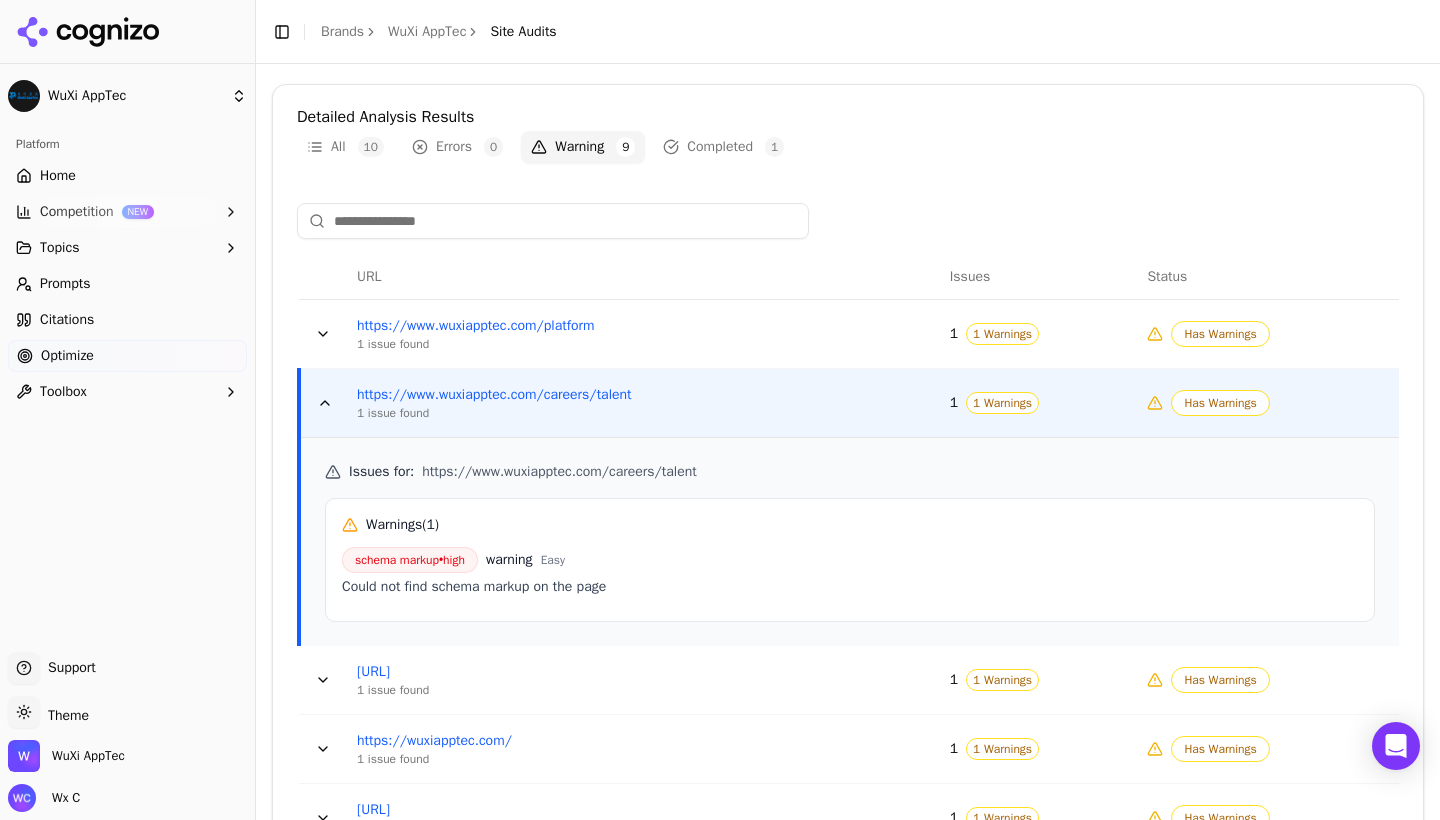 click at bounding box center (325, 403) 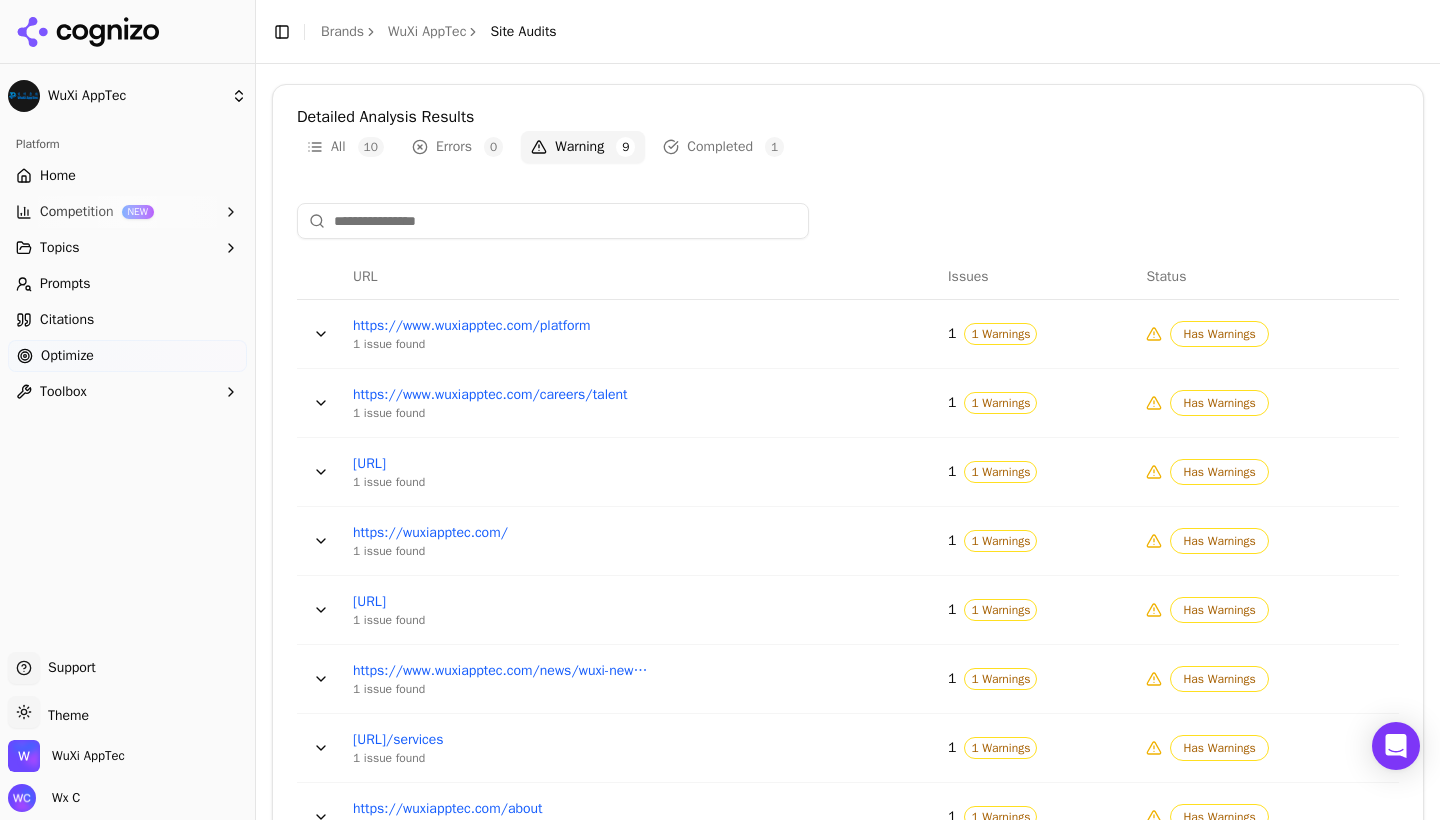 click at bounding box center [321, 472] 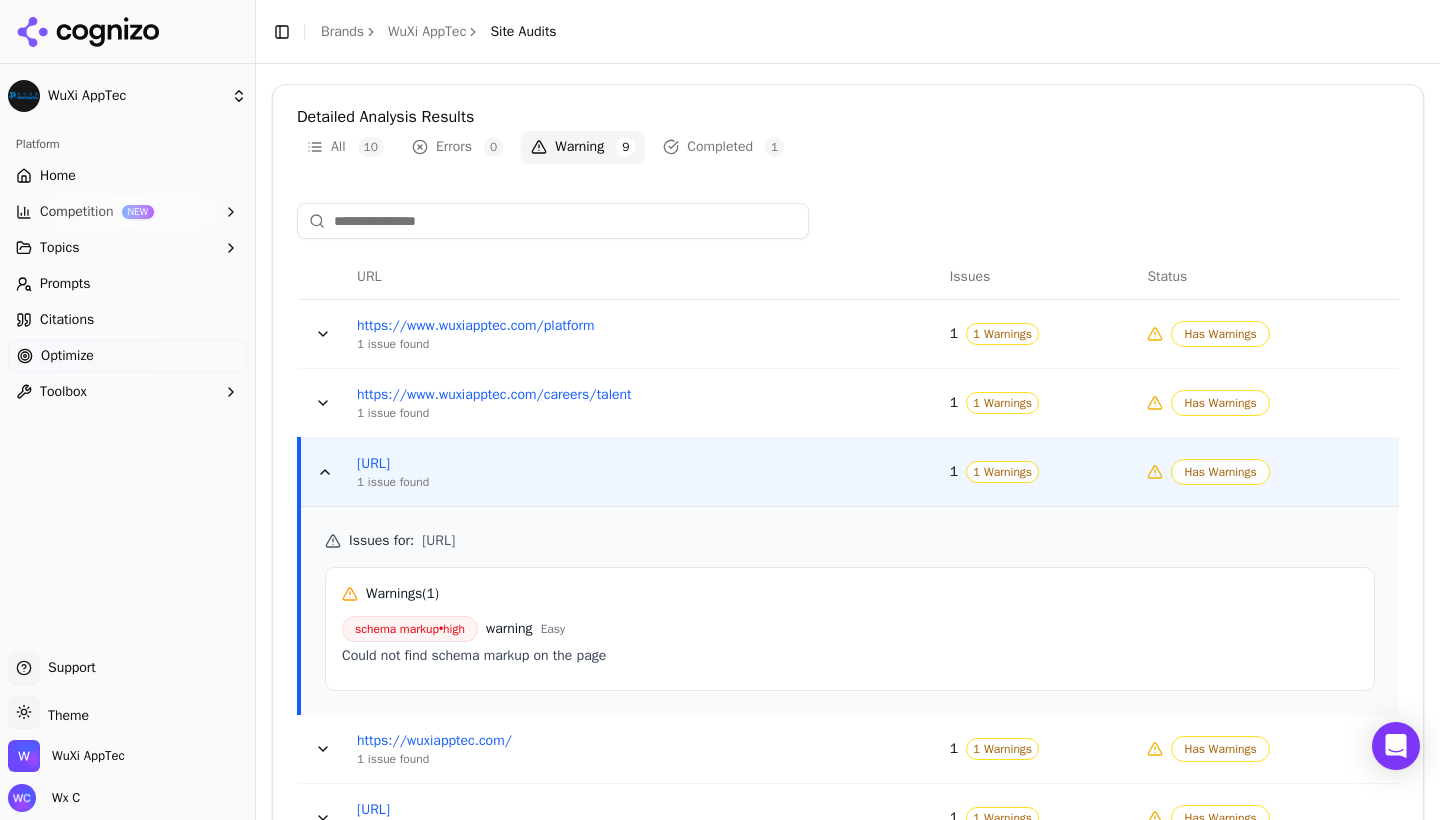 click at bounding box center (325, 472) 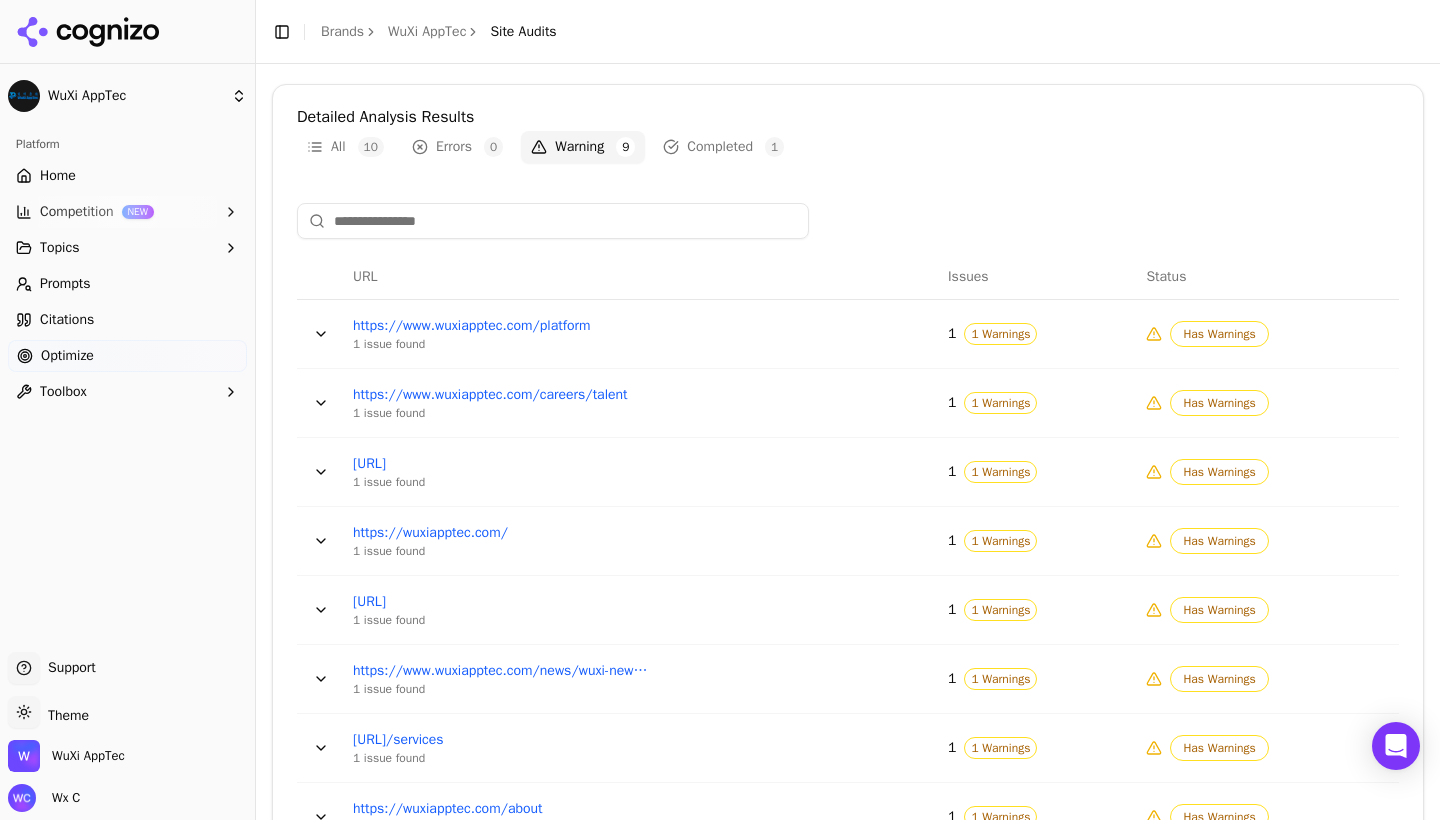 click at bounding box center [321, 541] 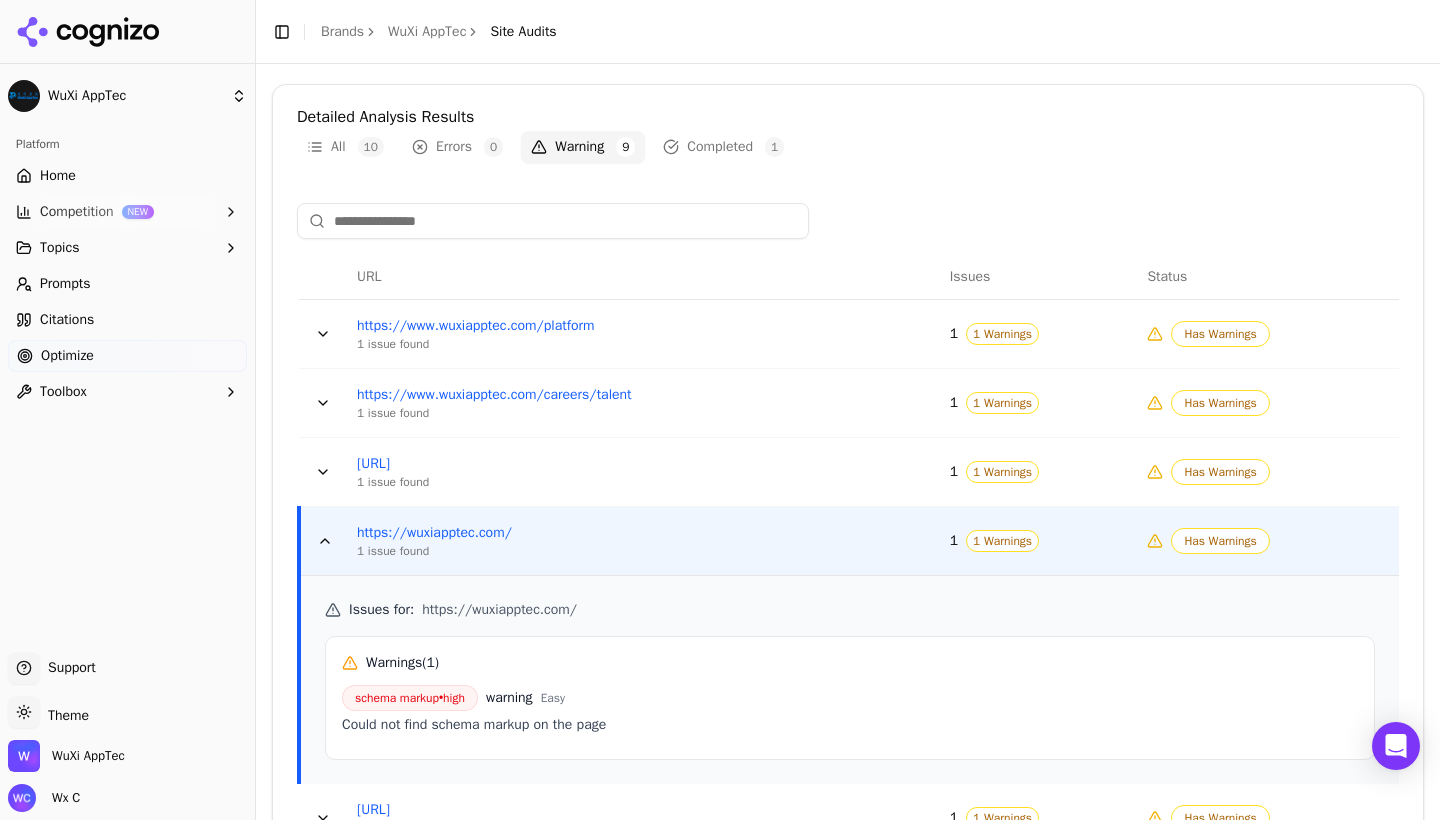 click at bounding box center (325, 541) 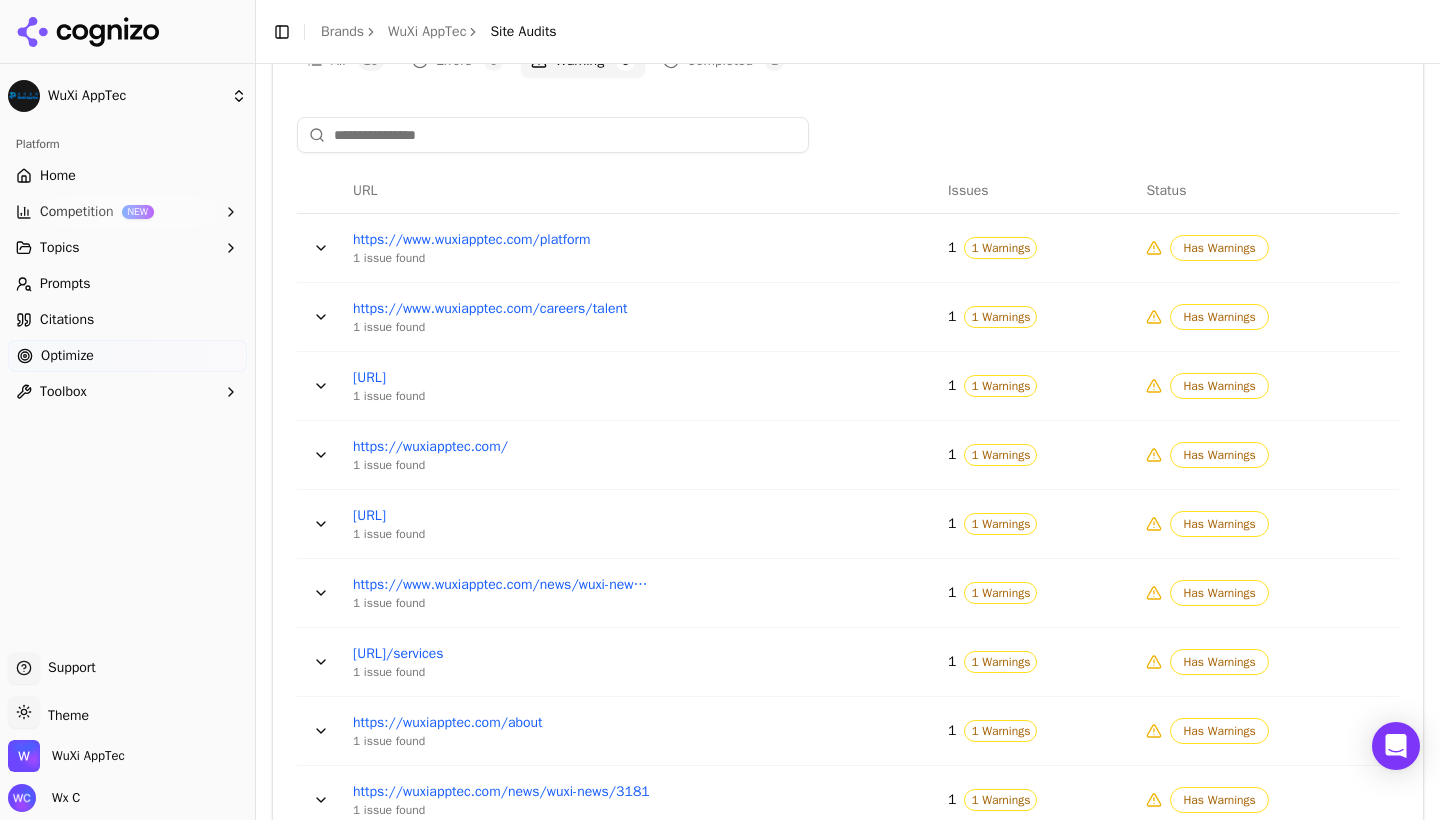 scroll, scrollTop: 740, scrollLeft: 0, axis: vertical 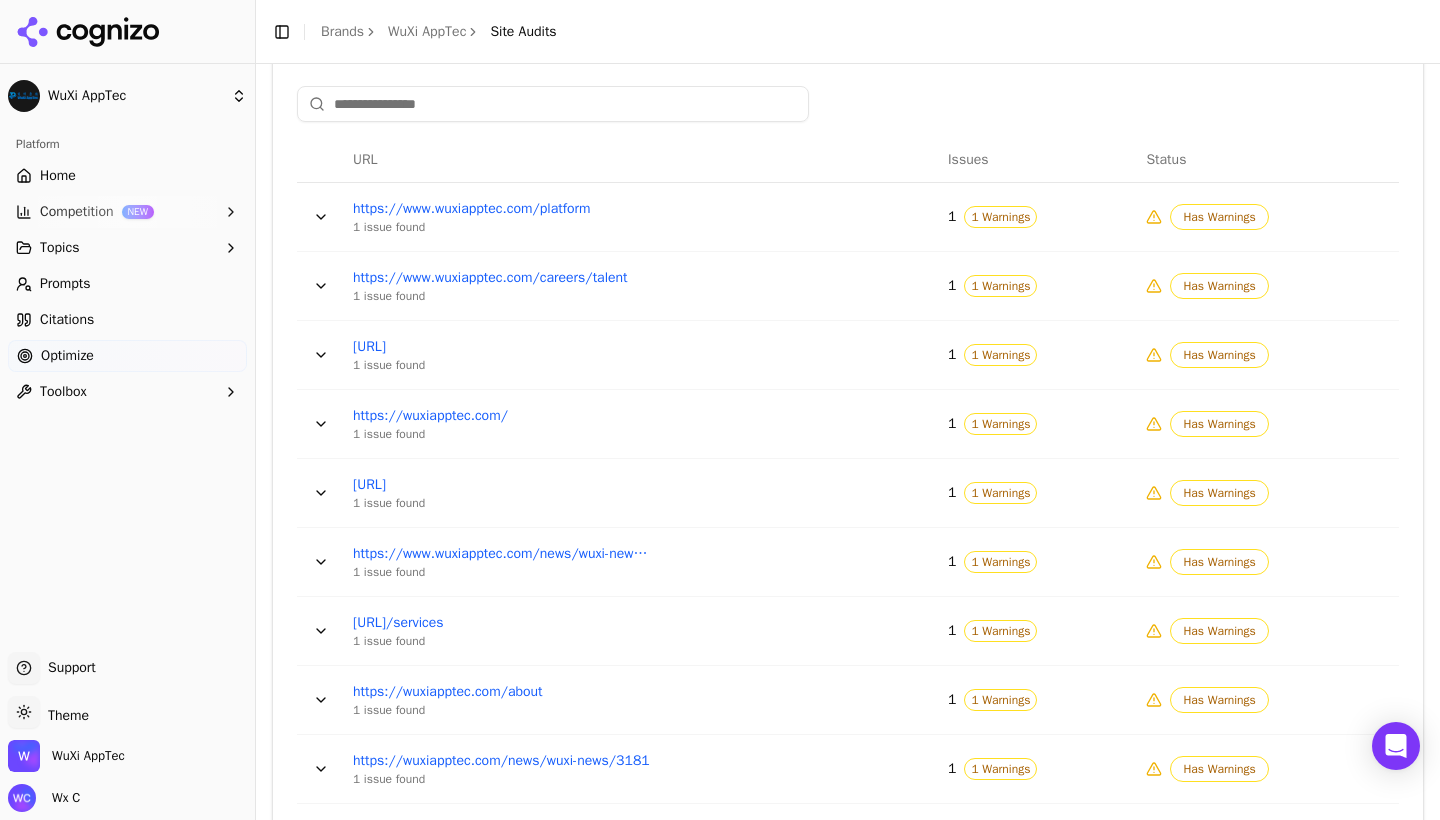 click at bounding box center [321, 493] 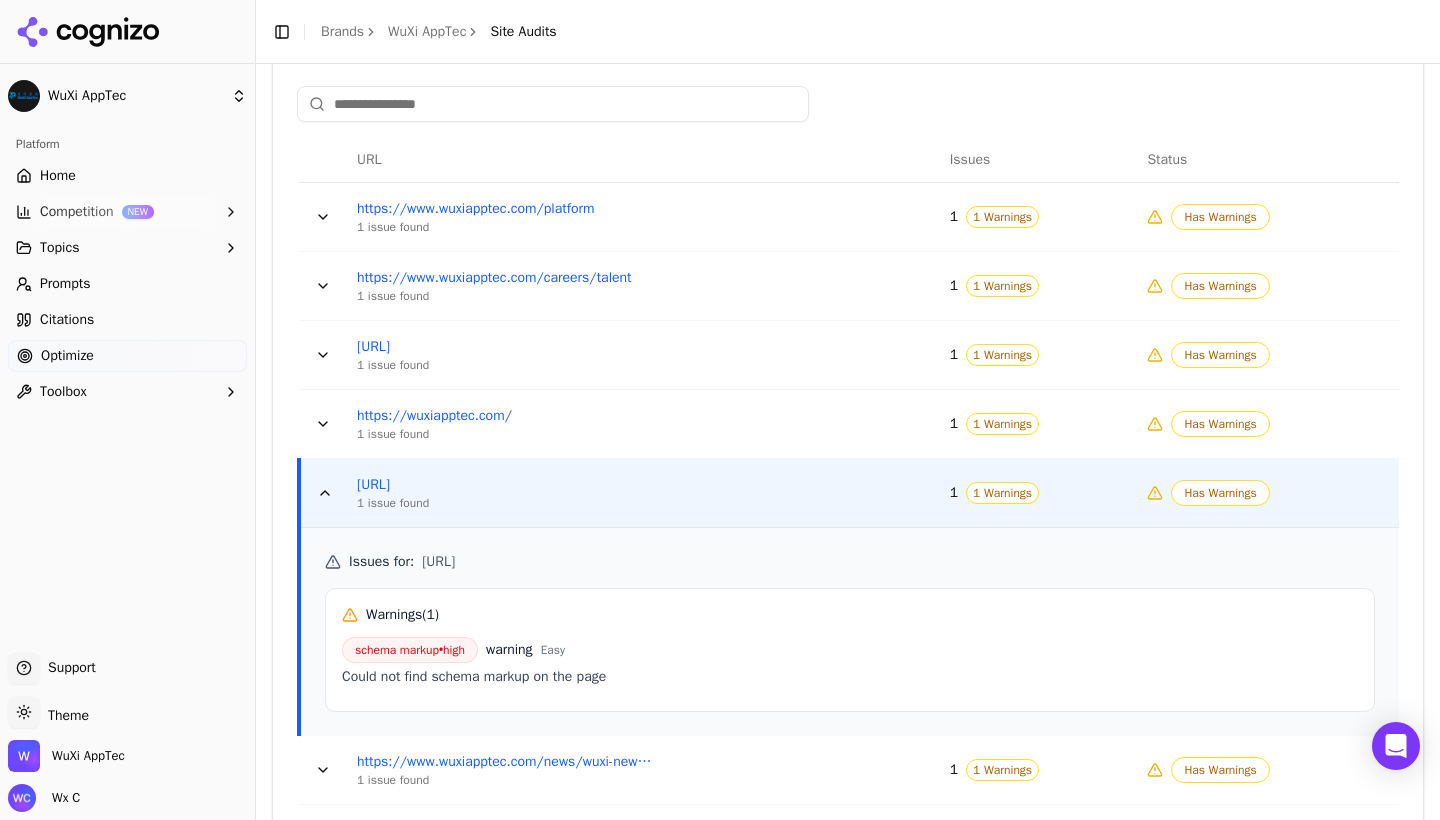 click at bounding box center [325, 493] 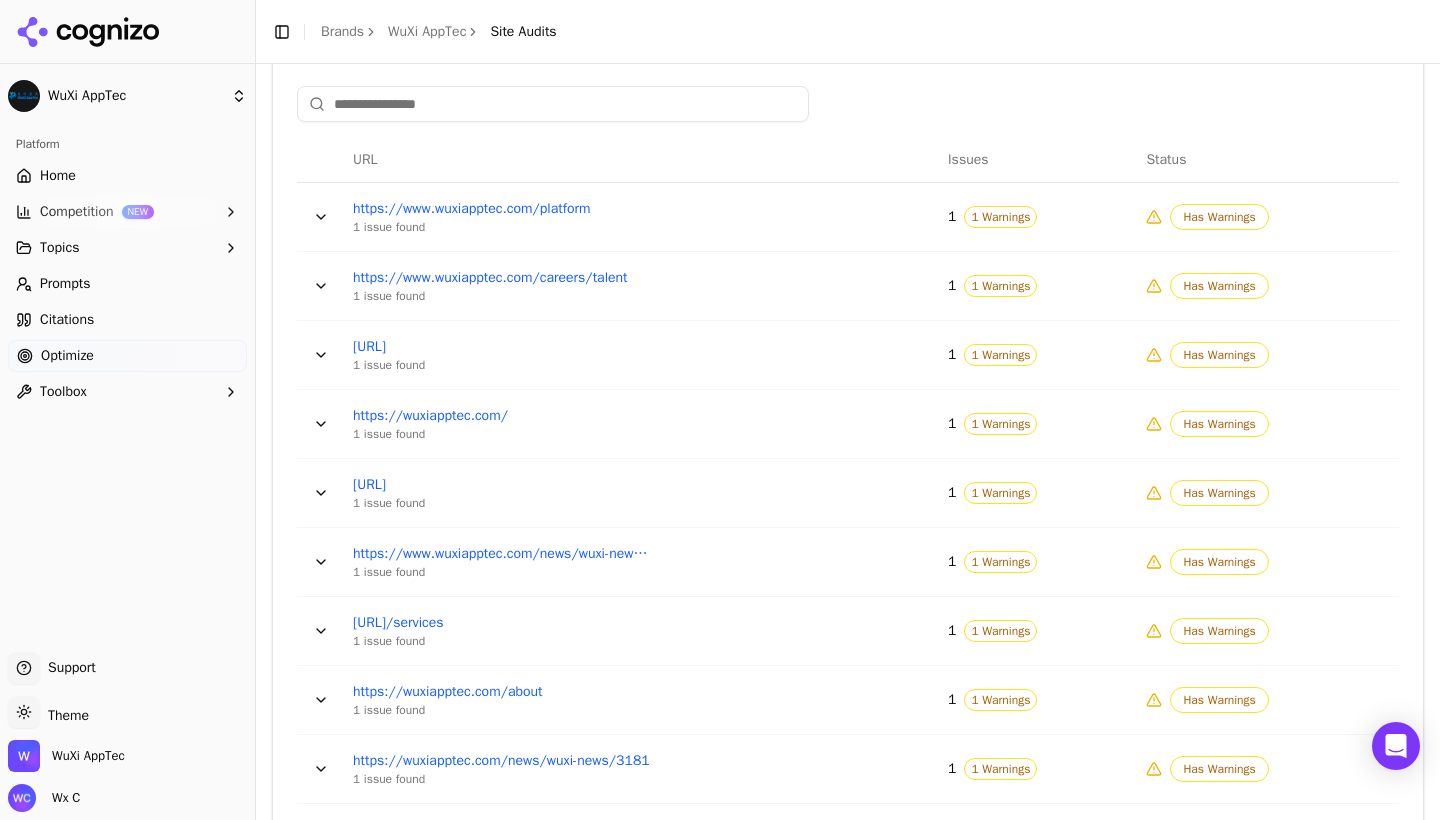 click at bounding box center [321, 562] 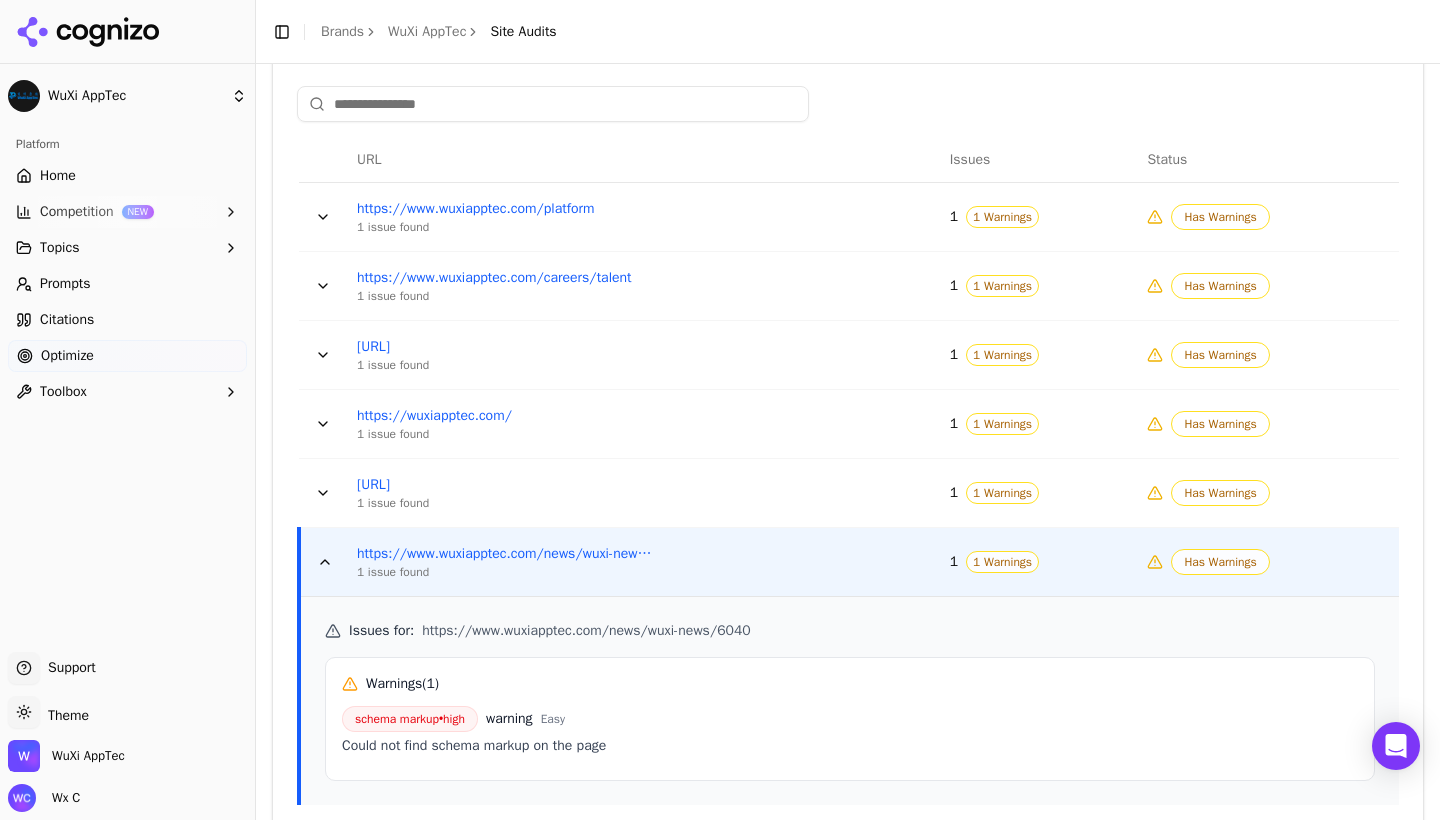 click at bounding box center [325, 562] 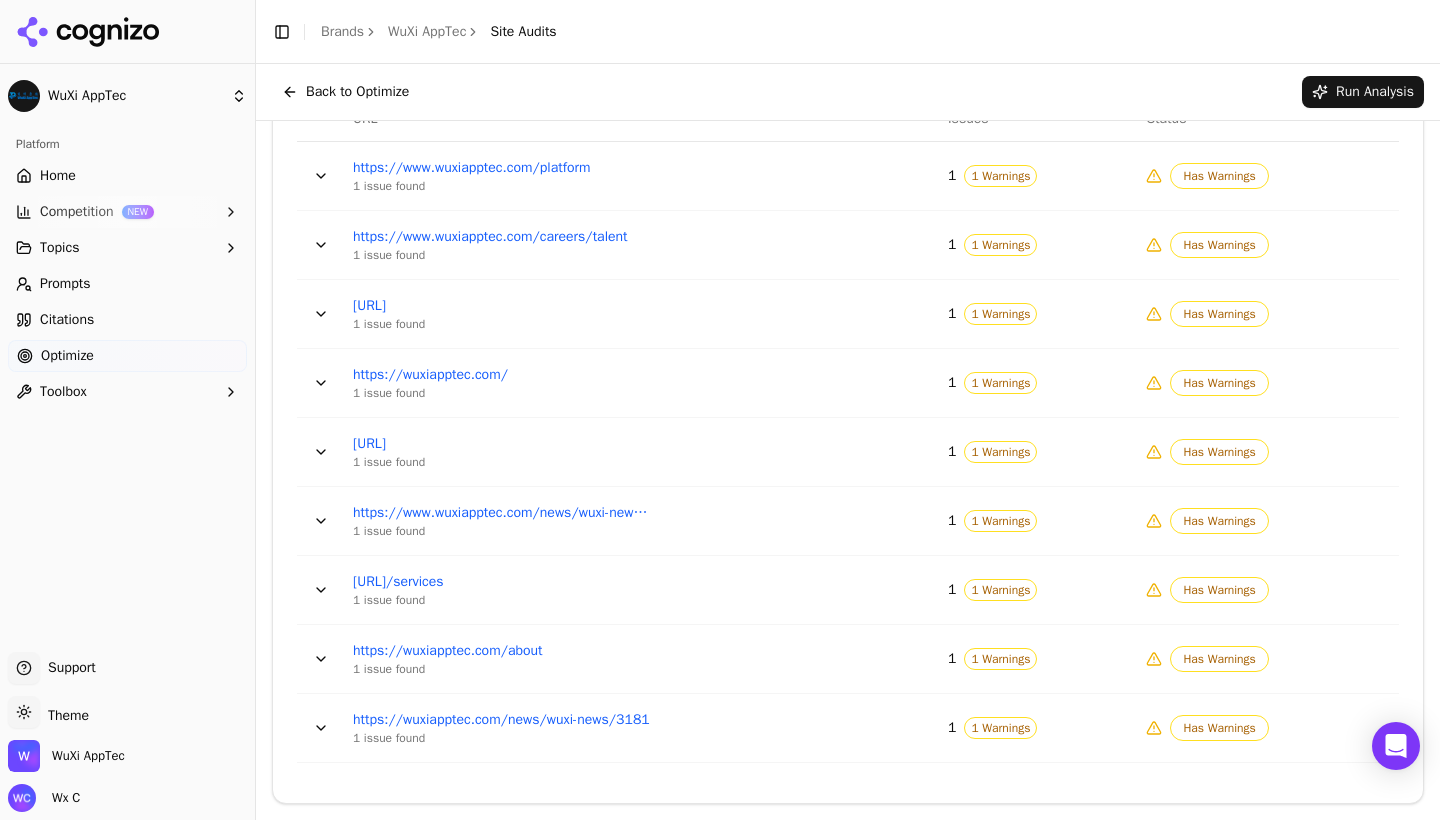 scroll, scrollTop: 781, scrollLeft: 0, axis: vertical 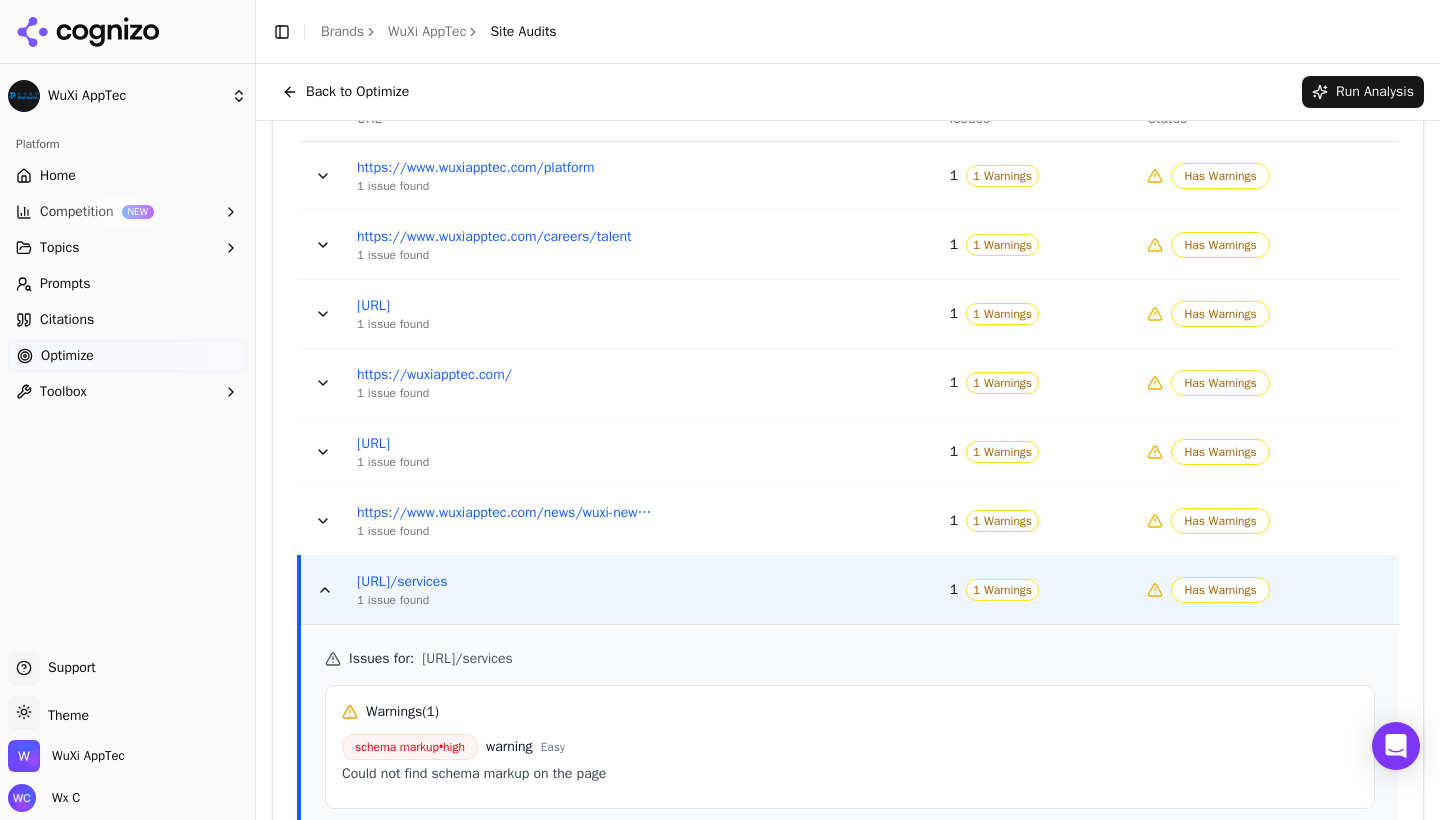 click at bounding box center [325, 590] 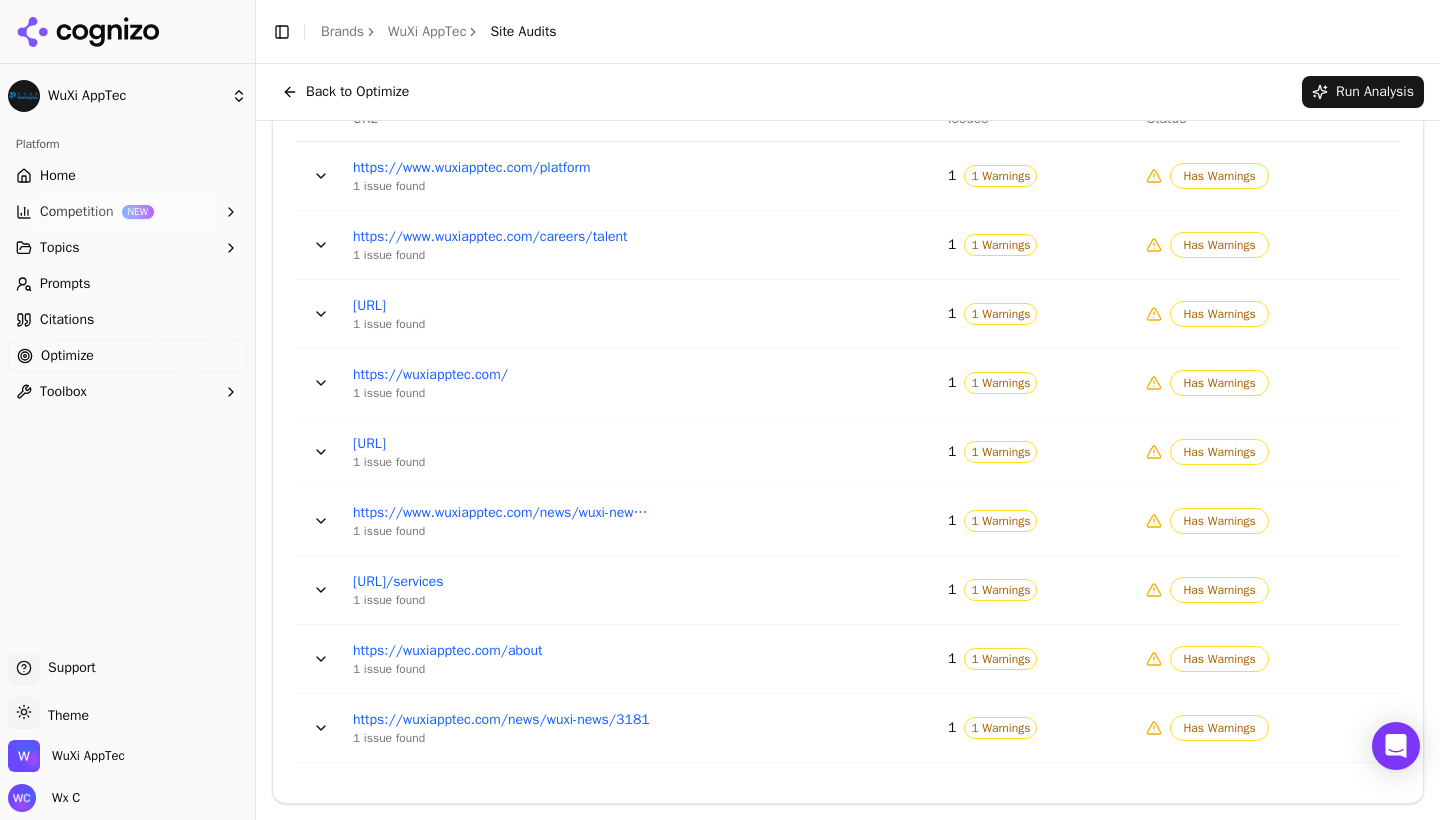click at bounding box center [321, 659] 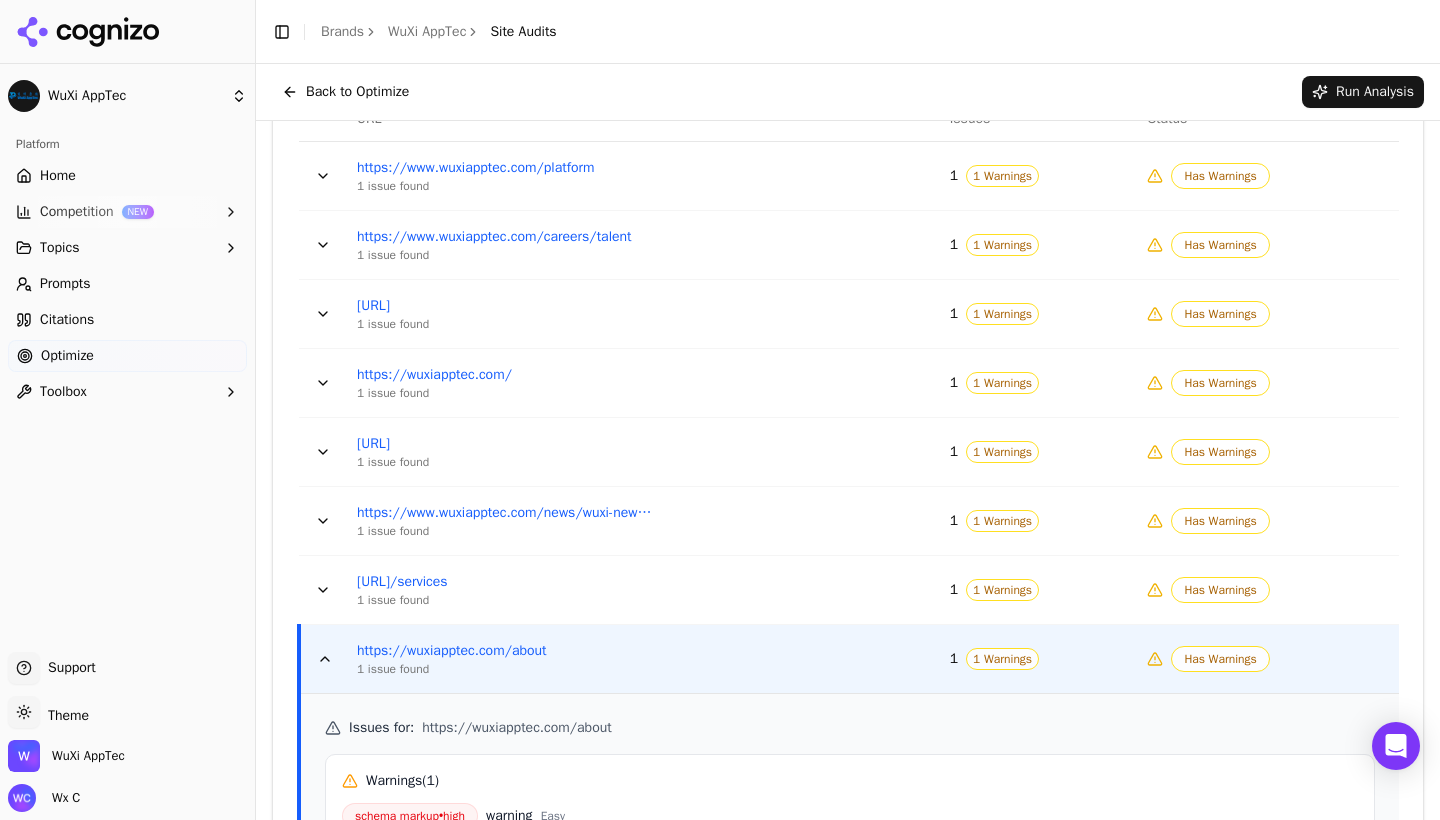 click at bounding box center (325, 659) 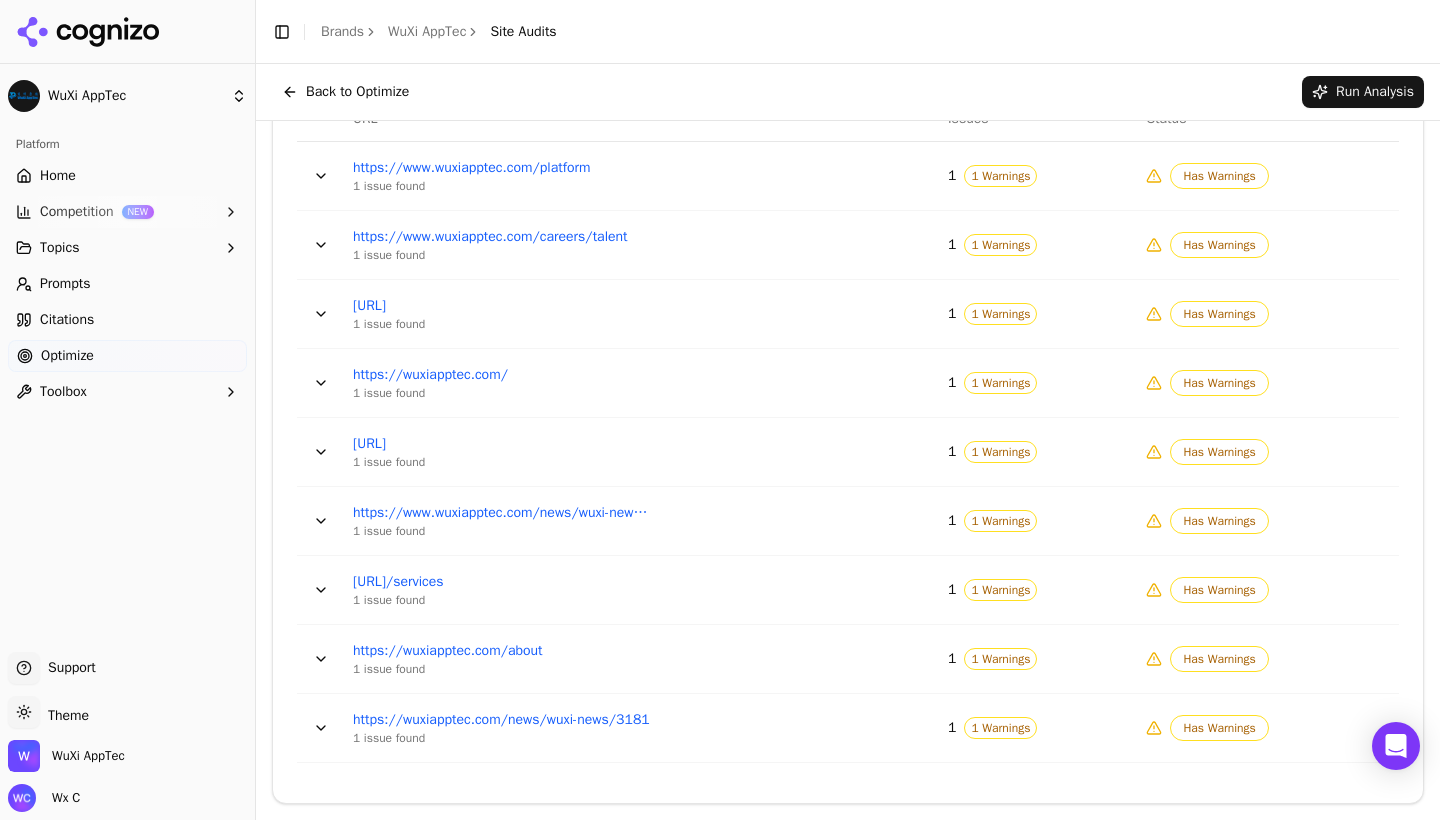 click at bounding box center [321, 728] 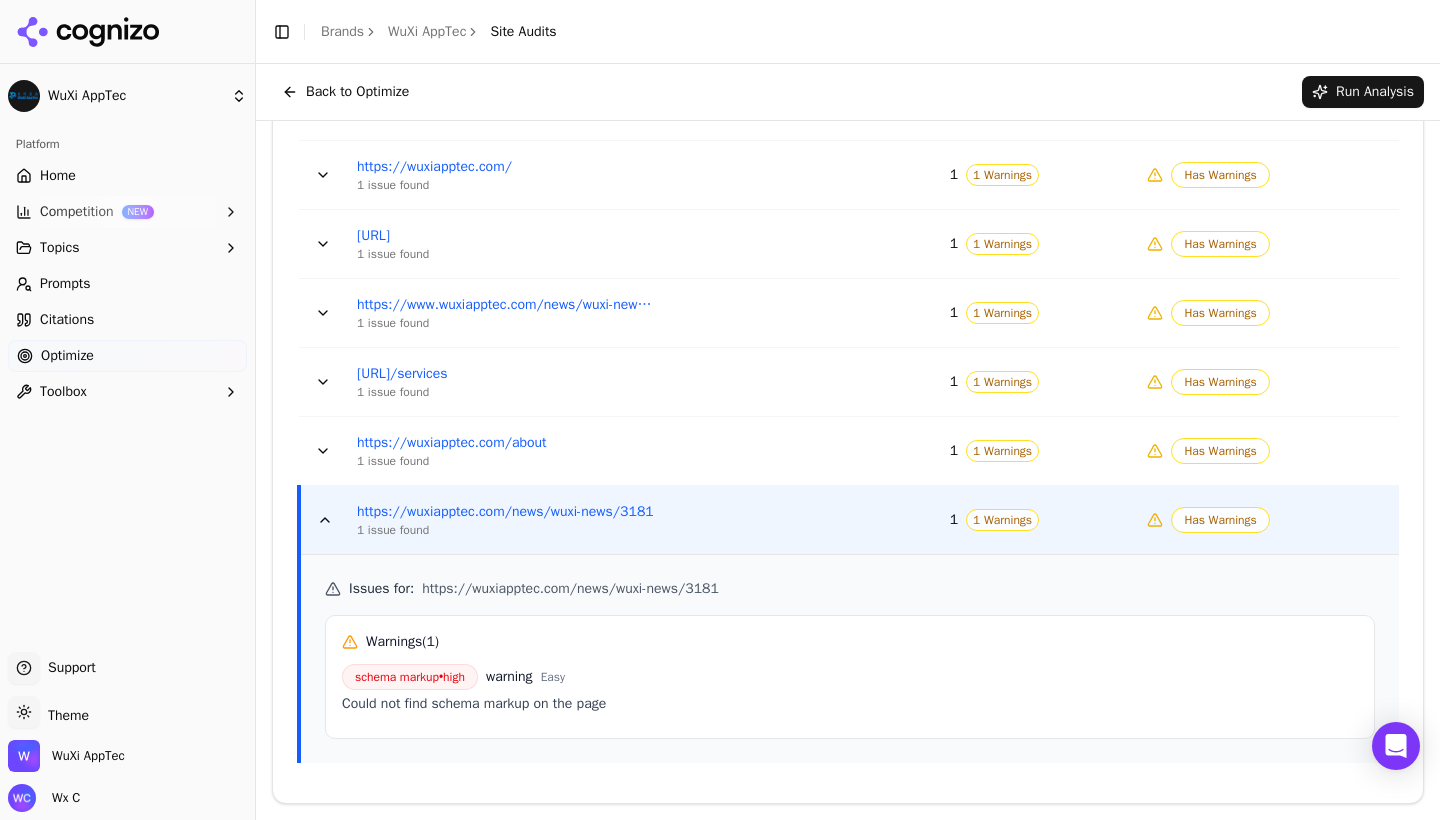 click at bounding box center (325, 520) 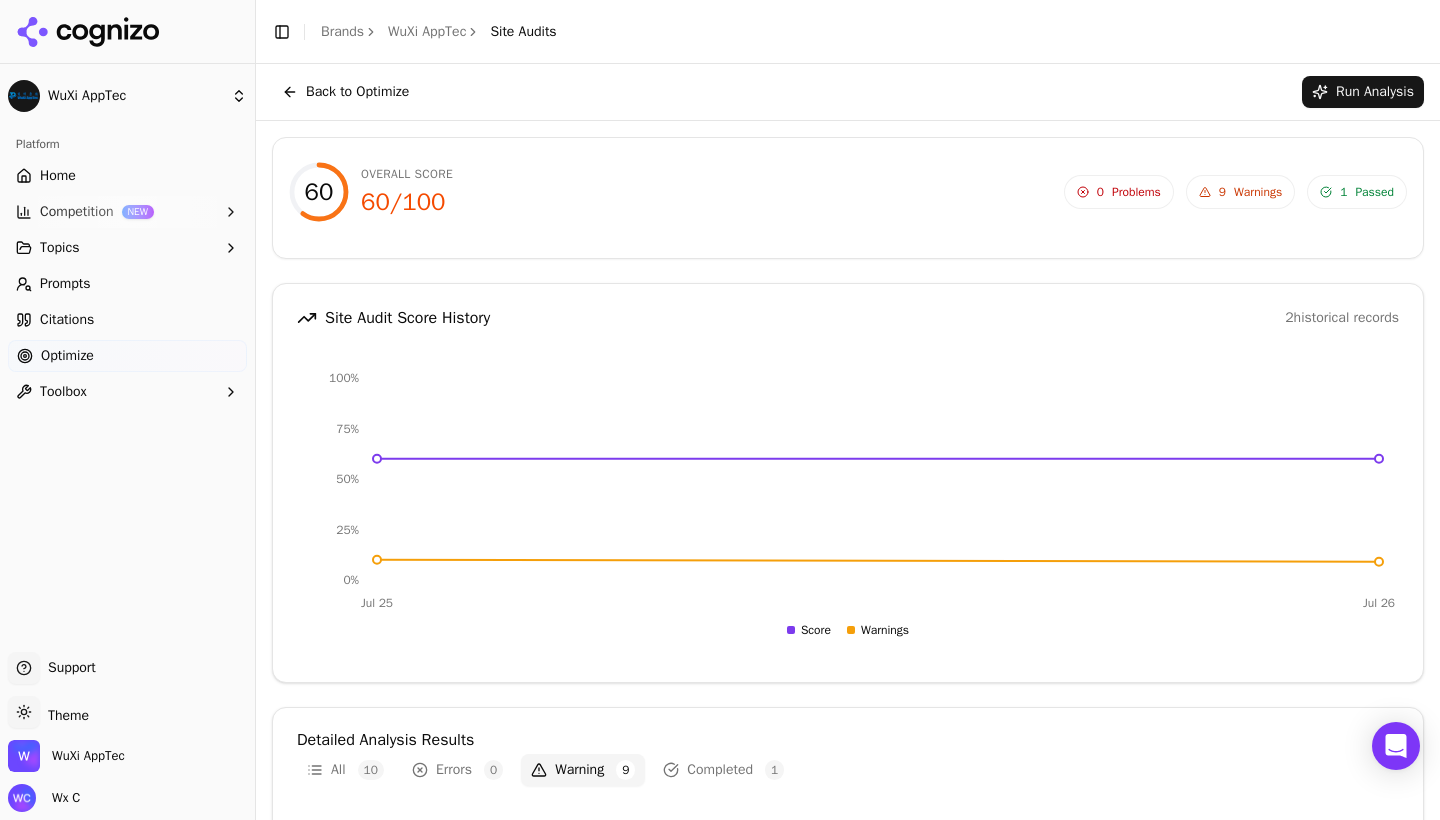scroll, scrollTop: 0, scrollLeft: 0, axis: both 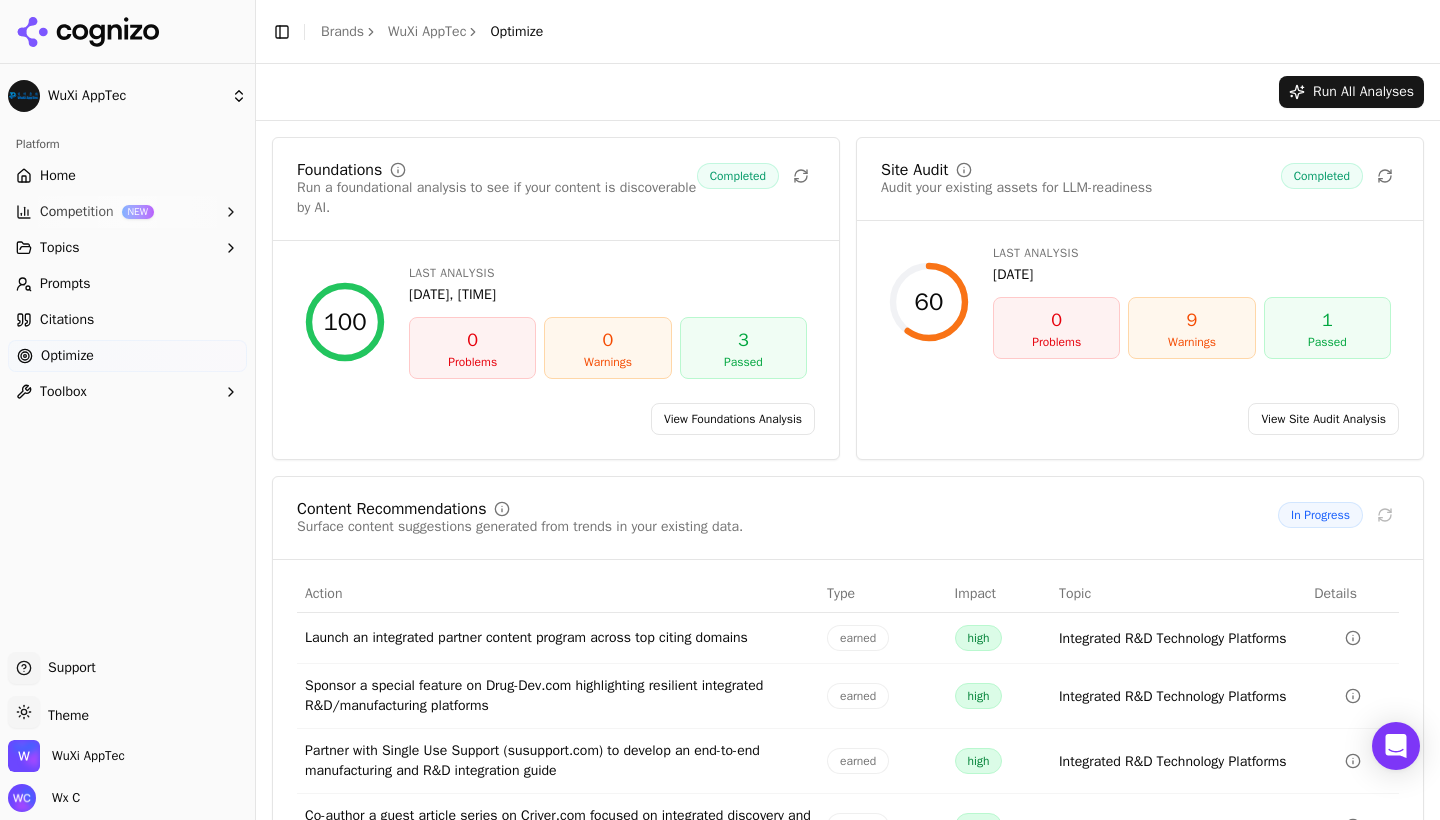 click on "View Site Audit Analysis" at bounding box center [1323, 419] 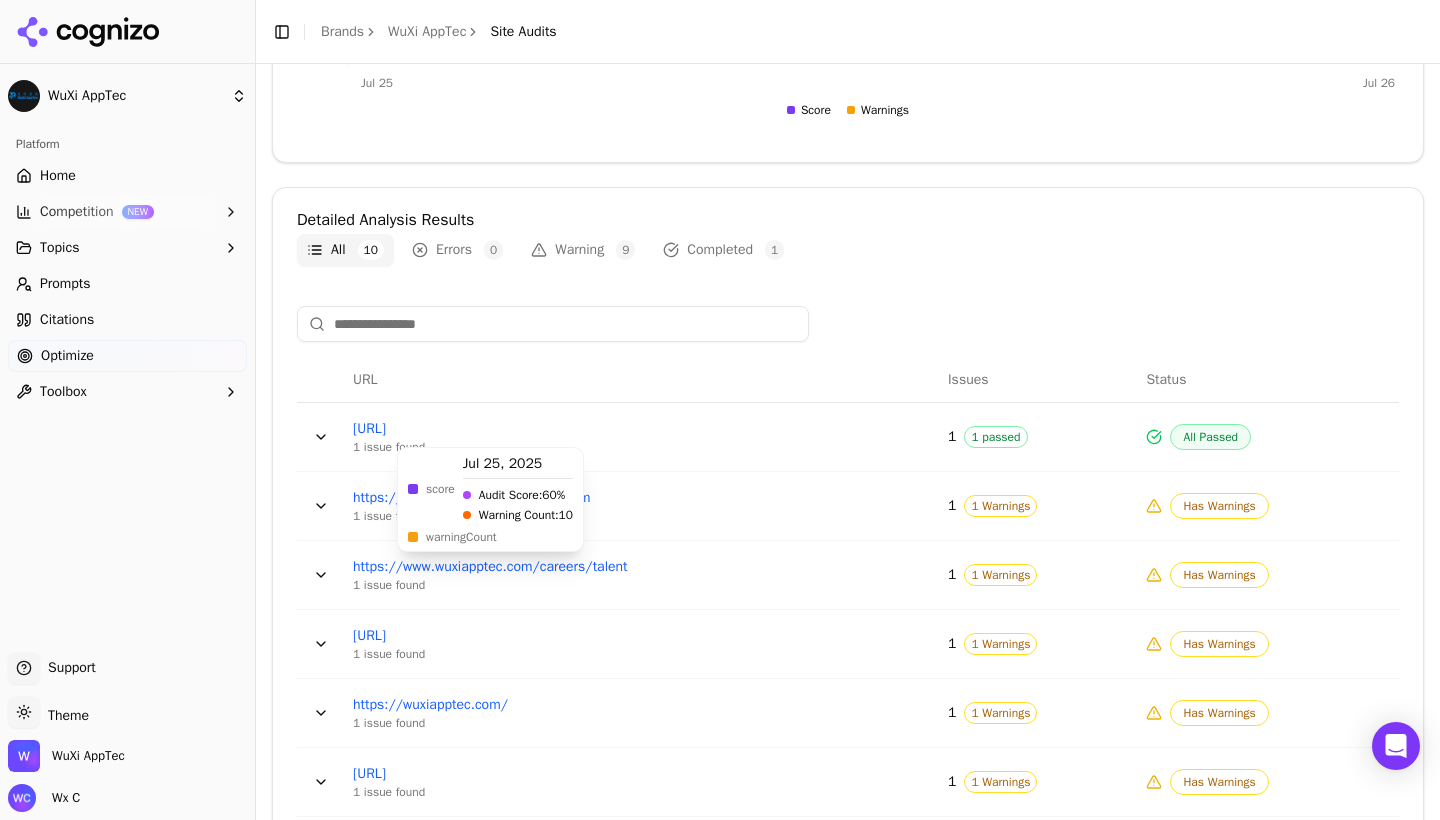 scroll, scrollTop: 568, scrollLeft: 0, axis: vertical 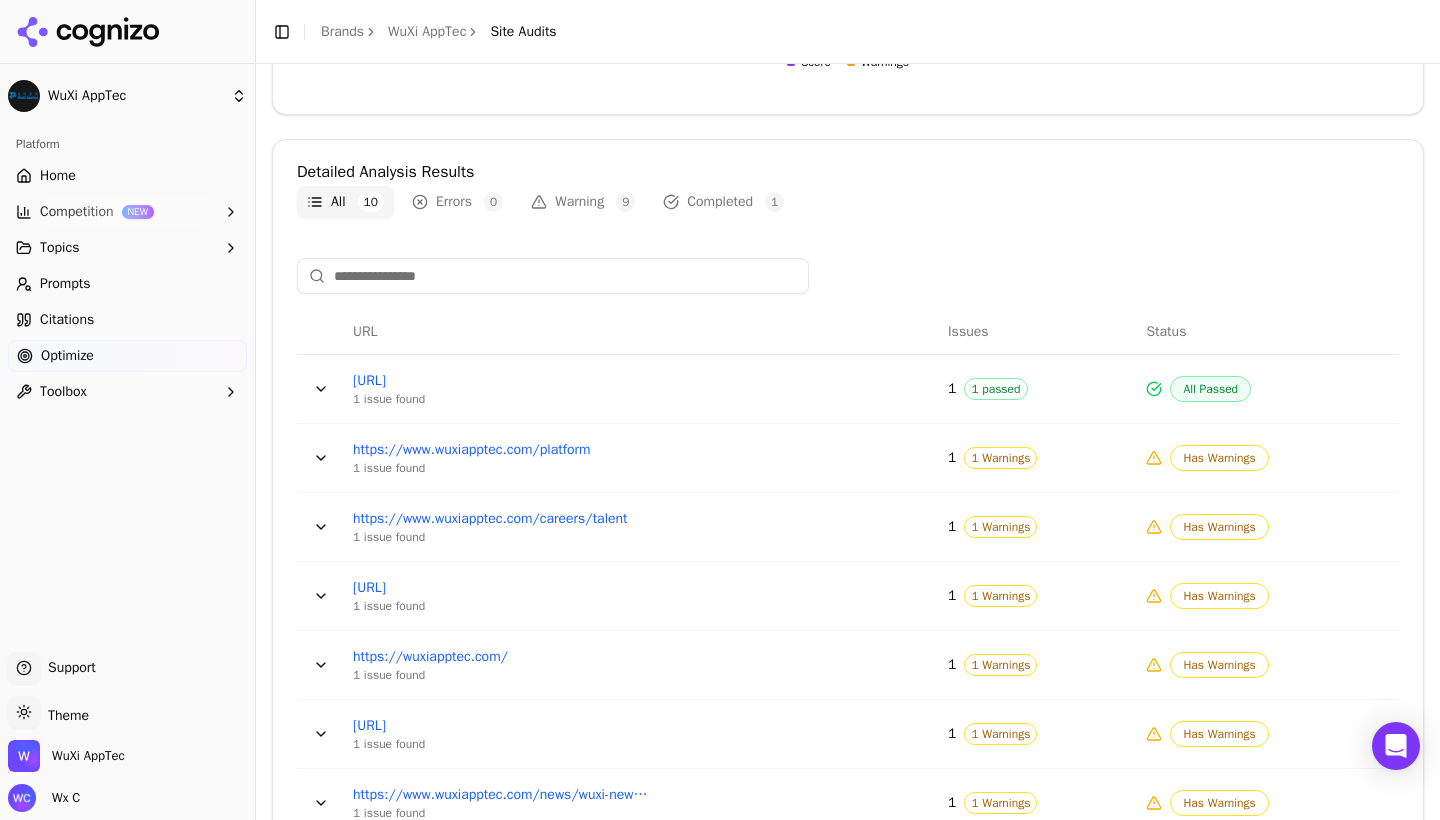 click at bounding box center (321, 389) 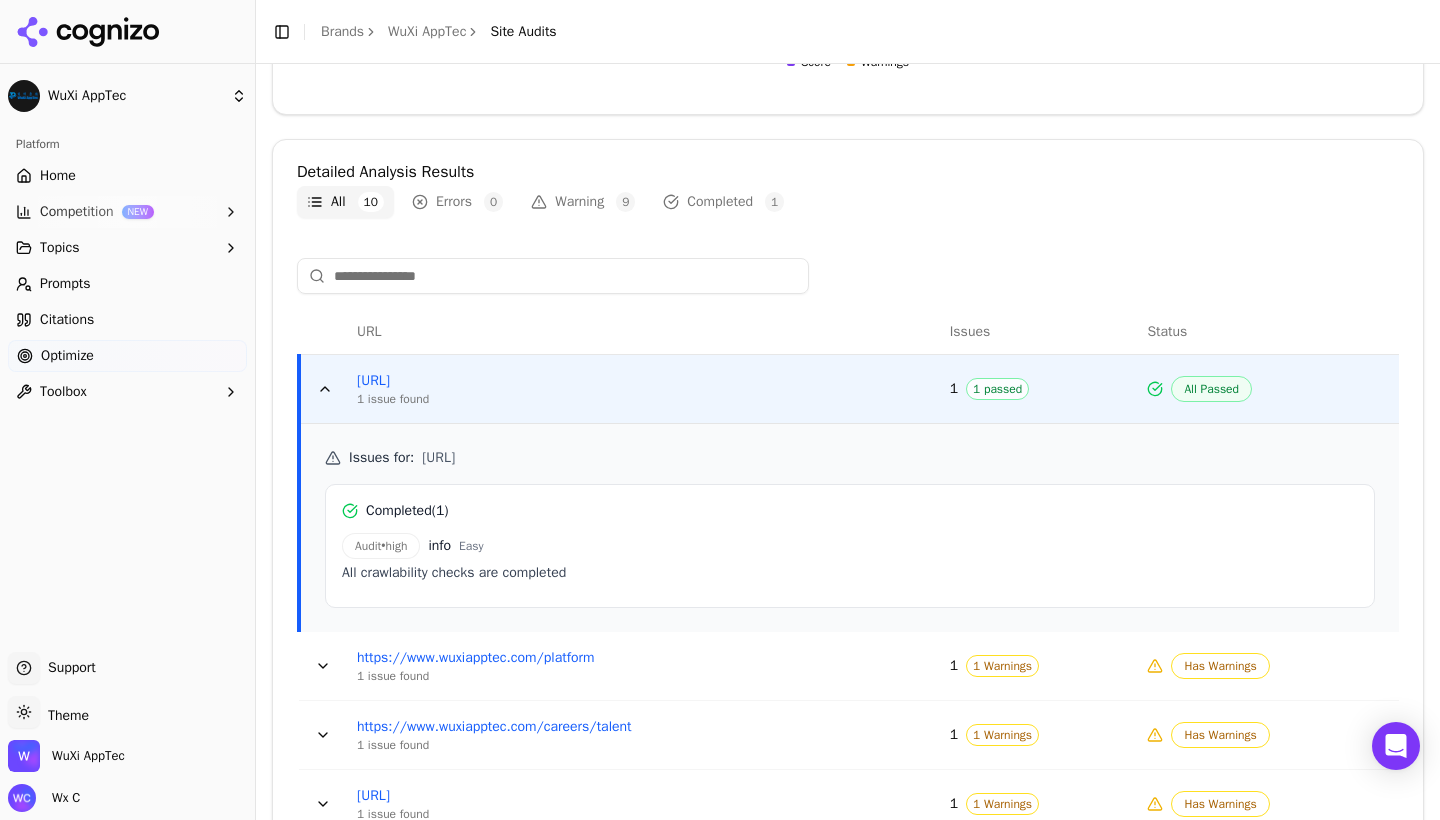 click at bounding box center (325, 389) 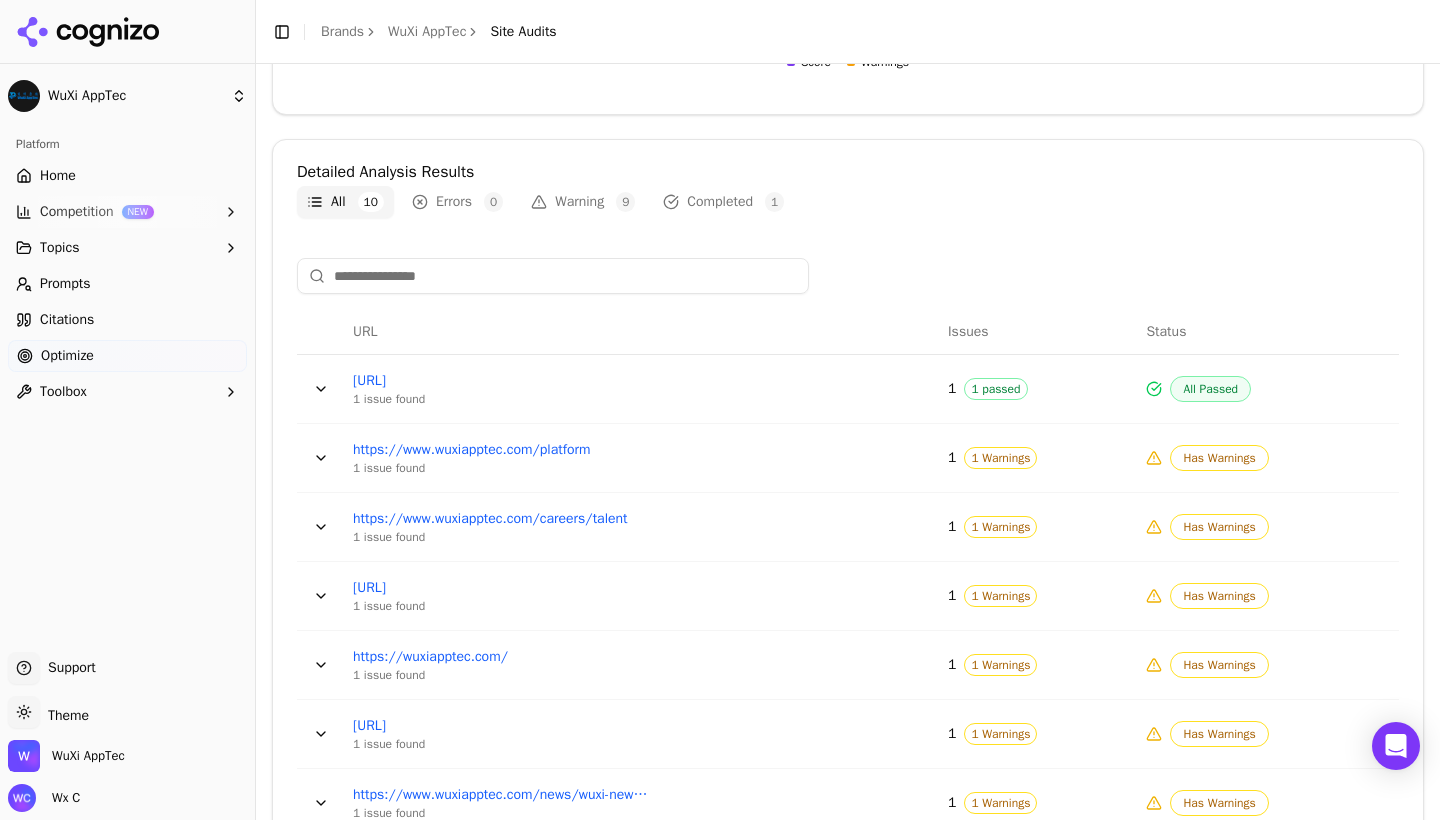 click at bounding box center (321, 458) 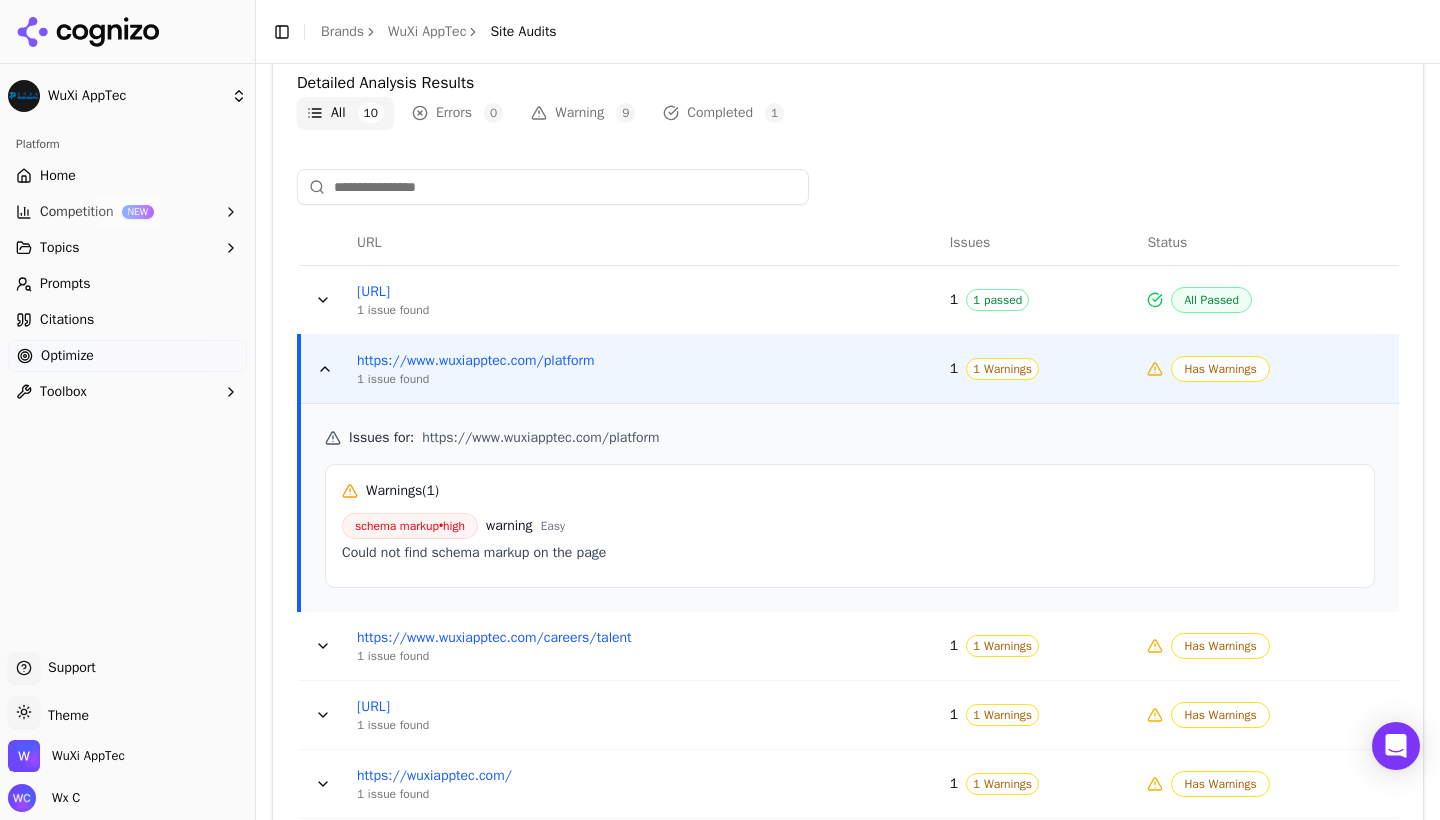 scroll, scrollTop: 663, scrollLeft: 0, axis: vertical 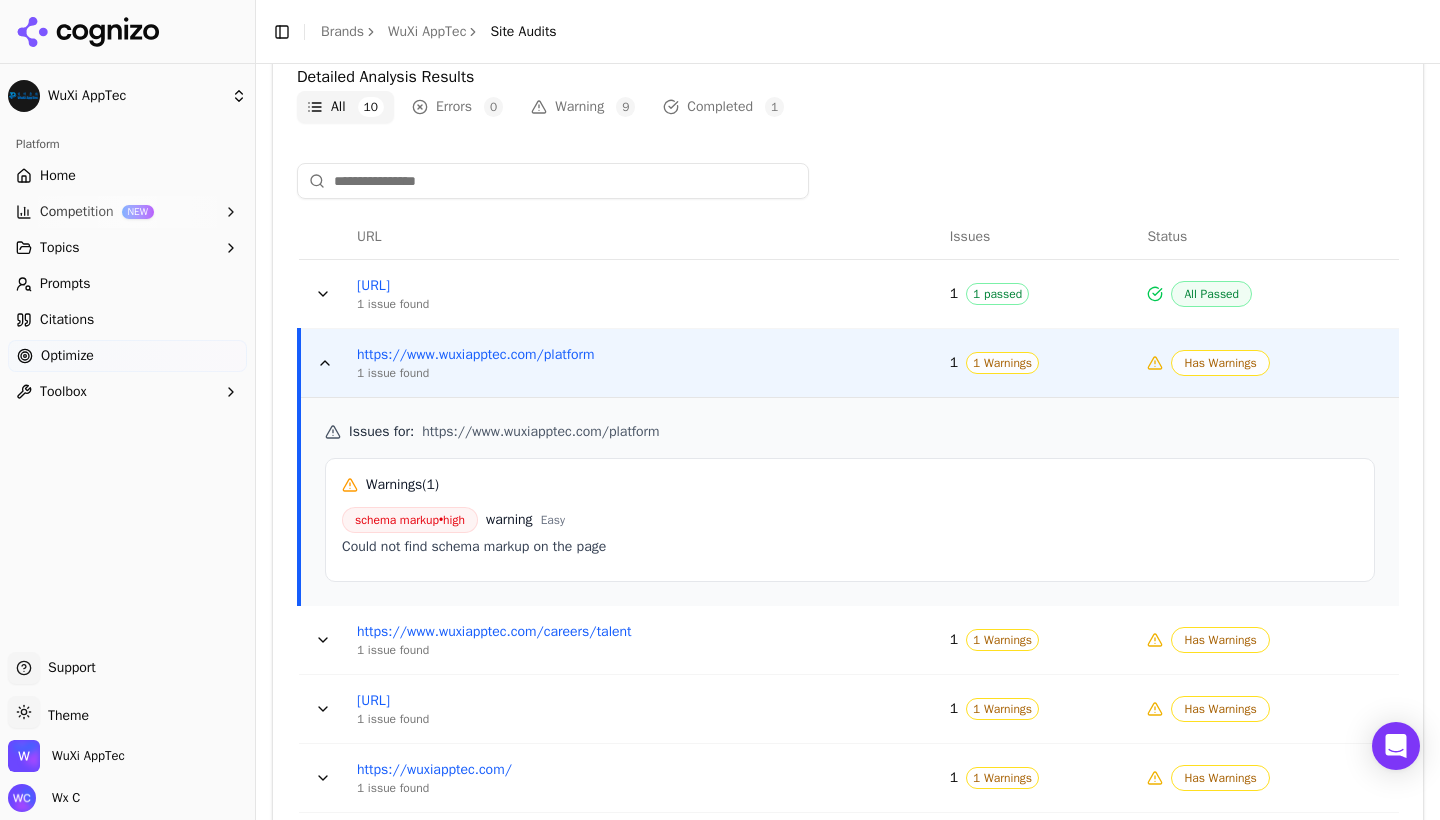 click at bounding box center (325, 363) 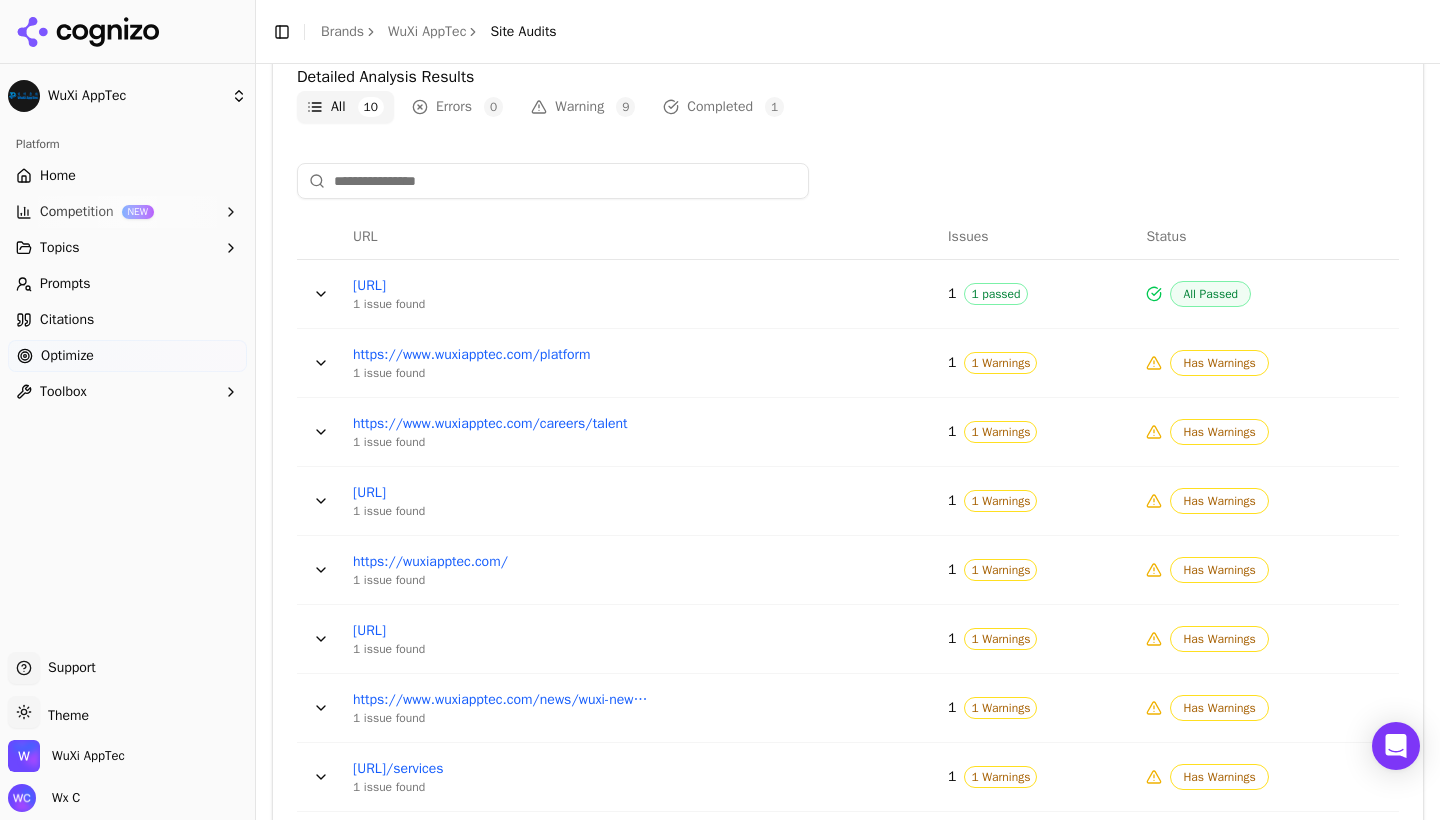 scroll, scrollTop: 0, scrollLeft: 0, axis: both 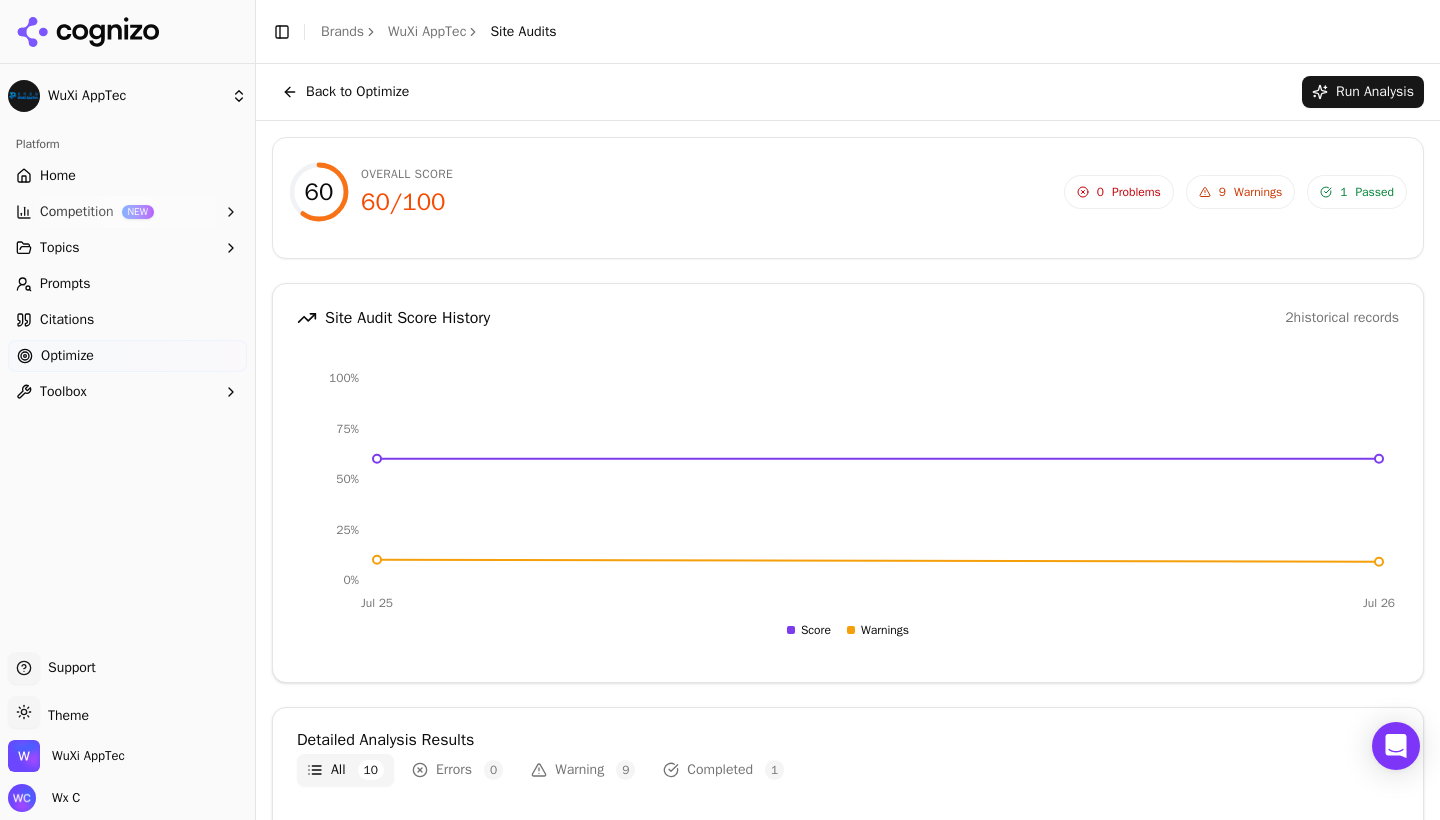 click on "Back to Optimize" at bounding box center [345, 92] 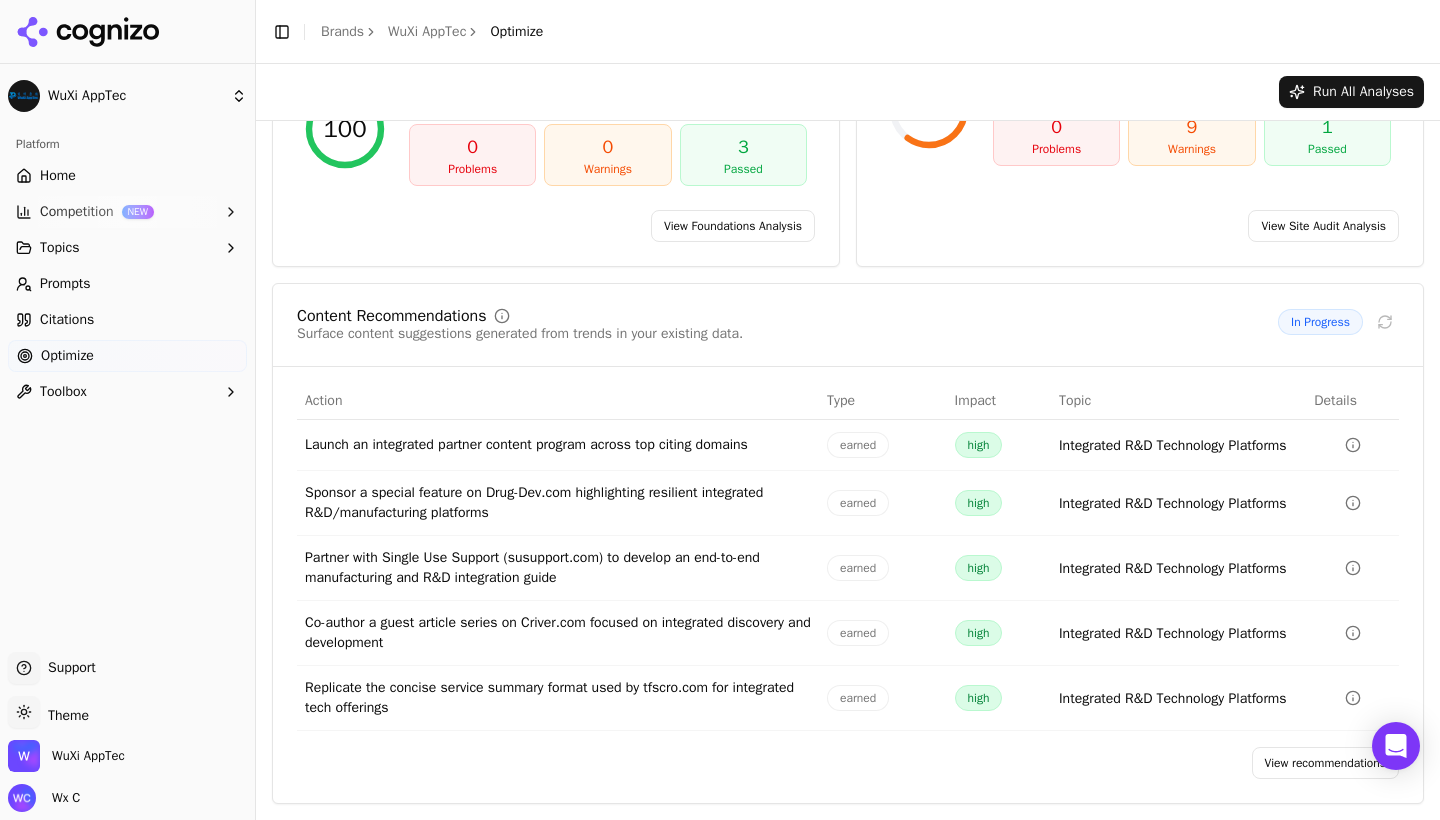 scroll, scrollTop: 222, scrollLeft: 0, axis: vertical 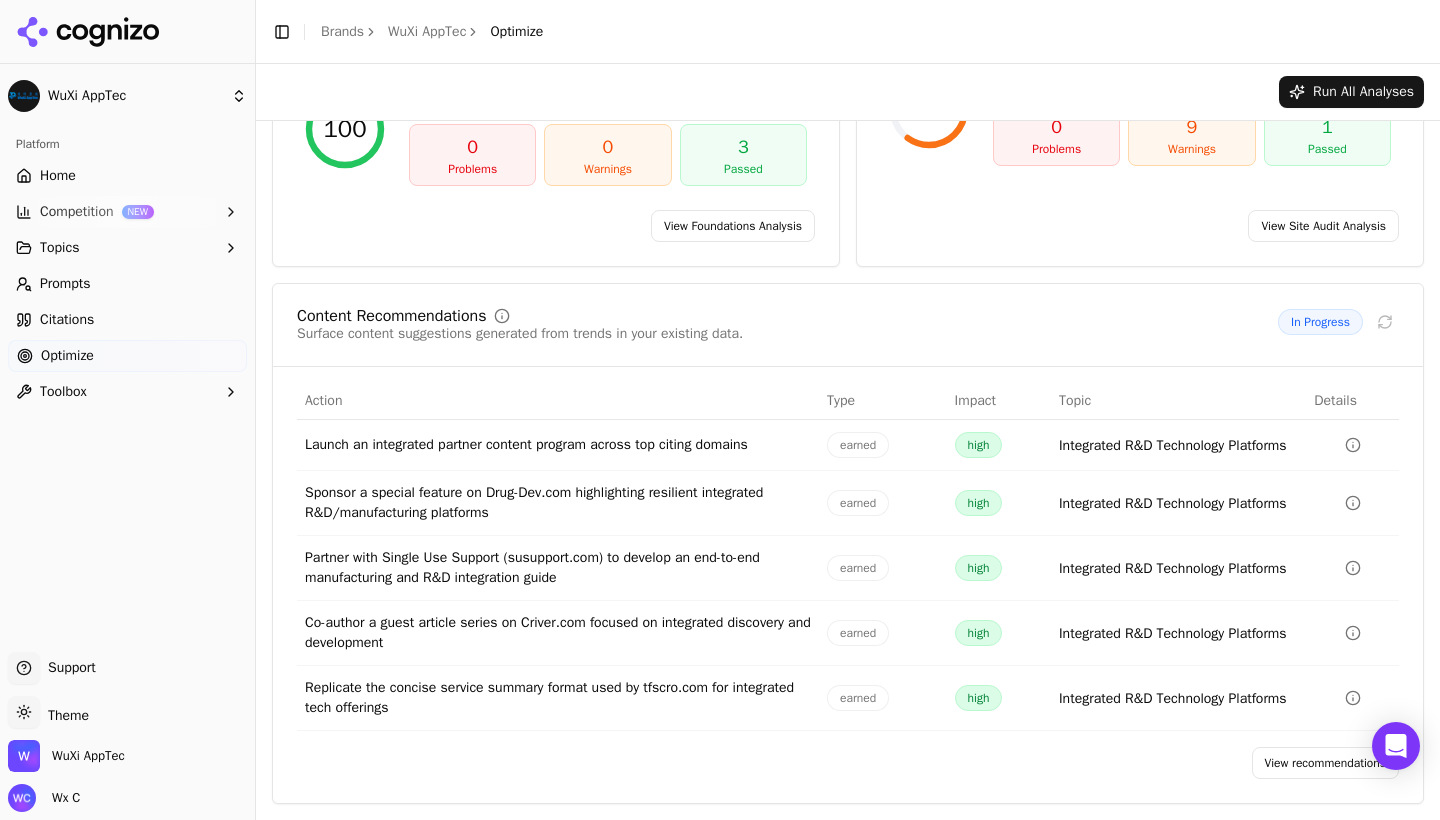 click on "View recommendations" at bounding box center (1326, 763) 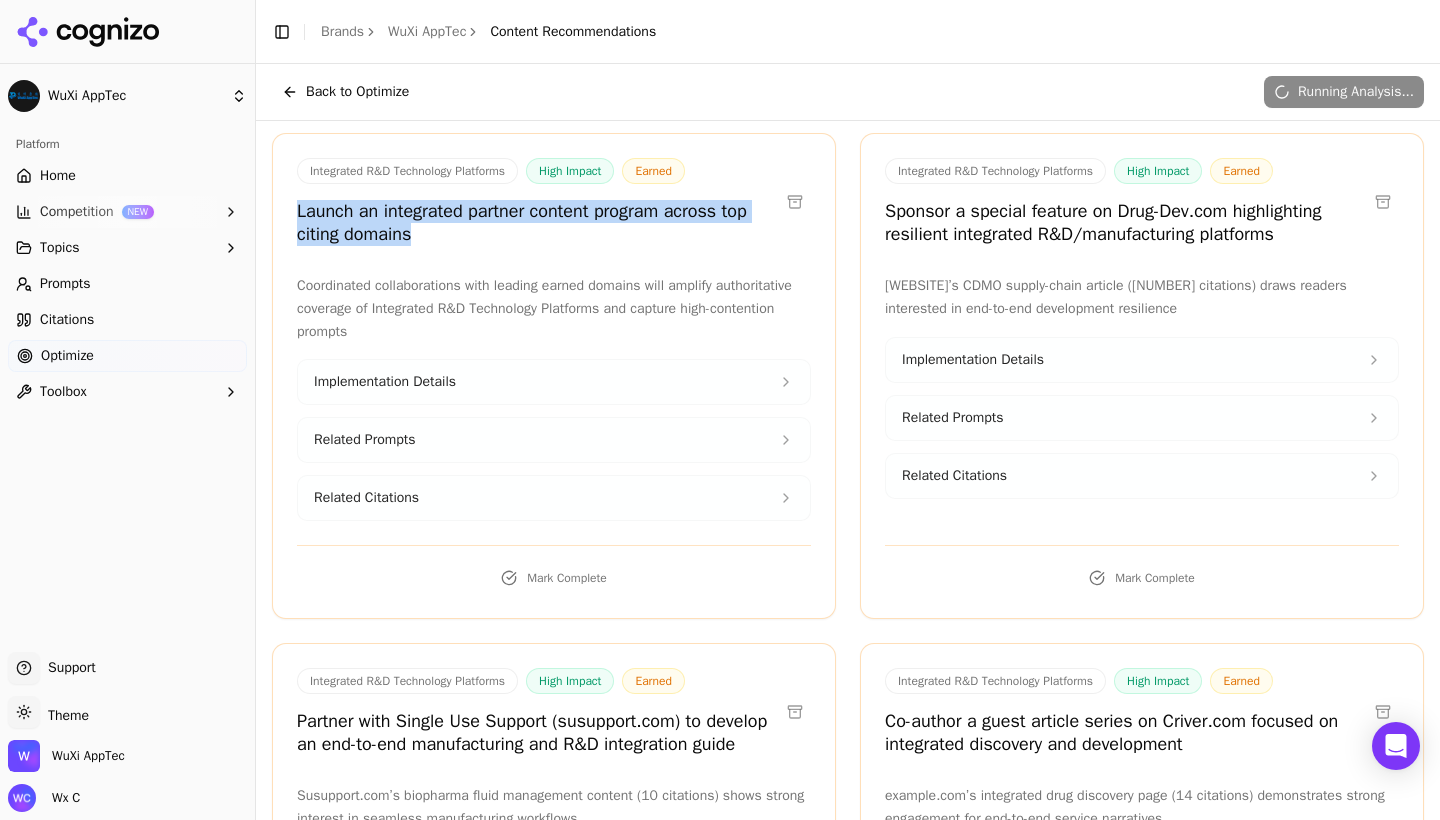 drag, startPoint x: 297, startPoint y: 210, endPoint x: 455, endPoint y: 233, distance: 159.66527 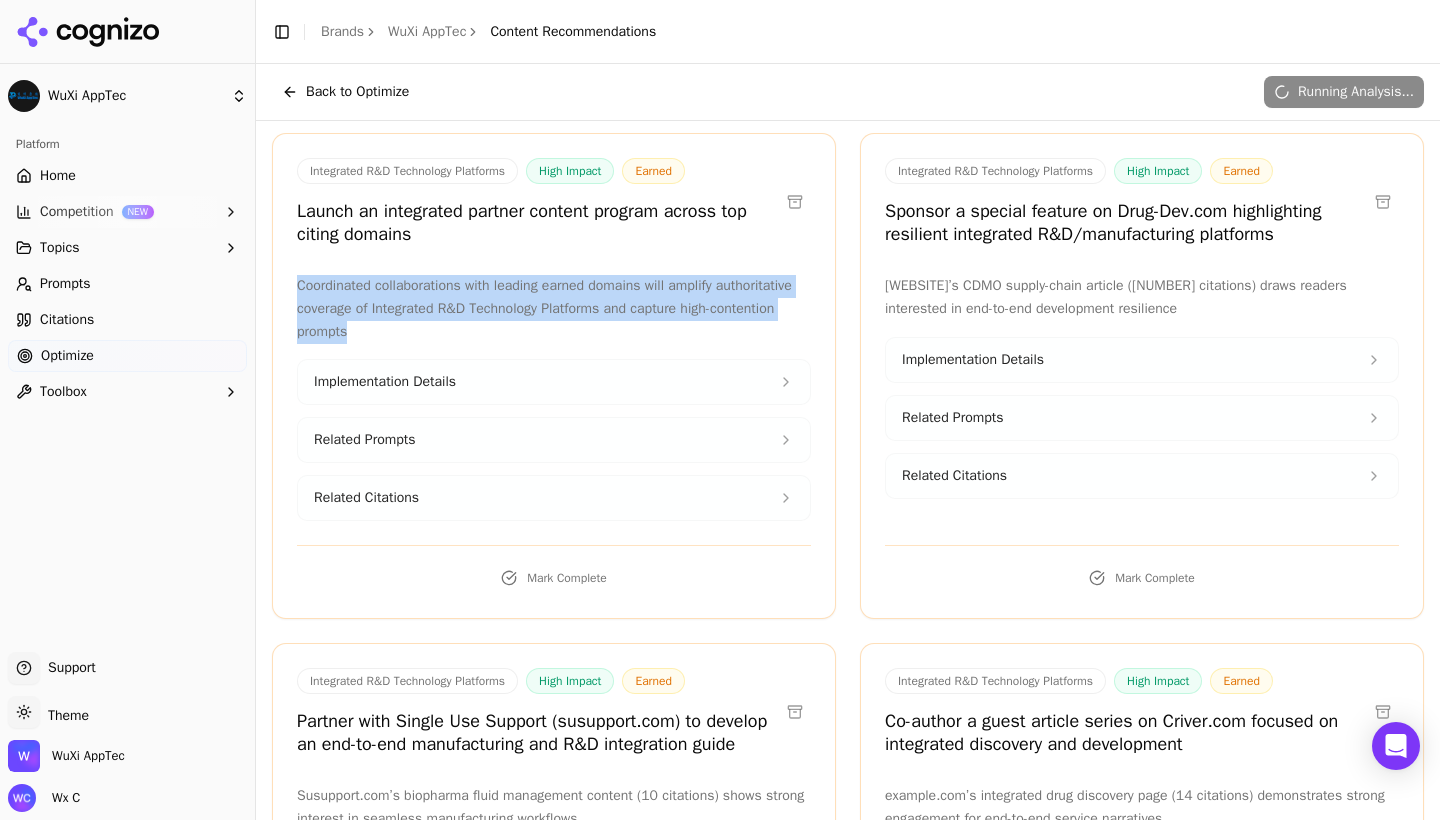 drag, startPoint x: 299, startPoint y: 283, endPoint x: 466, endPoint y: 332, distance: 174.04022 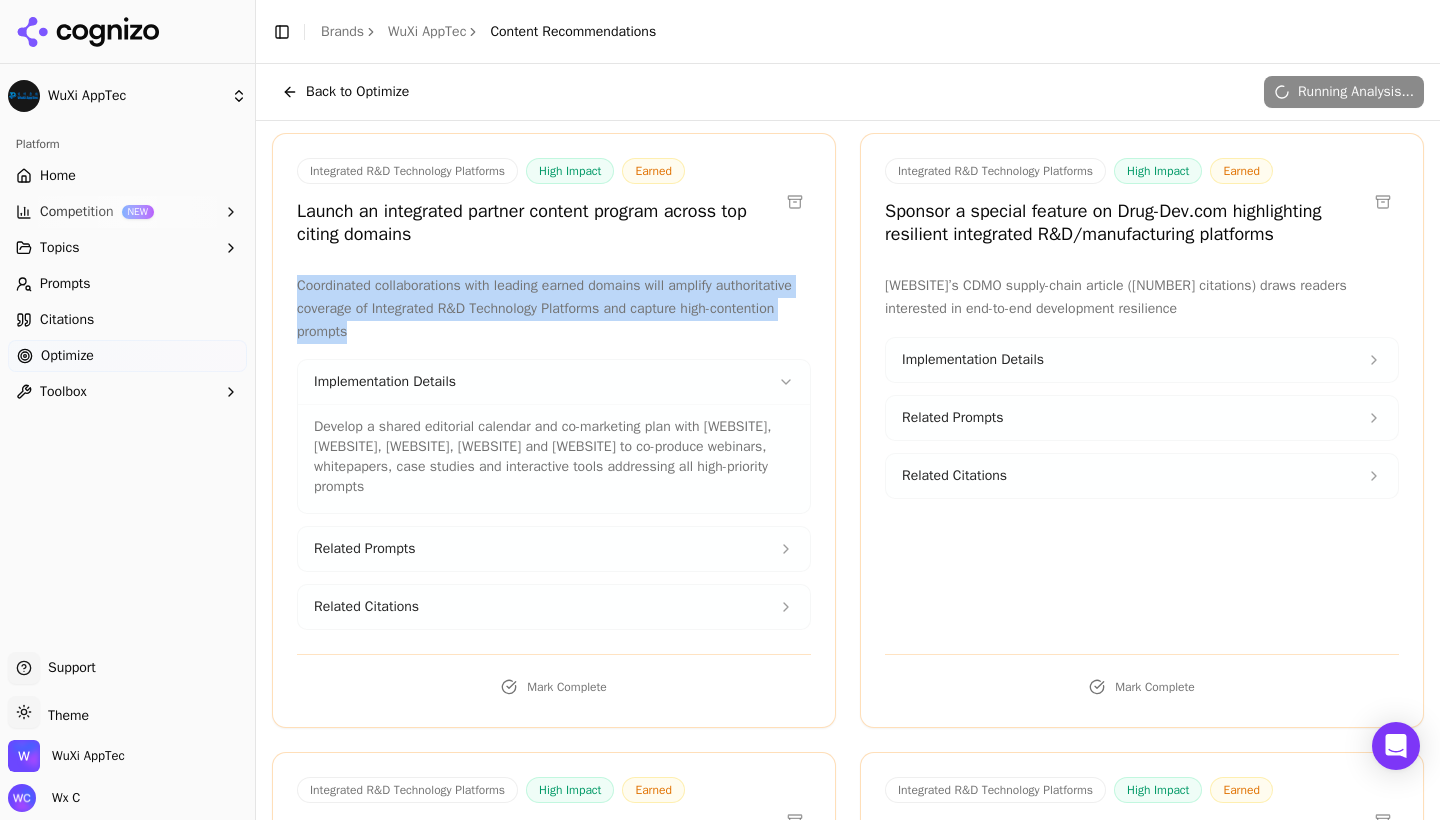 drag, startPoint x: 314, startPoint y: 420, endPoint x: 658, endPoint y: 489, distance: 350.8518 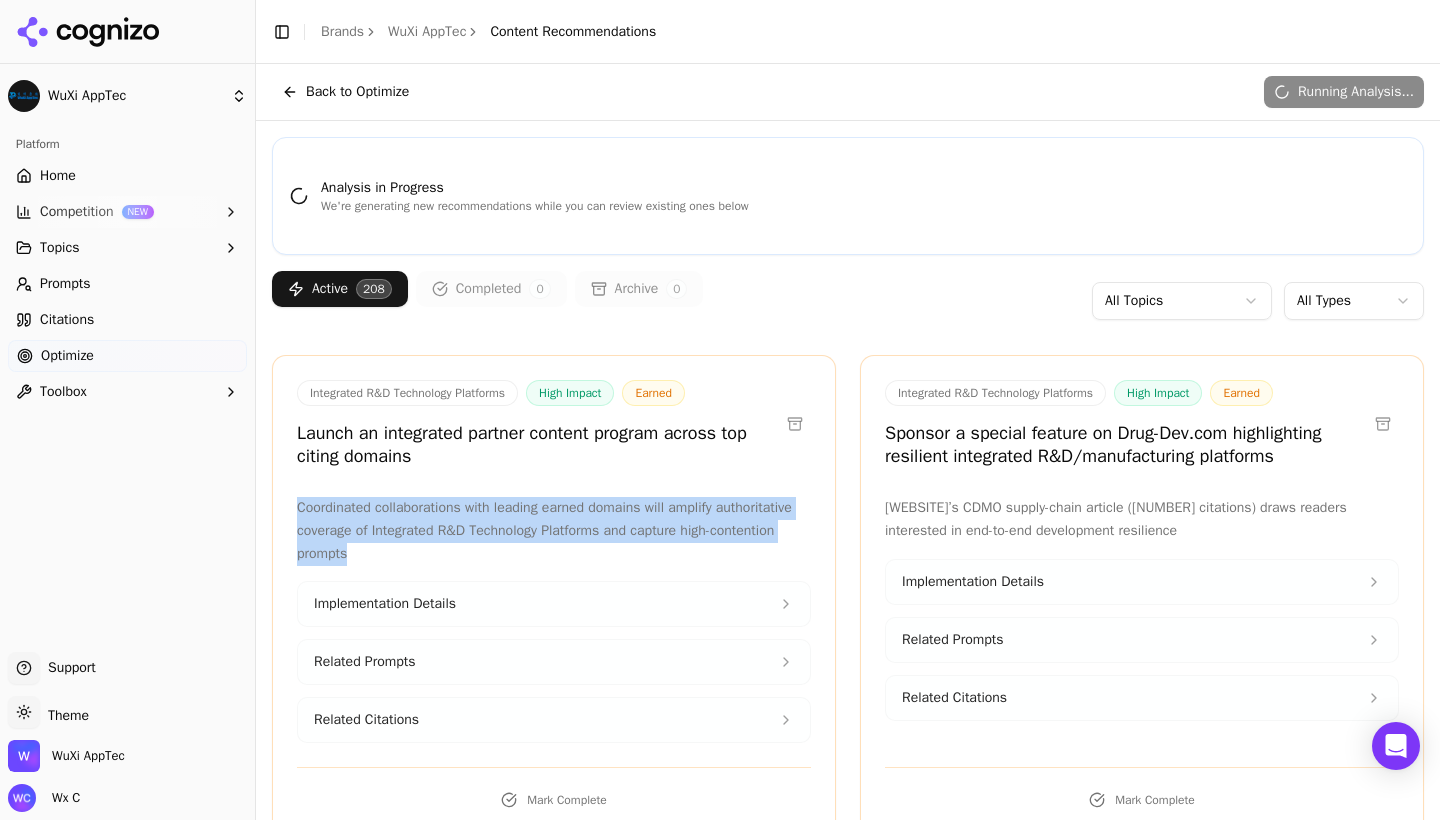 scroll, scrollTop: 0, scrollLeft: 0, axis: both 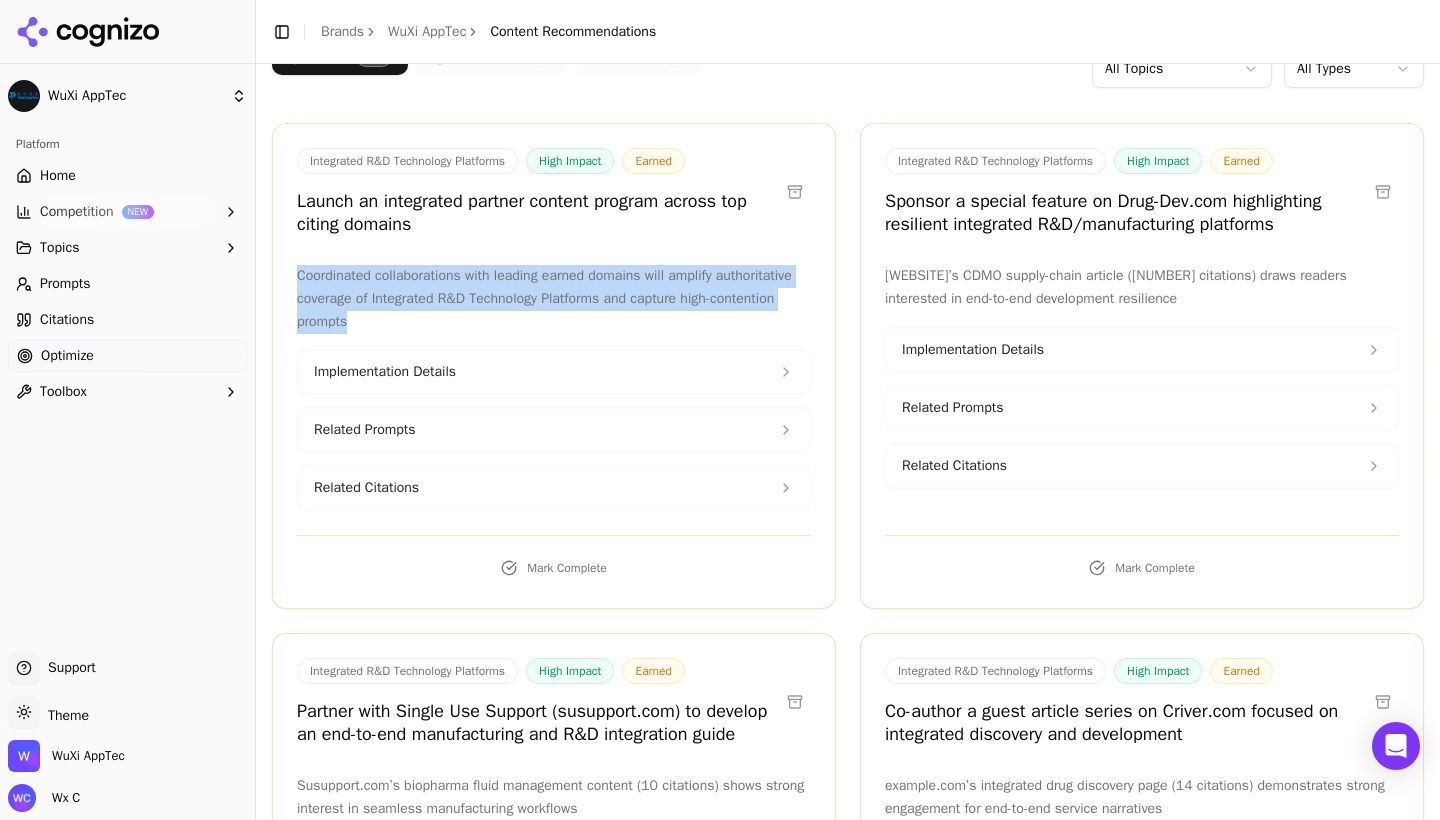 drag, startPoint x: 498, startPoint y: 316, endPoint x: 293, endPoint y: 275, distance: 209.0598 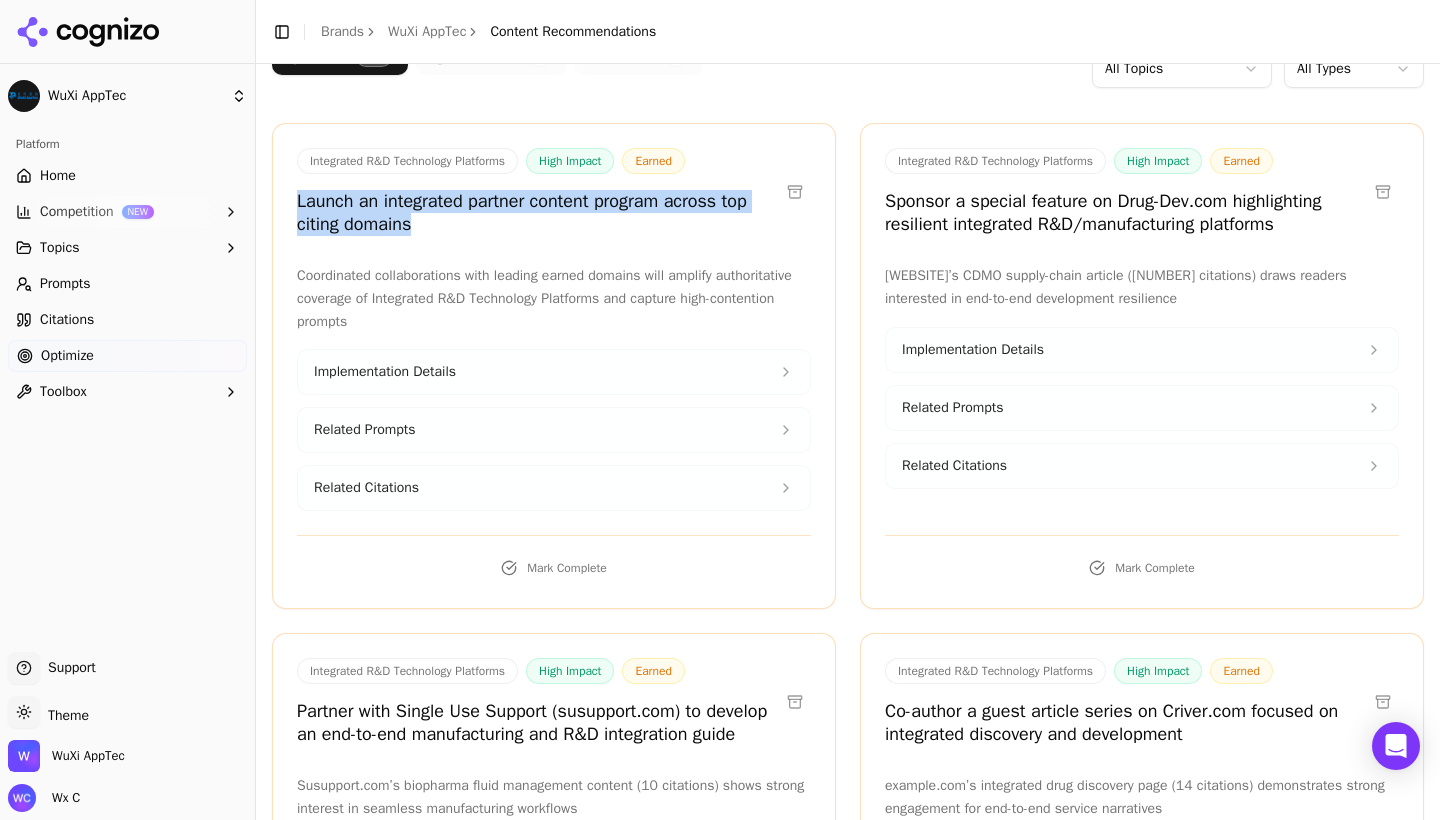 drag, startPoint x: 299, startPoint y: 197, endPoint x: 463, endPoint y: 216, distance: 165.09694 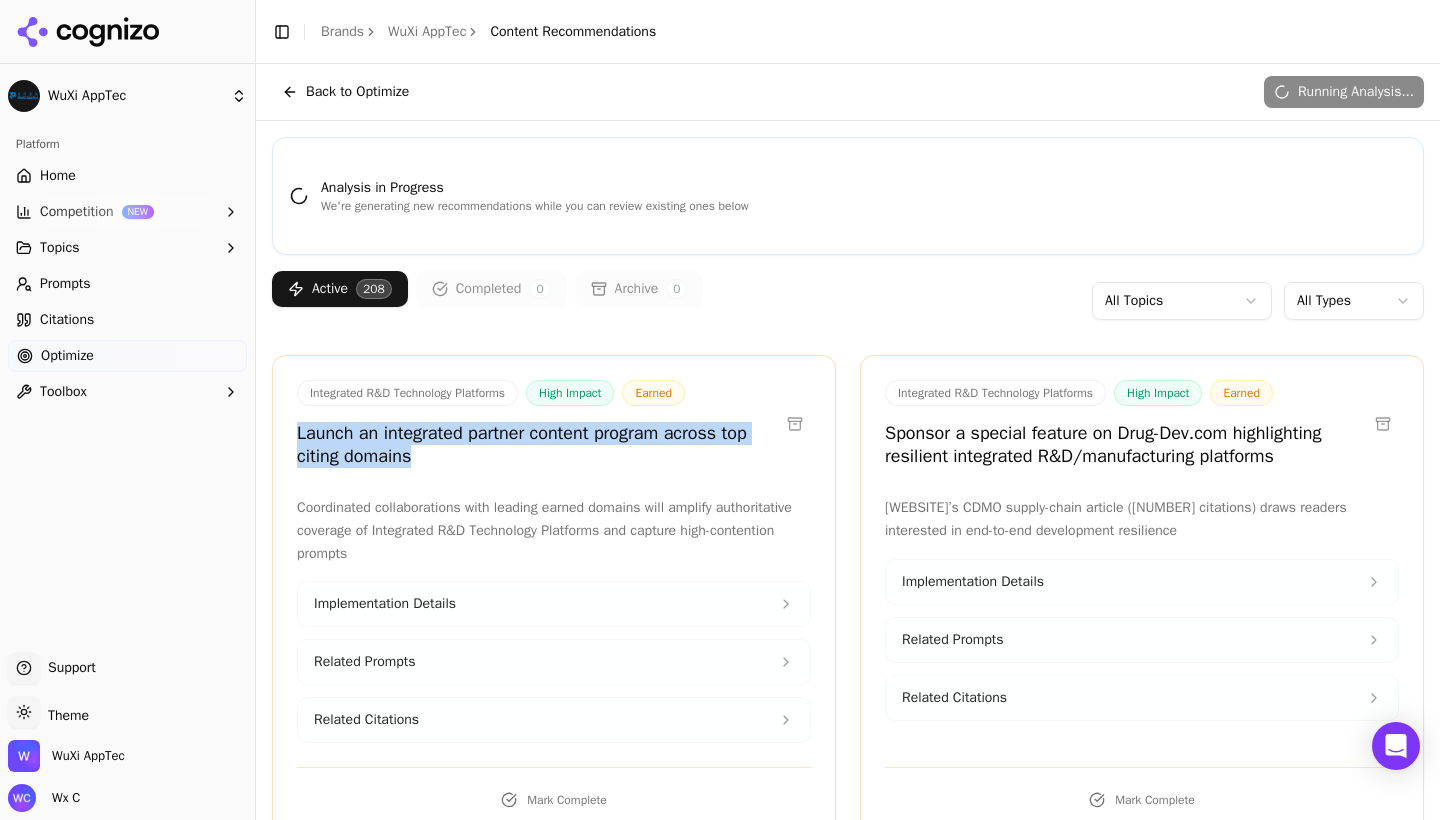 scroll, scrollTop: 186, scrollLeft: 0, axis: vertical 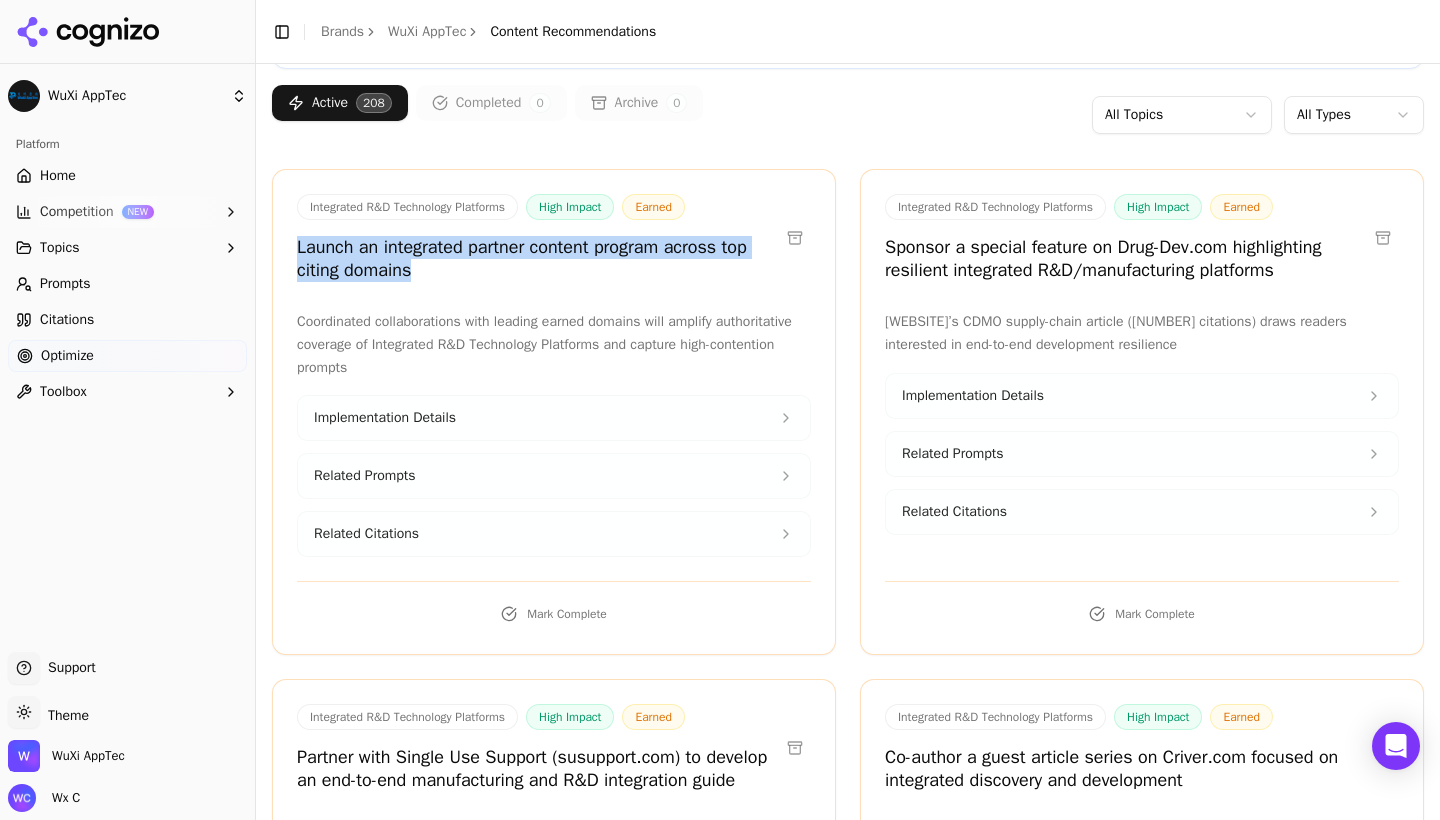 click on "Related Prompts" at bounding box center [554, 476] 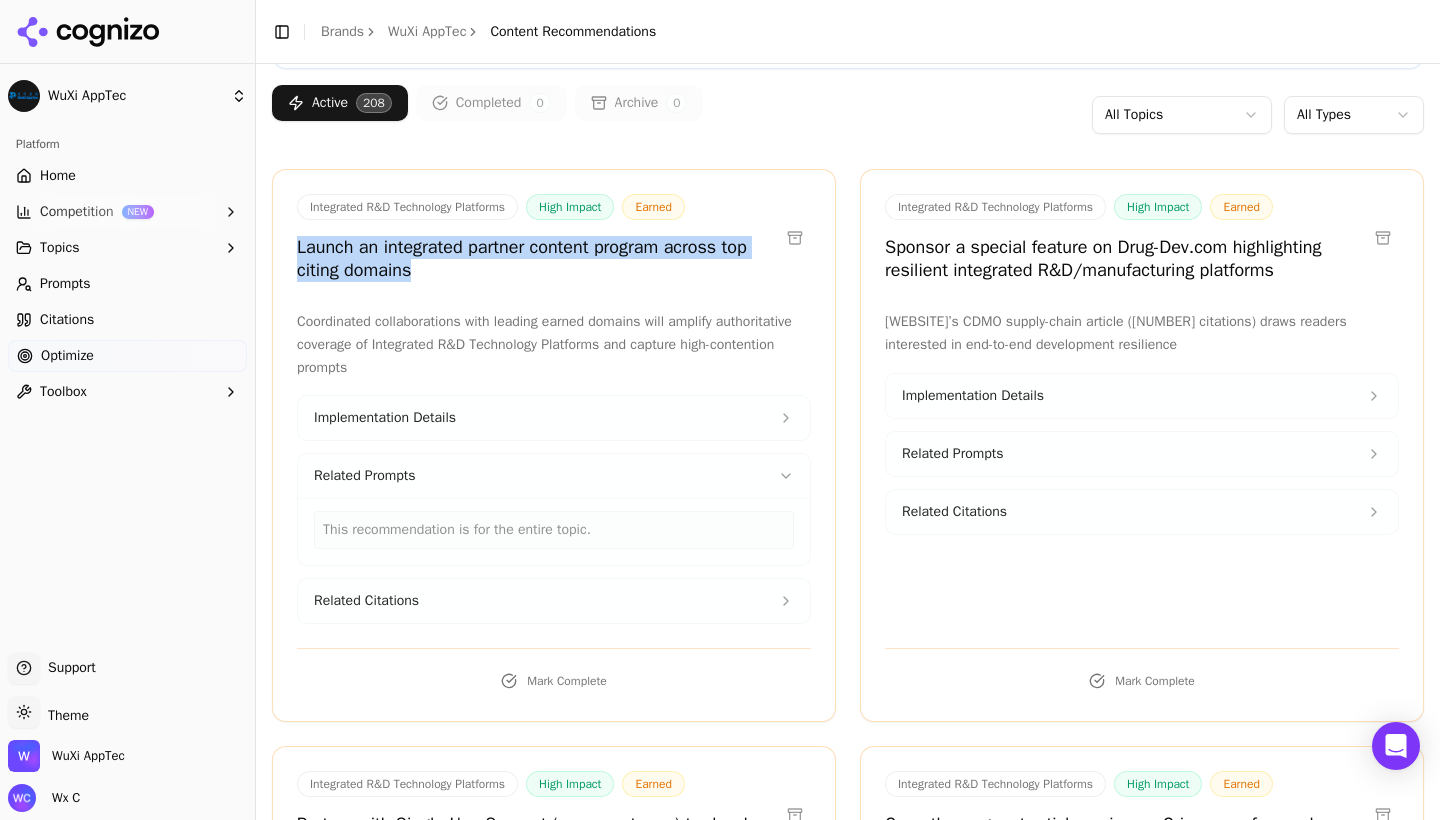 click on "Related Prompts" at bounding box center [554, 476] 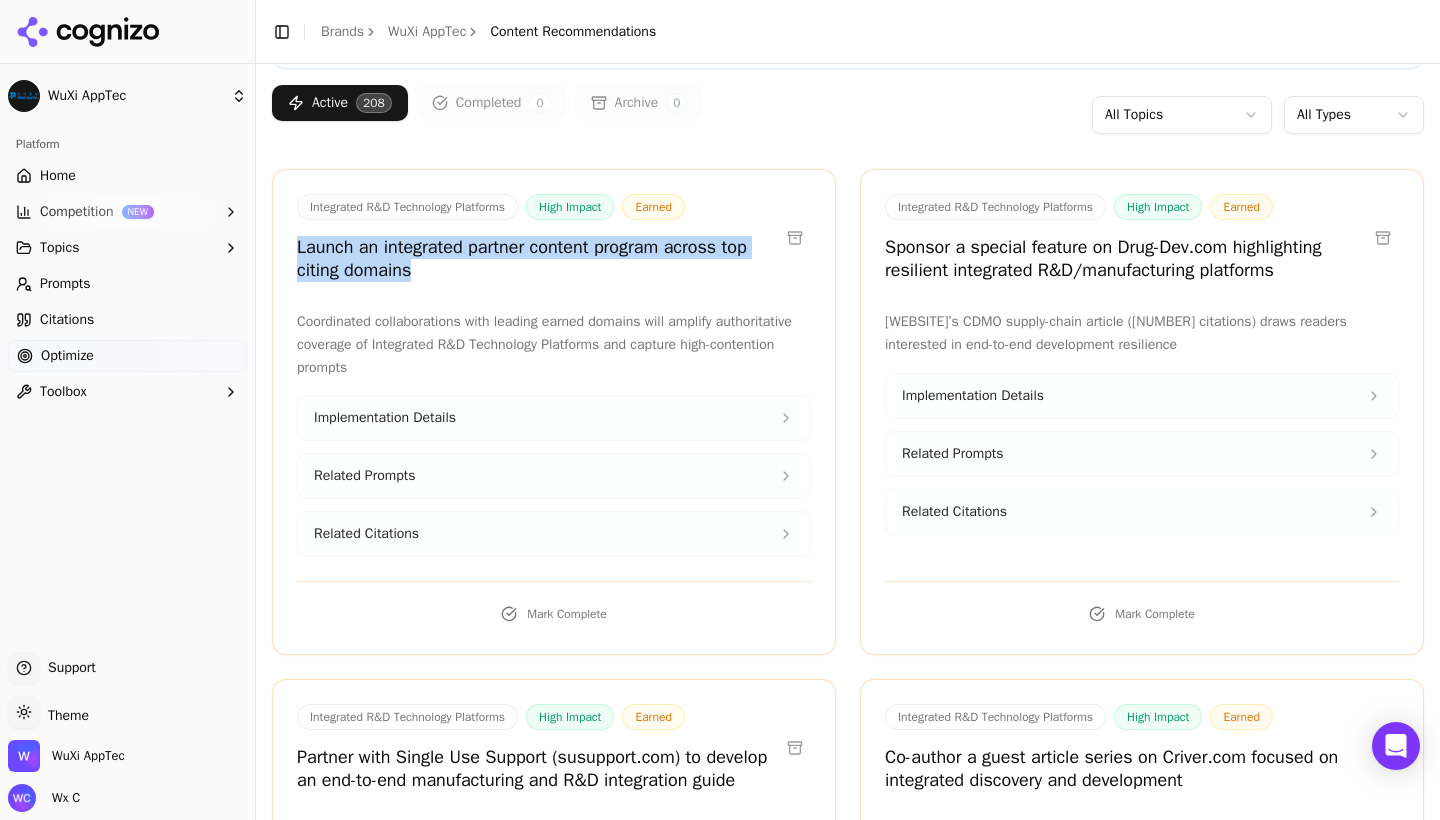 click on "Related Prompts" at bounding box center [554, 476] 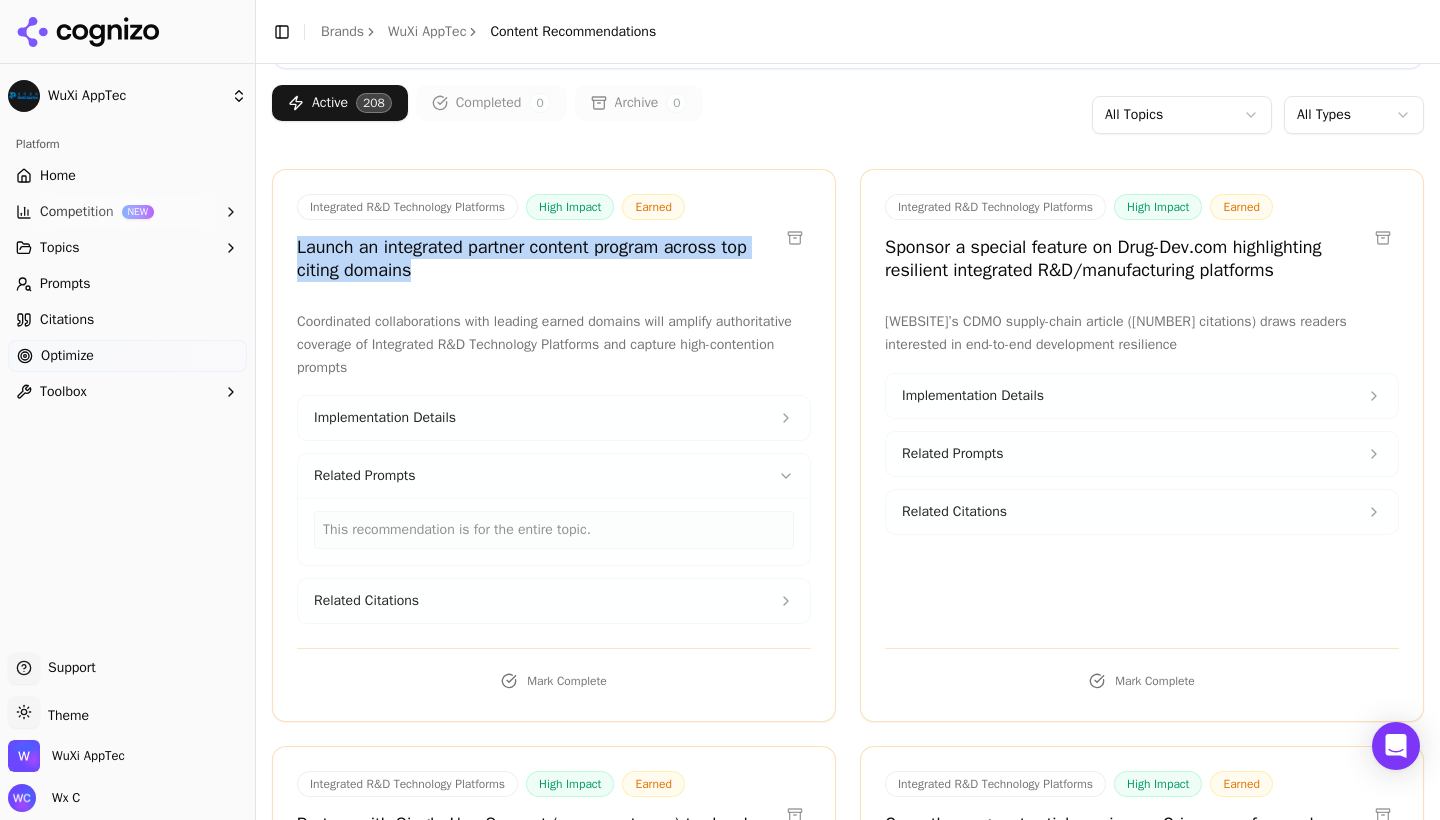 click on "Related Prompts" at bounding box center [554, 476] 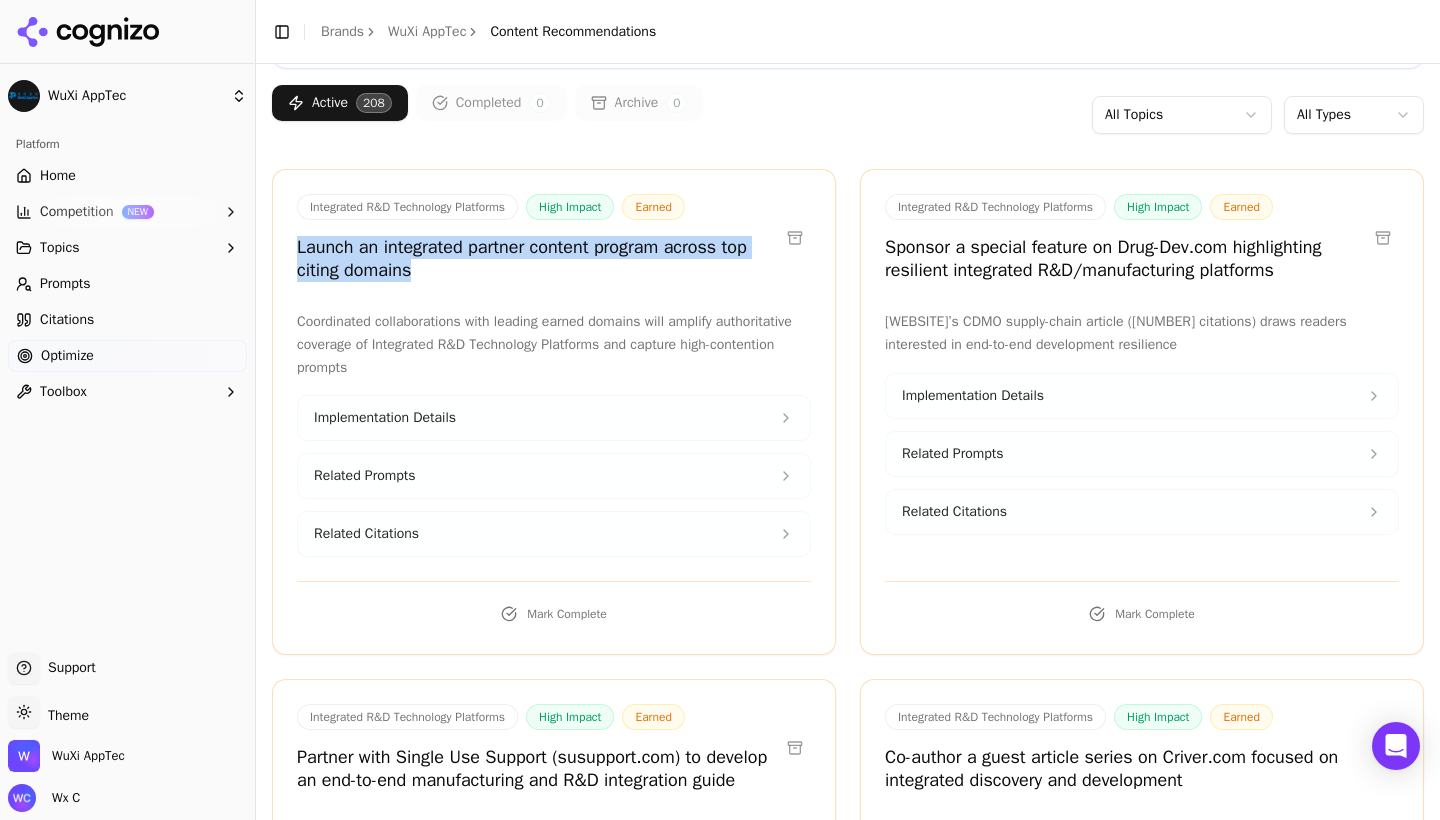 click on "Related Citations" at bounding box center (554, 534) 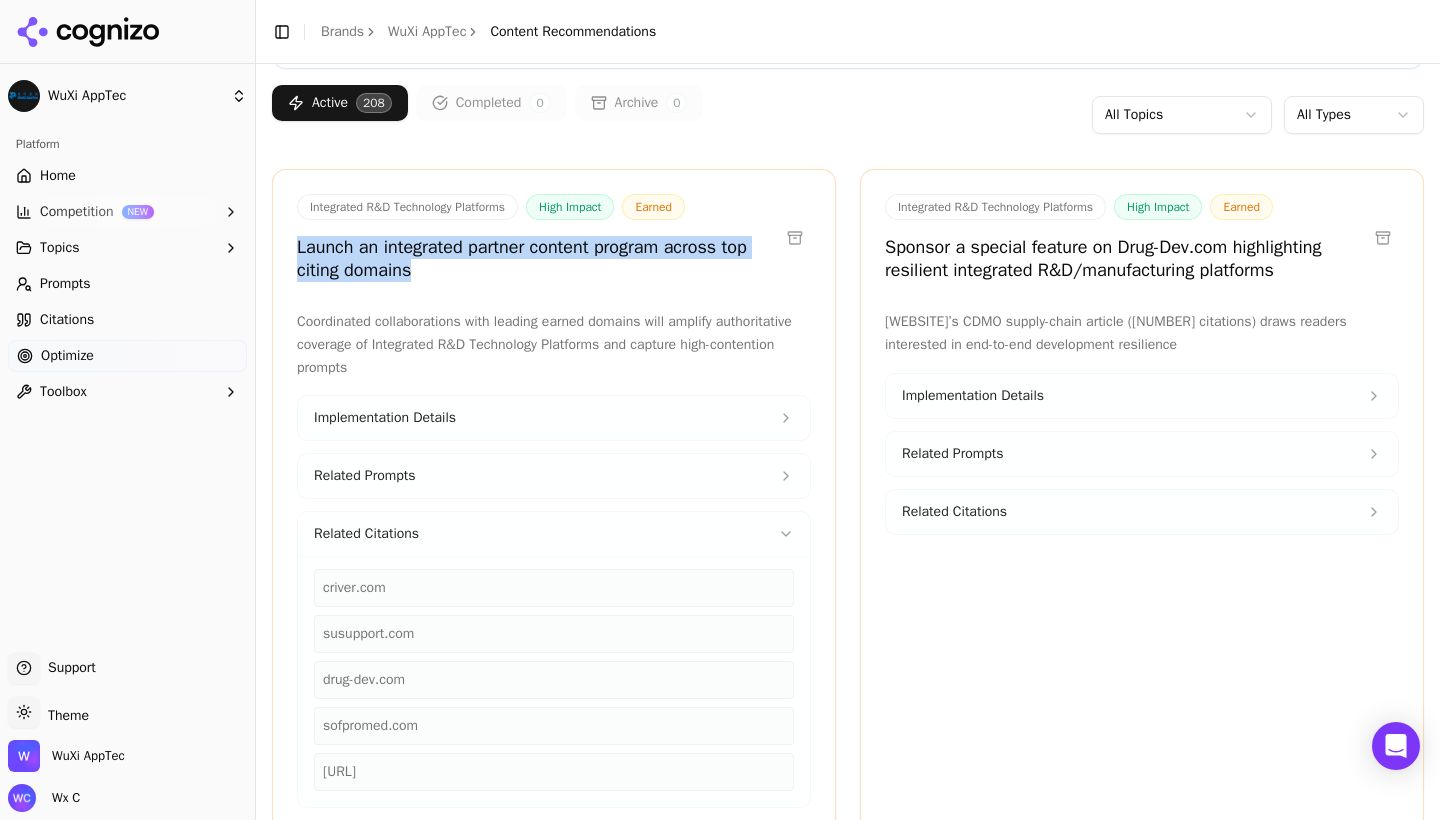 click on "Related Citations" at bounding box center (554, 534) 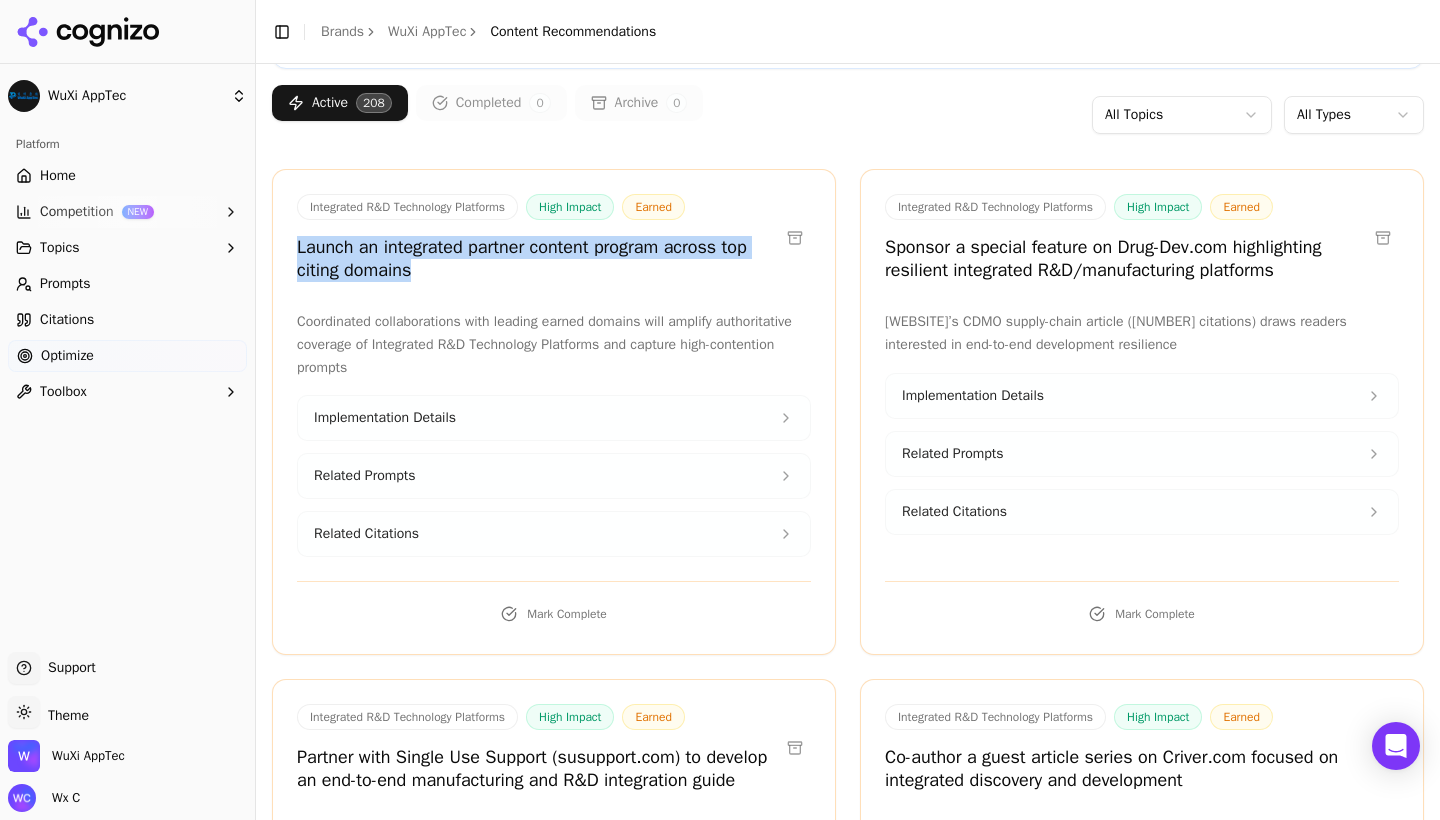 click on "Related Citations" at bounding box center (554, 534) 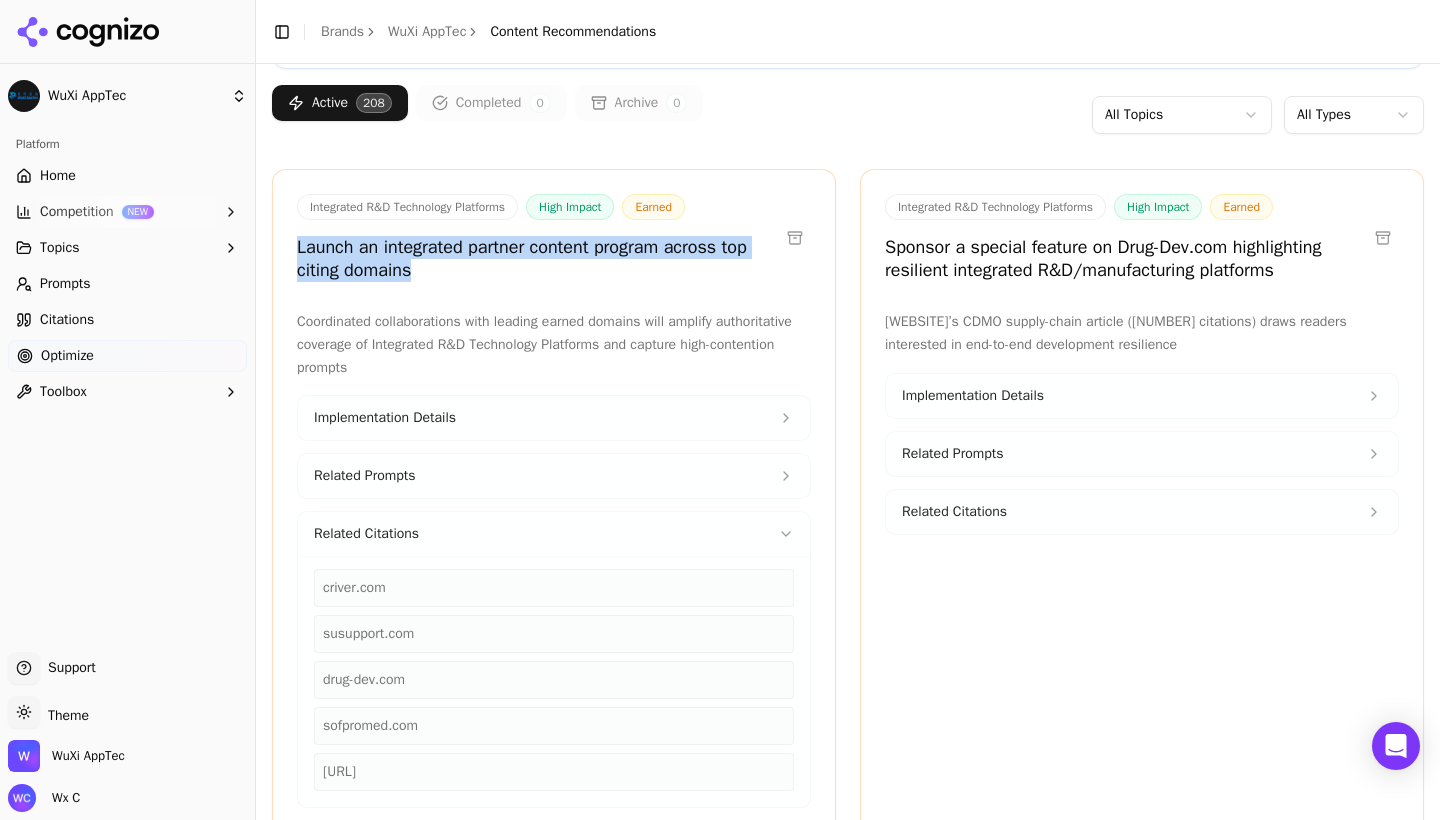 scroll, scrollTop: 325, scrollLeft: 0, axis: vertical 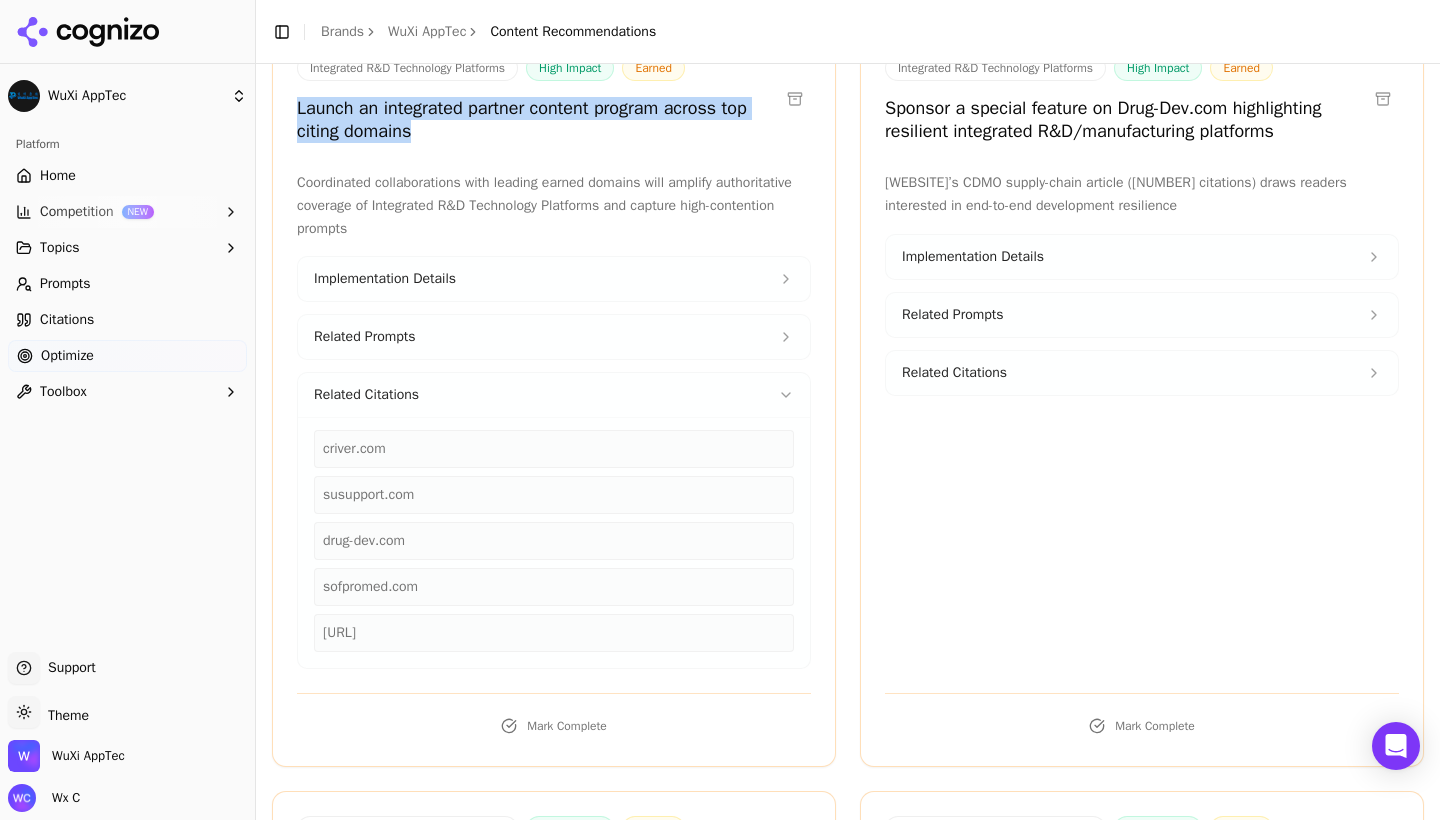 click on "Related Citations" at bounding box center [554, 395] 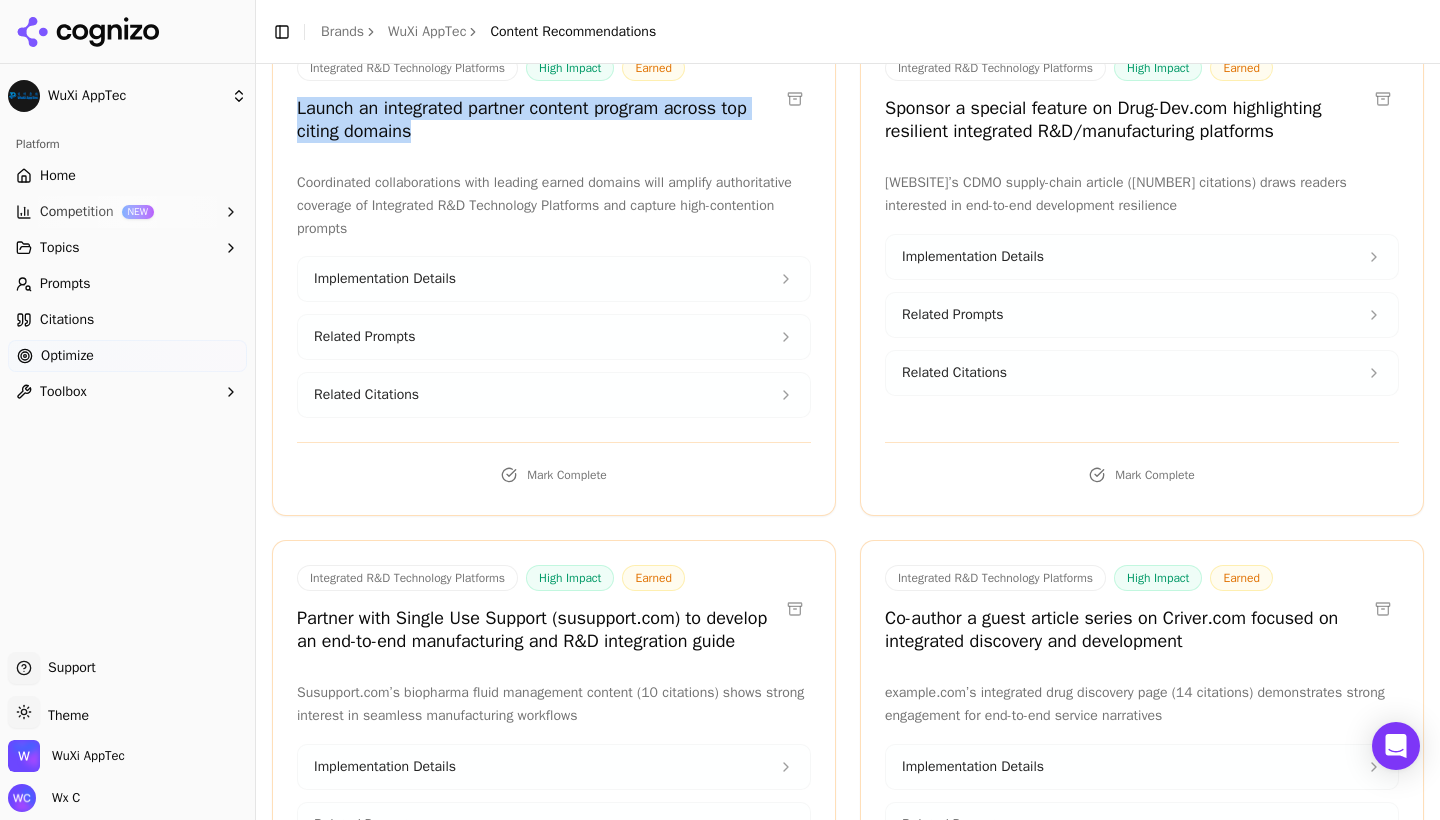 click on "Implementation Details" at bounding box center [973, 257] 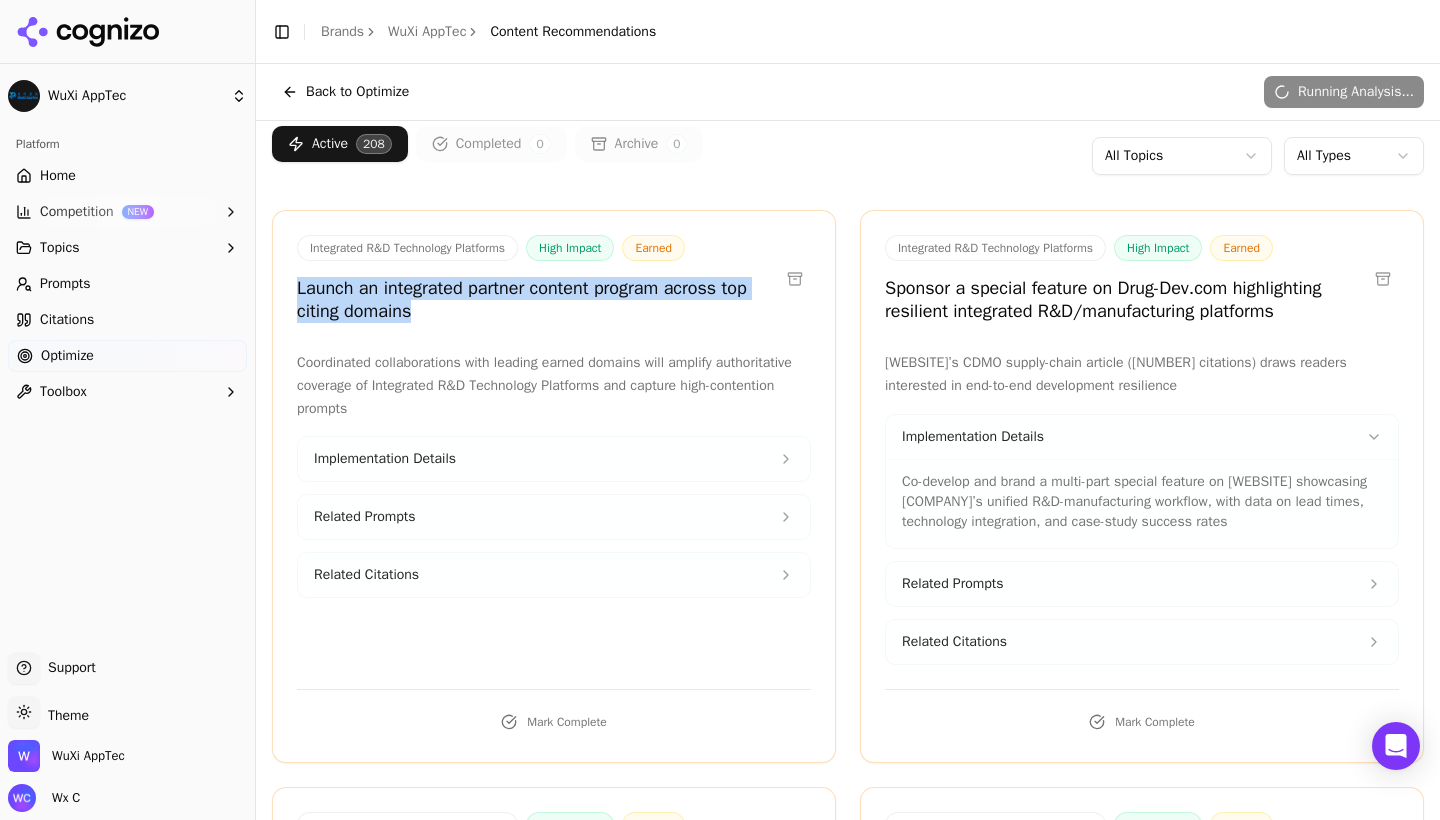 scroll, scrollTop: 131, scrollLeft: 0, axis: vertical 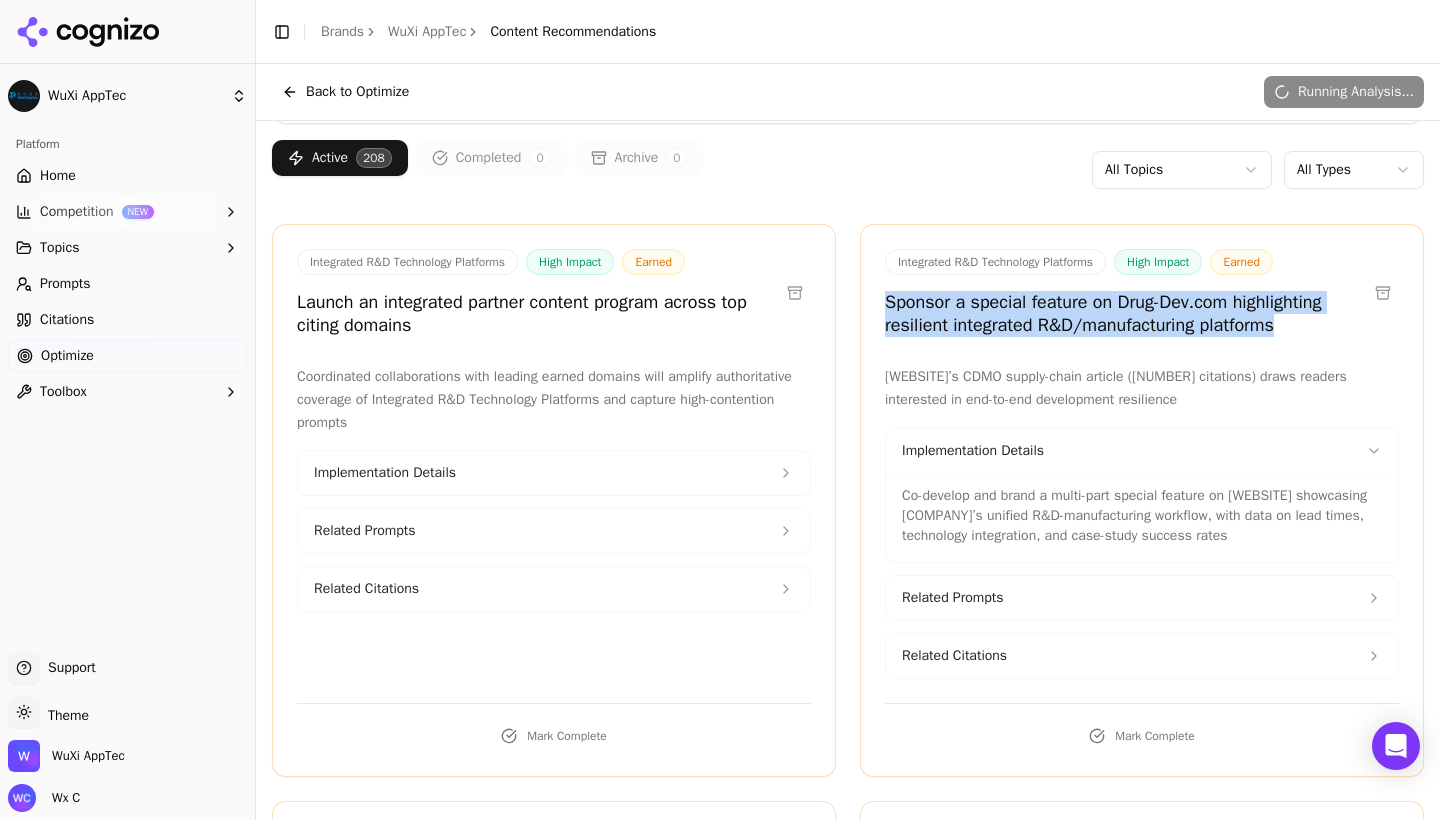 drag, startPoint x: 888, startPoint y: 297, endPoint x: 1306, endPoint y: 325, distance: 418.93674 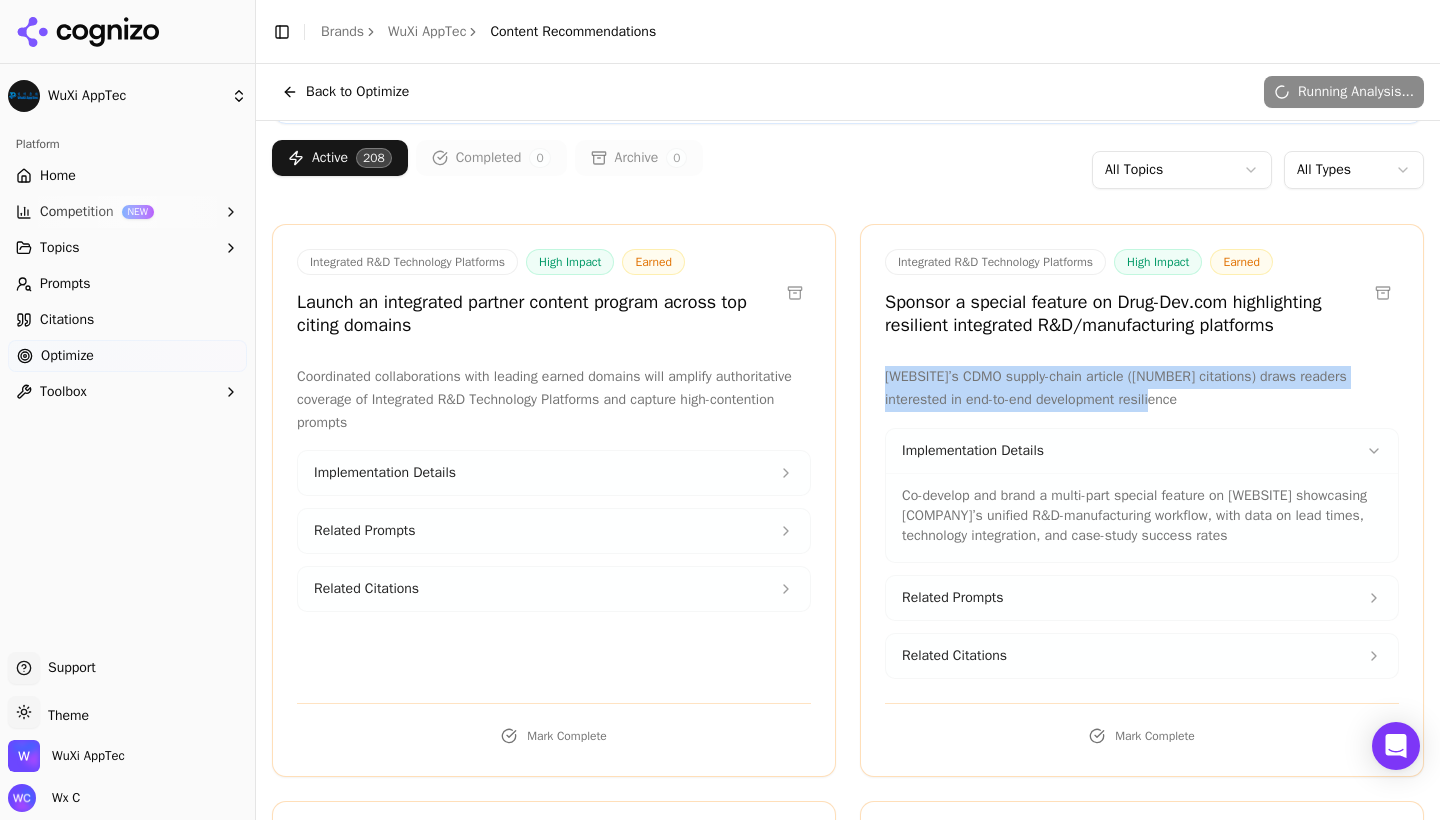 drag, startPoint x: 888, startPoint y: 377, endPoint x: 1196, endPoint y: 403, distance: 309.09546 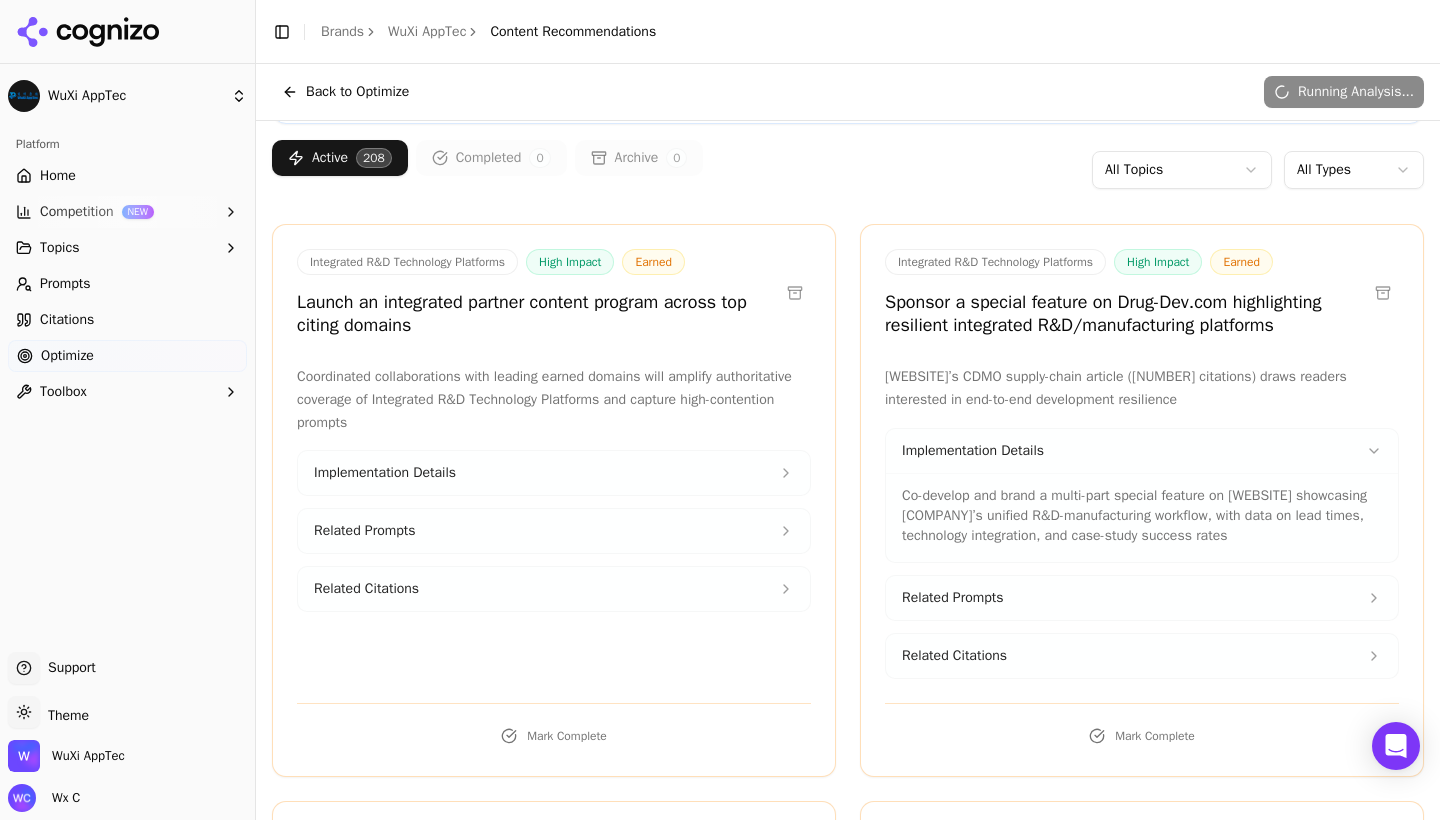click on "[WEBSITE]’s CDMO supply-chain article ([NUMBER] citations) draws readers interested in end-to-end development resilience" at bounding box center (1142, 389) 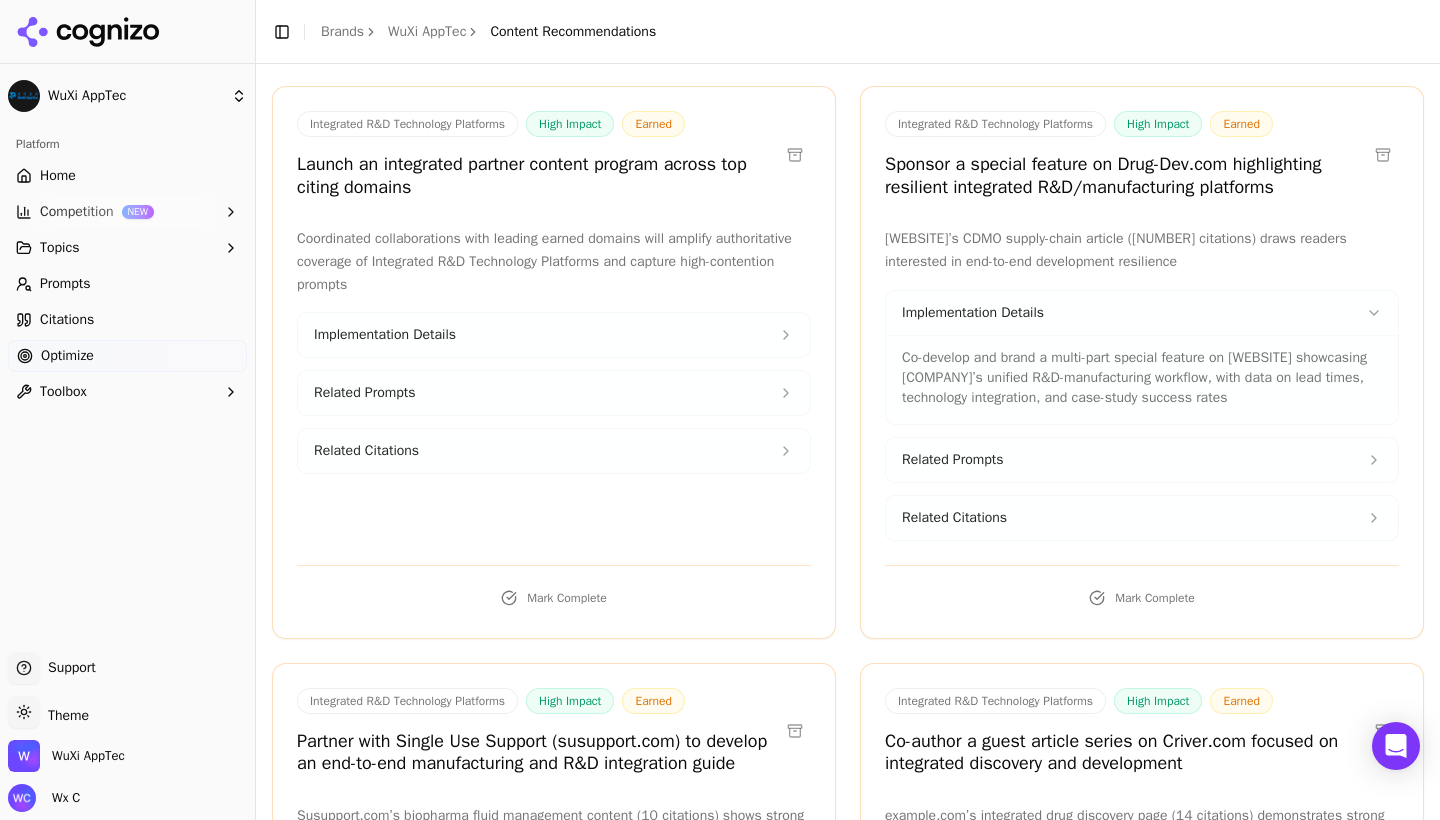 scroll, scrollTop: 291, scrollLeft: 0, axis: vertical 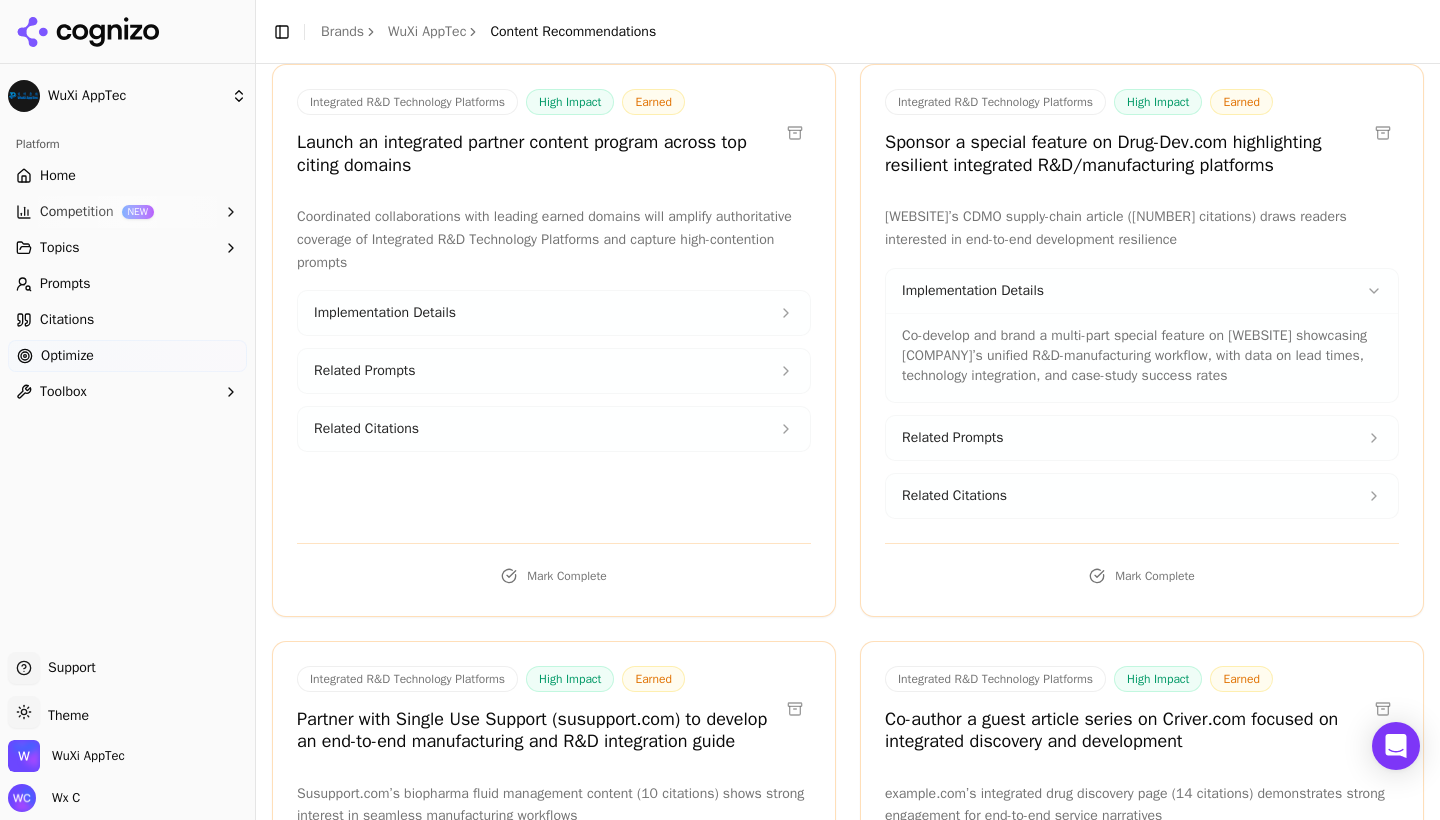 drag, startPoint x: 904, startPoint y: 331, endPoint x: 1394, endPoint y: 380, distance: 492.4439 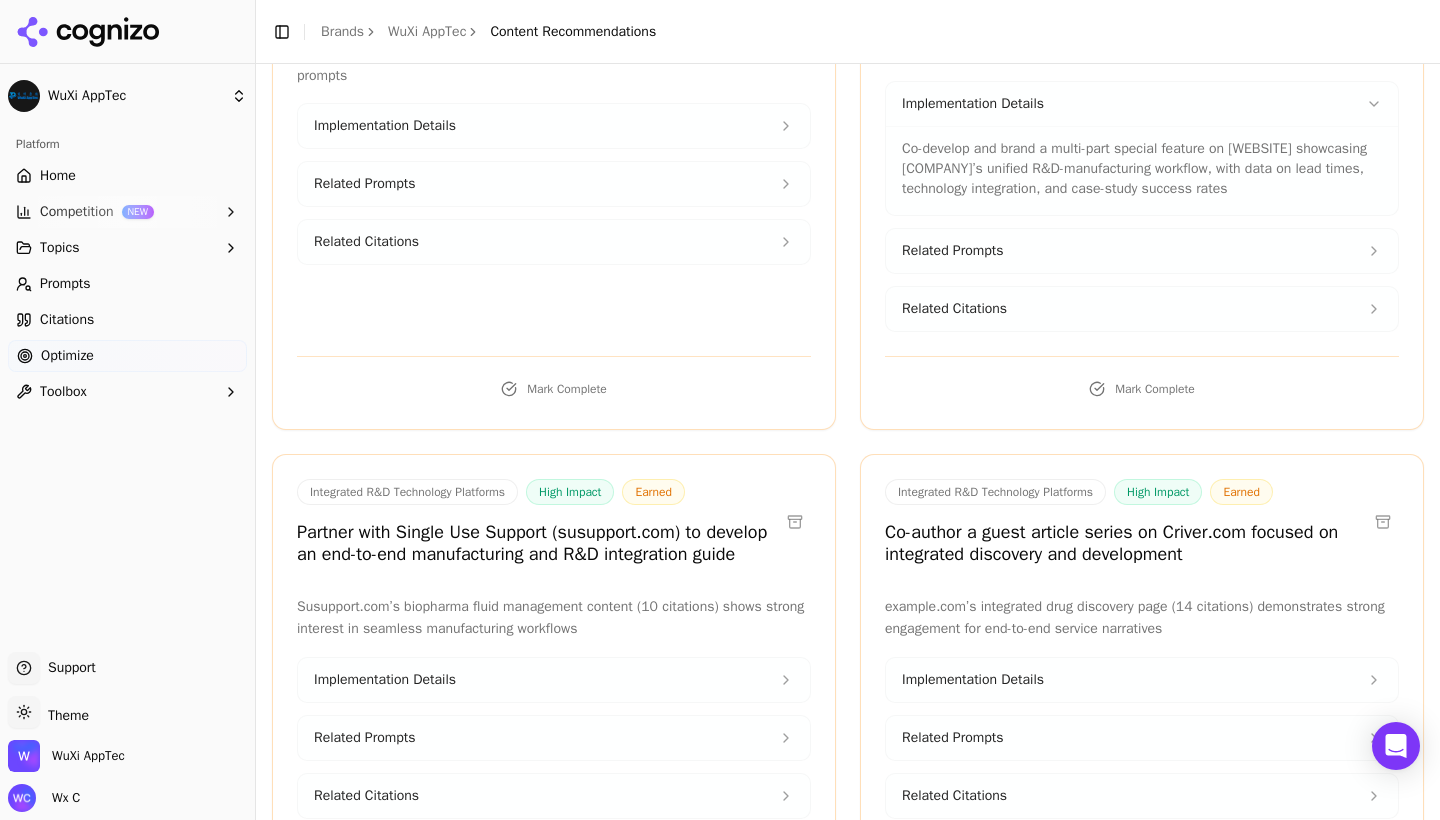 scroll, scrollTop: 566, scrollLeft: 0, axis: vertical 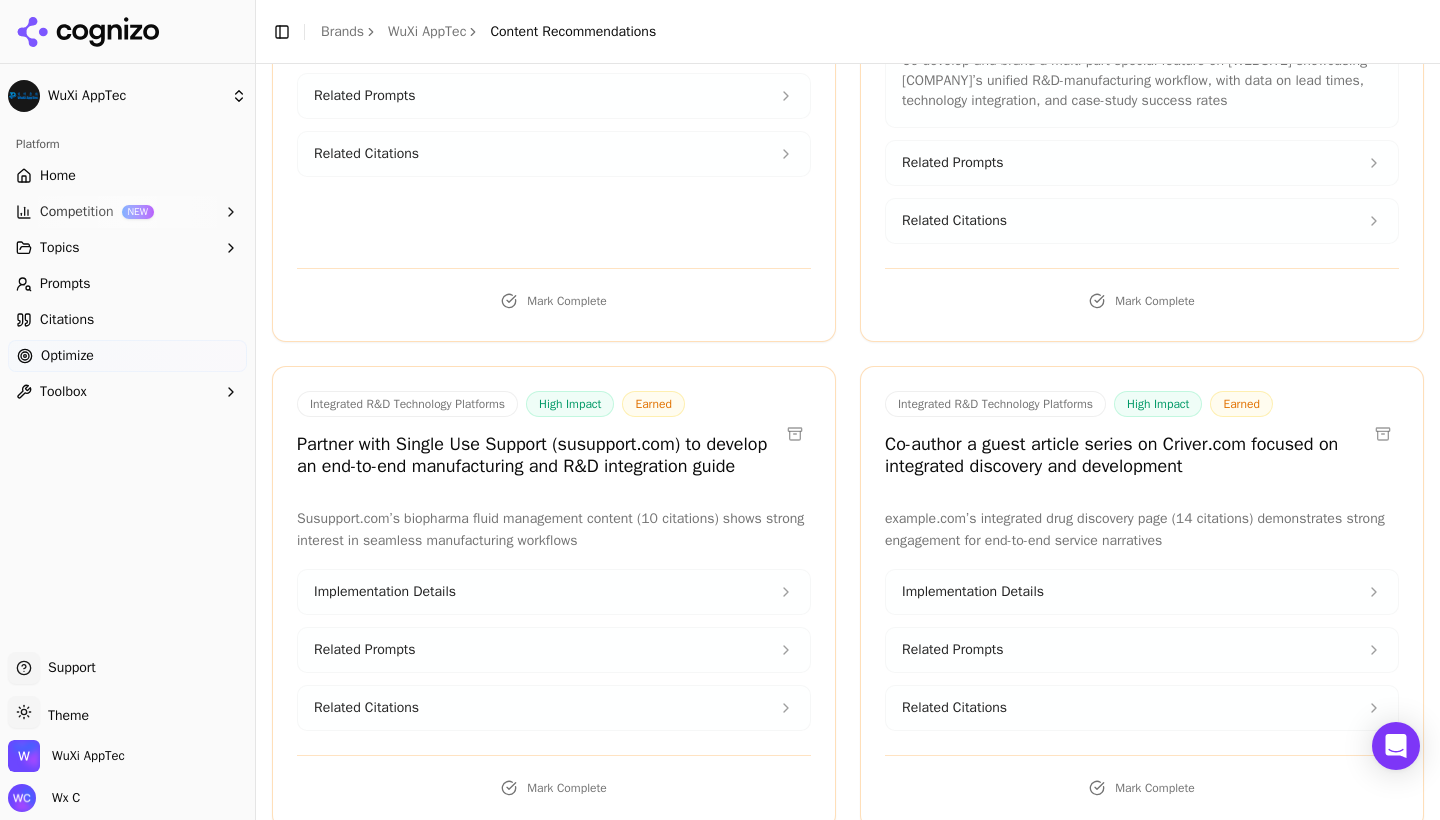 click on "Related Prompts" at bounding box center [1142, 163] 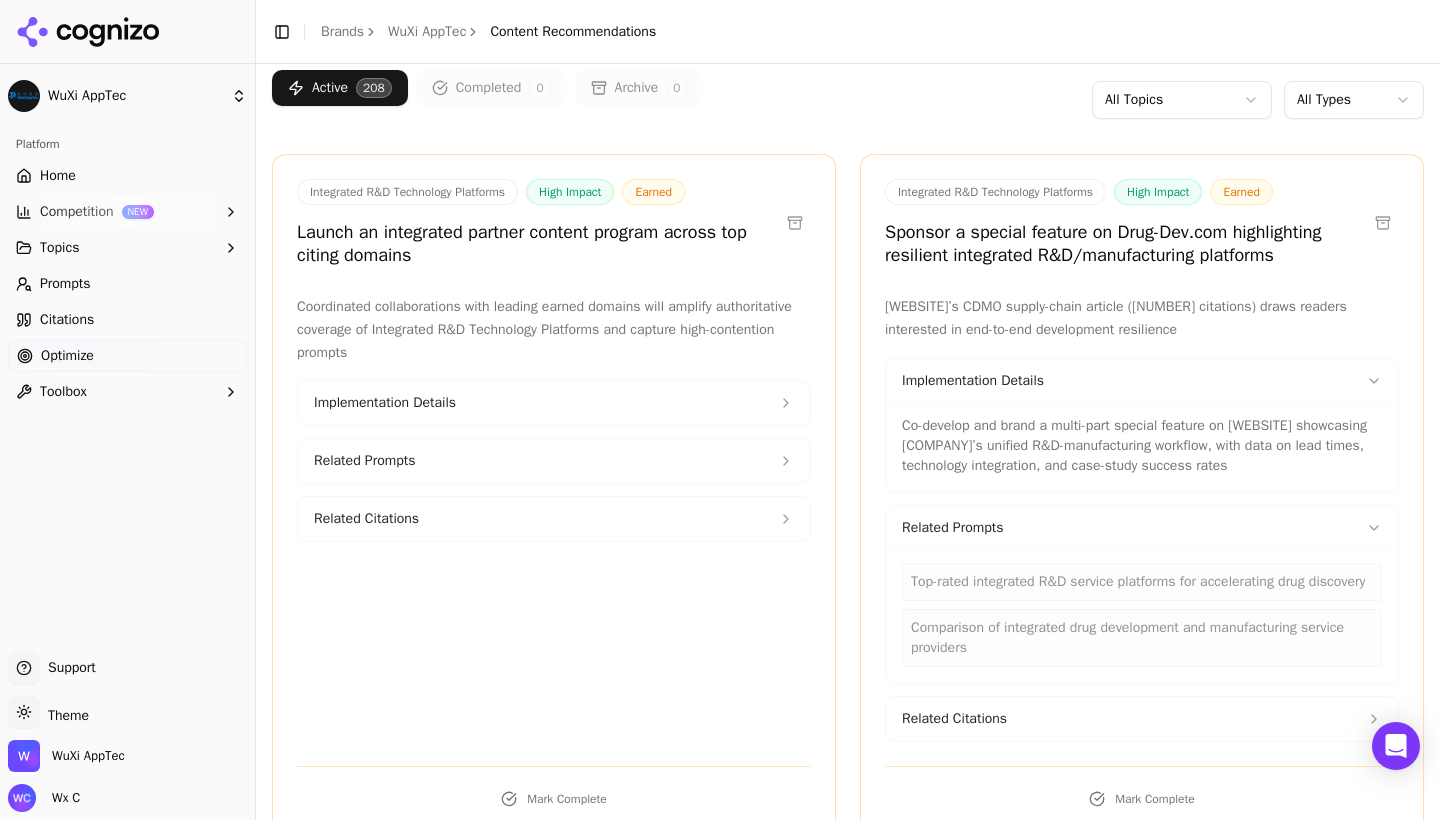 scroll, scrollTop: 382, scrollLeft: 0, axis: vertical 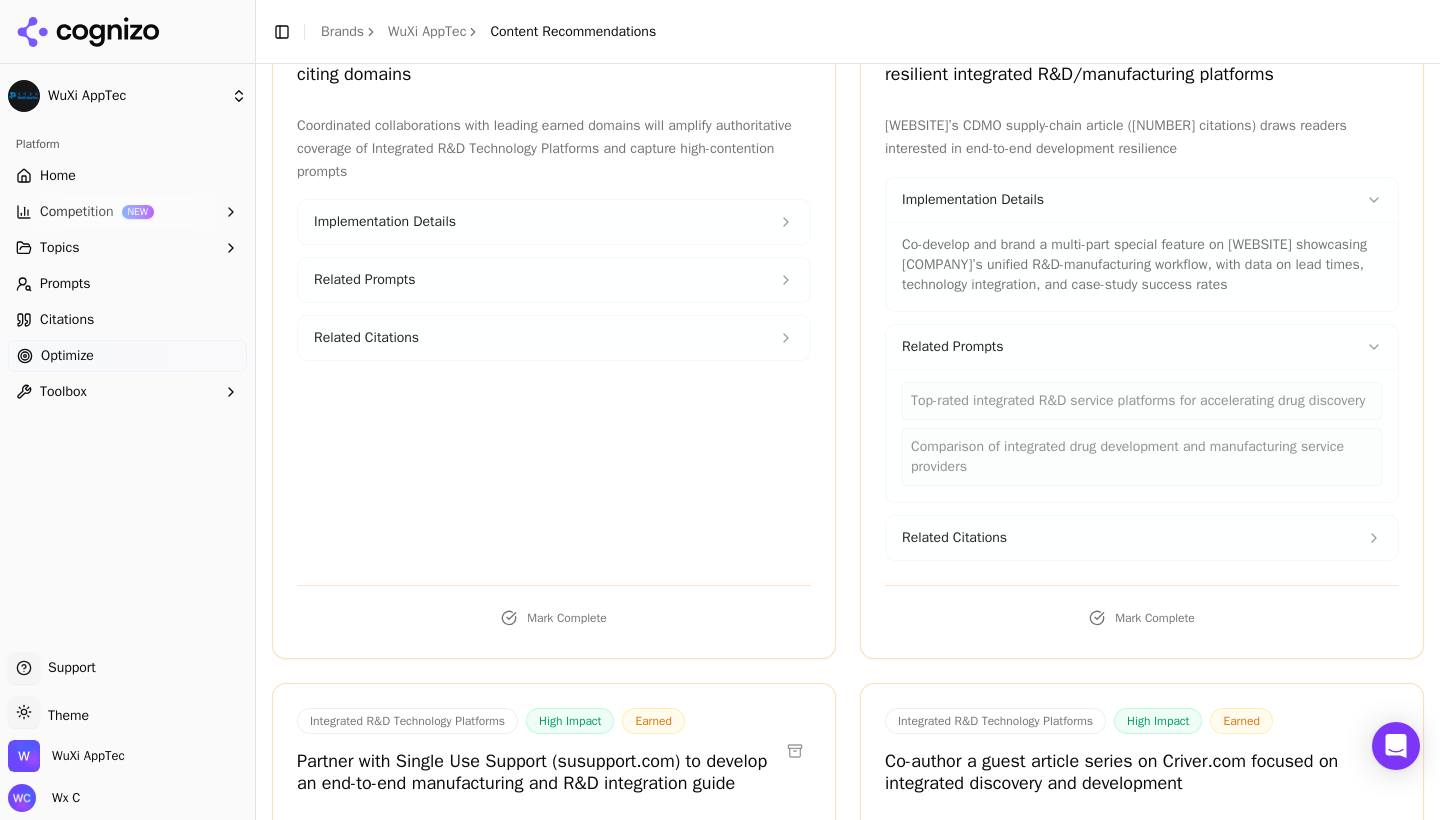 click on "Related Prompts" at bounding box center (1142, 347) 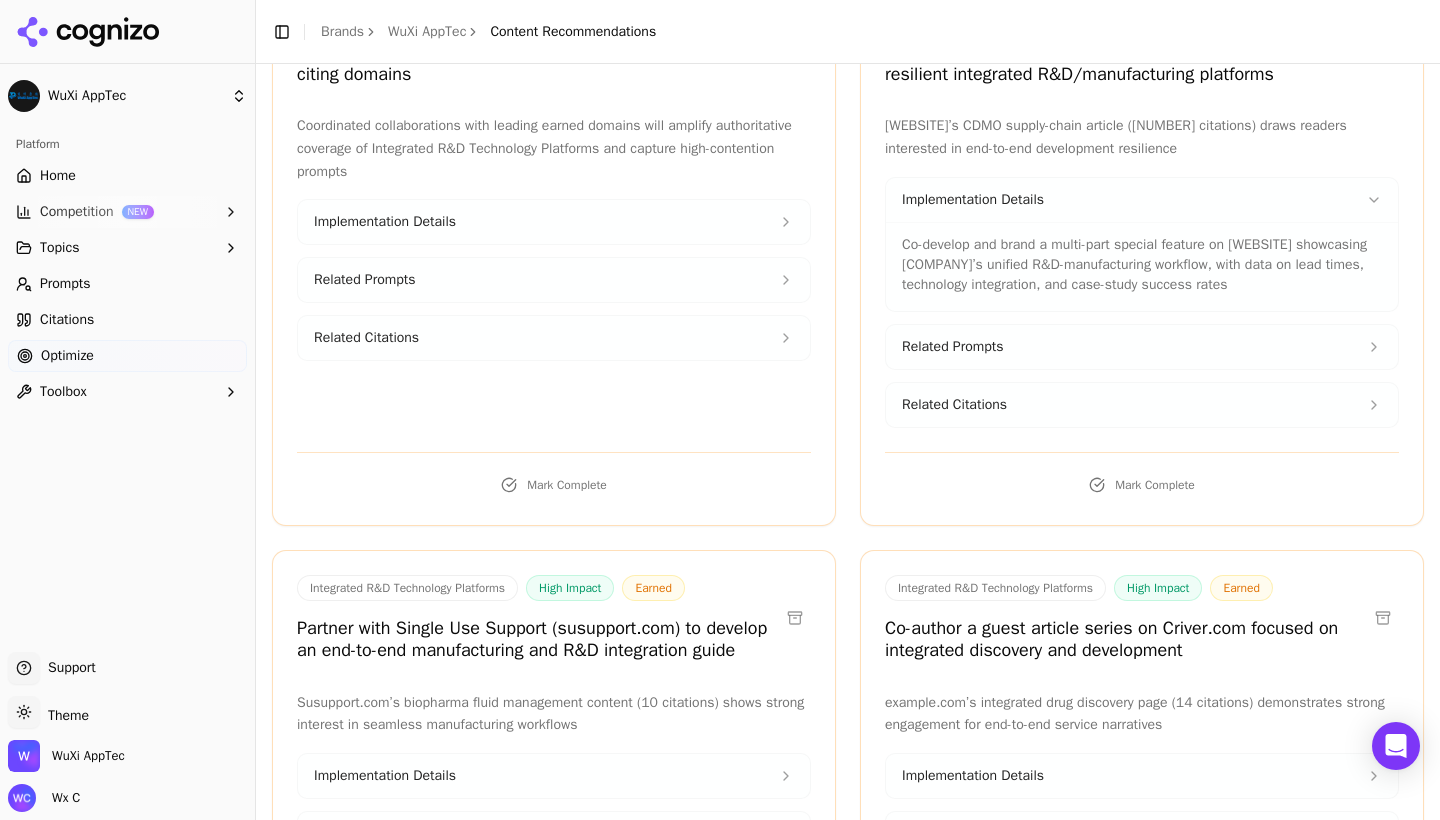 click on "Related Prompts" at bounding box center (1142, 347) 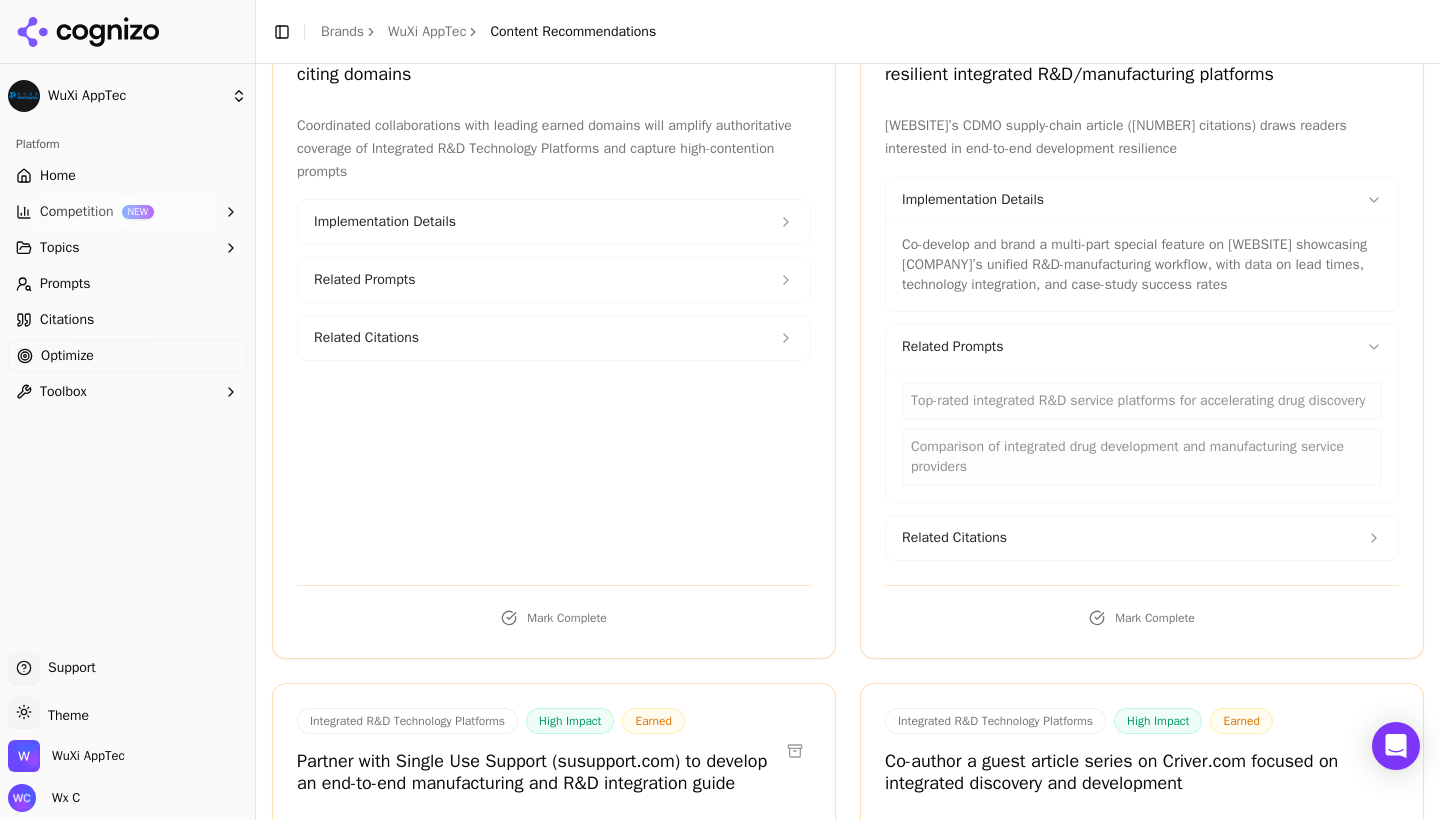 click on "Related Prompts" at bounding box center (1142, 347) 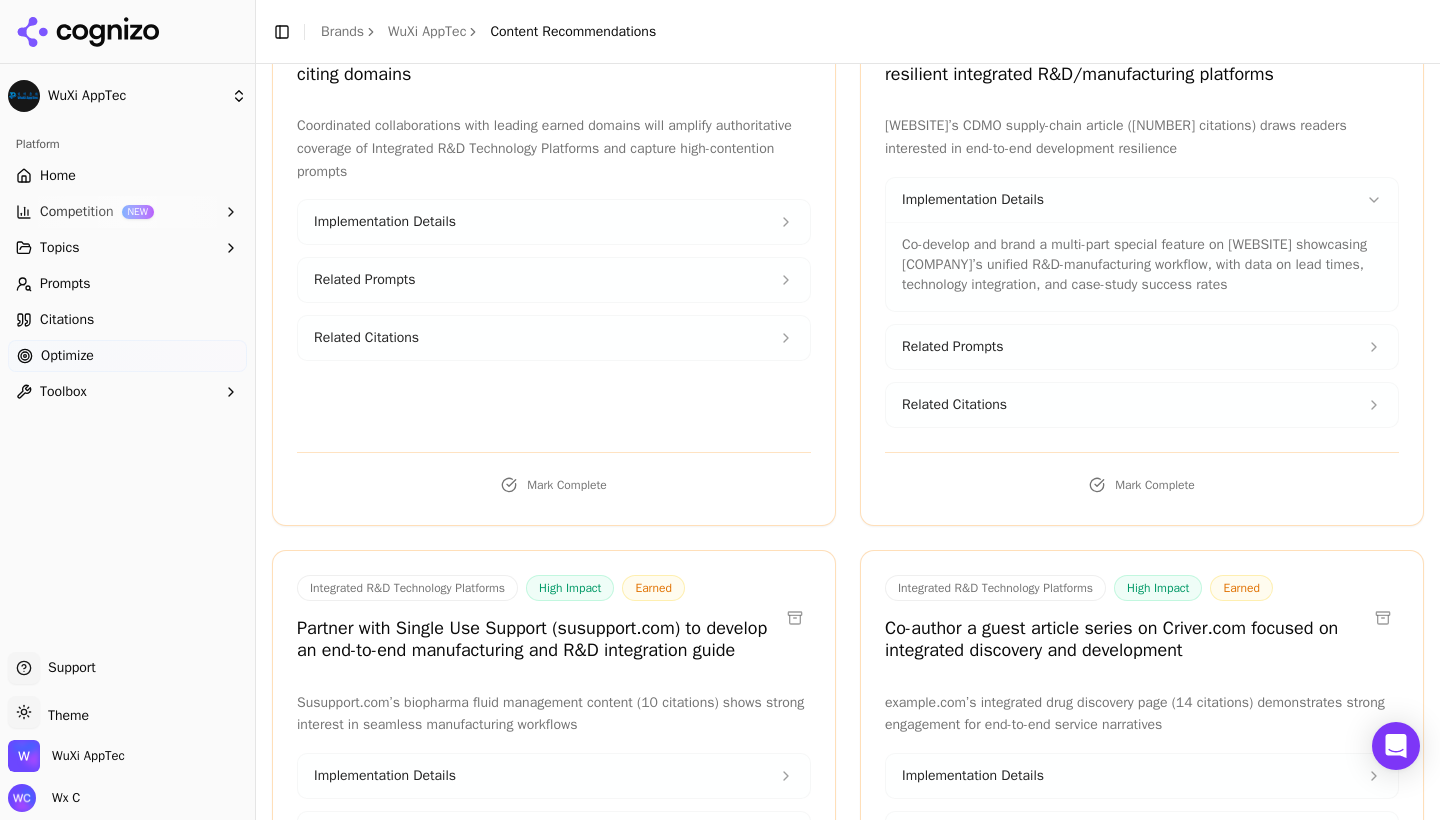click on "Related Citations" at bounding box center [1142, 405] 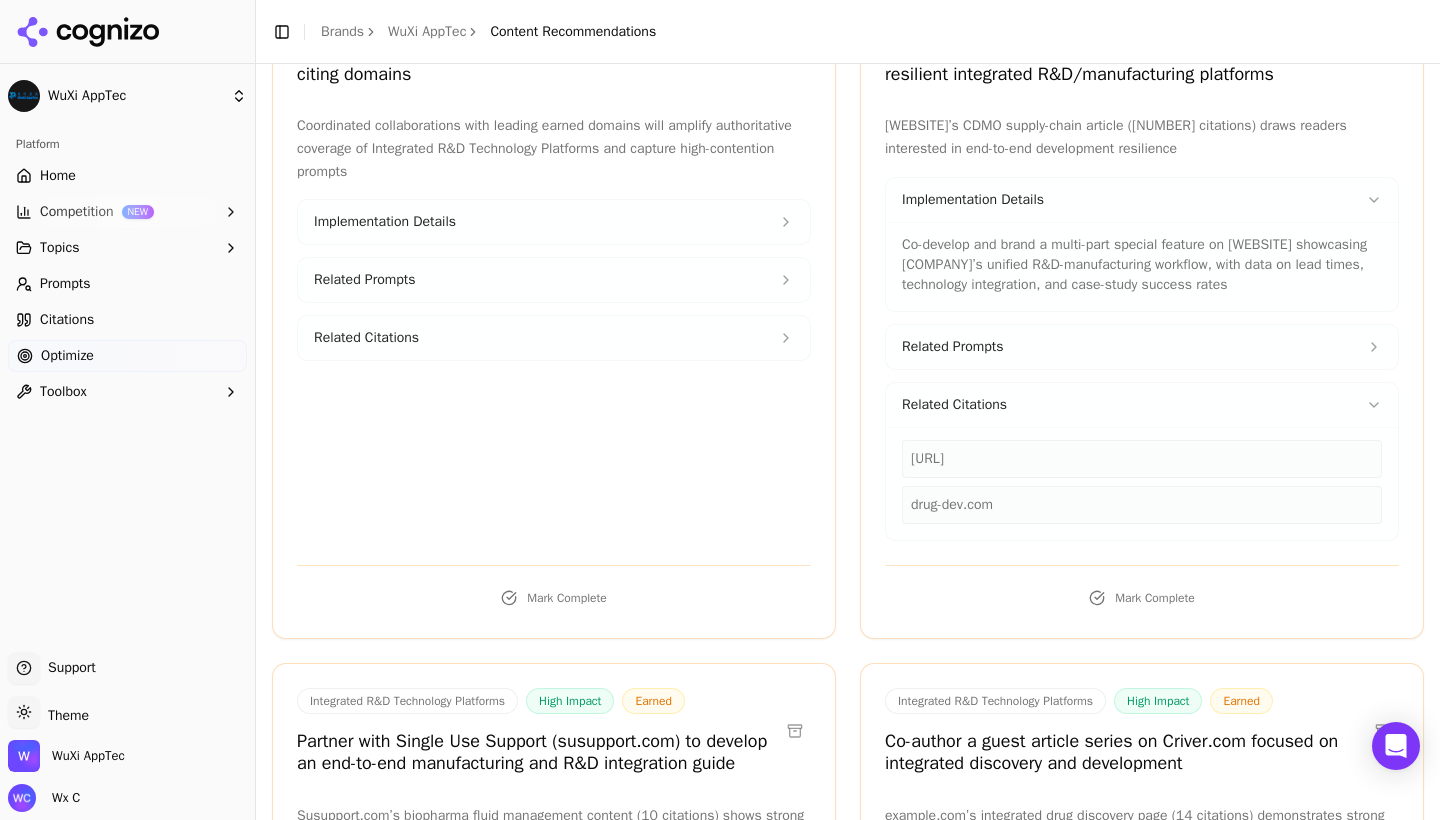 click on "Related Citations" at bounding box center [1142, 405] 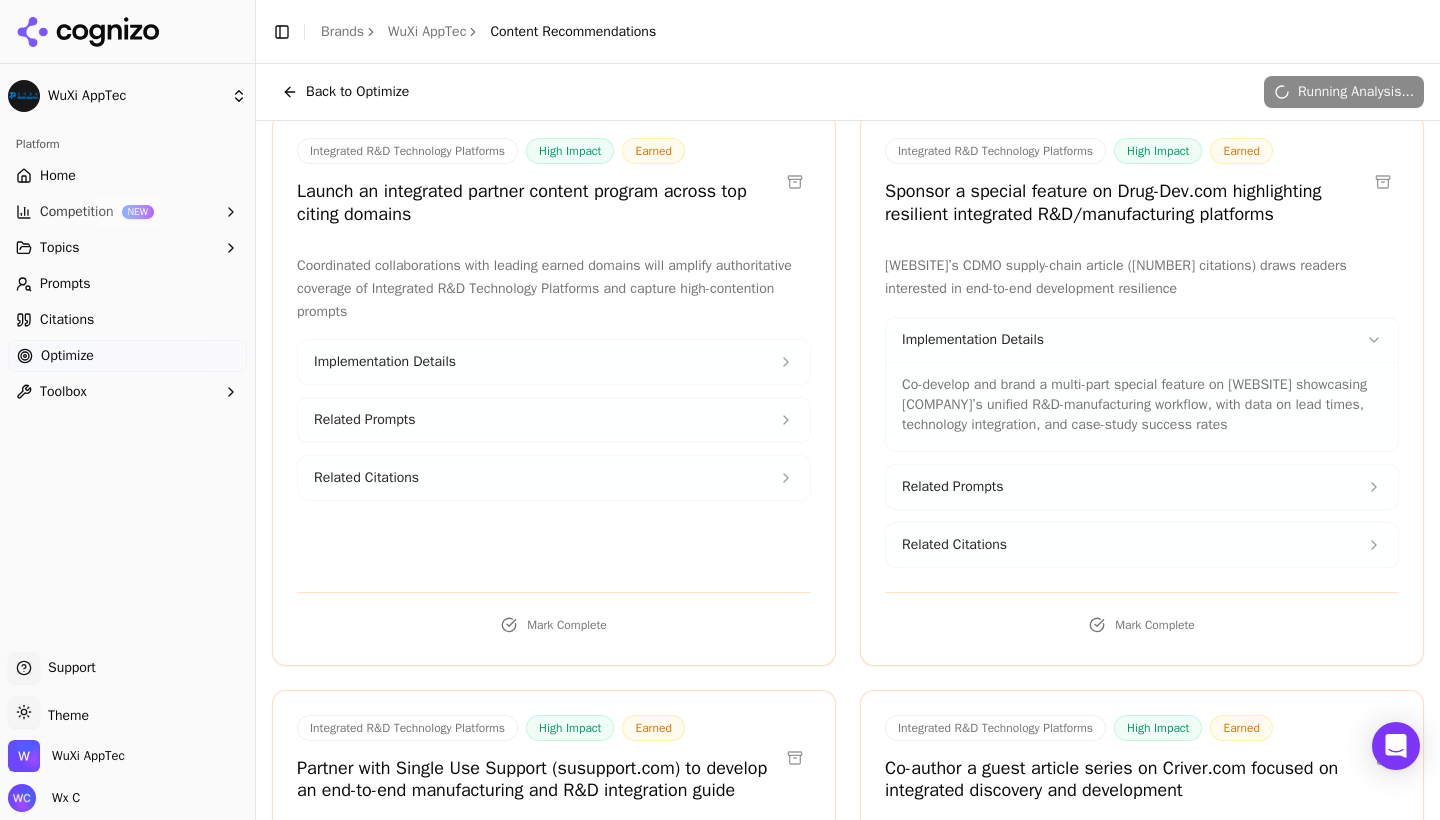 scroll, scrollTop: 228, scrollLeft: 0, axis: vertical 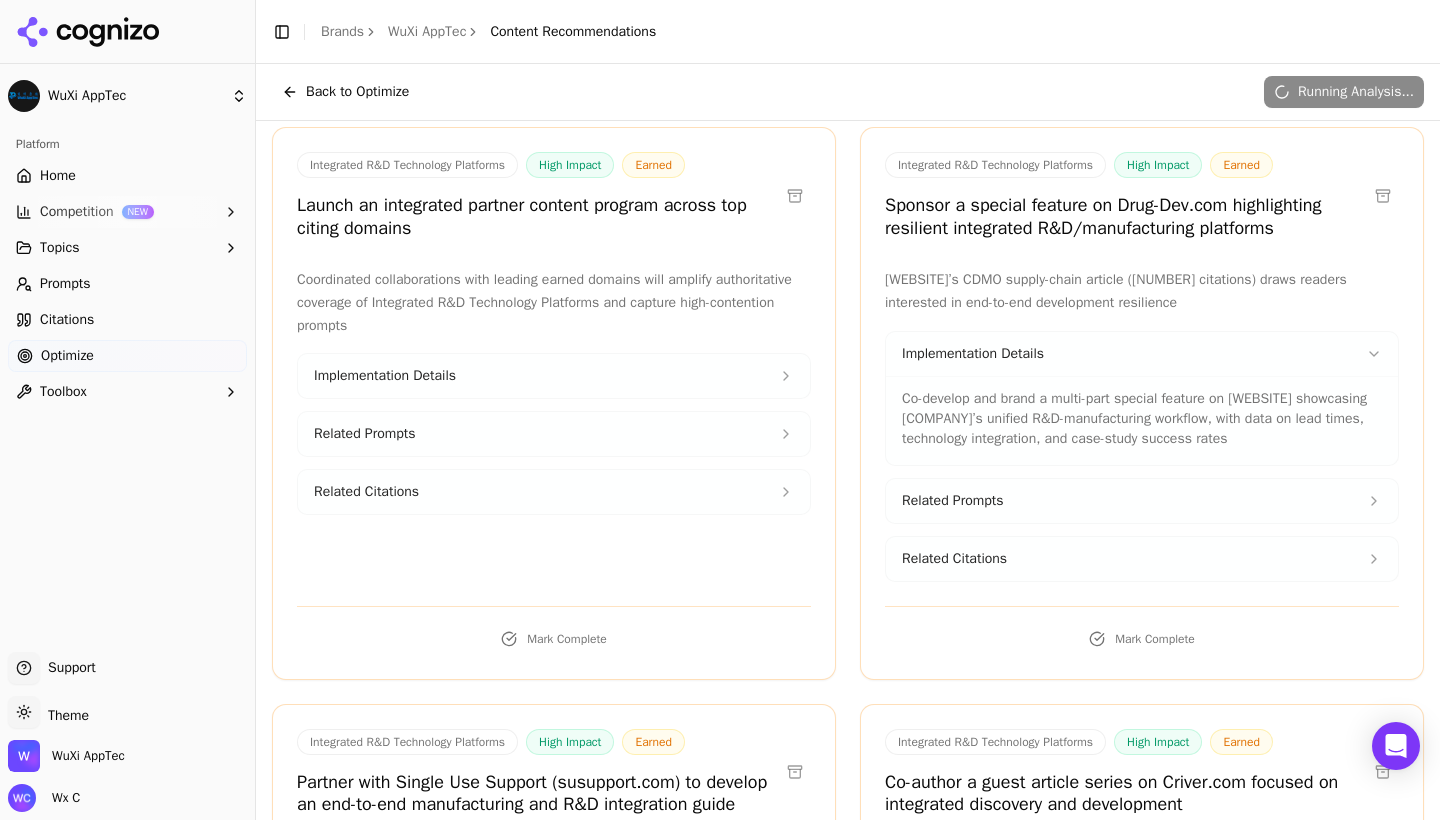 click on "Implementation Details" at bounding box center (1142, 354) 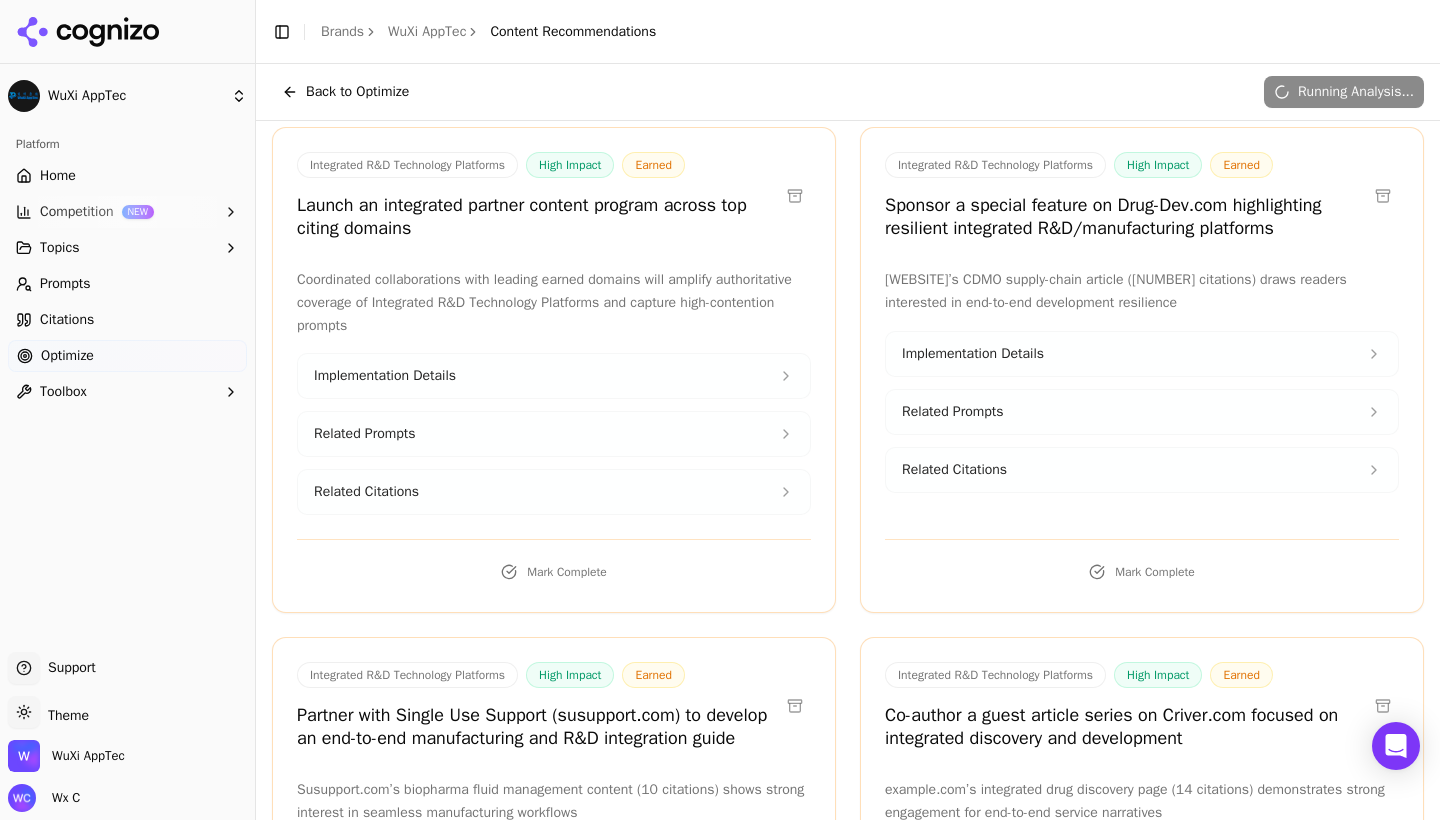 click on "Implementation Details" at bounding box center (1142, 354) 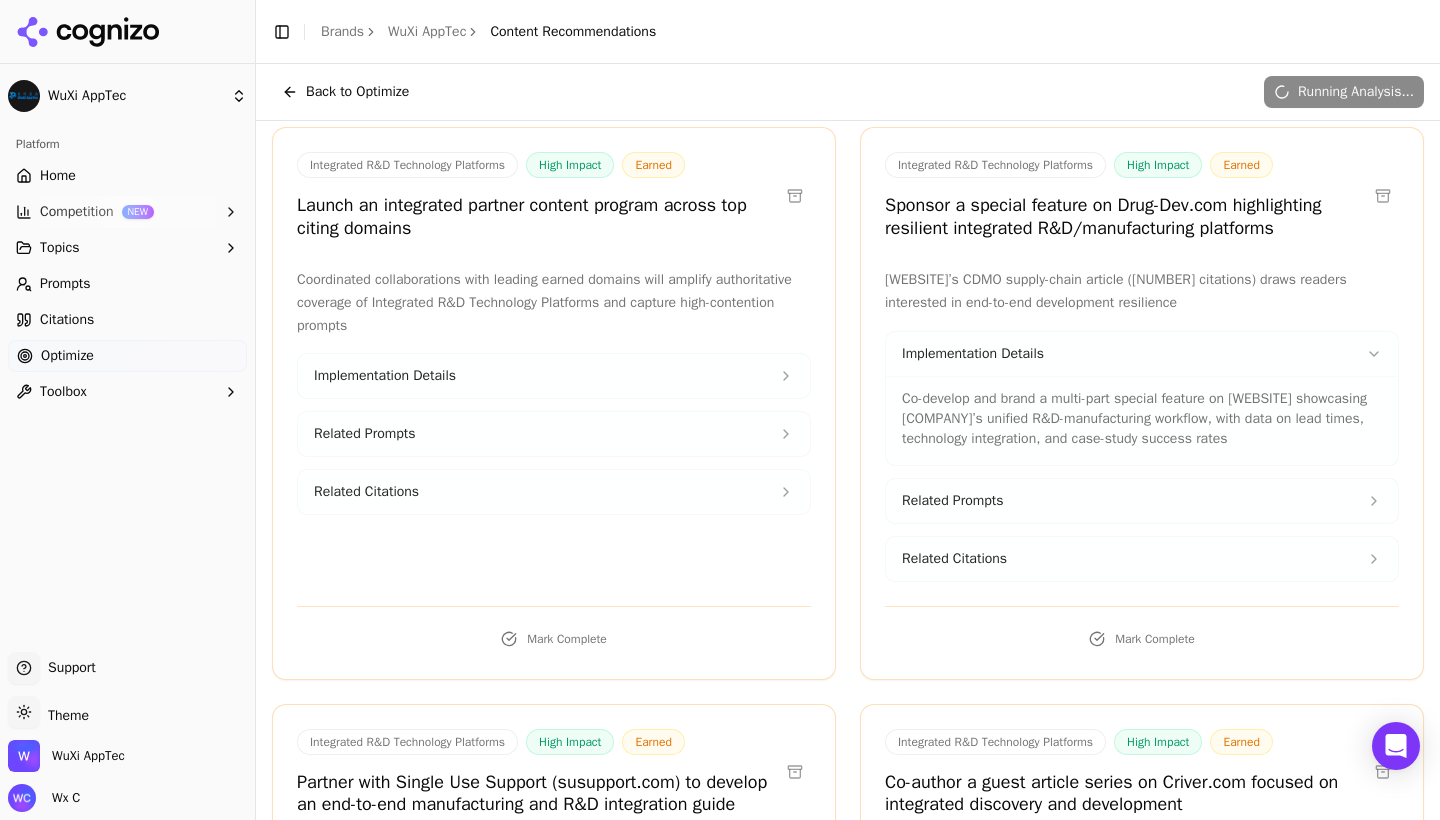 click on "Implementation Details" at bounding box center [1142, 354] 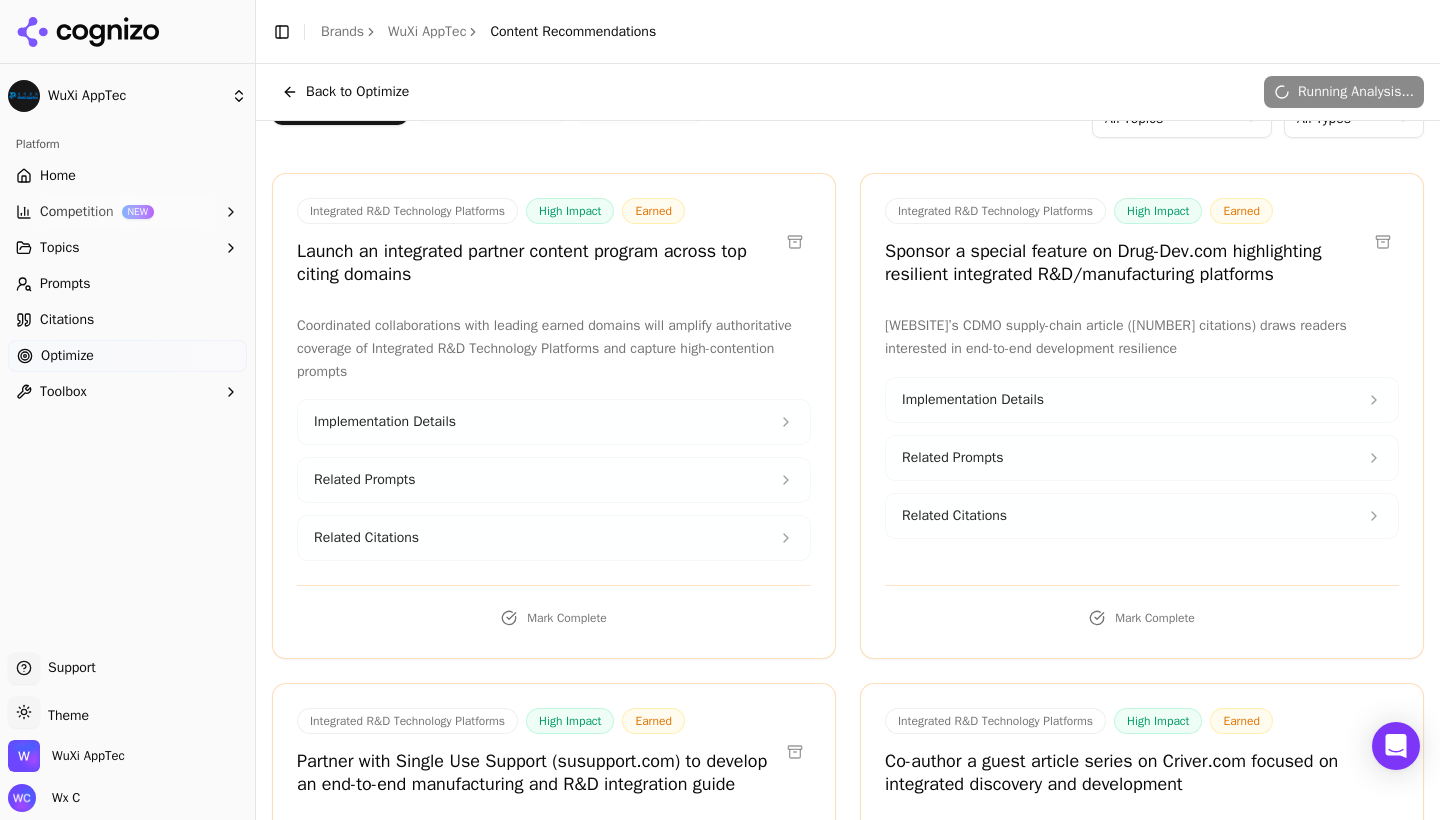 scroll, scrollTop: 180, scrollLeft: 0, axis: vertical 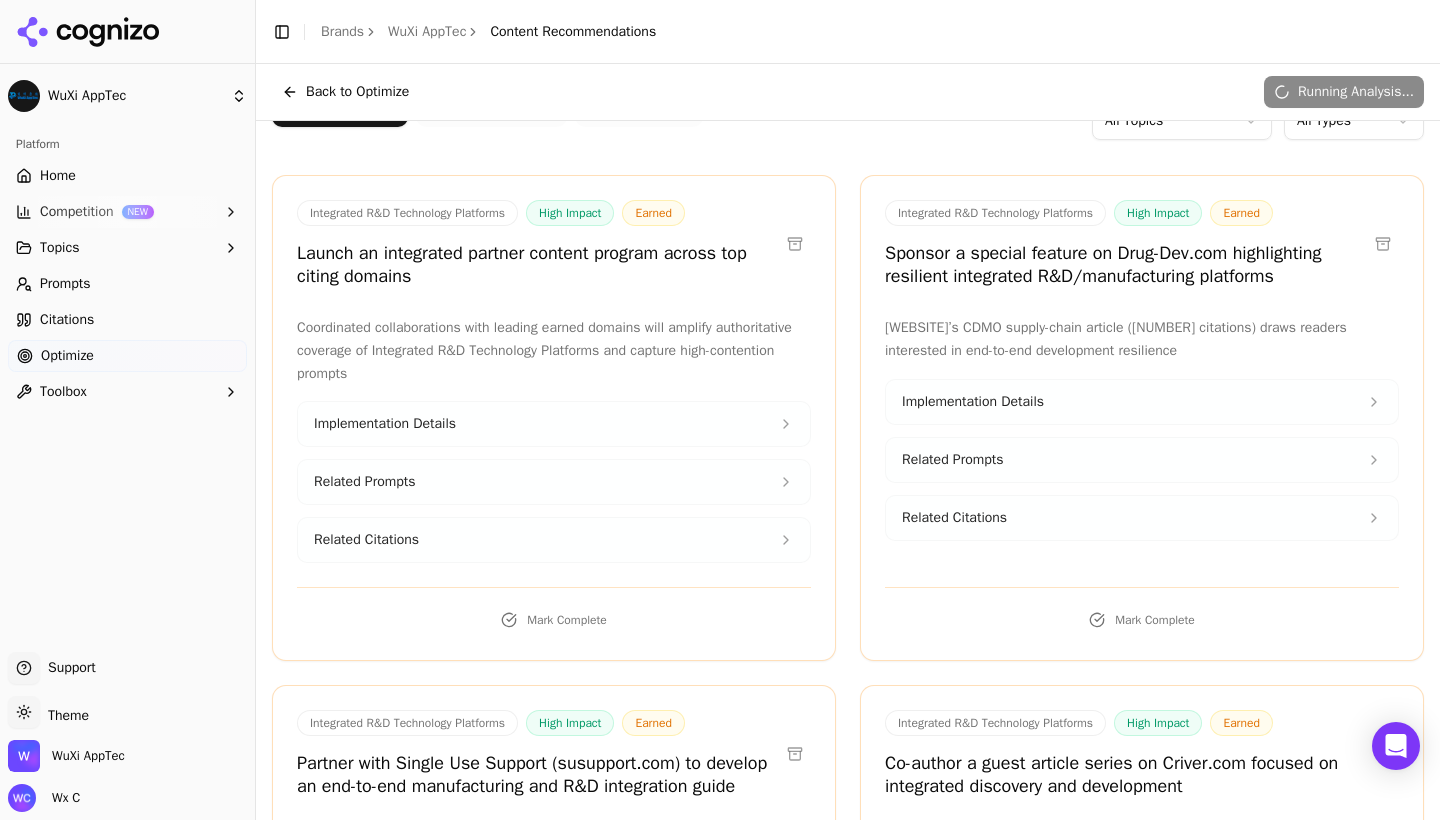 click on "Implementation Details" at bounding box center (1142, 402) 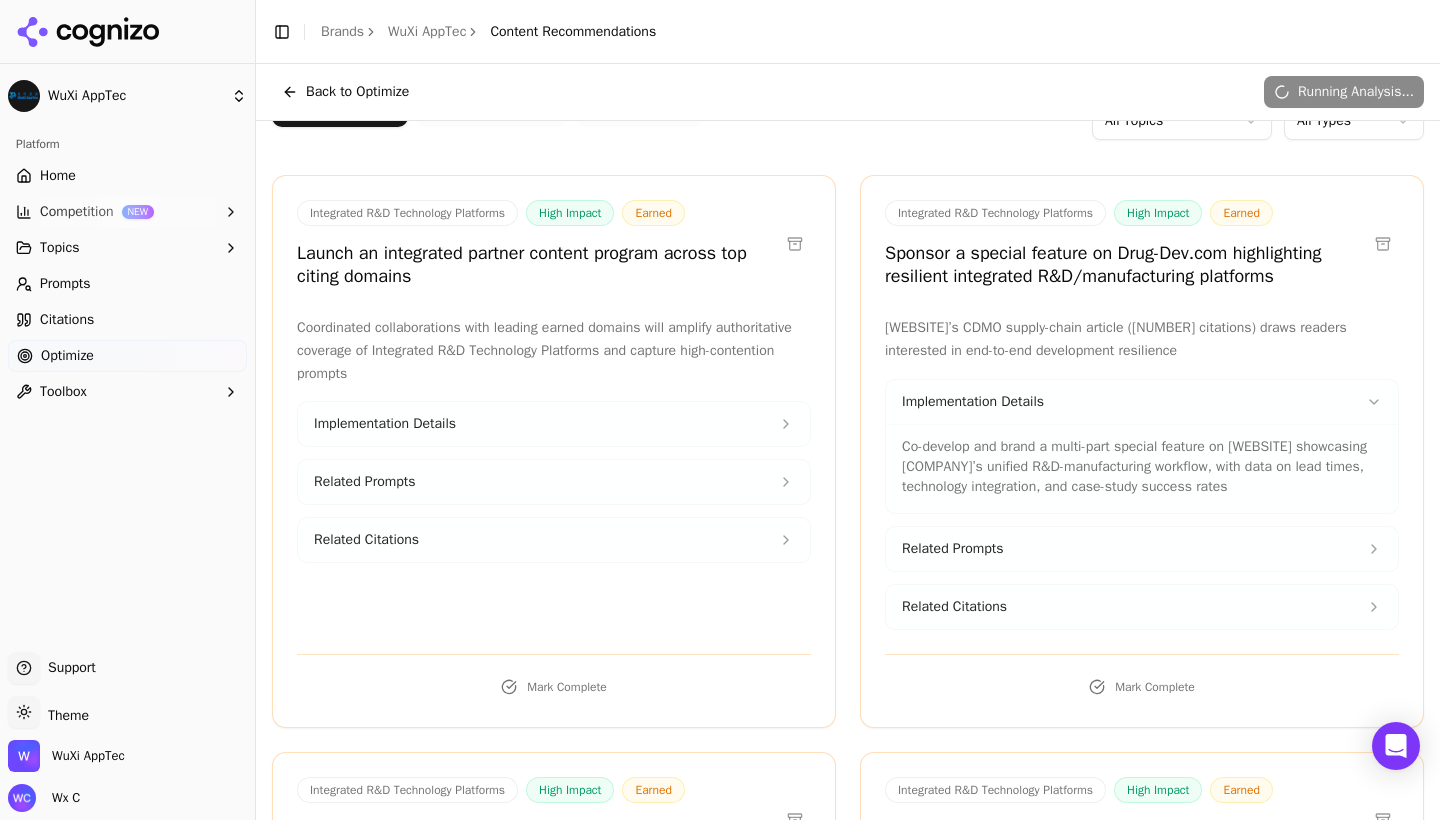 click on "Implementation Details" at bounding box center [1142, 402] 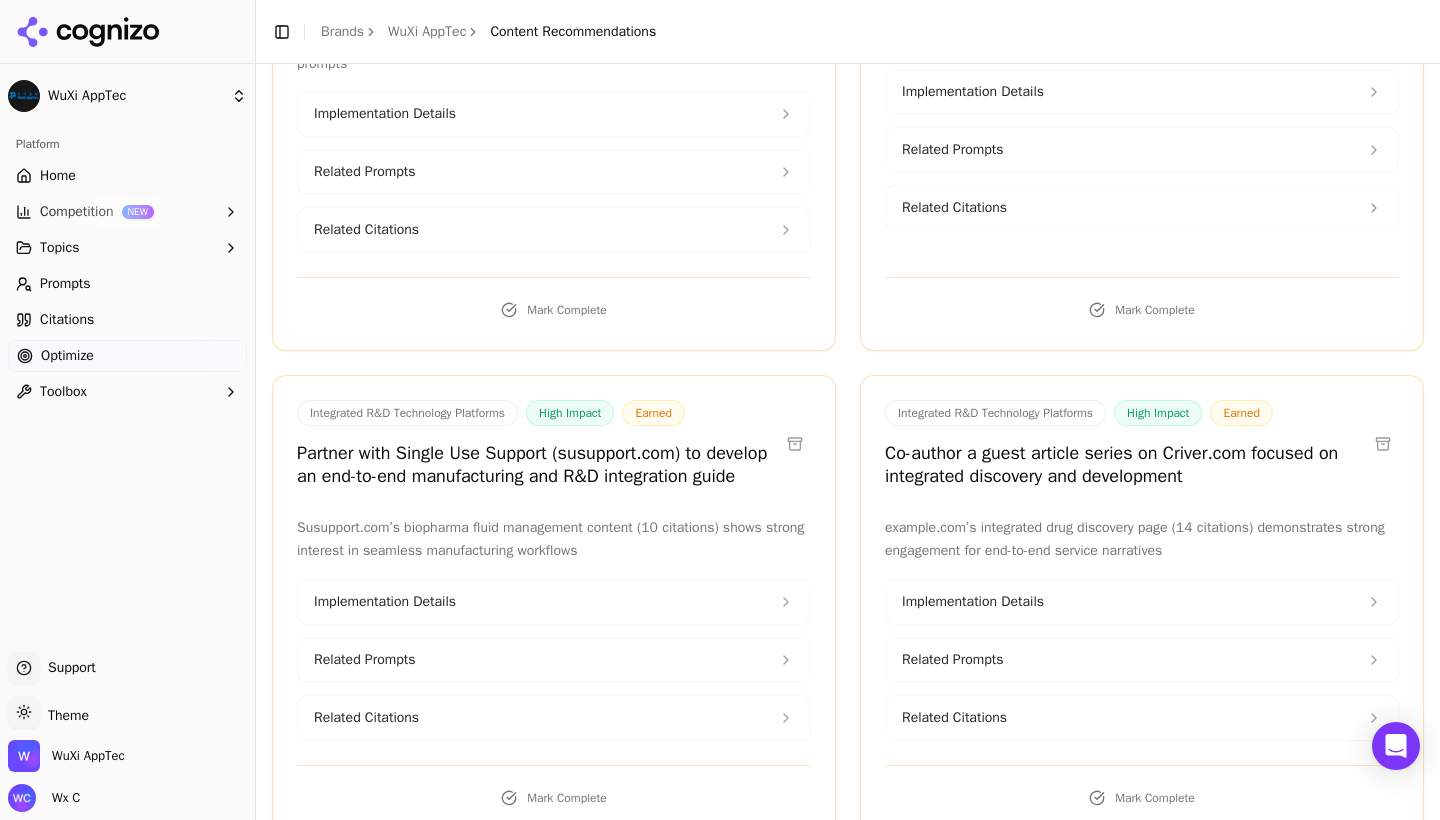 scroll, scrollTop: 555, scrollLeft: 0, axis: vertical 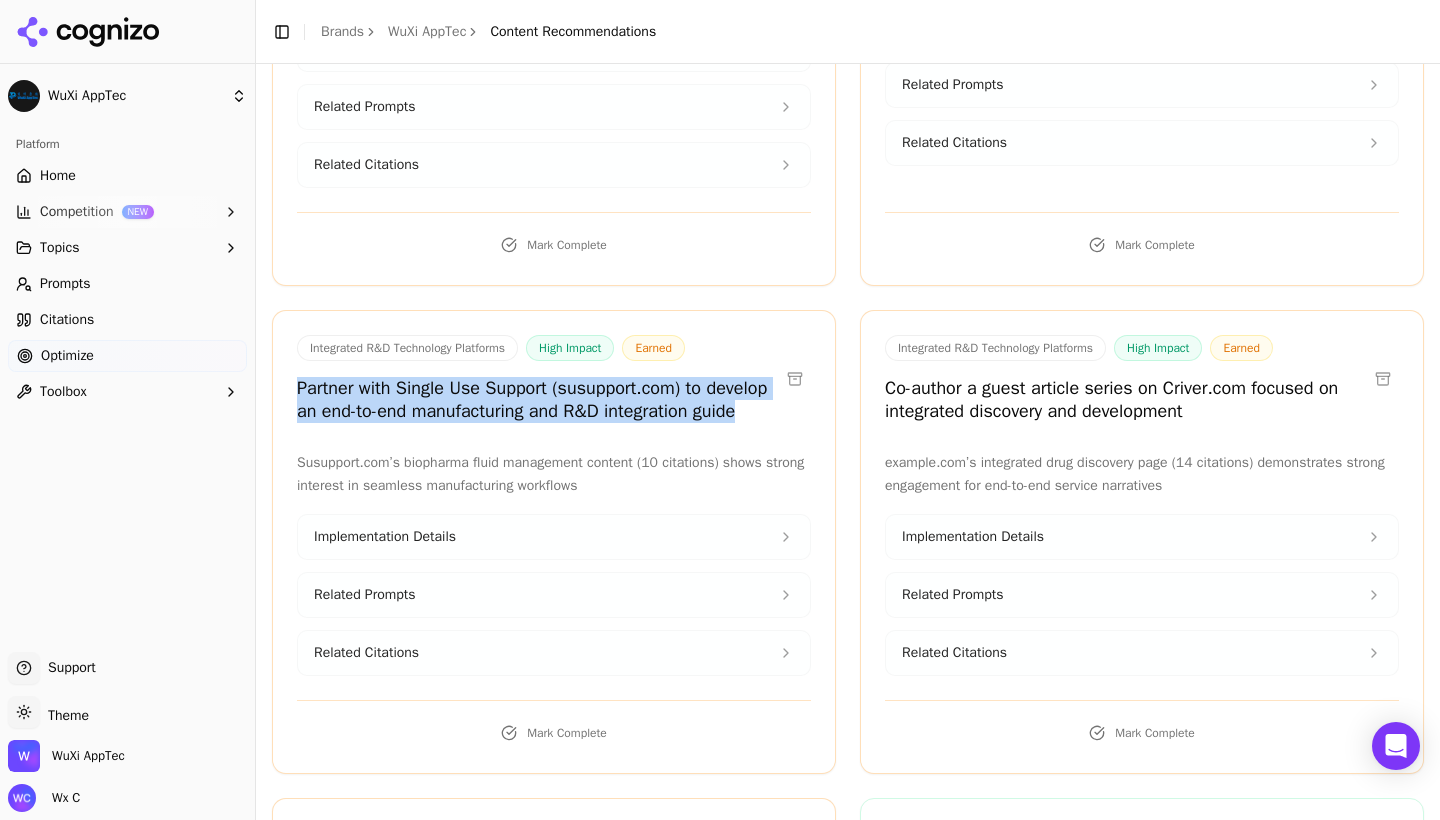 drag, startPoint x: 301, startPoint y: 383, endPoint x: 441, endPoint y: 431, distance: 148 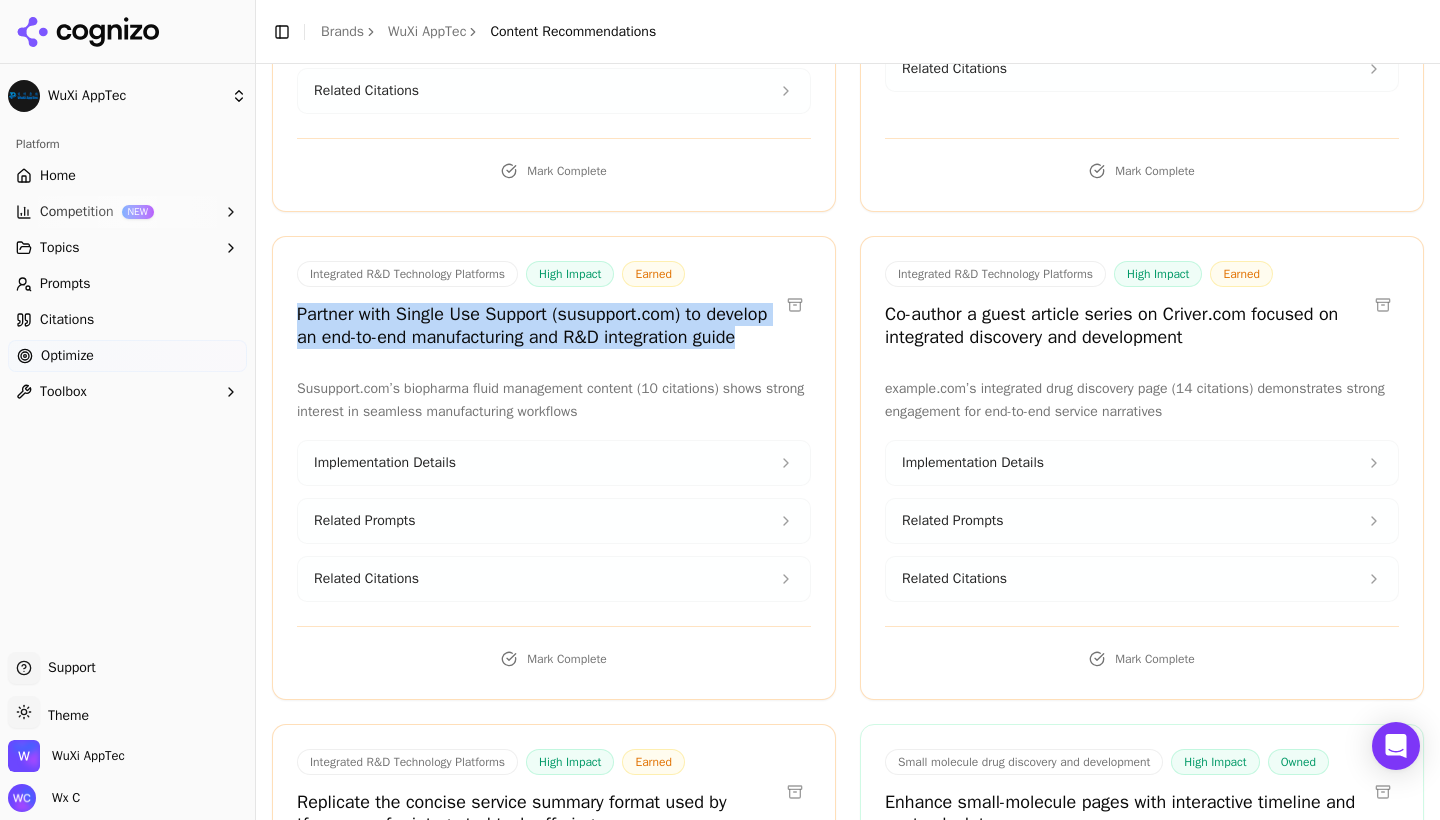 scroll, scrollTop: 726, scrollLeft: 0, axis: vertical 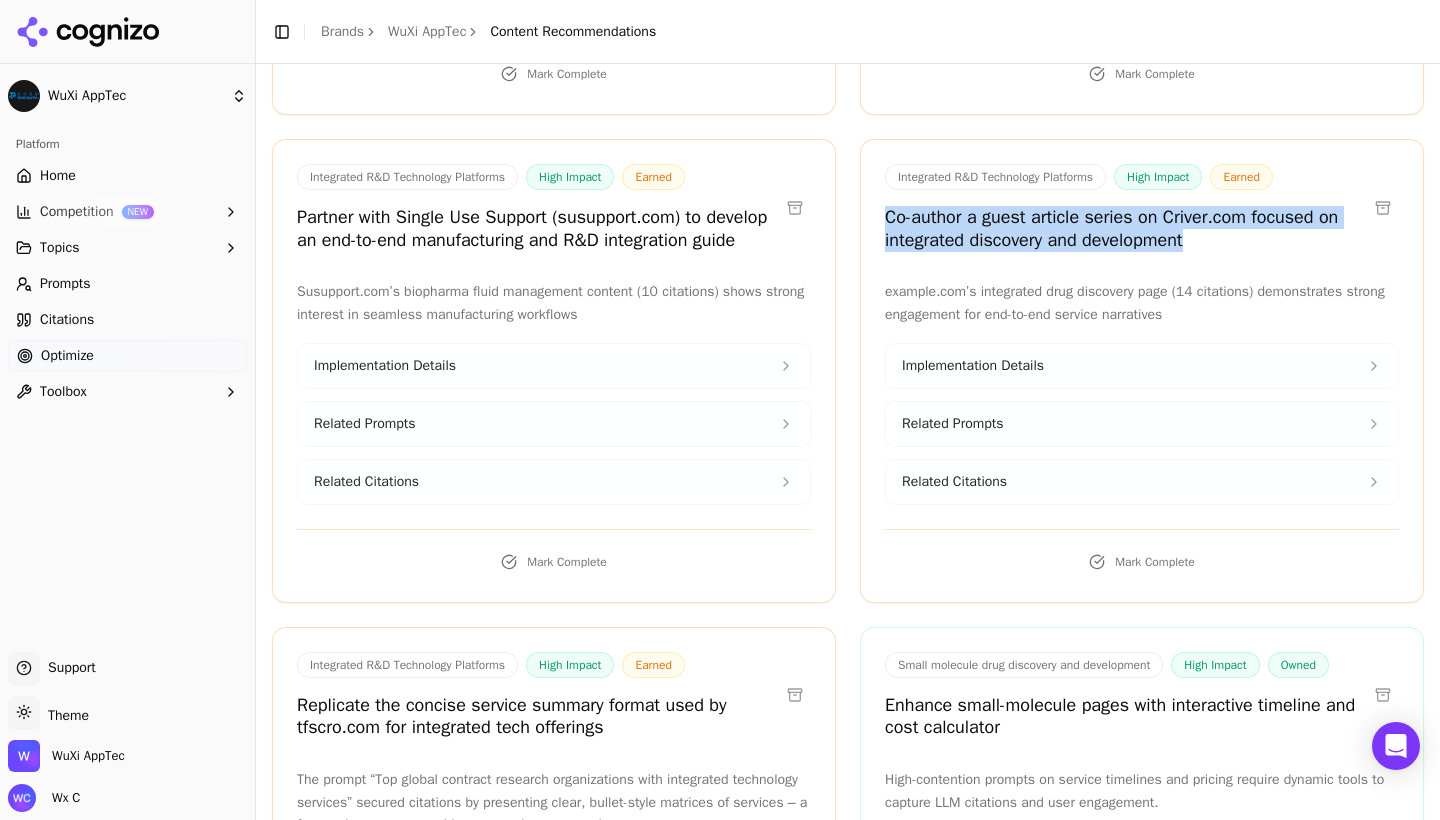 drag, startPoint x: 890, startPoint y: 213, endPoint x: 1232, endPoint y: 243, distance: 343.31326 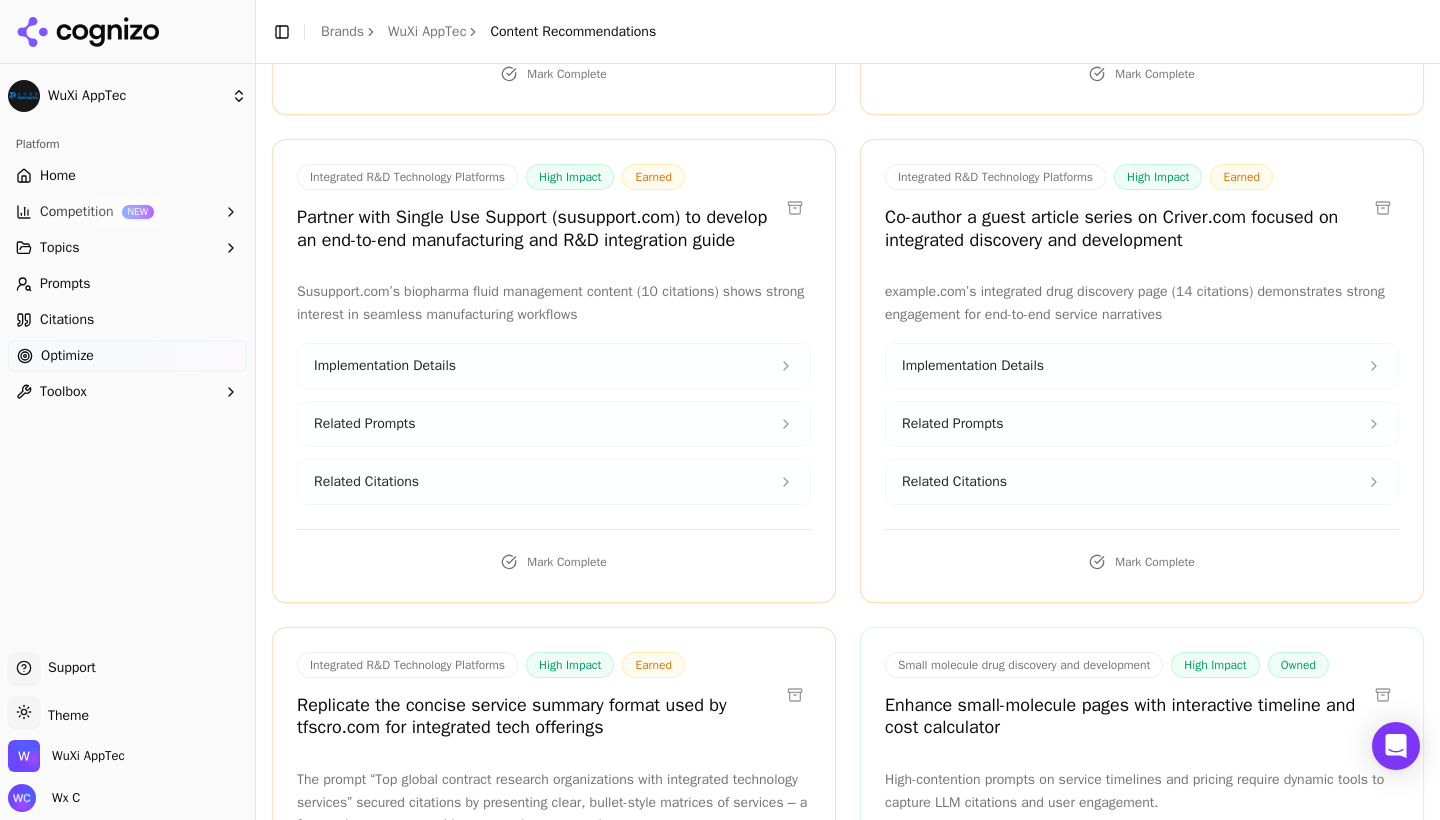 click on "example.com’s integrated drug discovery page (14 citations) demonstrates strong engagement for end-to-end service narratives Implementation Details Related Prompts Related Citations" at bounding box center (1142, 393) 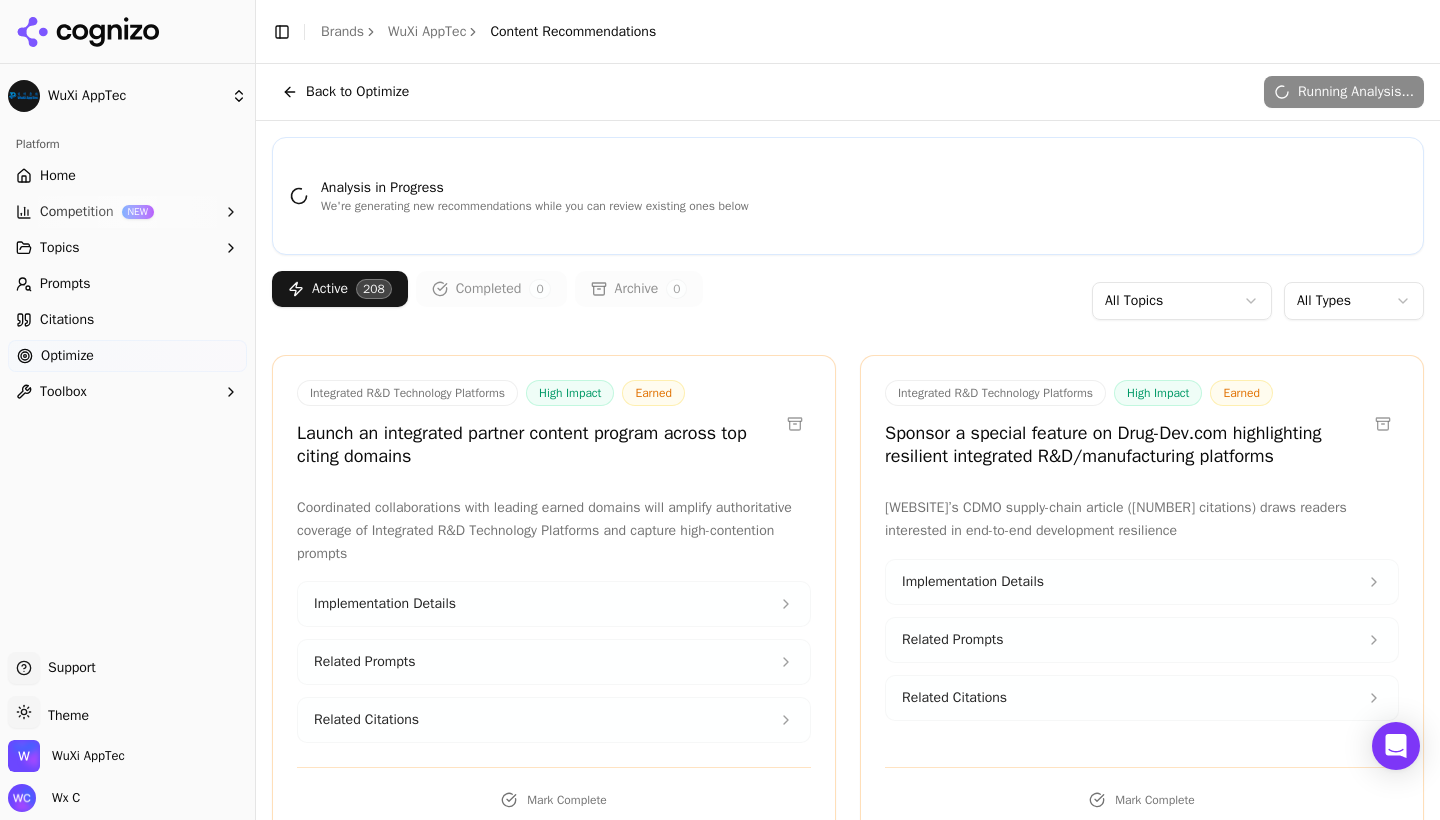 scroll, scrollTop: 0, scrollLeft: 0, axis: both 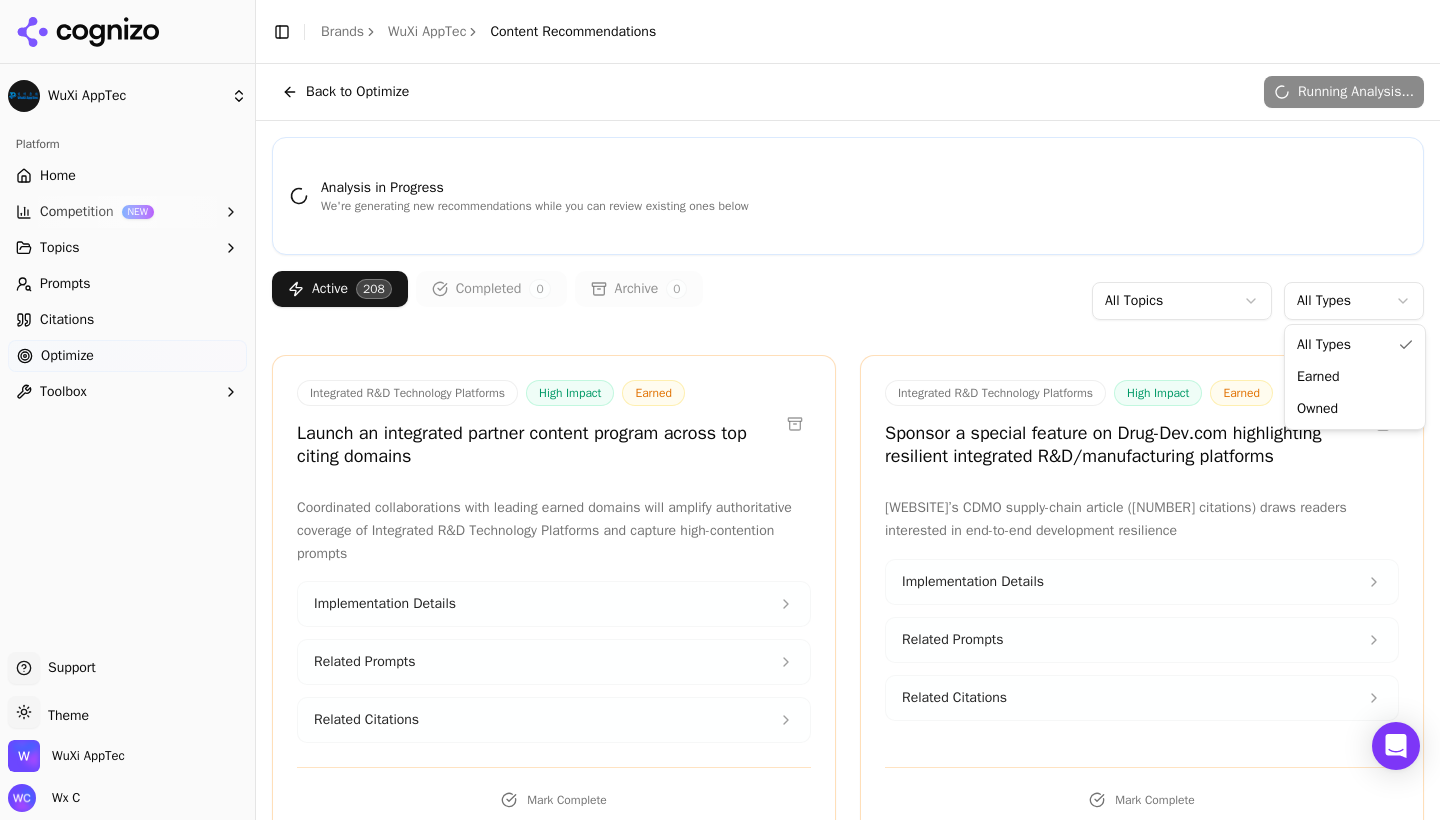 click on "WuXi AppTec Platform Home Competition NEW Topics Prompts Citations Optimize Toolbox Support Support Toggle theme Theme WuXi AppTec Wx C Toggle Sidebar Brands WuXi AppTec Content Recommendations Back to Optimize Running Analysis... Analysis in Progress We're generating new recommendations while you can review existing ones below Active 208 Completed 0 Archive 0 All Topics All Types Integrated R&D Technology Platforms High Impact Earned Launch an integrated partner content program across top citing domains Coordinated collaborations with leading earned domains will amplify authoritative coverage of Integrated R&D Technology Platforms and capture high-contention prompts Implementation Details Related Prompts Related Citations Mark Complete Integrated R&D Technology Platforms High Impact Earned Sponsor a special feature on Drug-Dev.com highlighting resilient integrated R&D/manufacturing platforms Implementation Details Related Prompts Related Citations Mark Complete High Impact Earned Related Prompts" at bounding box center (720, 410) 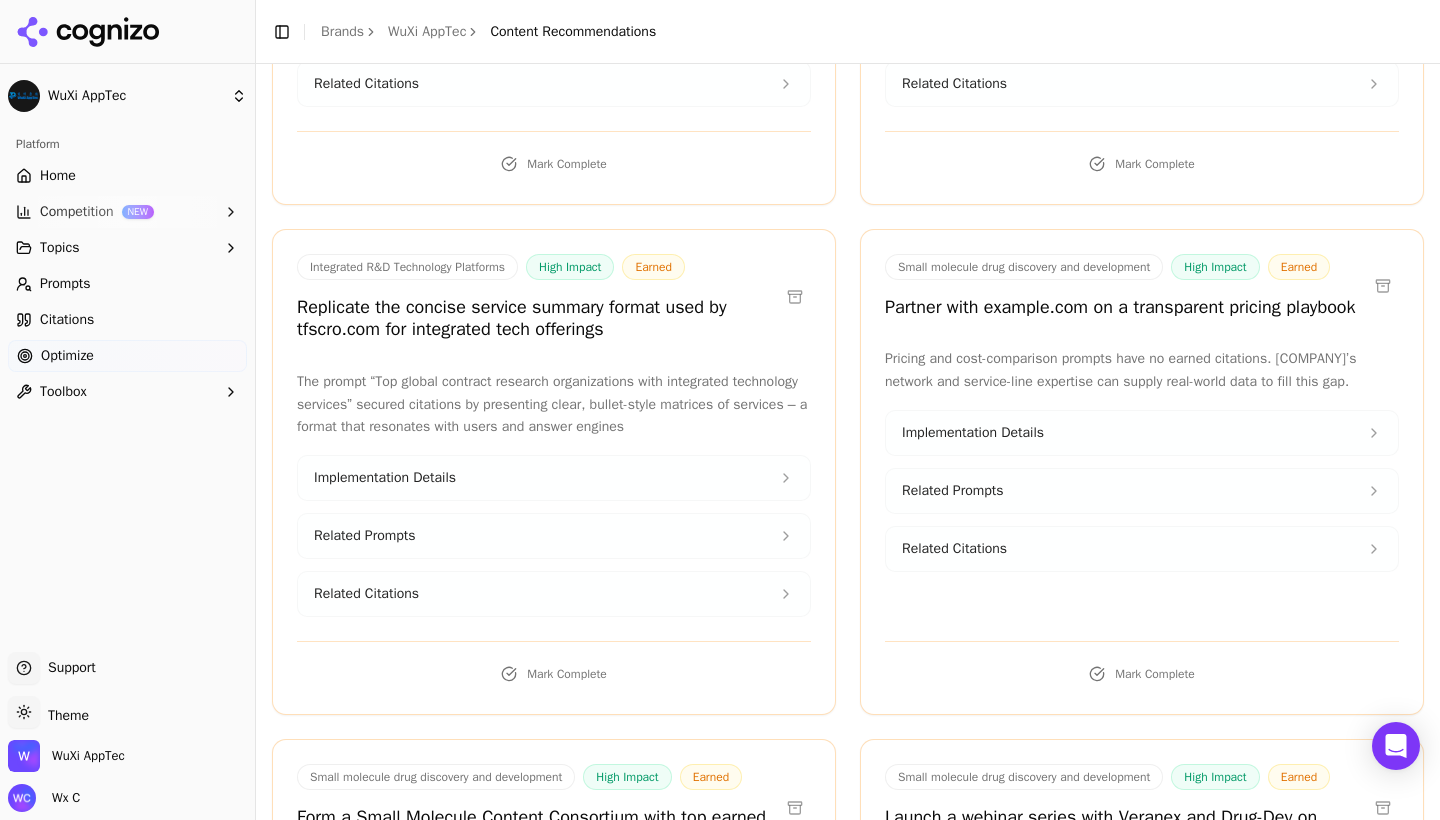 scroll, scrollTop: 1125, scrollLeft: 0, axis: vertical 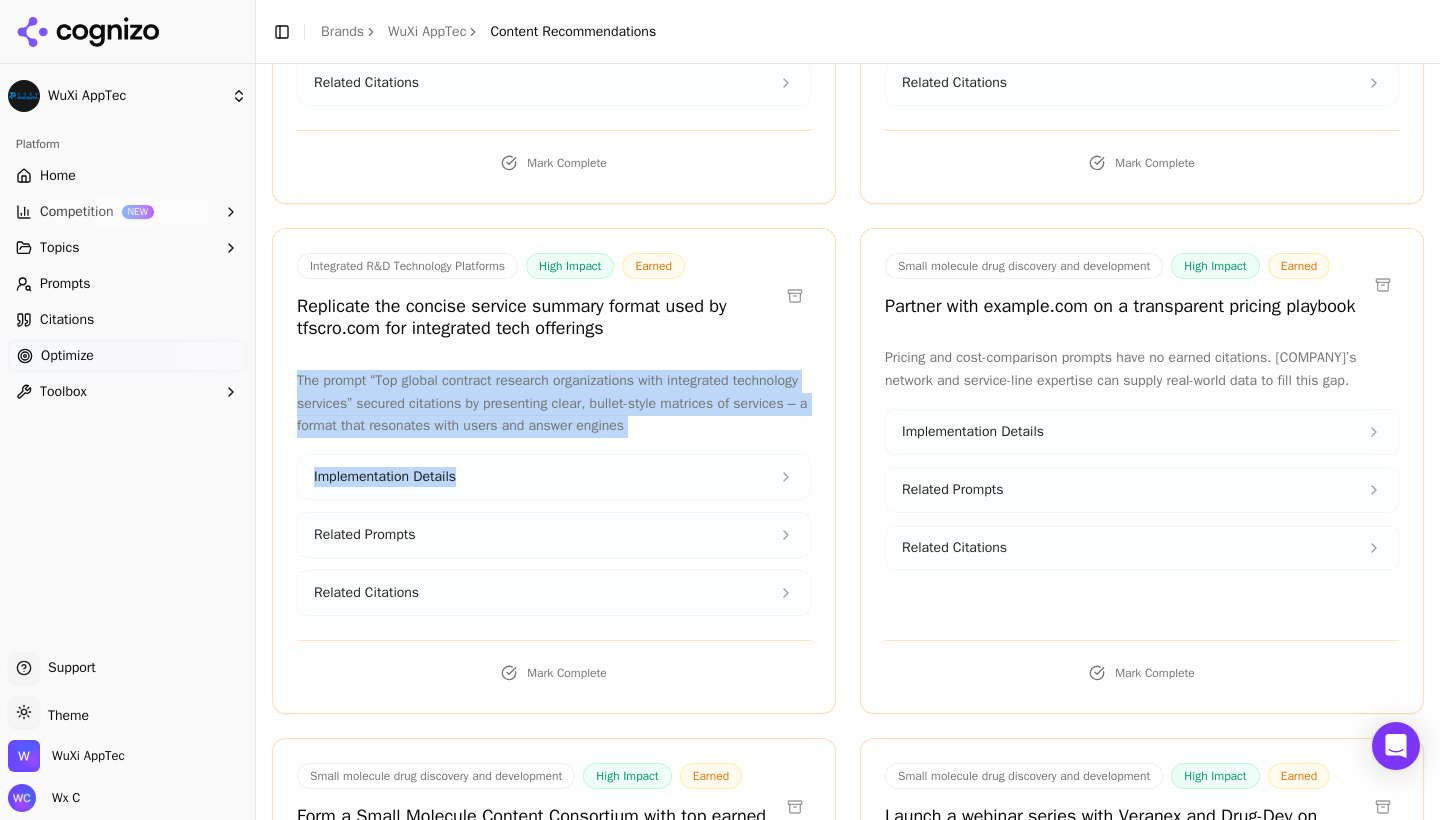 drag, startPoint x: 298, startPoint y: 392, endPoint x: 824, endPoint y: 457, distance: 530.0009 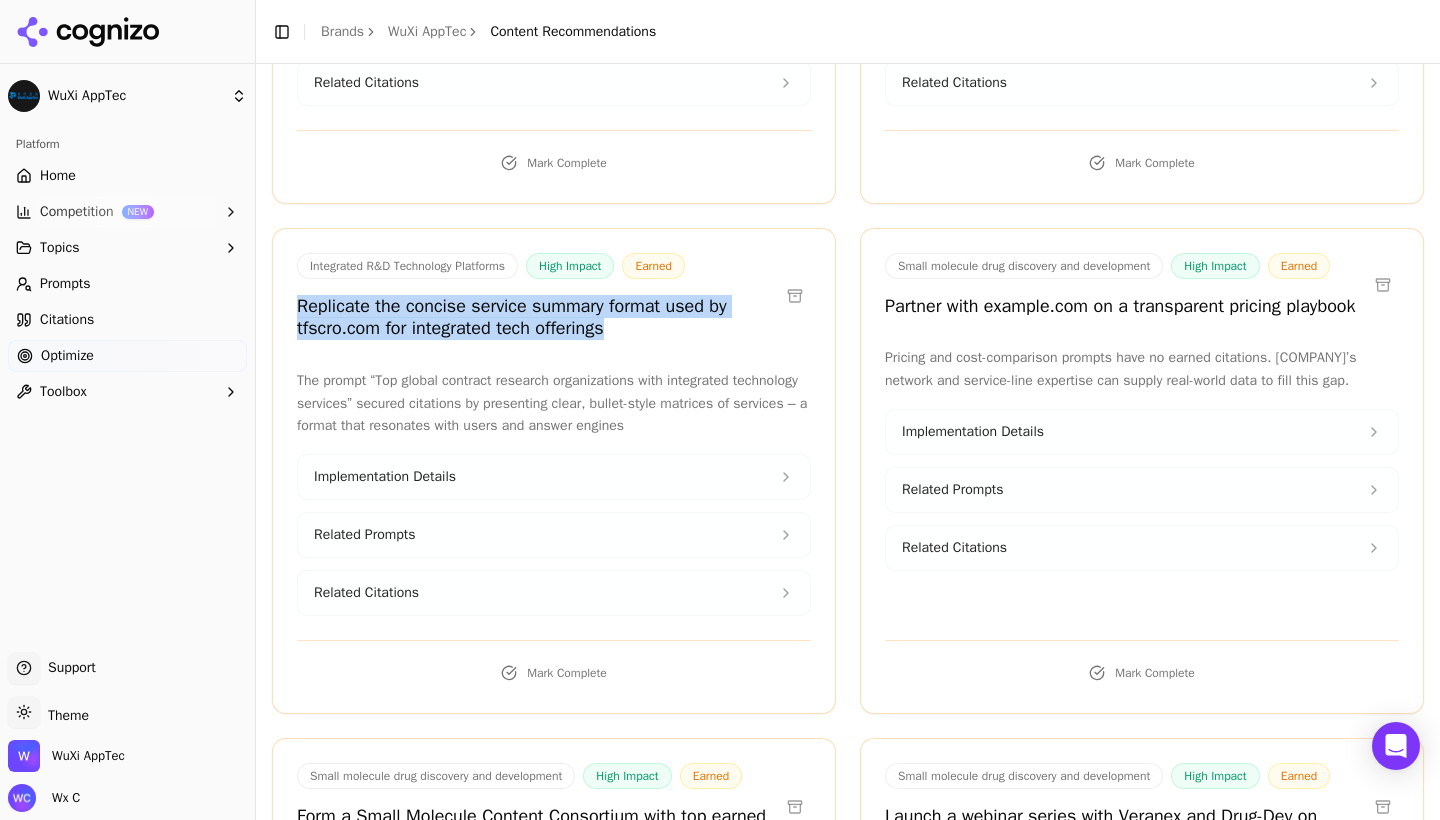 drag, startPoint x: 301, startPoint y: 320, endPoint x: 629, endPoint y: 349, distance: 329.2795 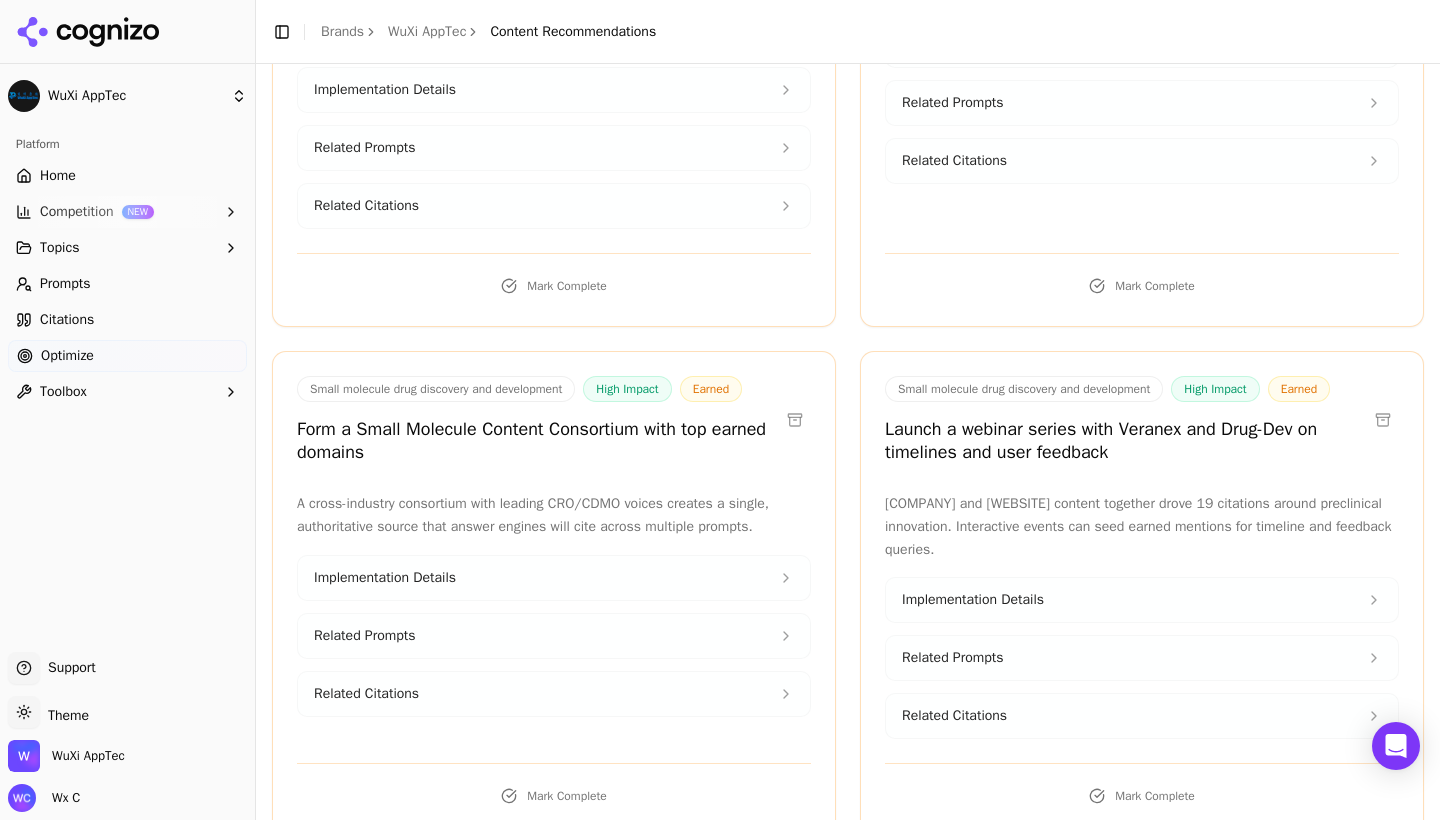 scroll, scrollTop: 1514, scrollLeft: 0, axis: vertical 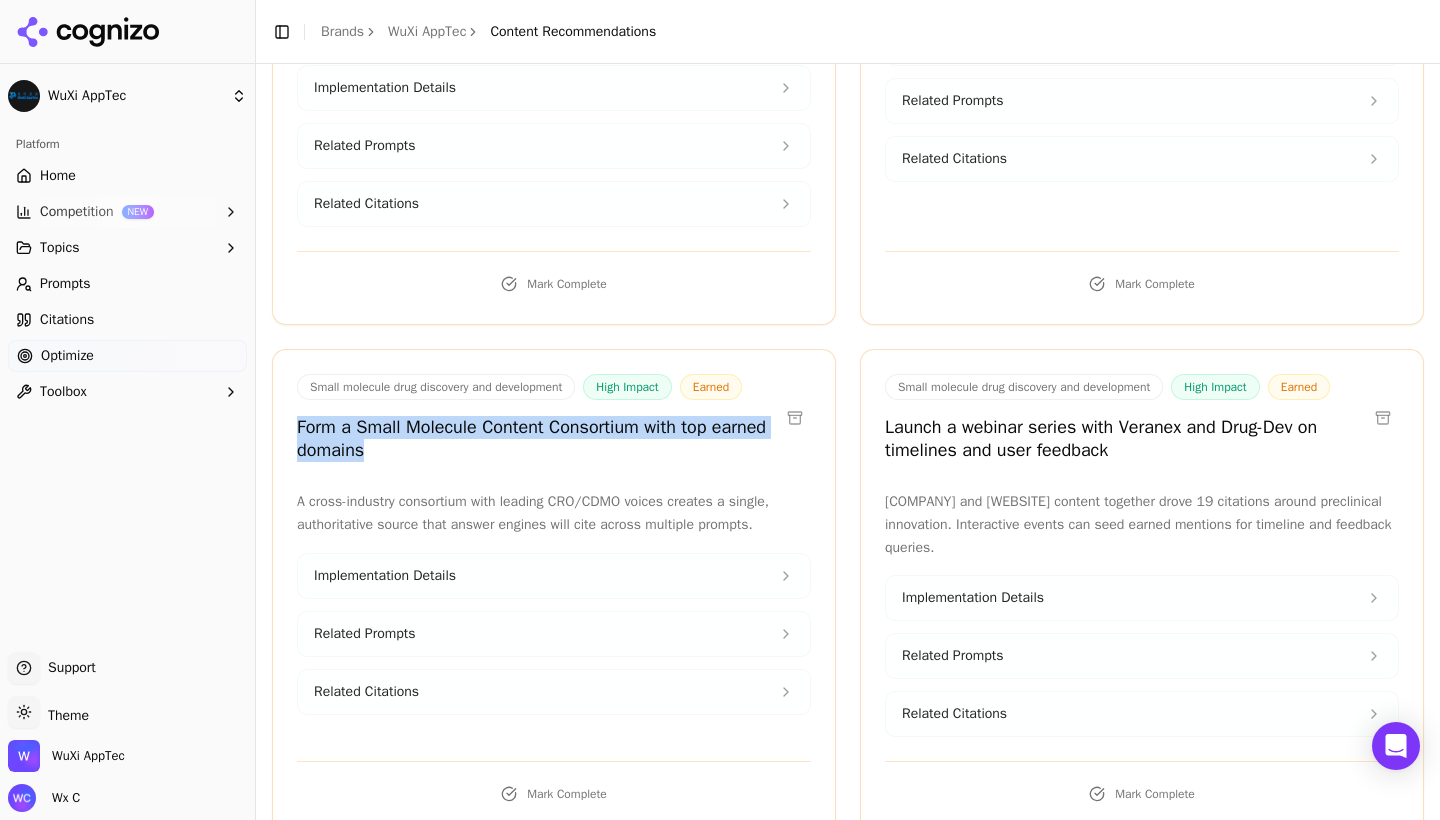 drag, startPoint x: 299, startPoint y: 469, endPoint x: 444, endPoint y: 499, distance: 148.07092 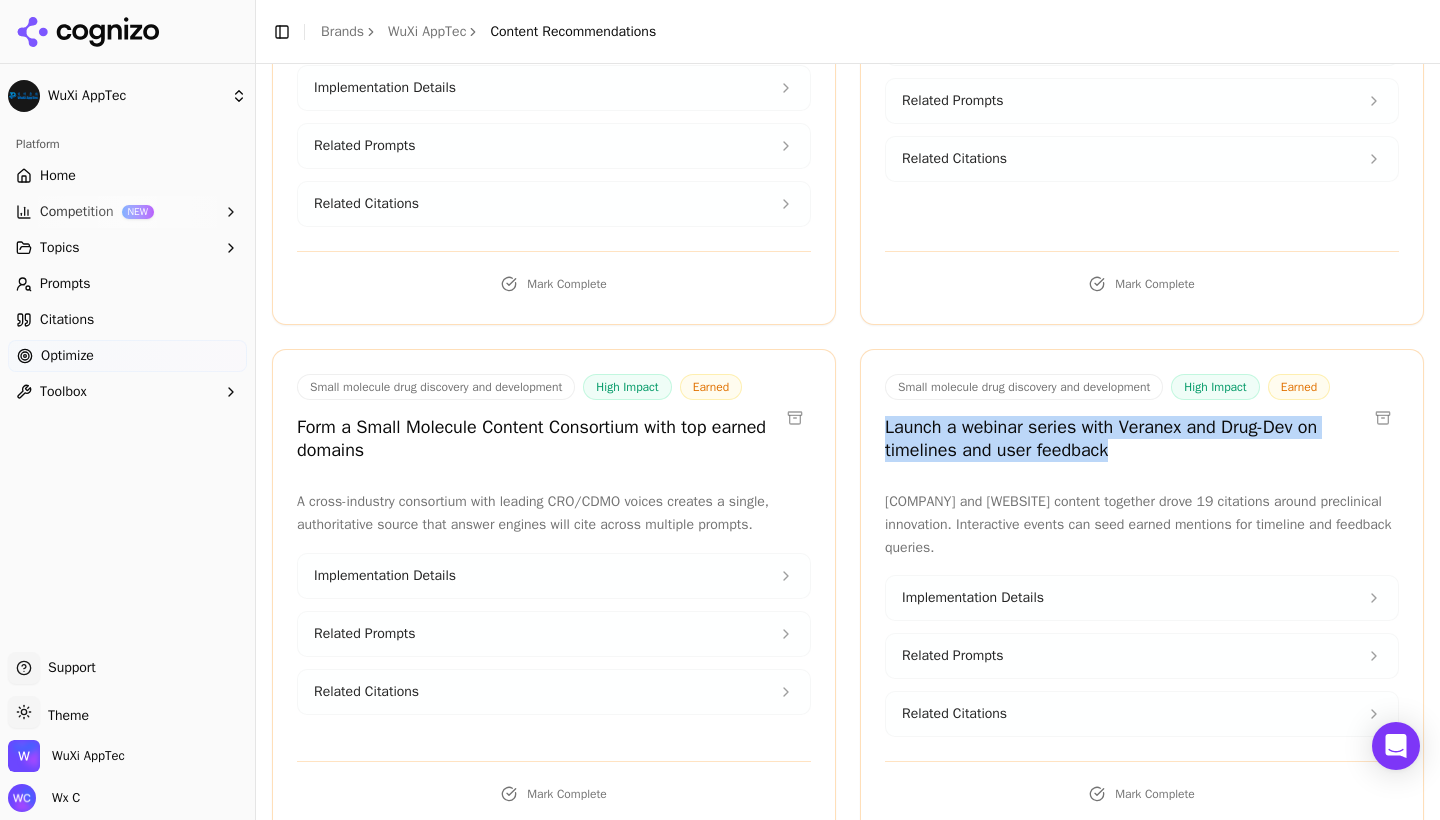 drag, startPoint x: 885, startPoint y: 472, endPoint x: 1137, endPoint y: 504, distance: 254.02362 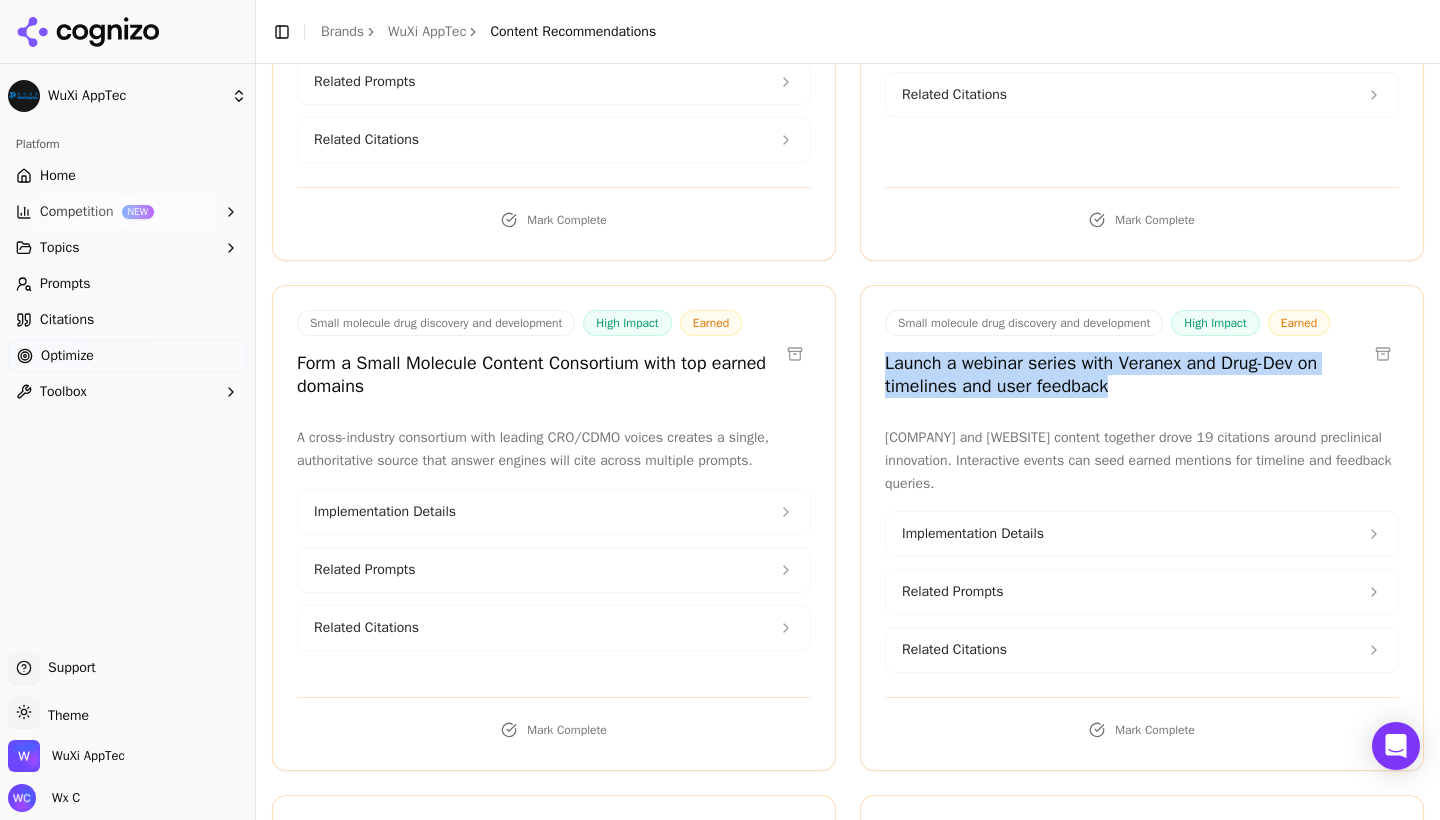 scroll, scrollTop: 1884, scrollLeft: 0, axis: vertical 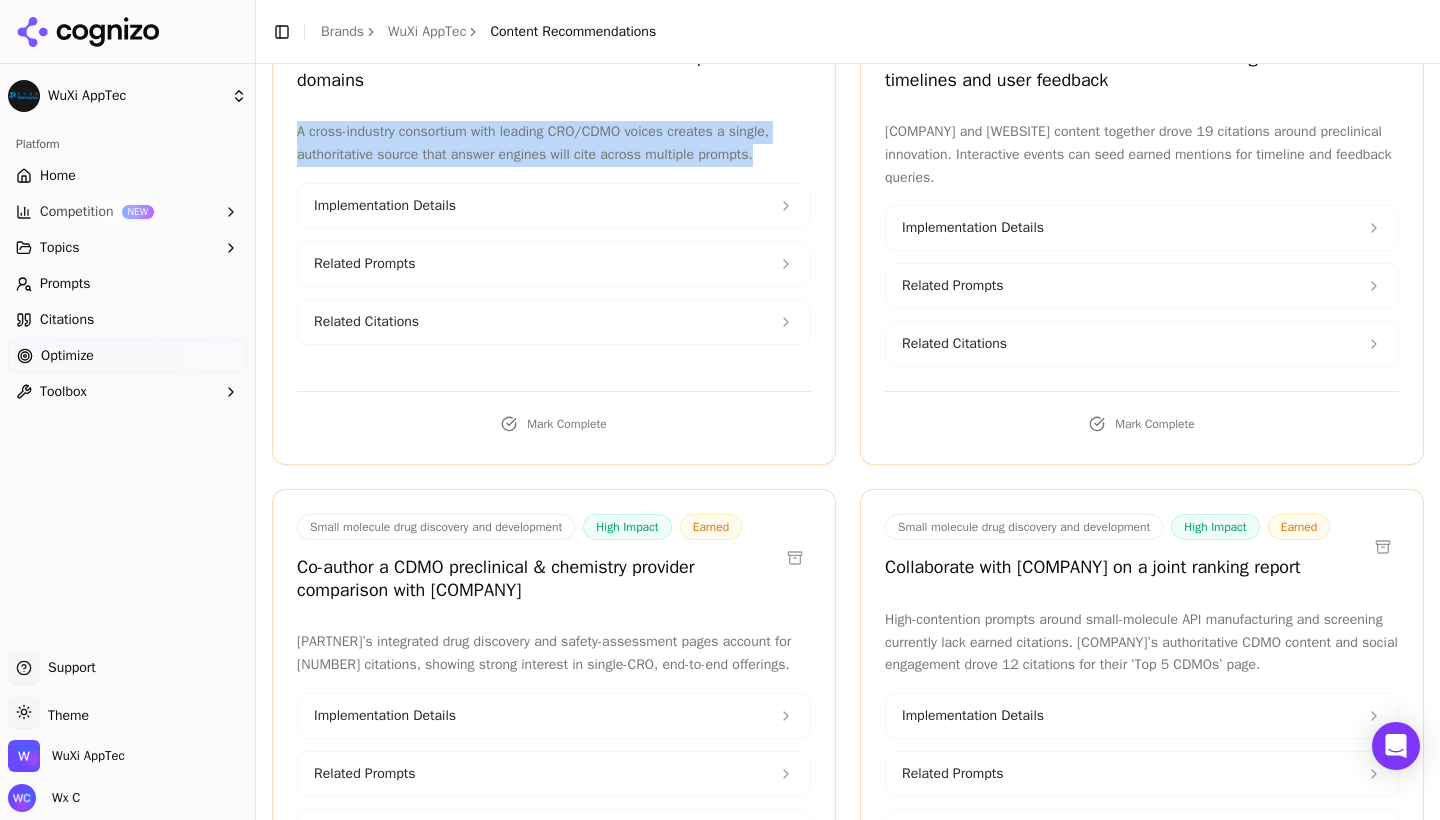 drag, startPoint x: 299, startPoint y: 175, endPoint x: 775, endPoint y: 201, distance: 476.70956 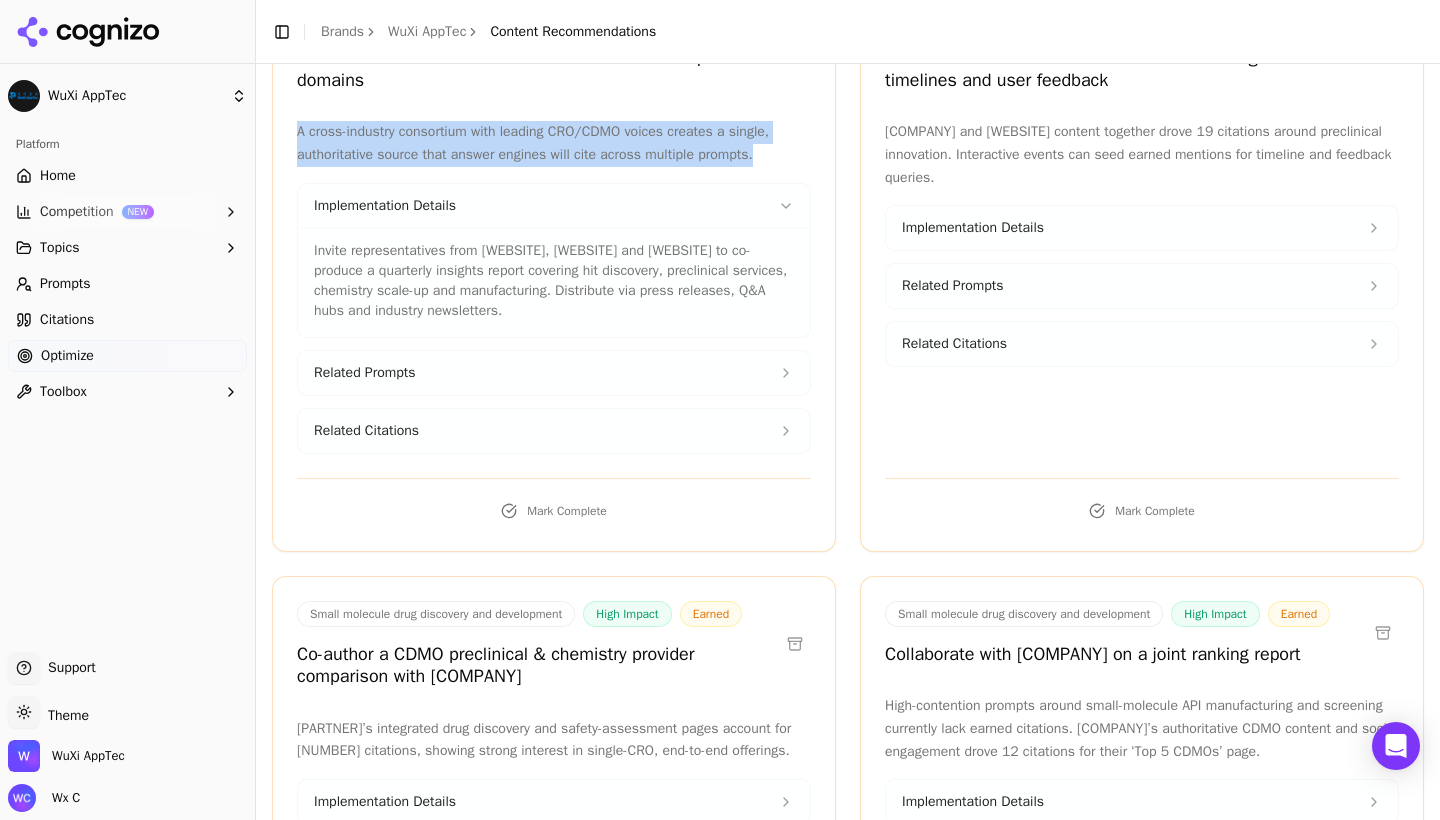 drag, startPoint x: 313, startPoint y: 293, endPoint x: 696, endPoint y: 352, distance: 387.51773 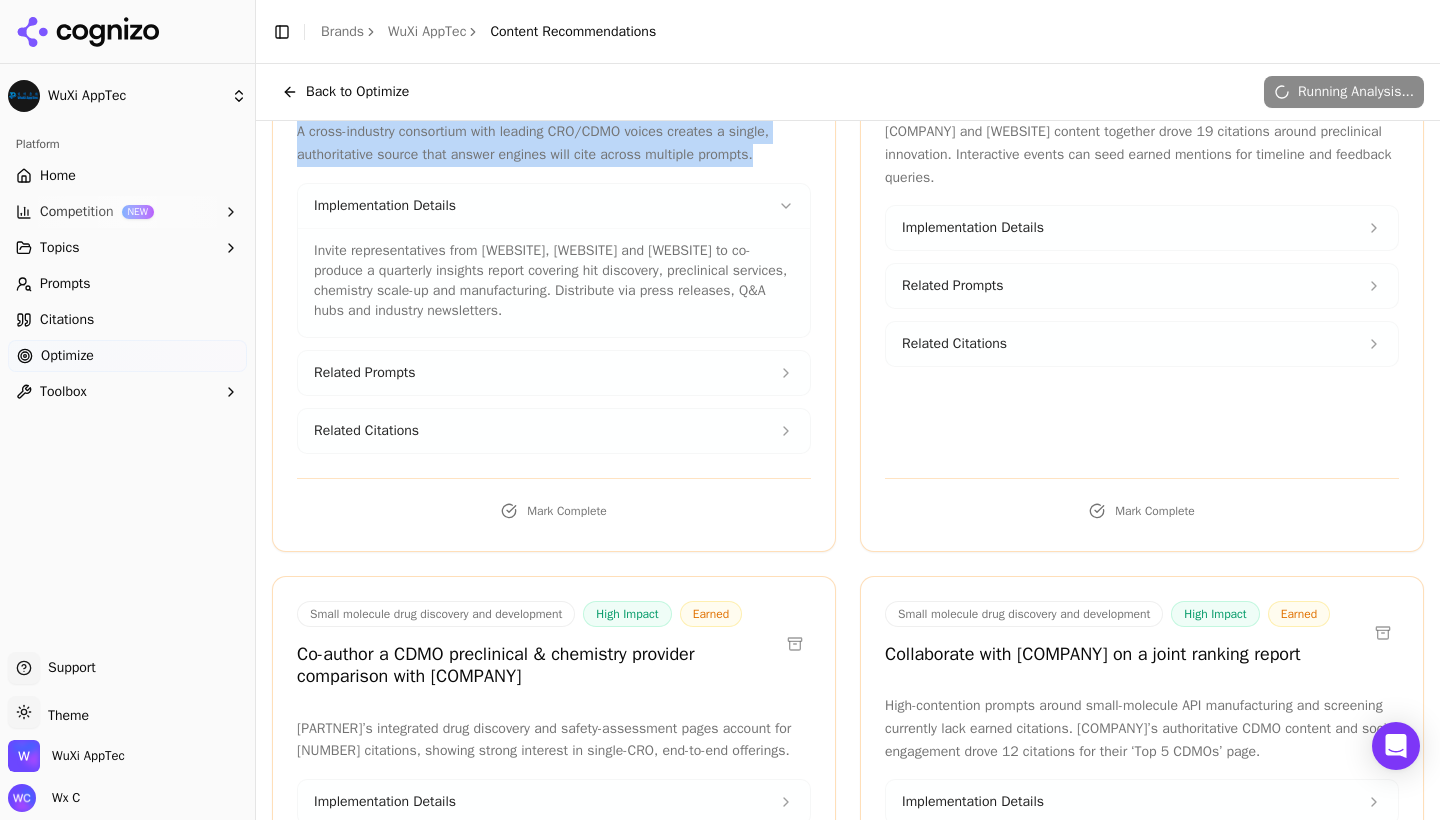 scroll, scrollTop: 1812, scrollLeft: 0, axis: vertical 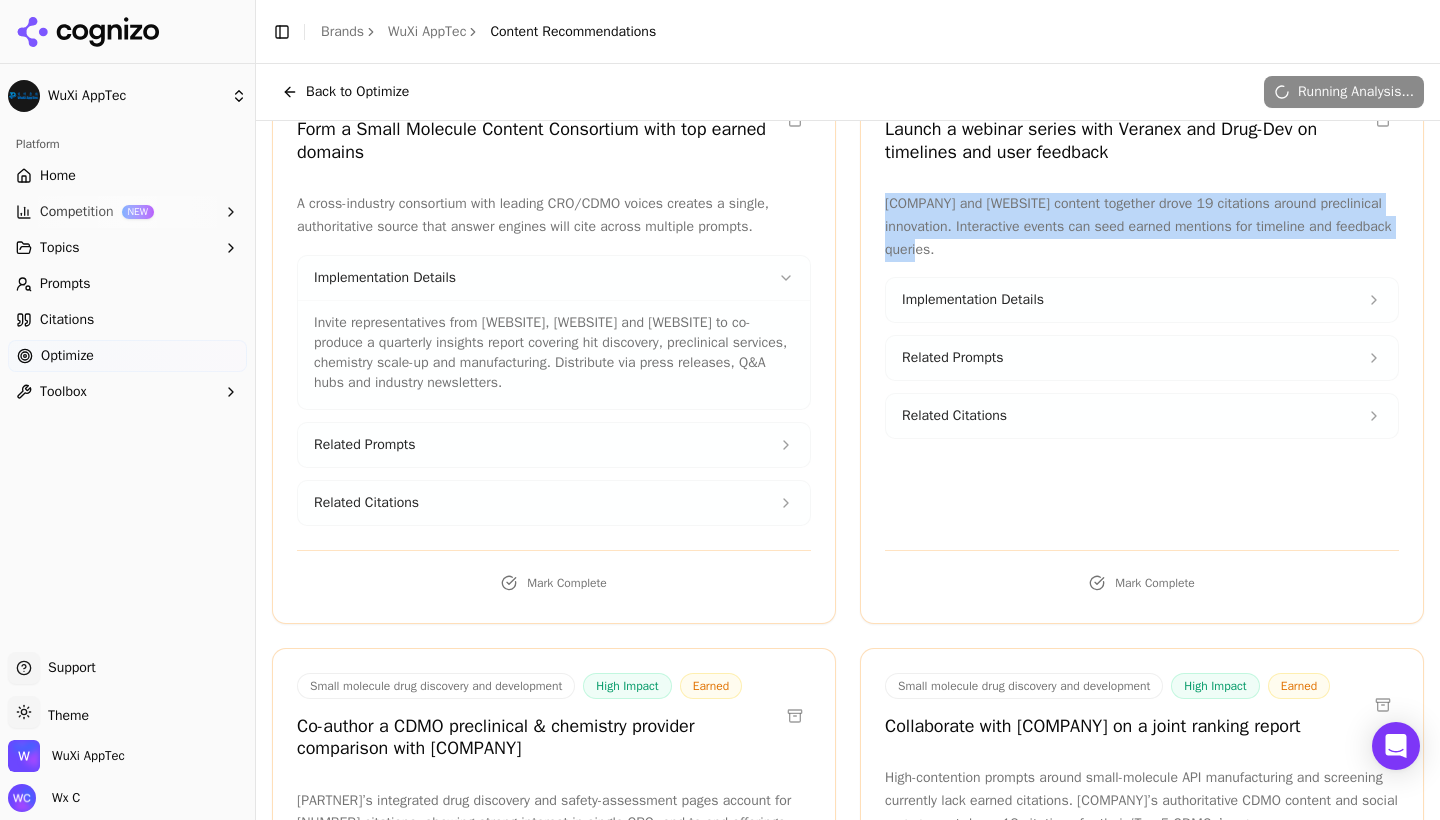 drag, startPoint x: 887, startPoint y: 250, endPoint x: 1009, endPoint y: 297, distance: 130.7402 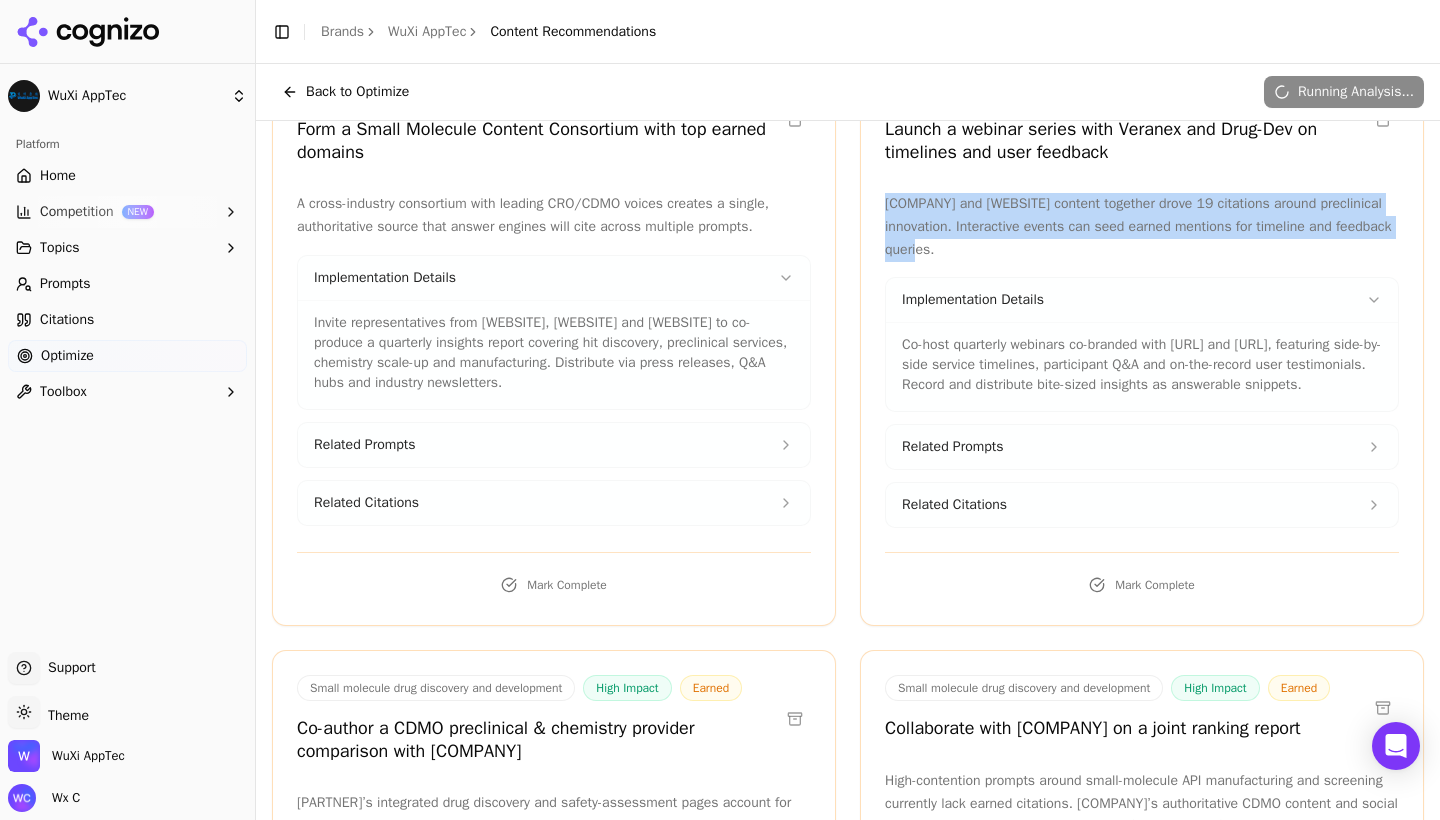 drag, startPoint x: 905, startPoint y: 390, endPoint x: 1056, endPoint y: 452, distance: 163.23296 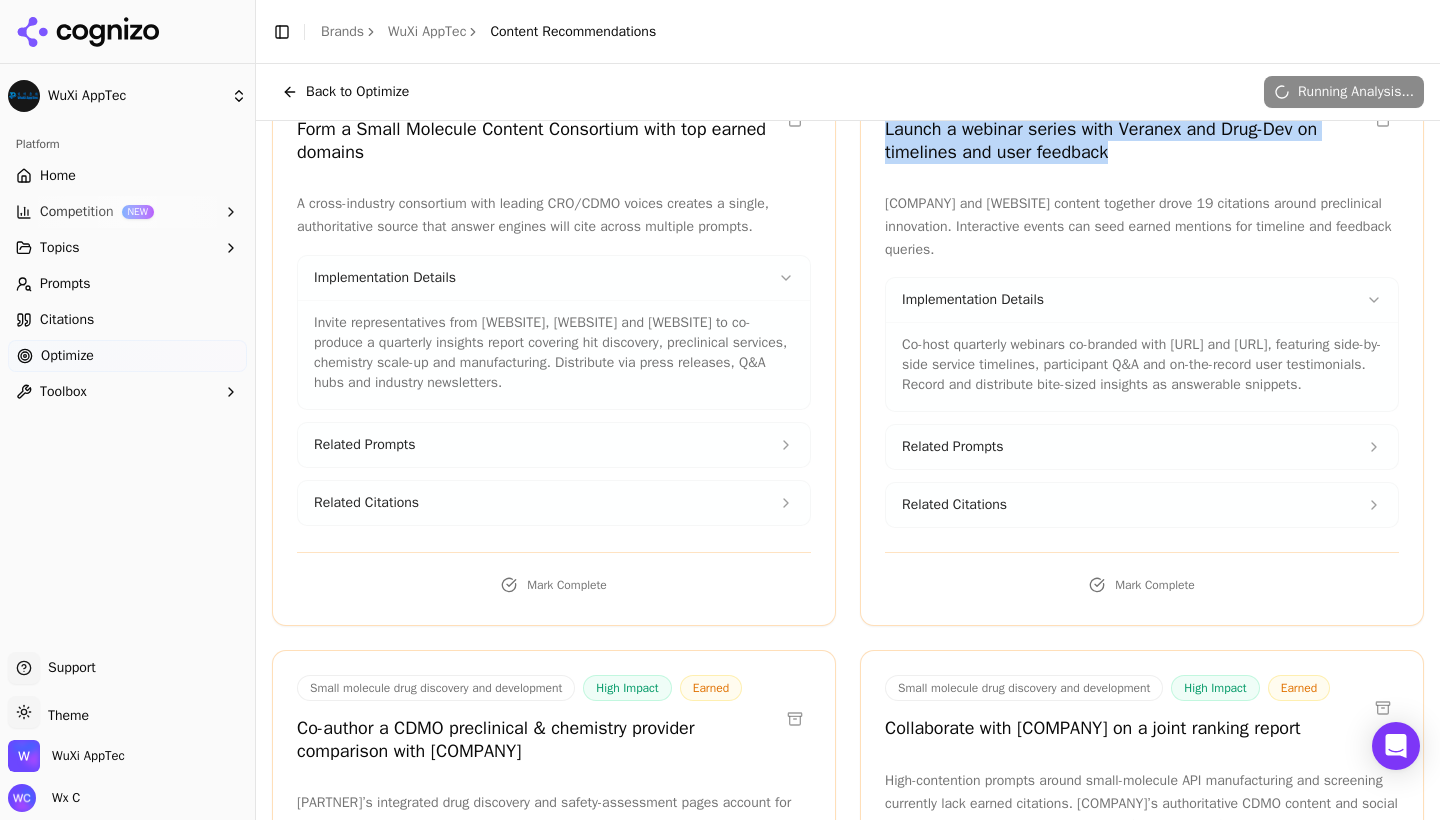 drag, startPoint x: 884, startPoint y: 175, endPoint x: 1152, endPoint y: 209, distance: 270.1481 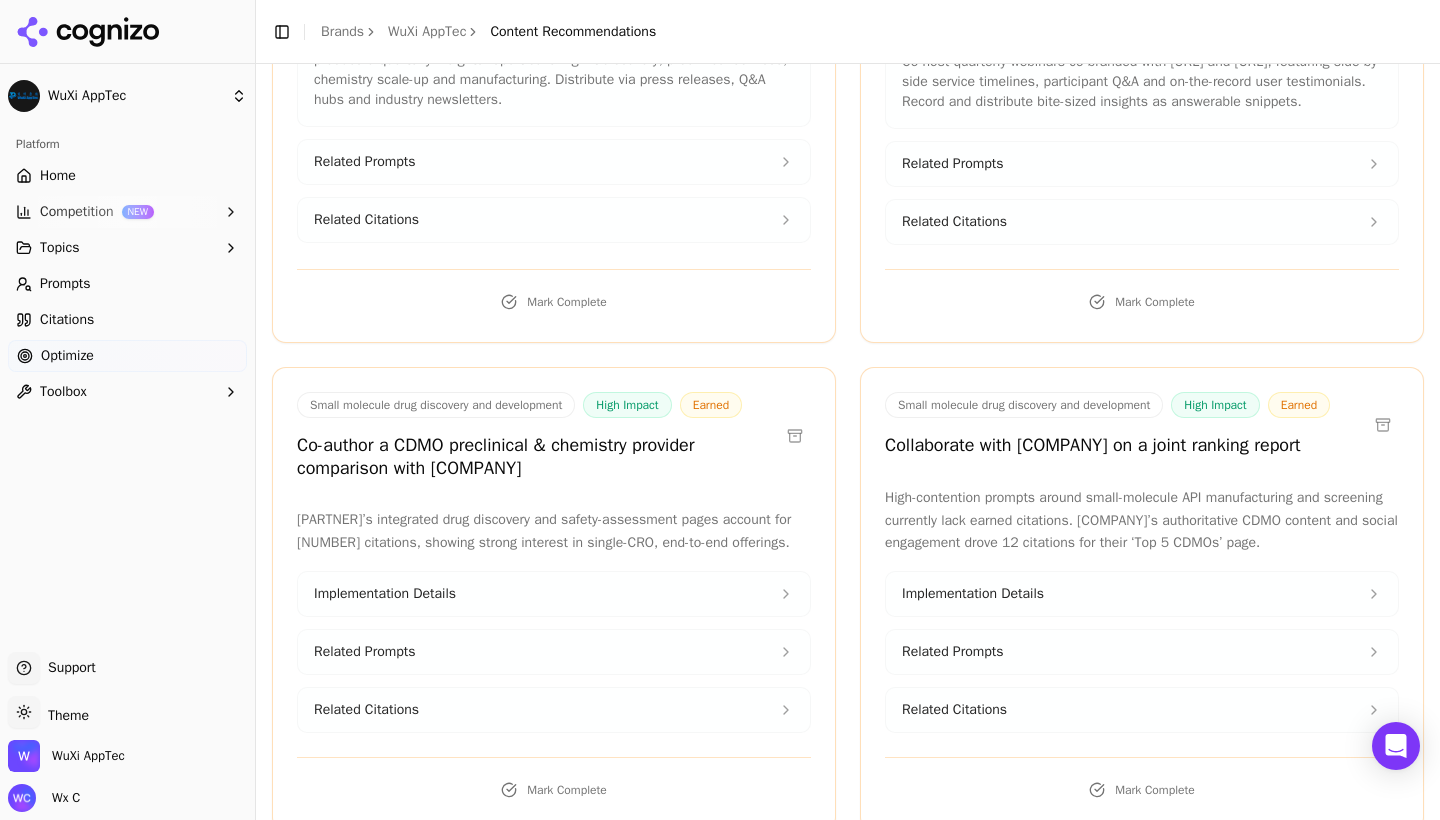 scroll, scrollTop: 2201, scrollLeft: 0, axis: vertical 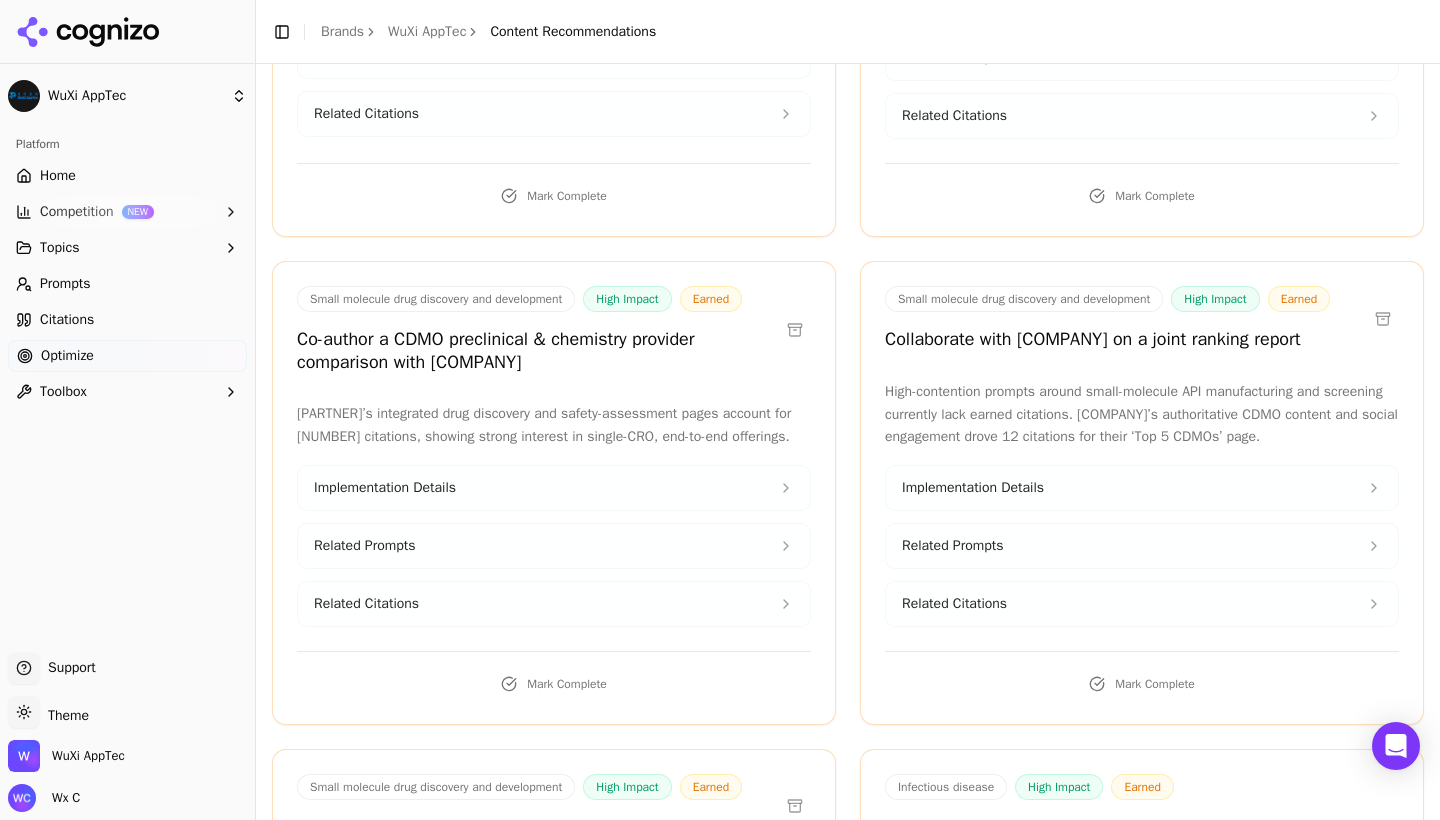 drag, startPoint x: 300, startPoint y: 436, endPoint x: 568, endPoint y: 455, distance: 268.67267 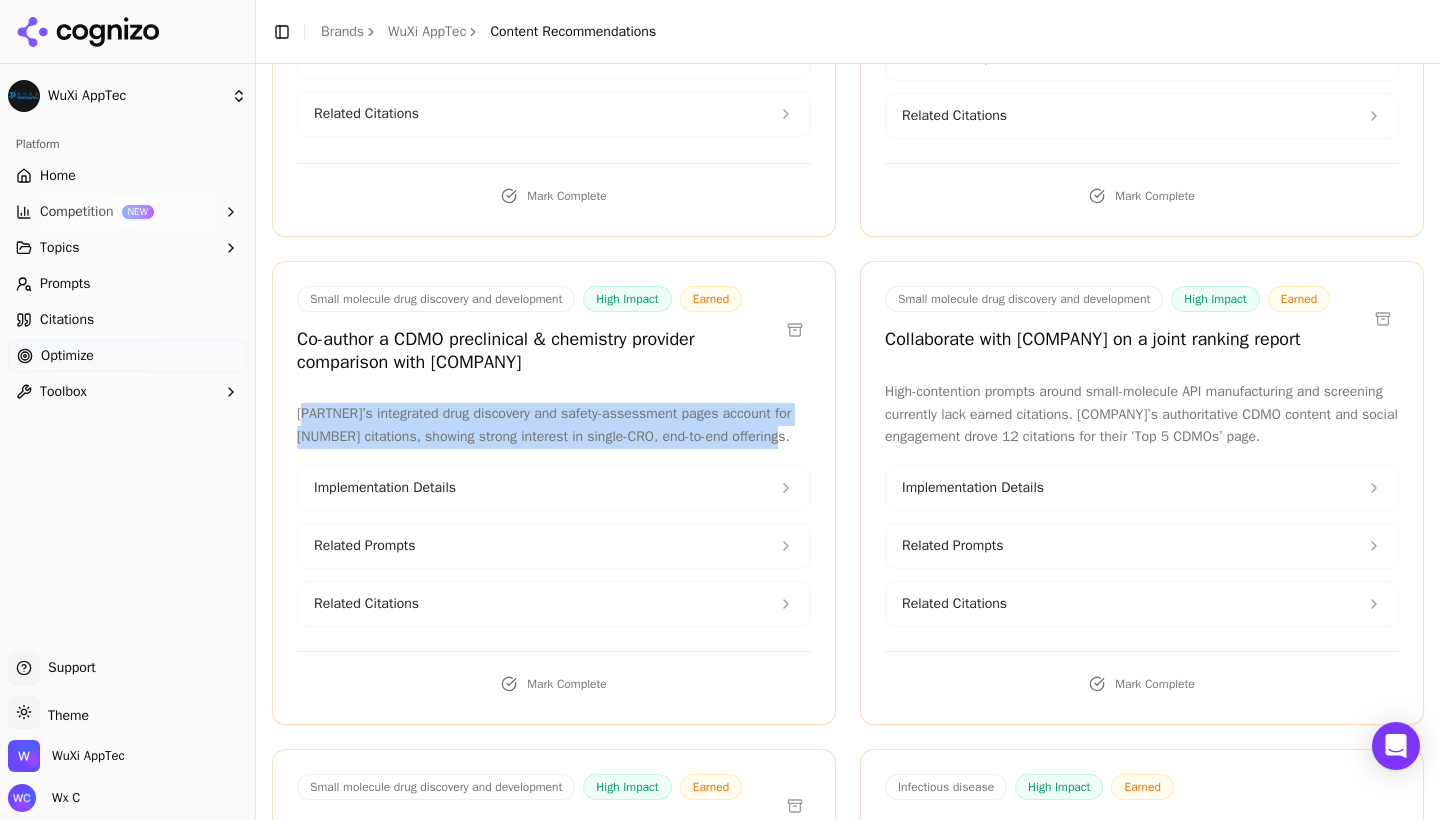 drag, startPoint x: 302, startPoint y: 506, endPoint x: 379, endPoint y: 563, distance: 95.80188 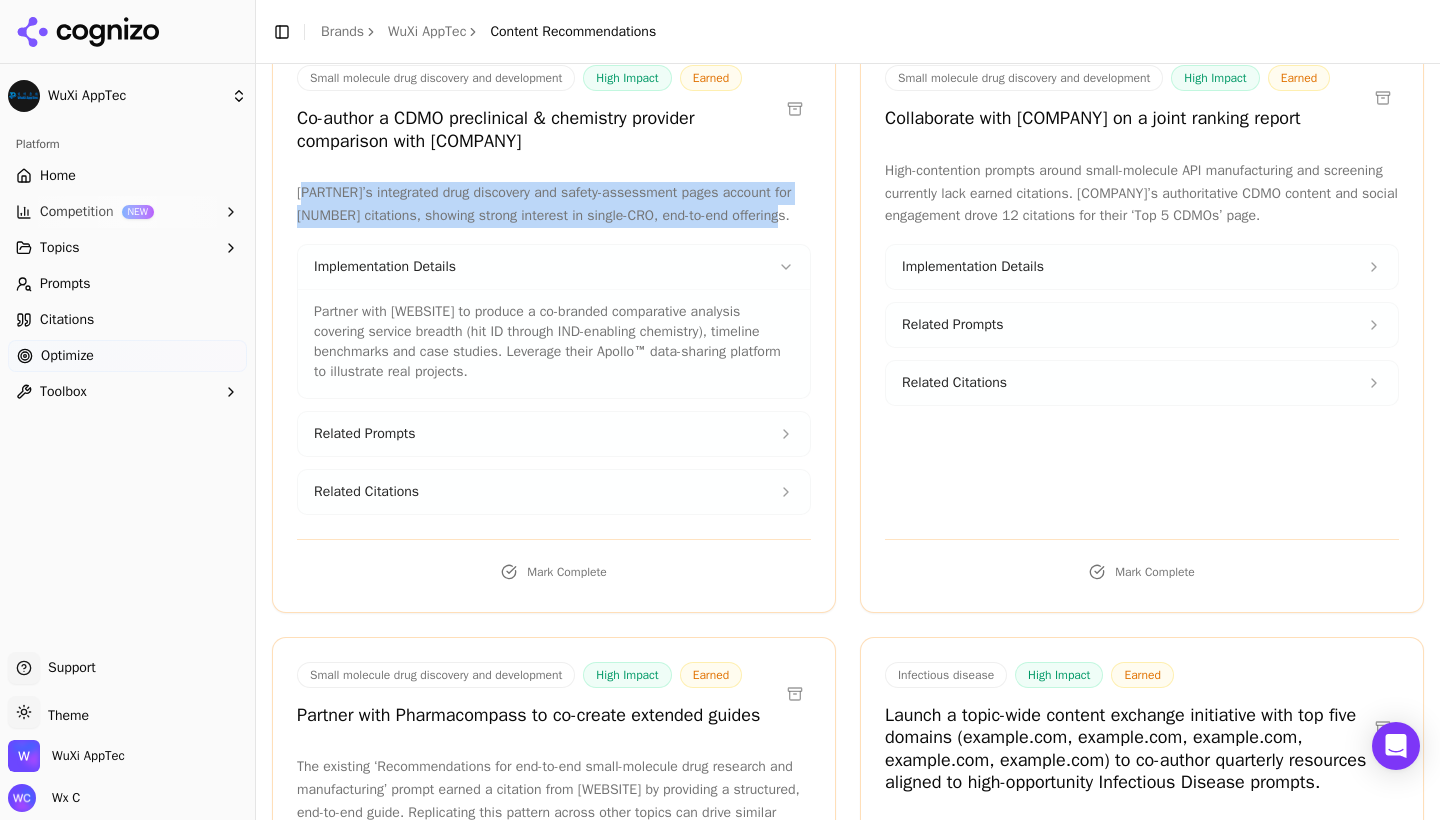 scroll, scrollTop: 2490, scrollLeft: 0, axis: vertical 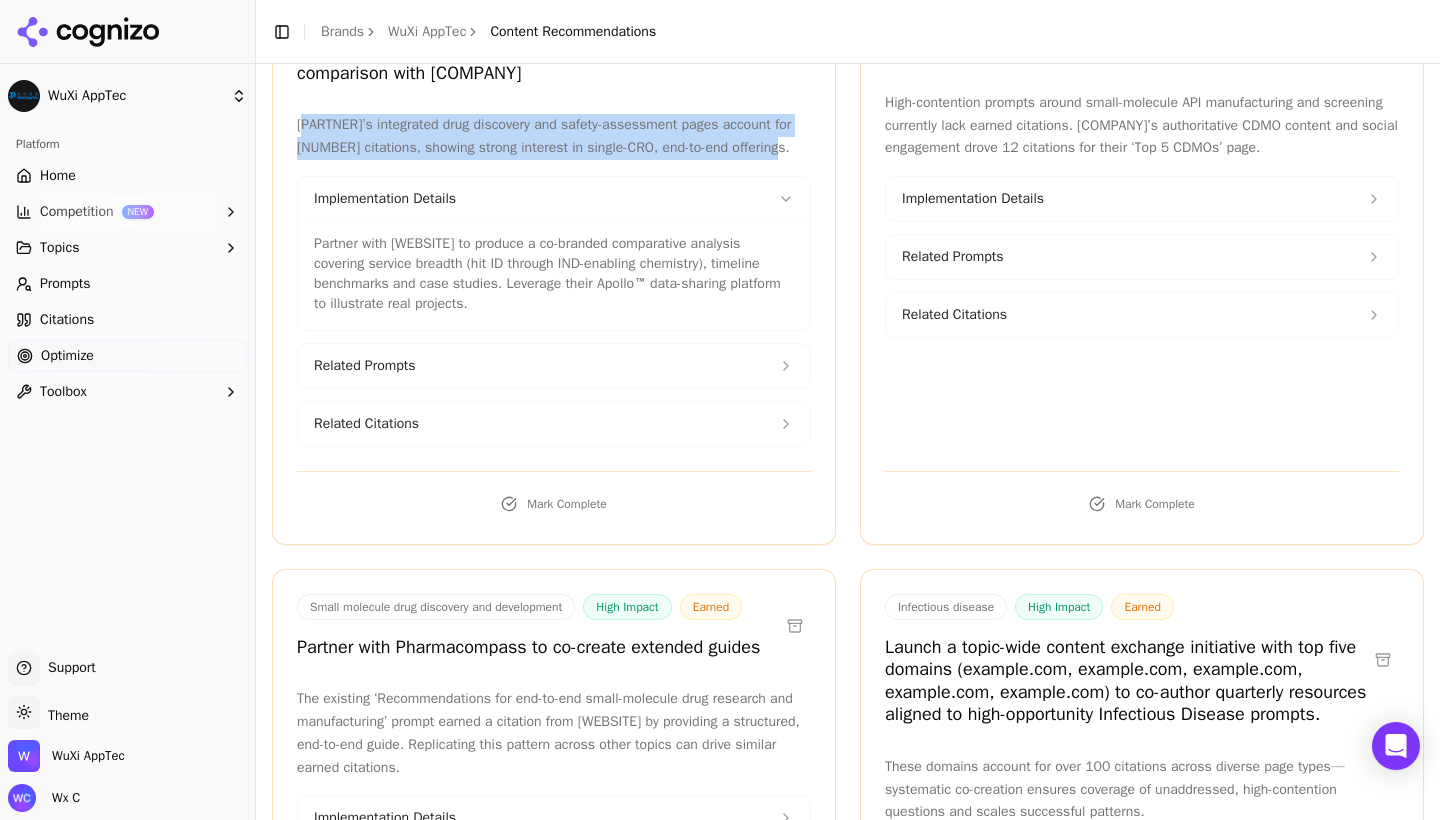 drag, startPoint x: 315, startPoint y: 358, endPoint x: 533, endPoint y: 432, distance: 230.21729 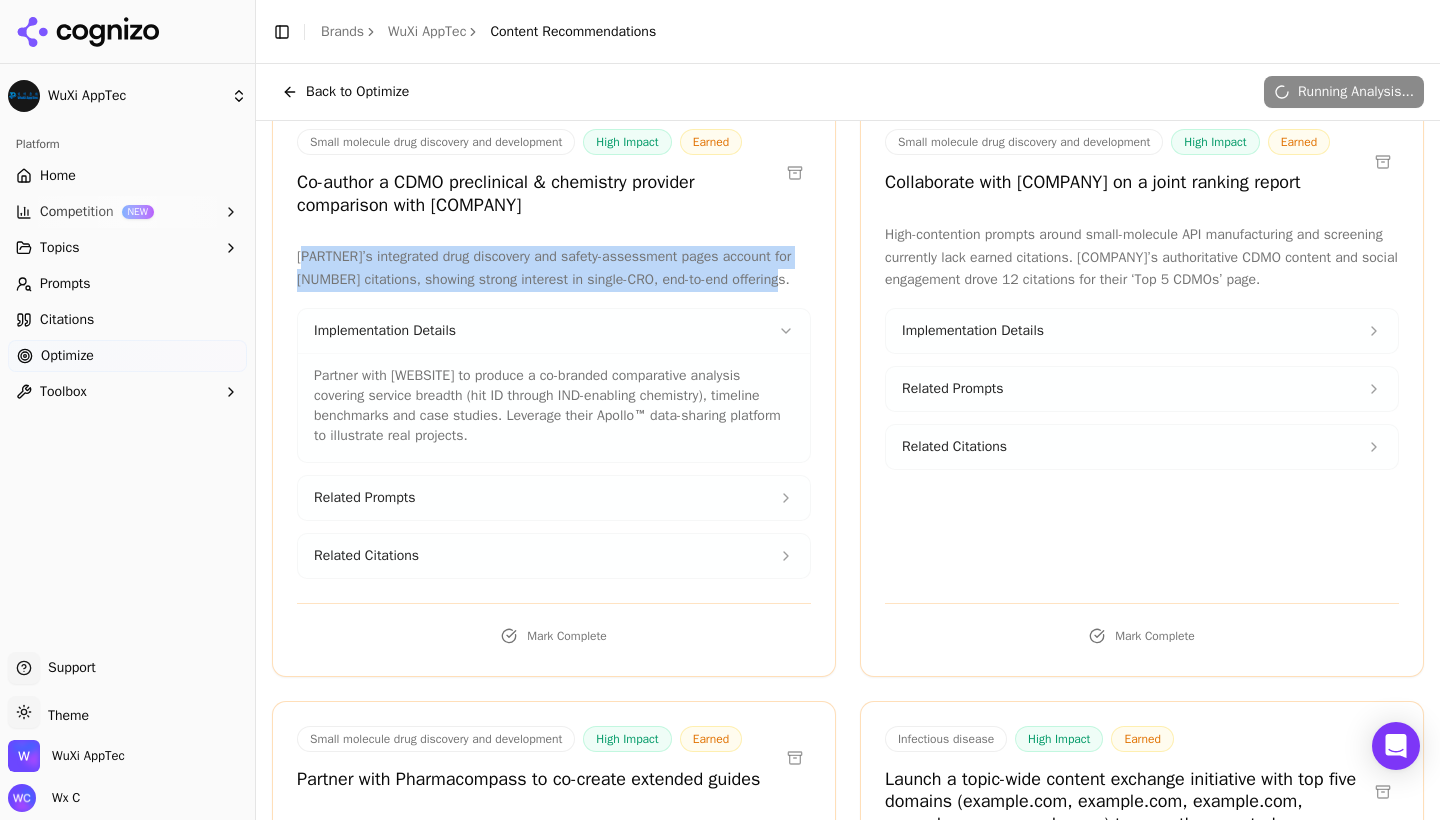 scroll, scrollTop: 2347, scrollLeft: 0, axis: vertical 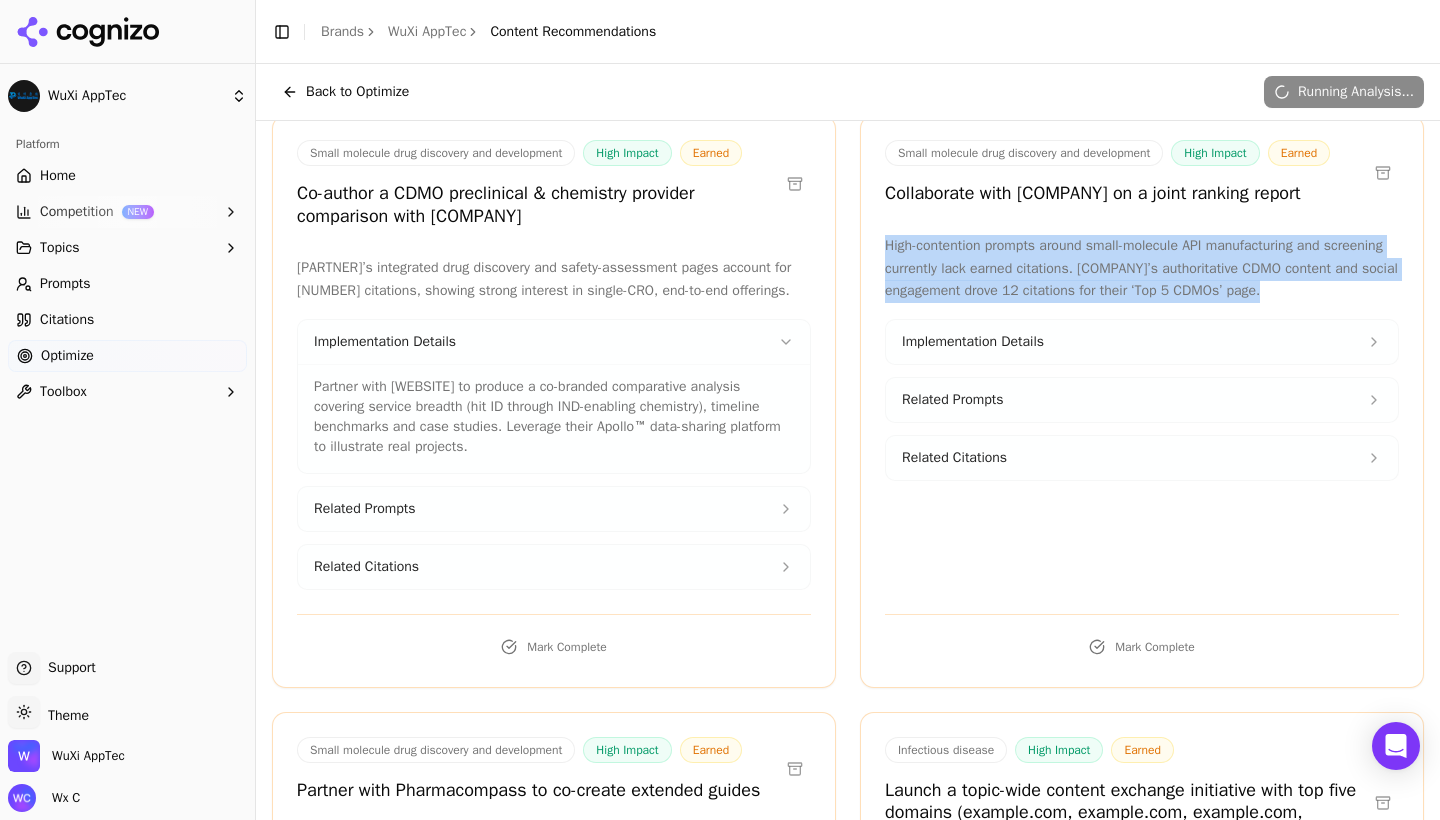 drag, startPoint x: 885, startPoint y: 342, endPoint x: 931, endPoint y: 408, distance: 80.44874 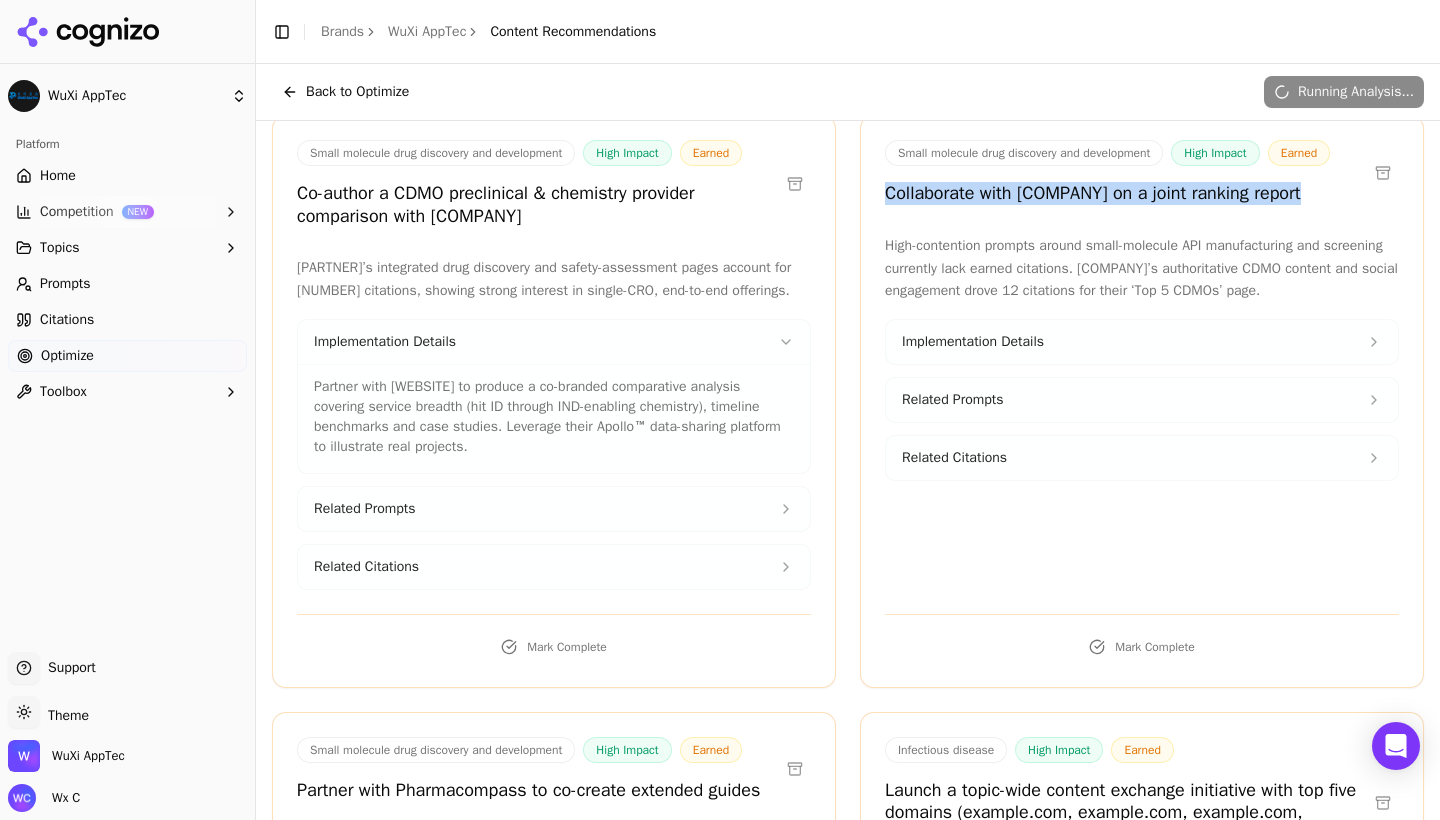 drag, startPoint x: 887, startPoint y: 291, endPoint x: 1326, endPoint y: 289, distance: 439.00455 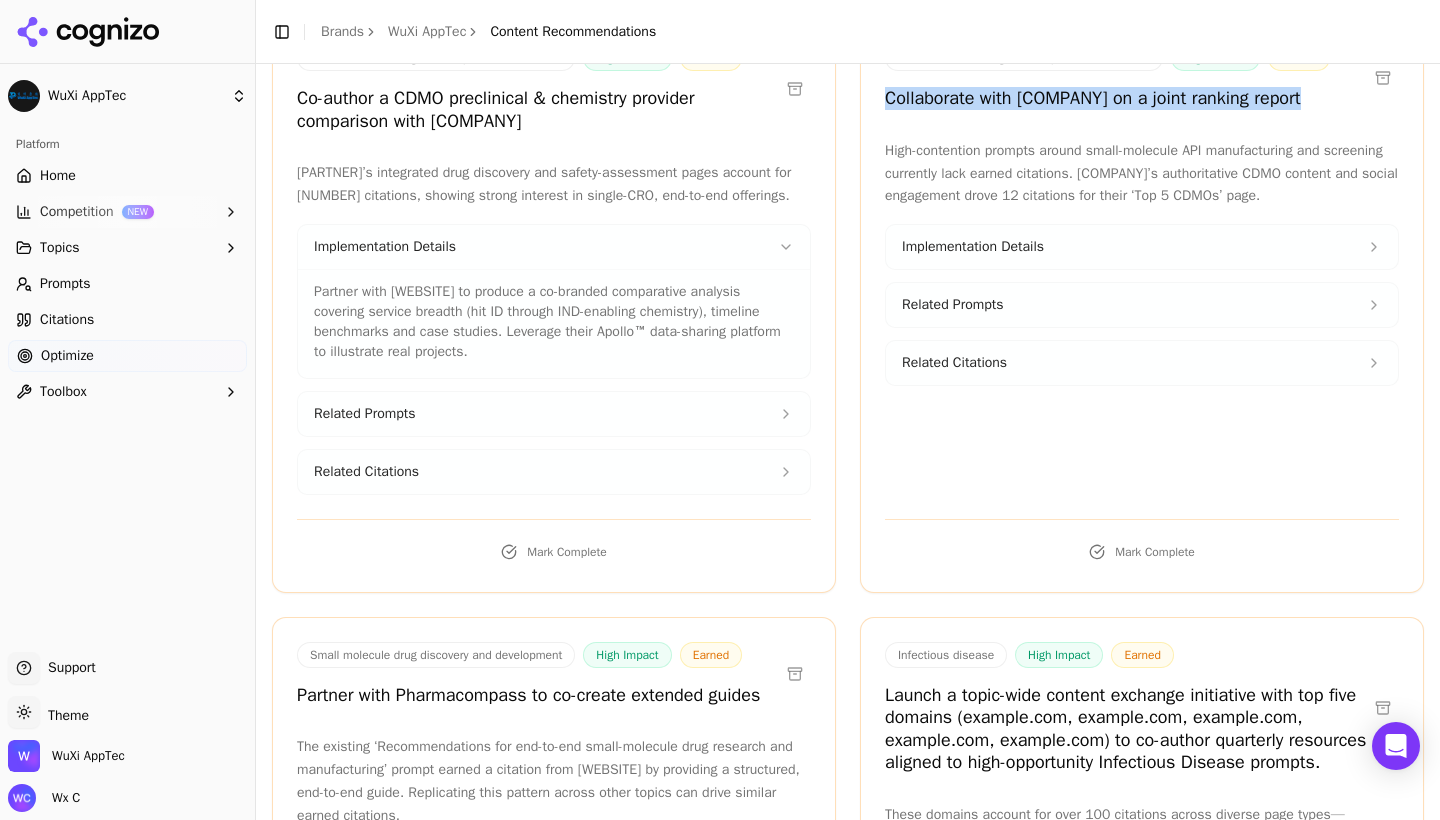 scroll, scrollTop: 2446, scrollLeft: 0, axis: vertical 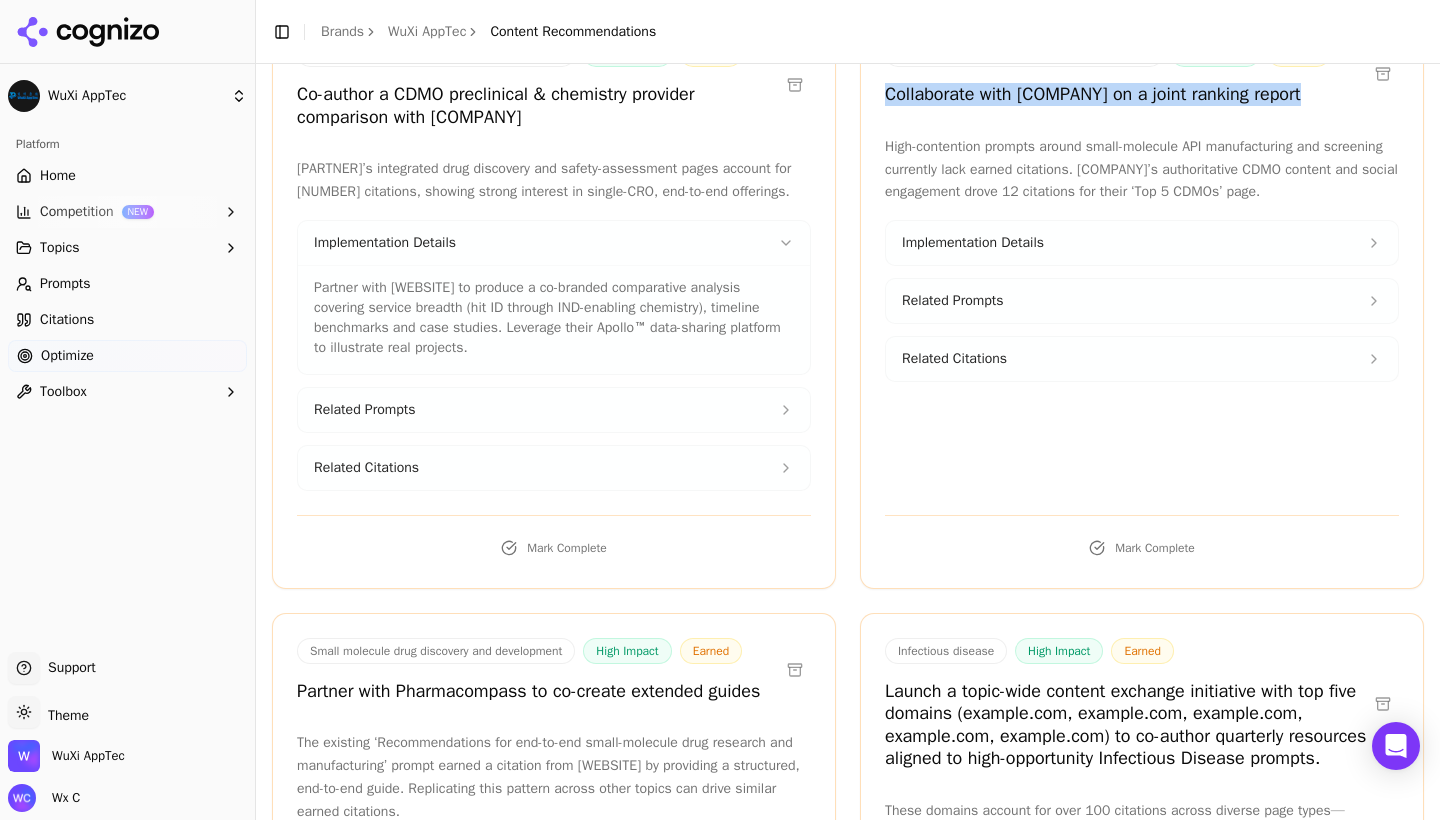 click on "Implementation Details" at bounding box center (973, 243) 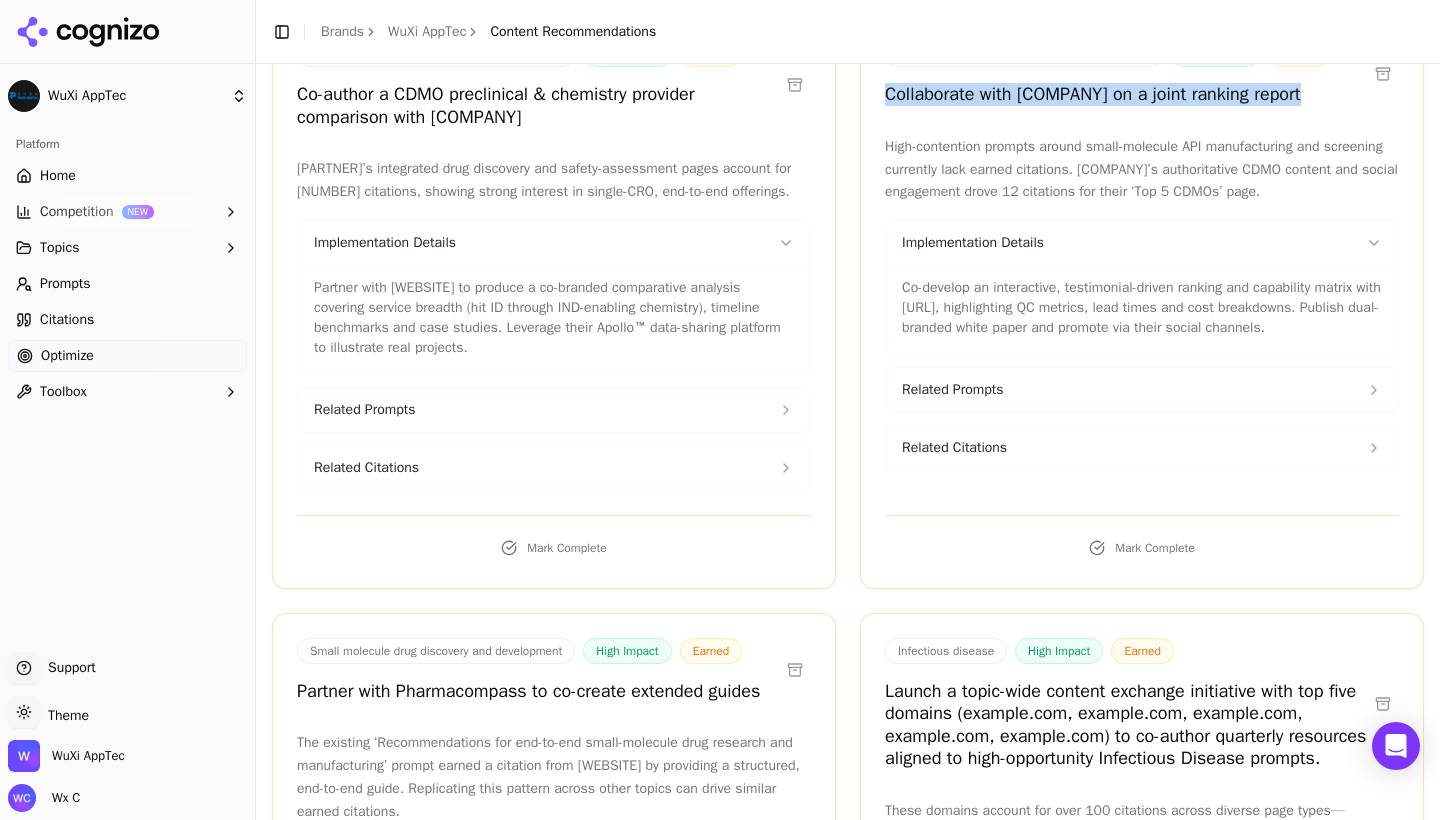 drag, startPoint x: 905, startPoint y: 403, endPoint x: 1021, endPoint y: 464, distance: 131.06105 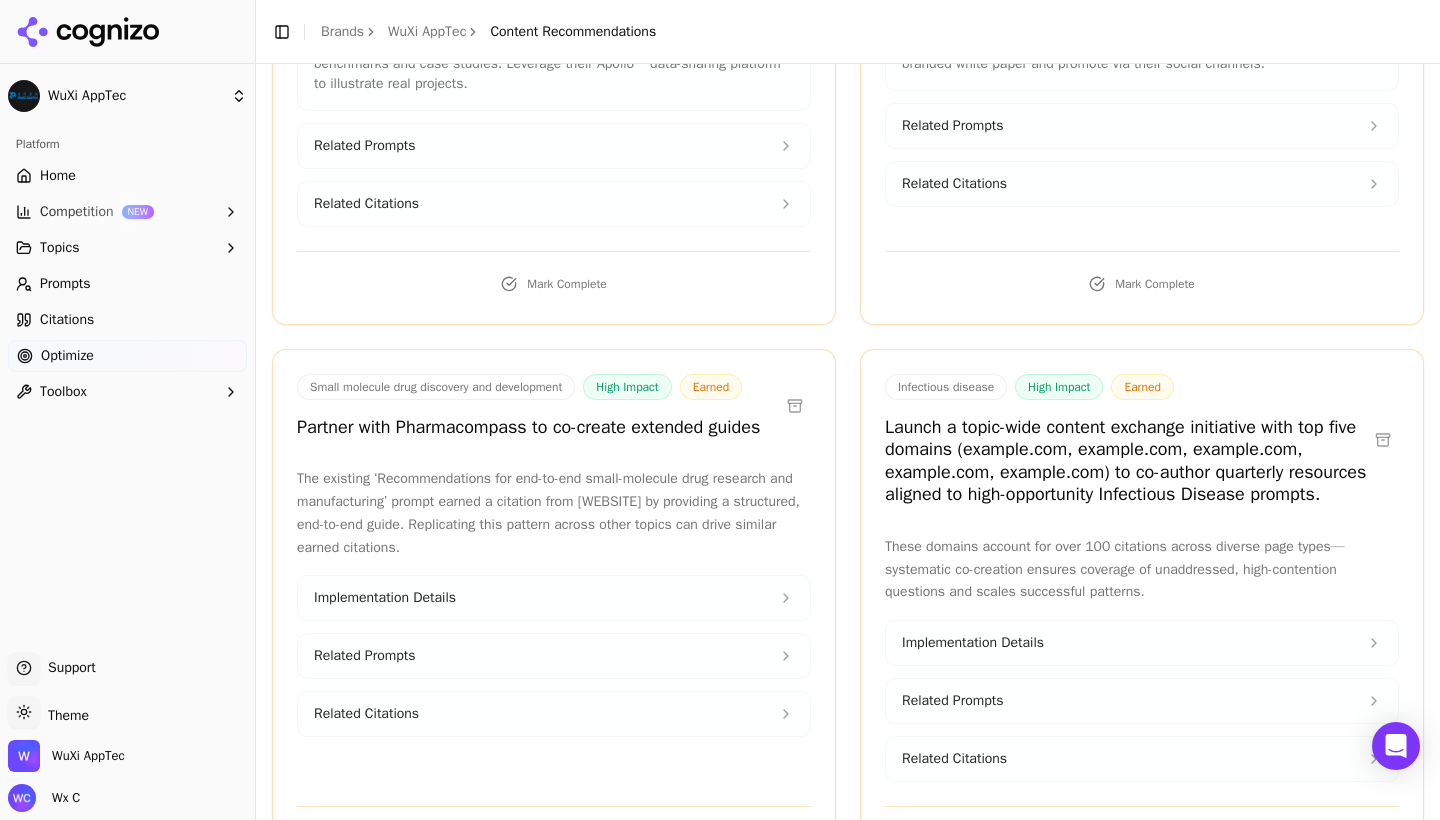 scroll, scrollTop: 2776, scrollLeft: 0, axis: vertical 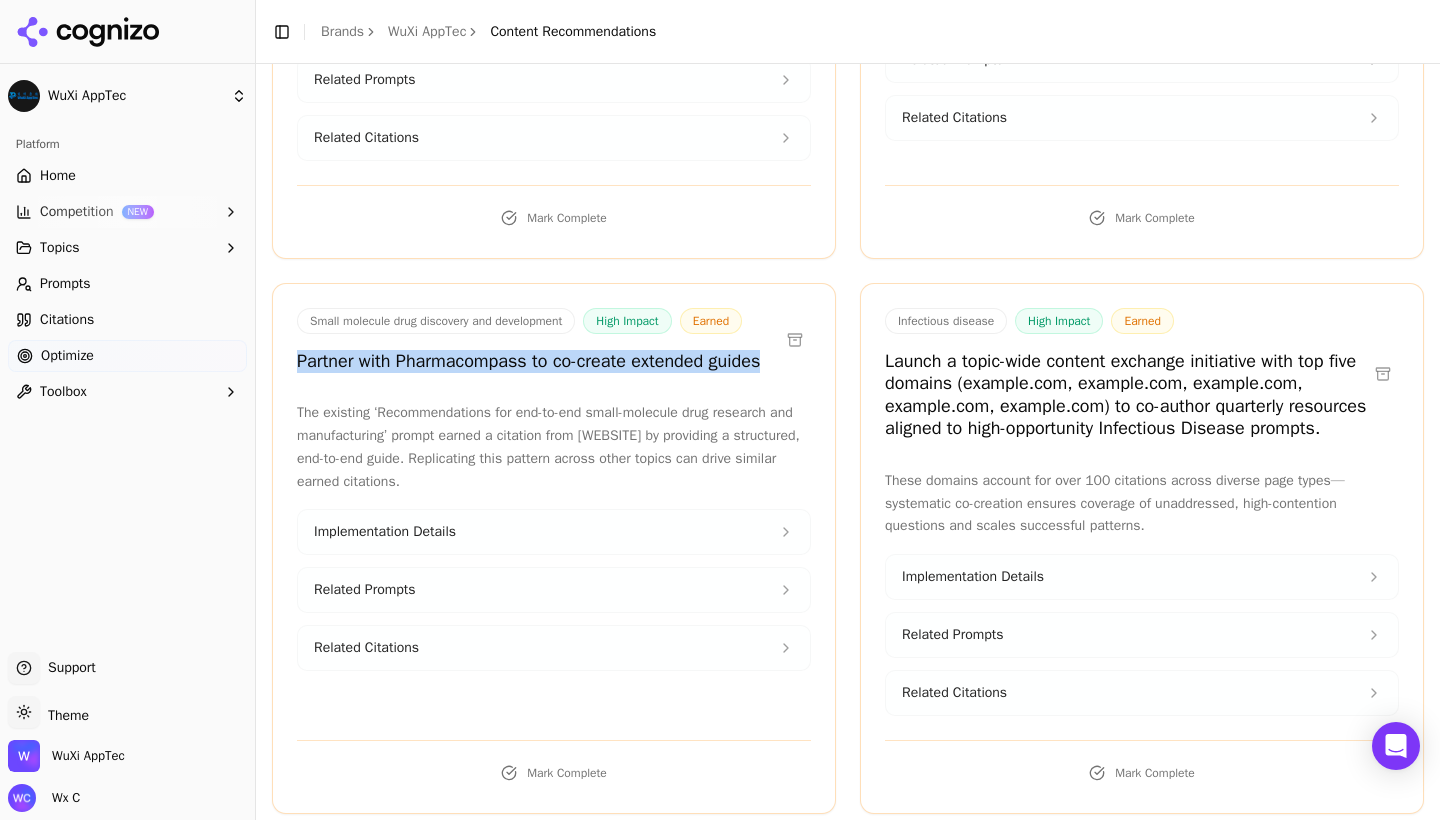drag, startPoint x: 302, startPoint y: 510, endPoint x: 382, endPoint y: 553, distance: 90.824005 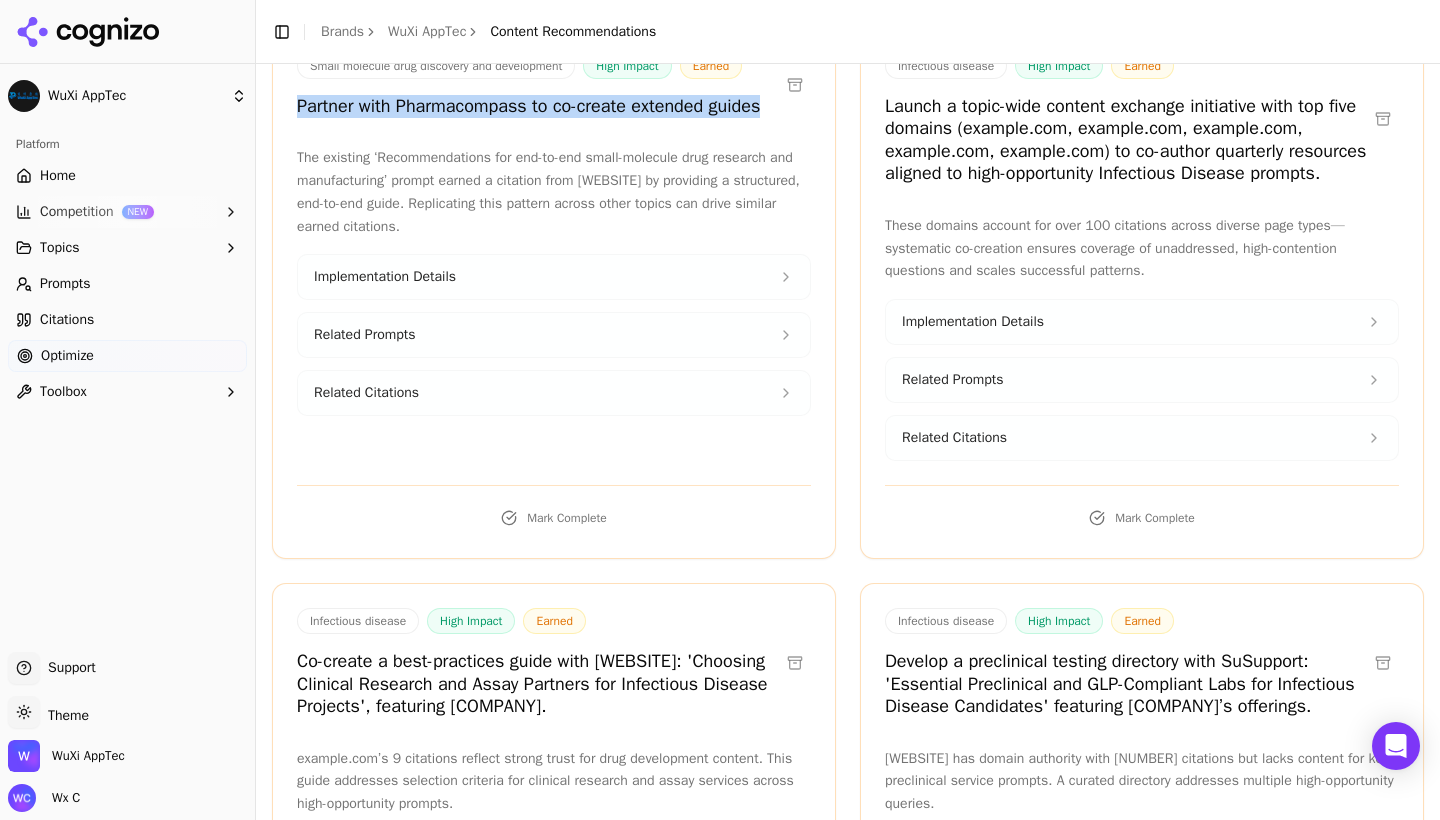 scroll, scrollTop: 3033, scrollLeft: 0, axis: vertical 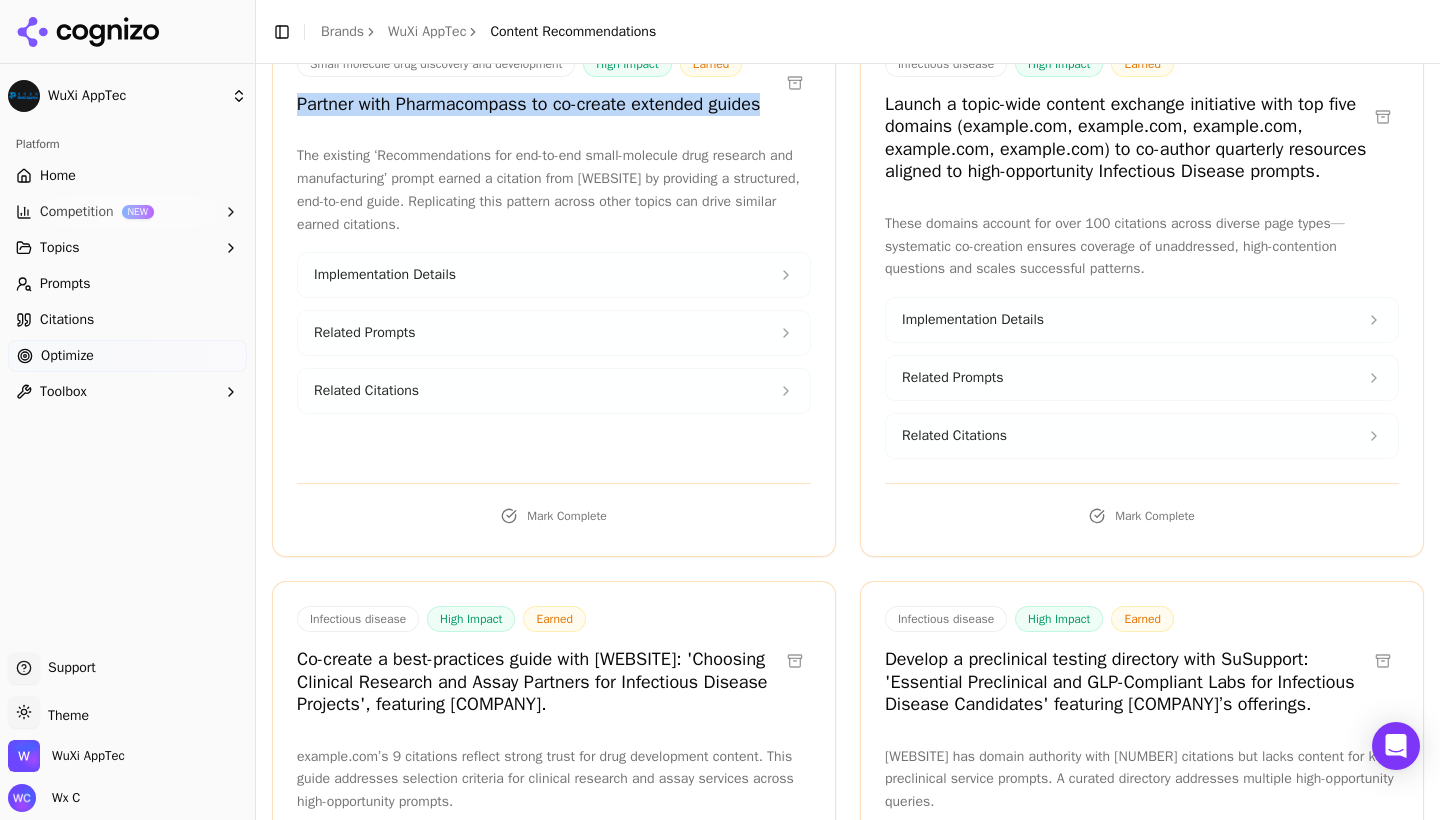 drag, startPoint x: 296, startPoint y: 325, endPoint x: 573, endPoint y: 399, distance: 286.71414 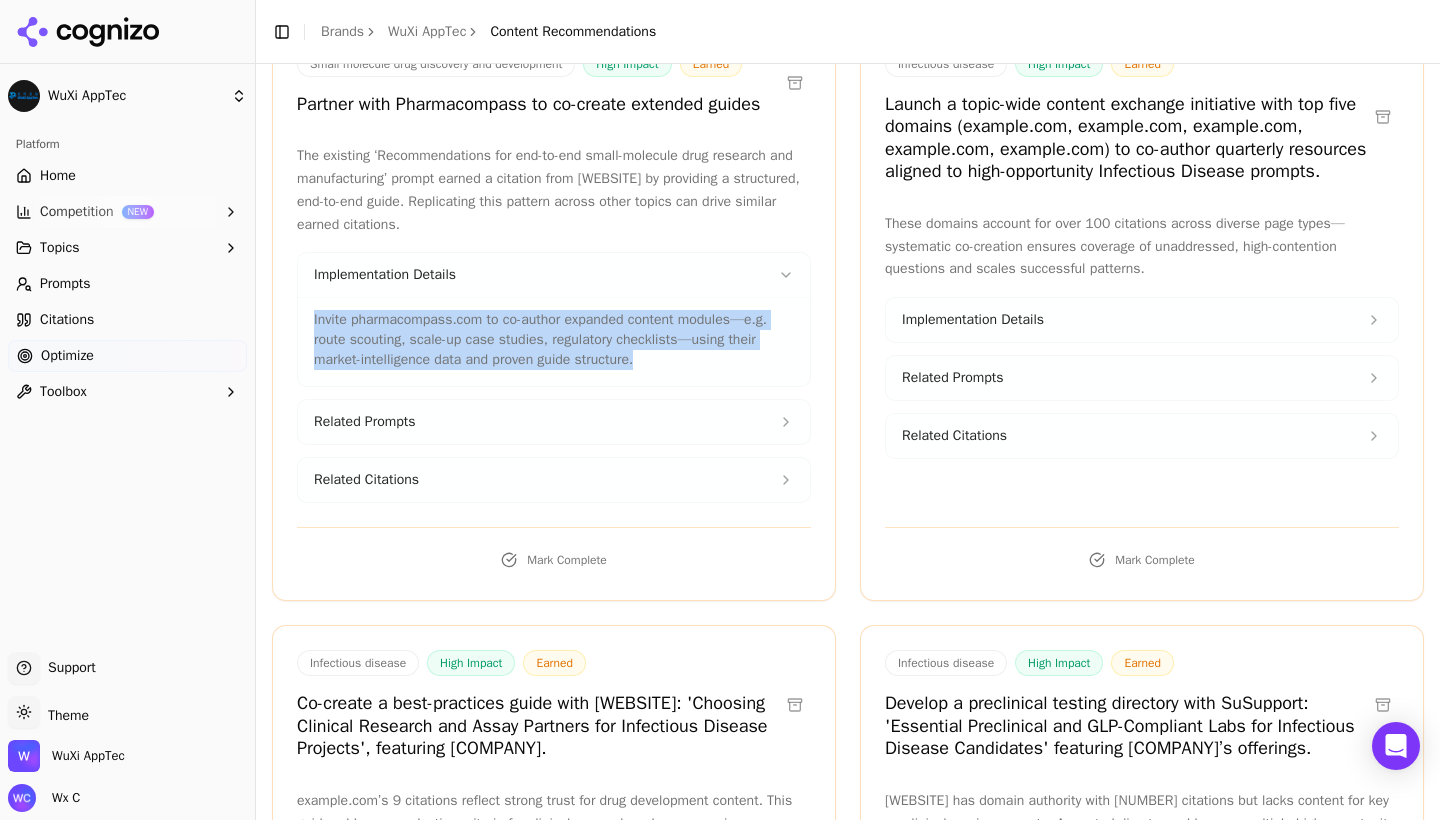 drag, startPoint x: 312, startPoint y: 490, endPoint x: 662, endPoint y: 522, distance: 351.4598 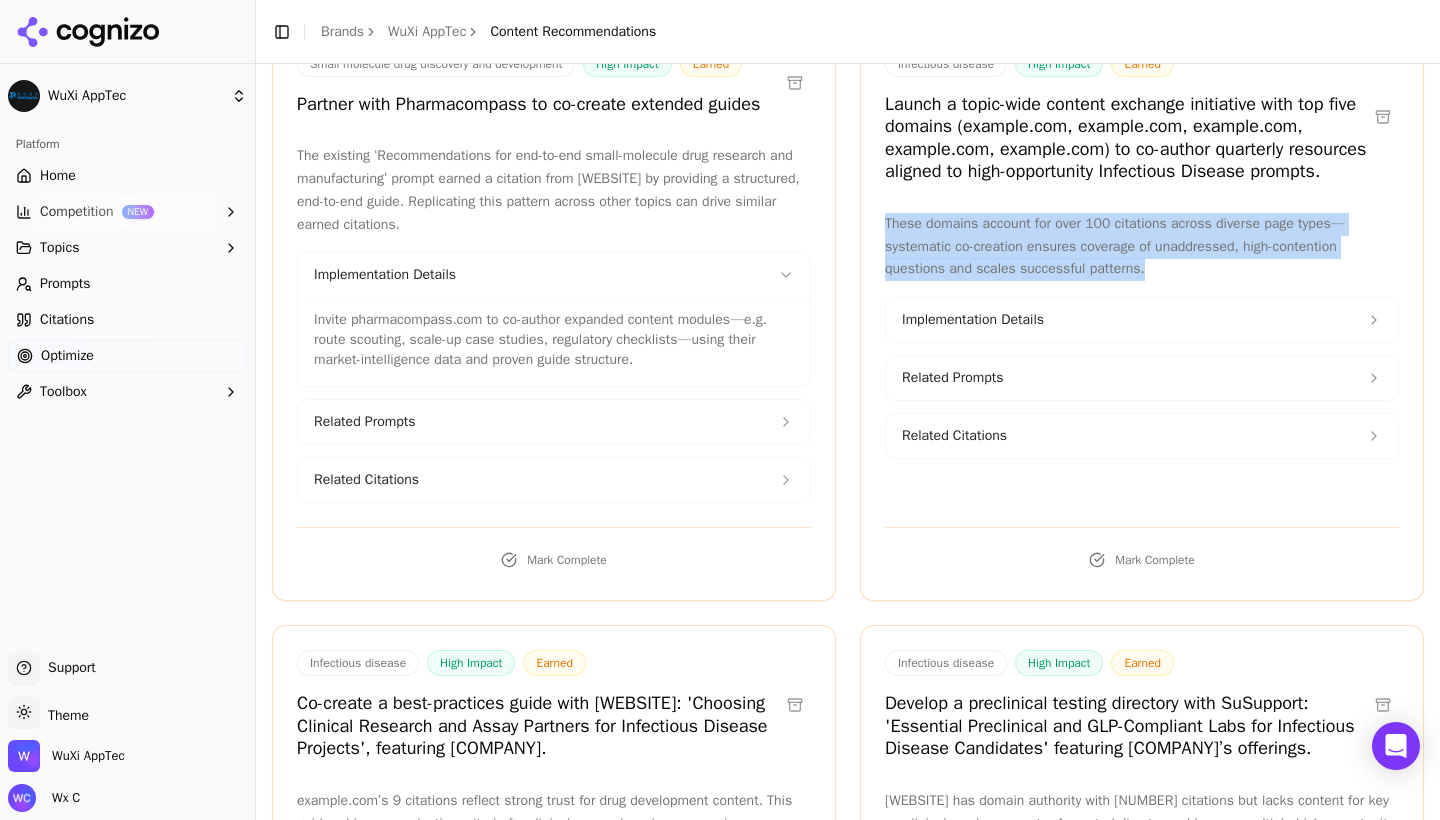 drag, startPoint x: 886, startPoint y: 360, endPoint x: 1169, endPoint y: 393, distance: 284.91754 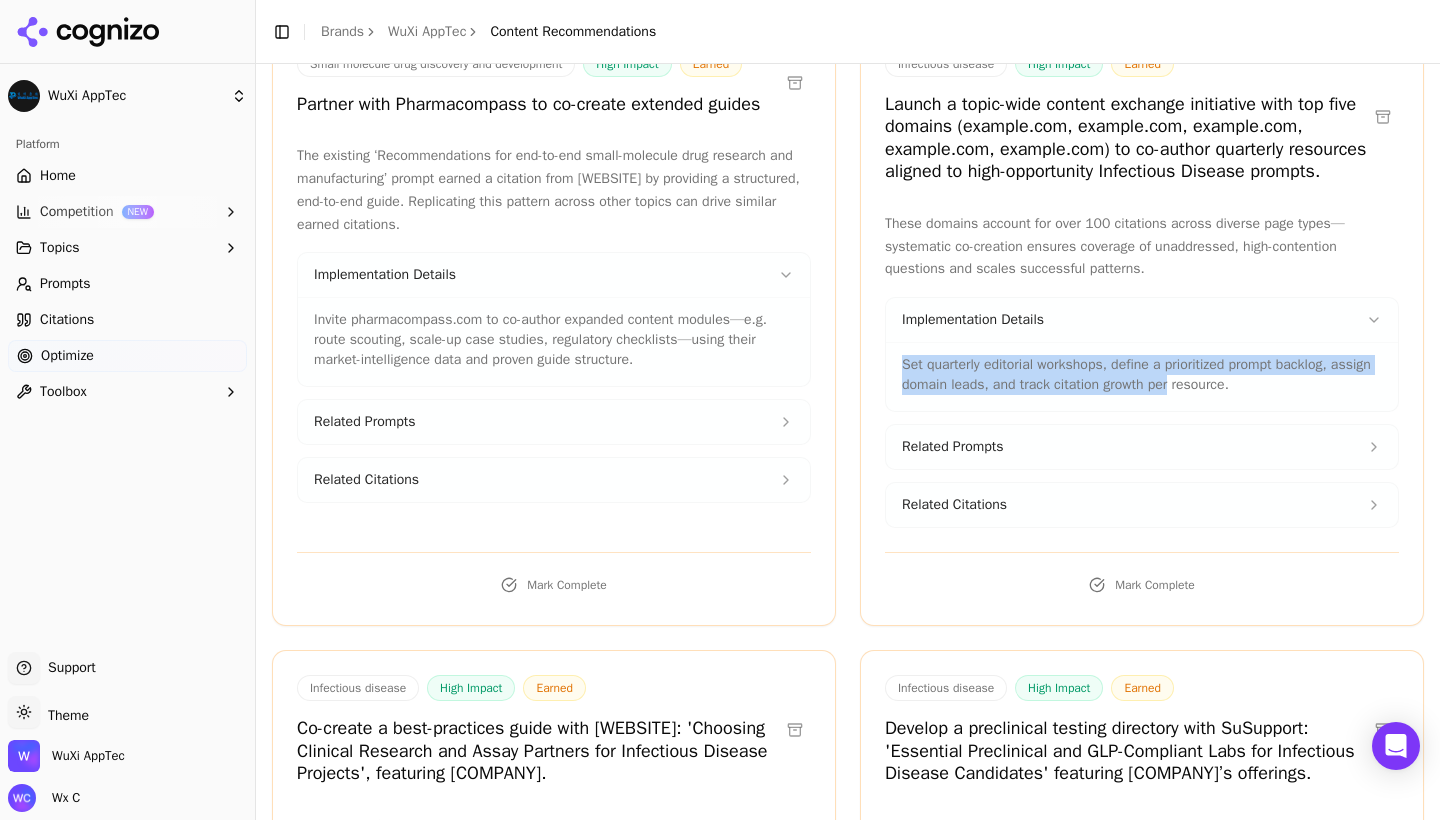 drag, startPoint x: 905, startPoint y: 498, endPoint x: 1225, endPoint y: 524, distance: 321.0545 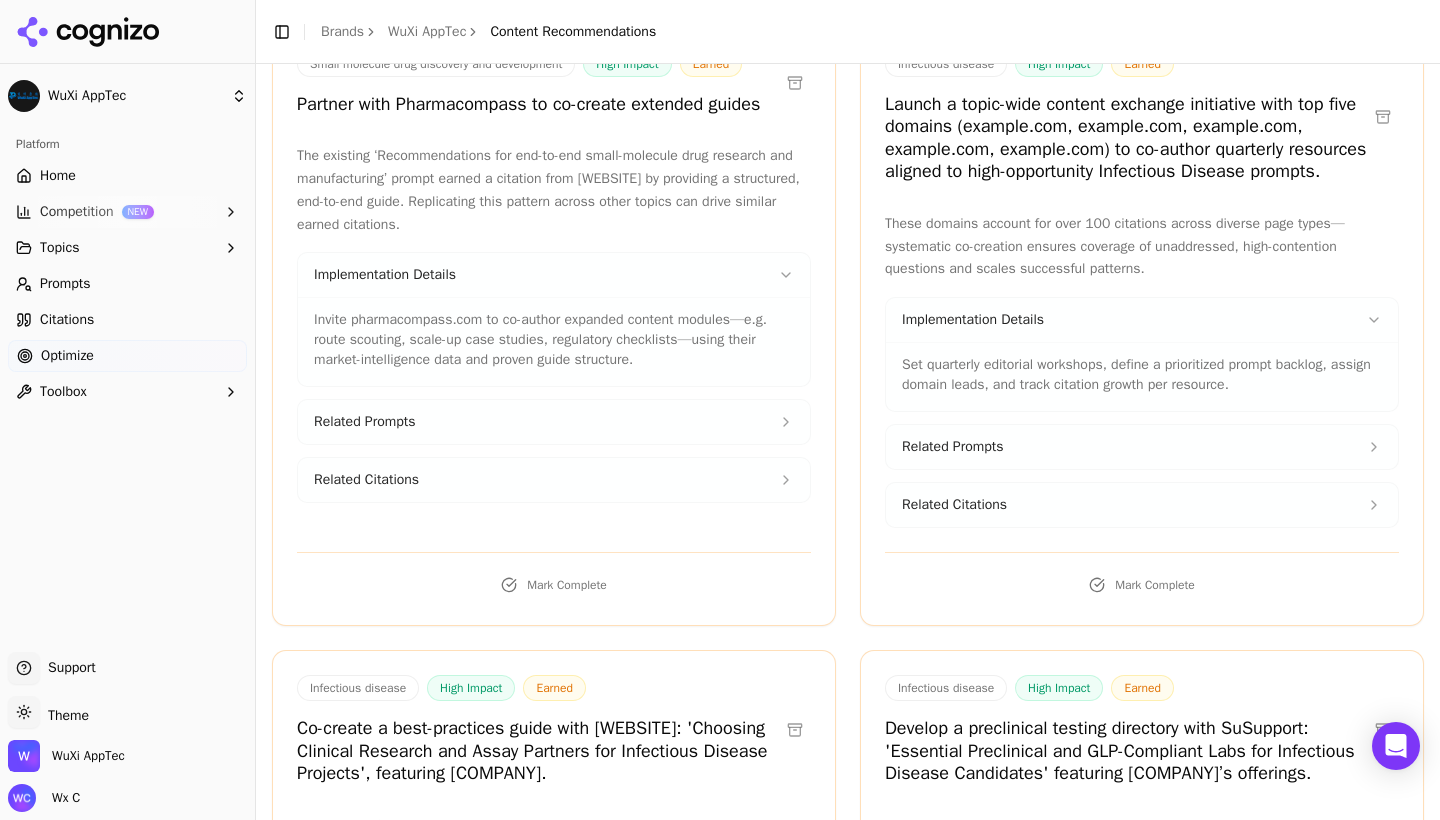 click on "Set quarterly editorial workshops, define a prioritized prompt backlog, assign domain leads, and track citation growth per resource." at bounding box center (1142, 375) 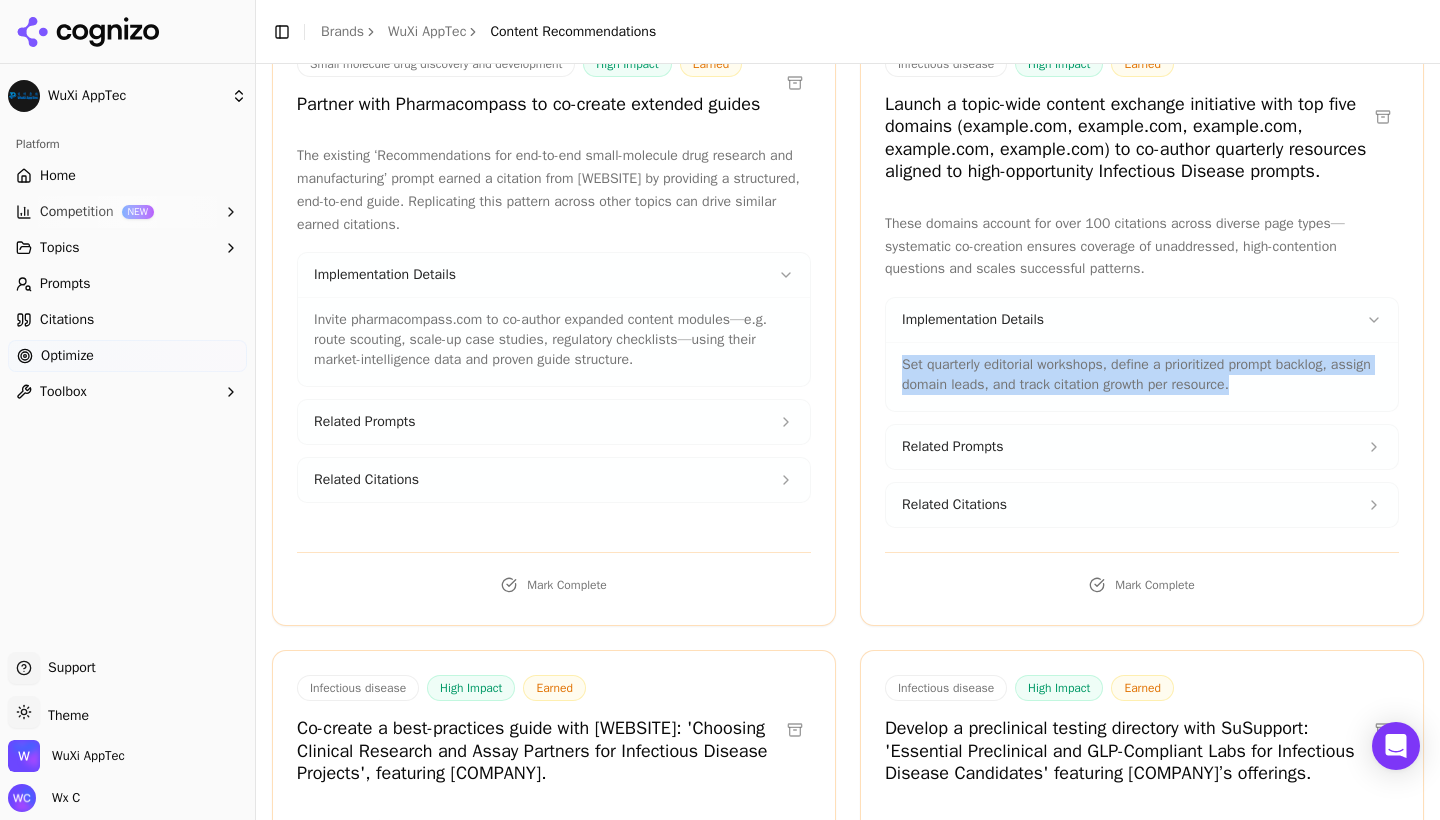 drag, startPoint x: 904, startPoint y: 497, endPoint x: 1372, endPoint y: 525, distance: 468.83685 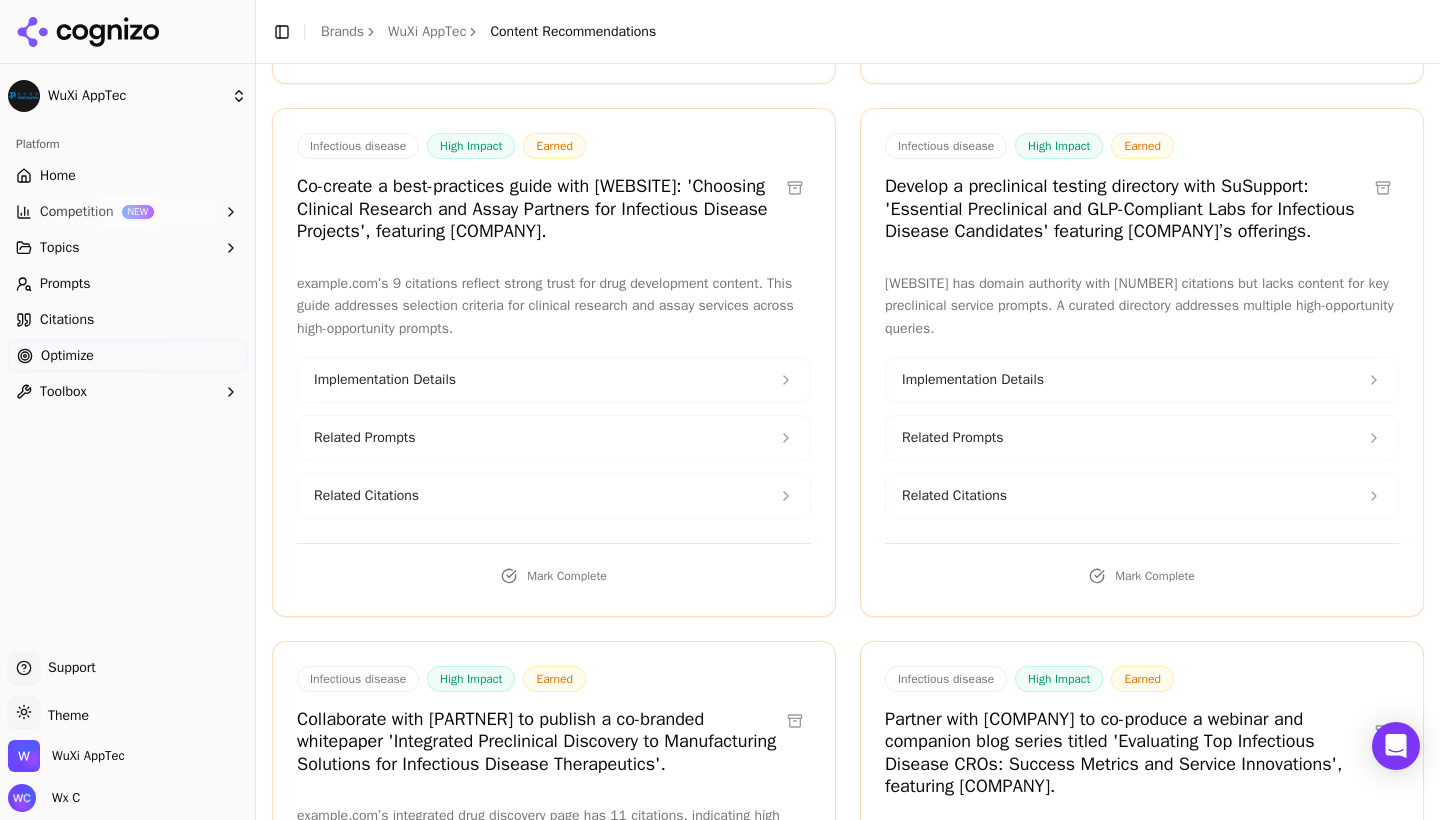 scroll, scrollTop: 3576, scrollLeft: 0, axis: vertical 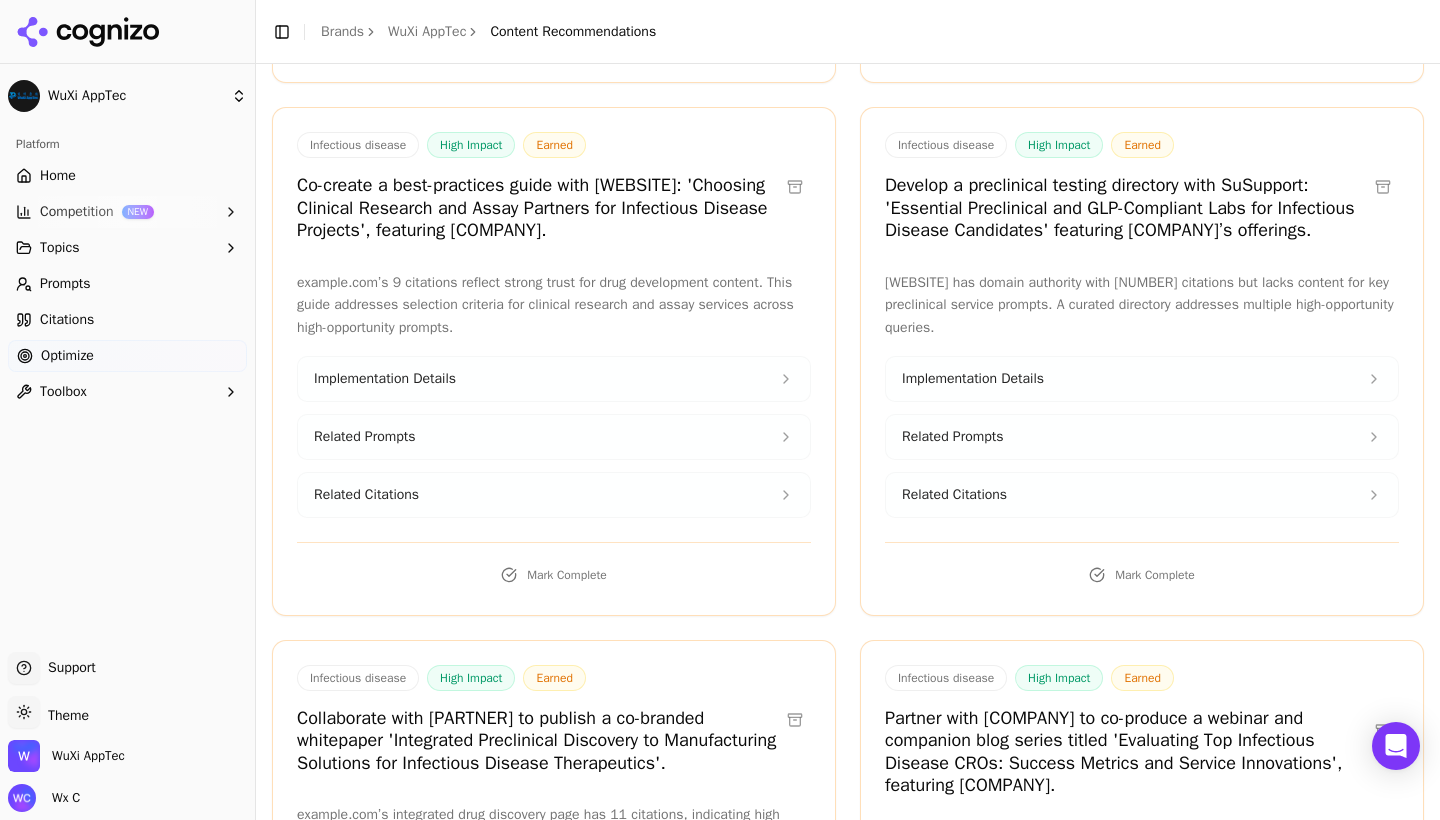 drag, startPoint x: 886, startPoint y: 328, endPoint x: 977, endPoint y: 397, distance: 114.20158 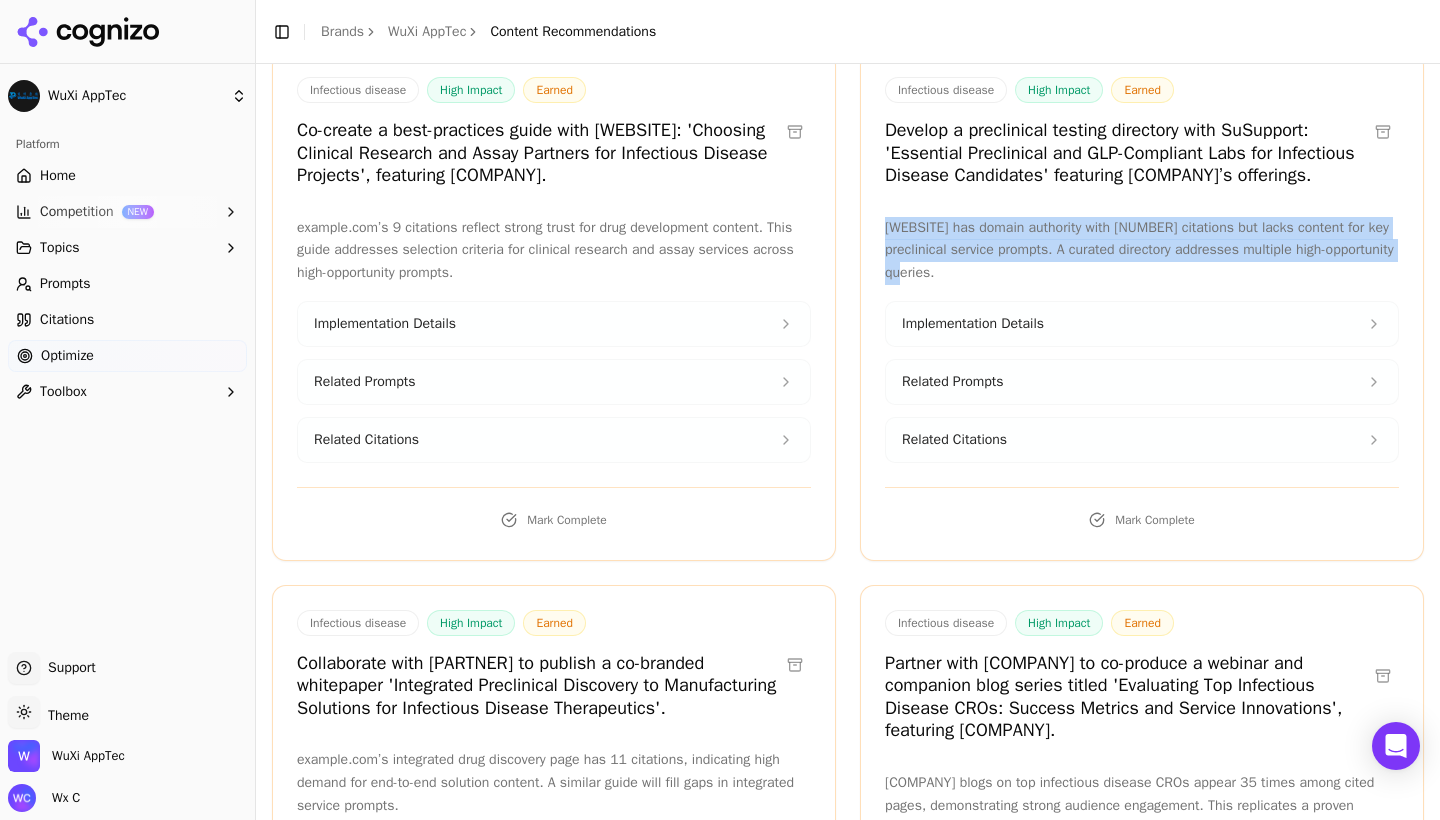 drag, startPoint x: 879, startPoint y: 382, endPoint x: 1033, endPoint y: 433, distance: 162.22516 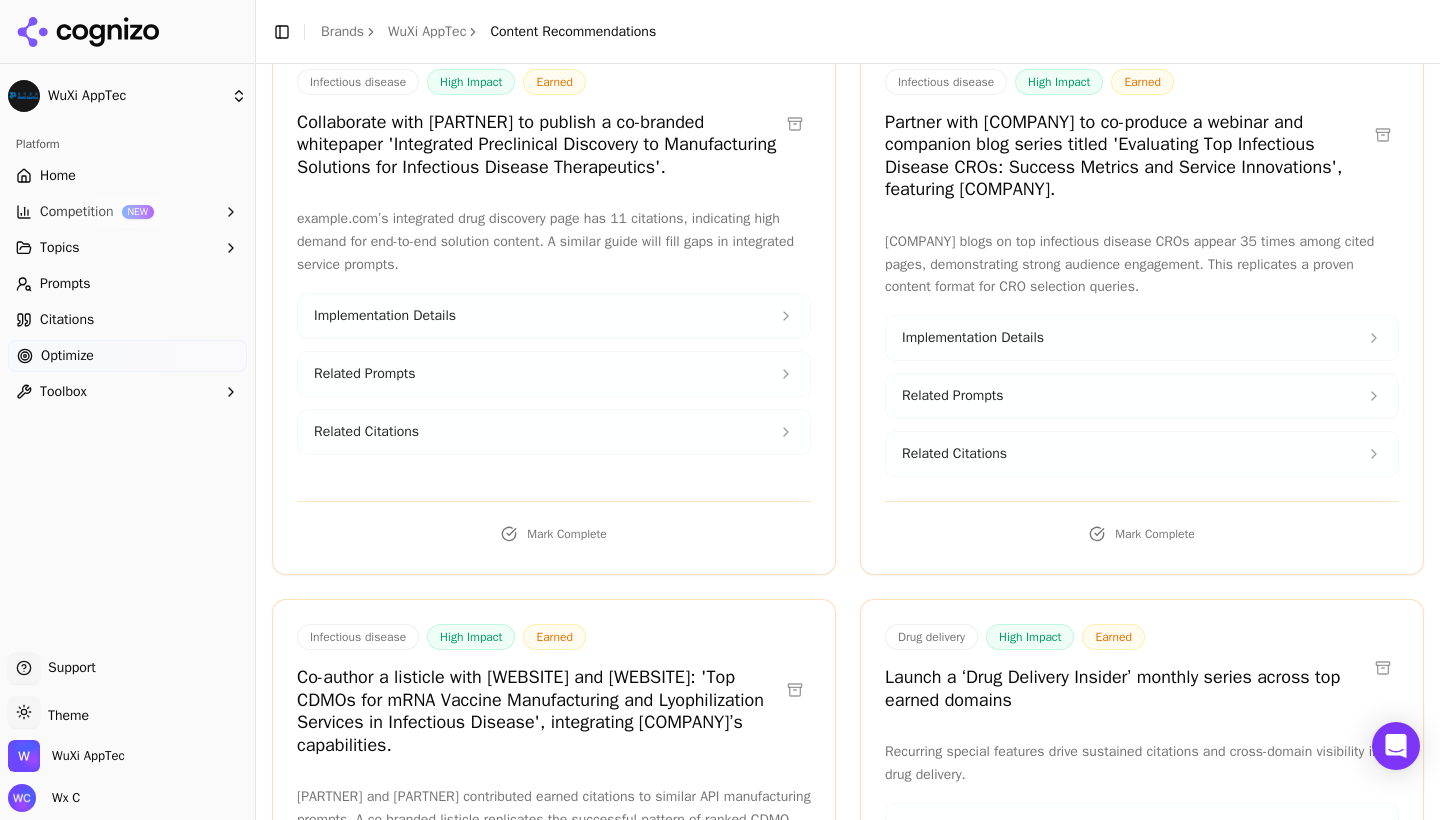 scroll, scrollTop: 4222, scrollLeft: 0, axis: vertical 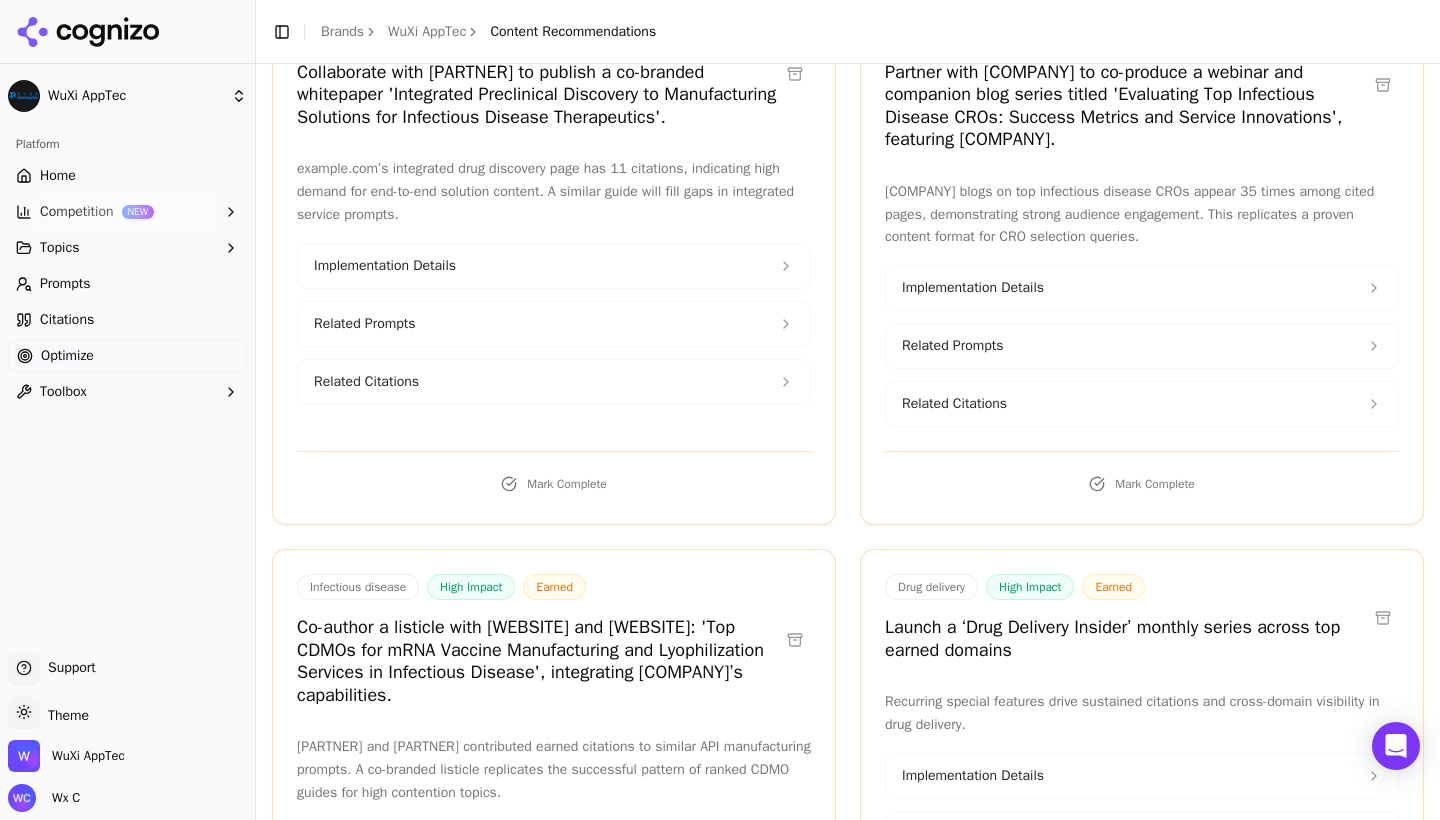 drag, startPoint x: 301, startPoint y: 234, endPoint x: 435, endPoint y: 305, distance: 151.64761 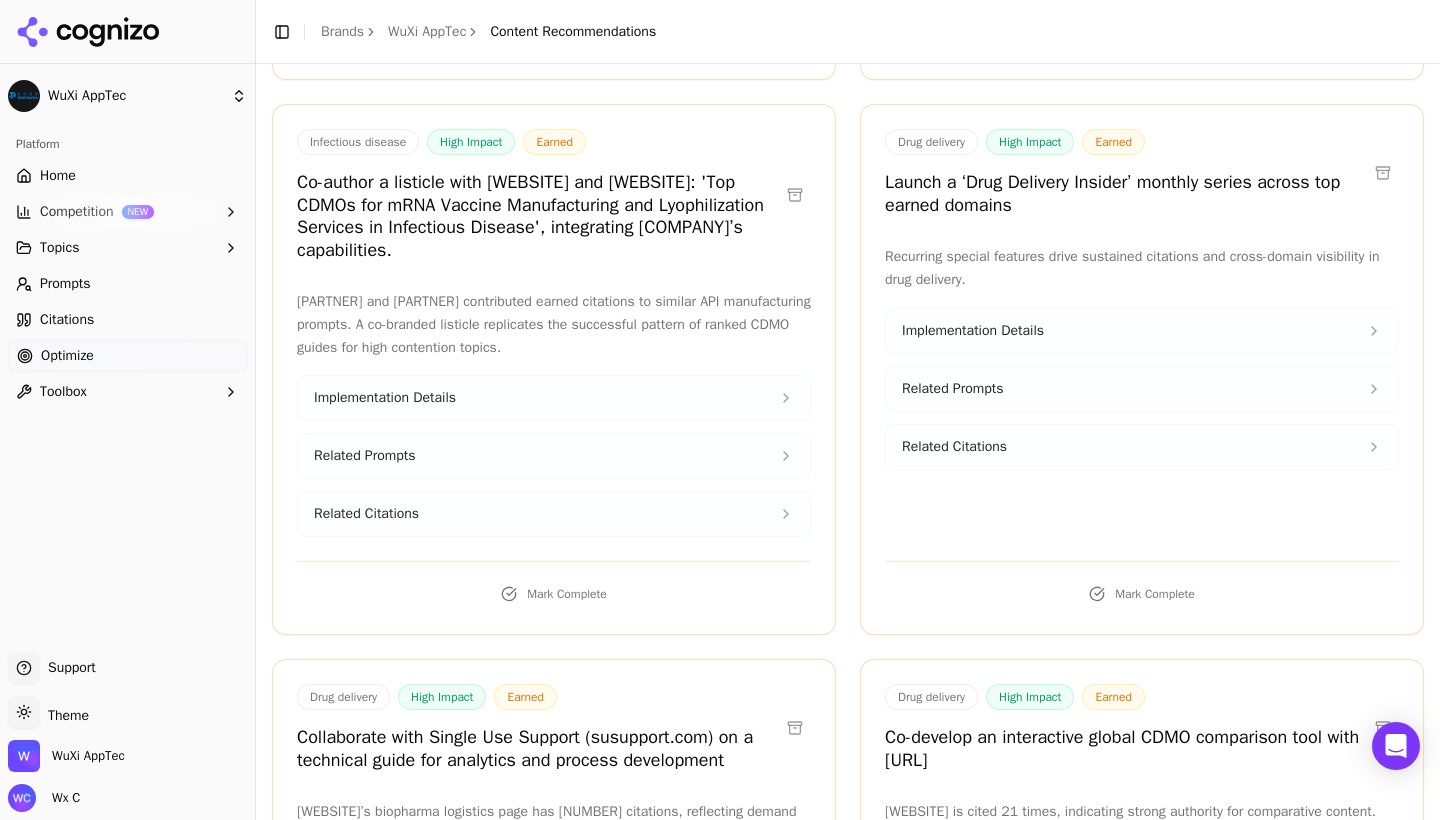 scroll, scrollTop: 4691, scrollLeft: 0, axis: vertical 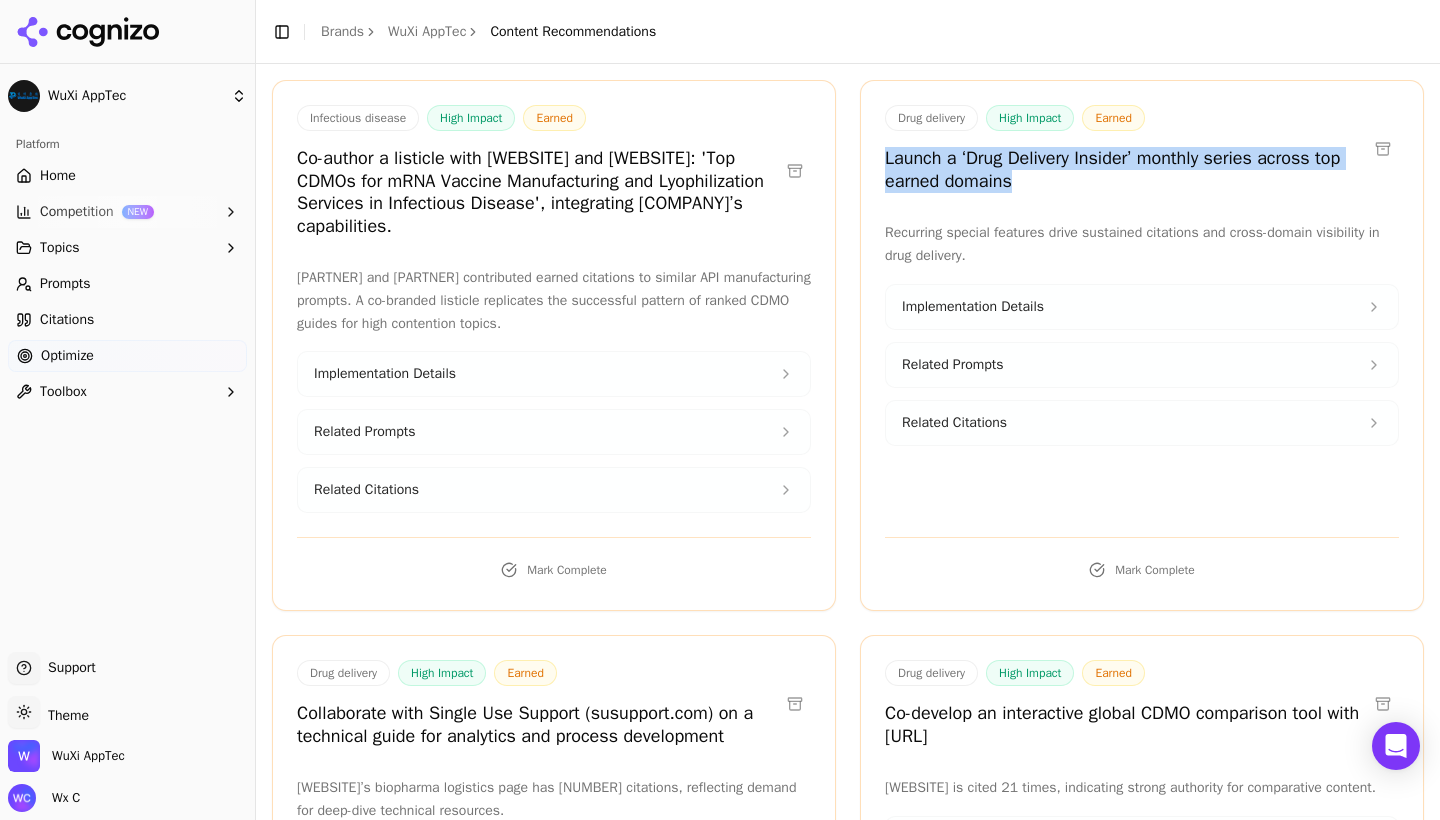 drag, startPoint x: 882, startPoint y: 310, endPoint x: 1058, endPoint y: 349, distance: 180.26924 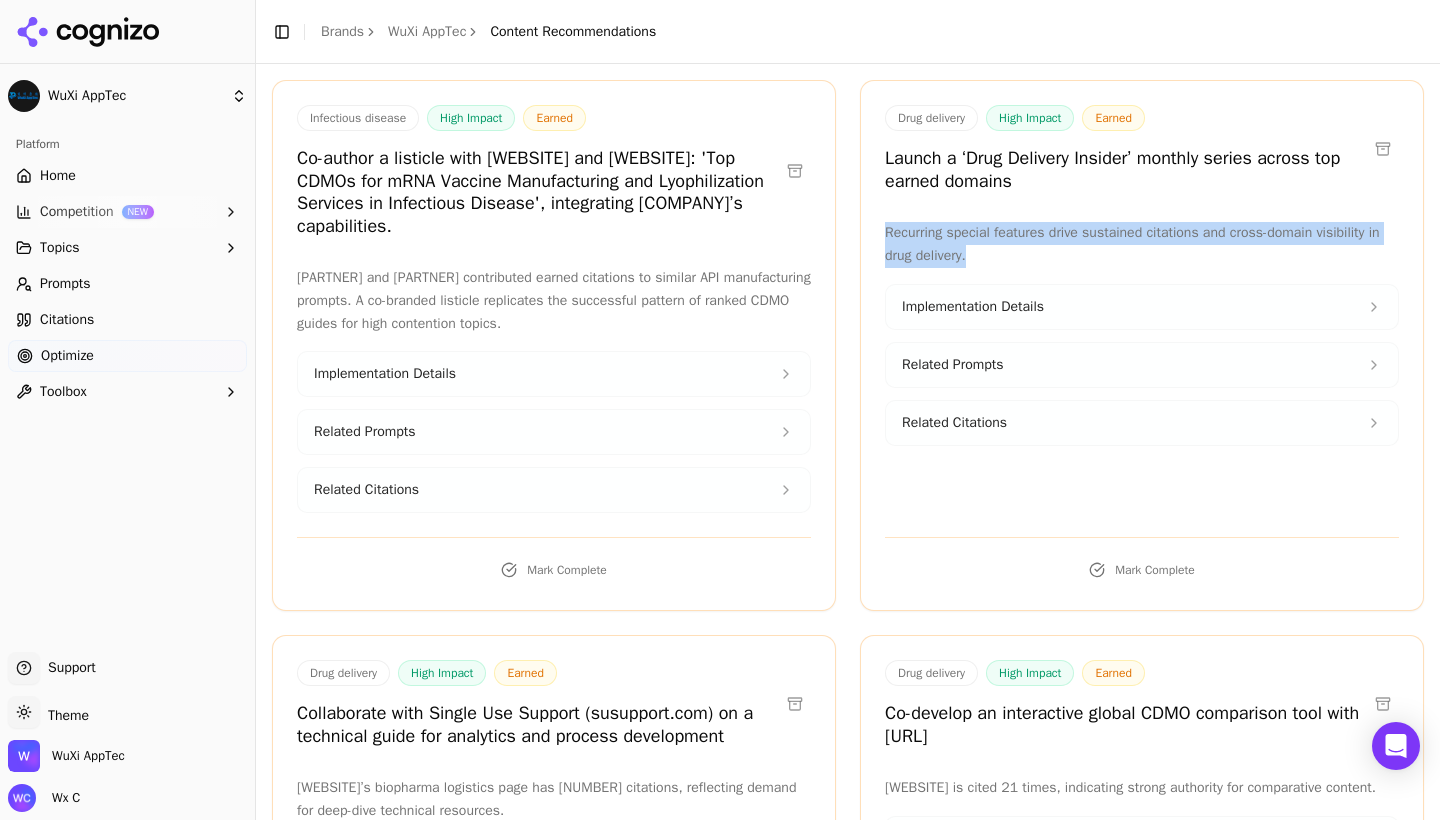 drag, startPoint x: 881, startPoint y: 385, endPoint x: 986, endPoint y: 418, distance: 110.06362 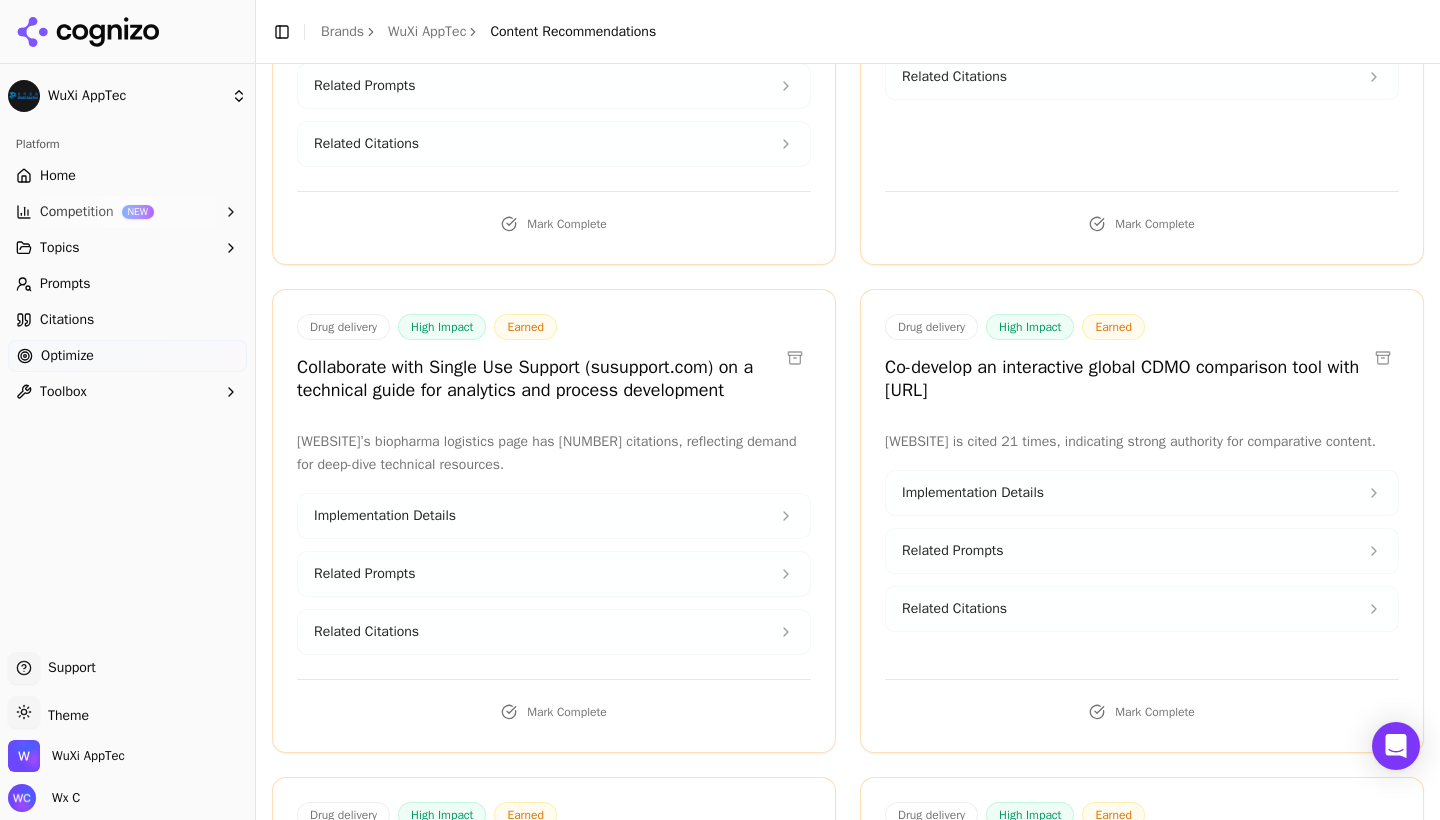 scroll, scrollTop: 5341, scrollLeft: 0, axis: vertical 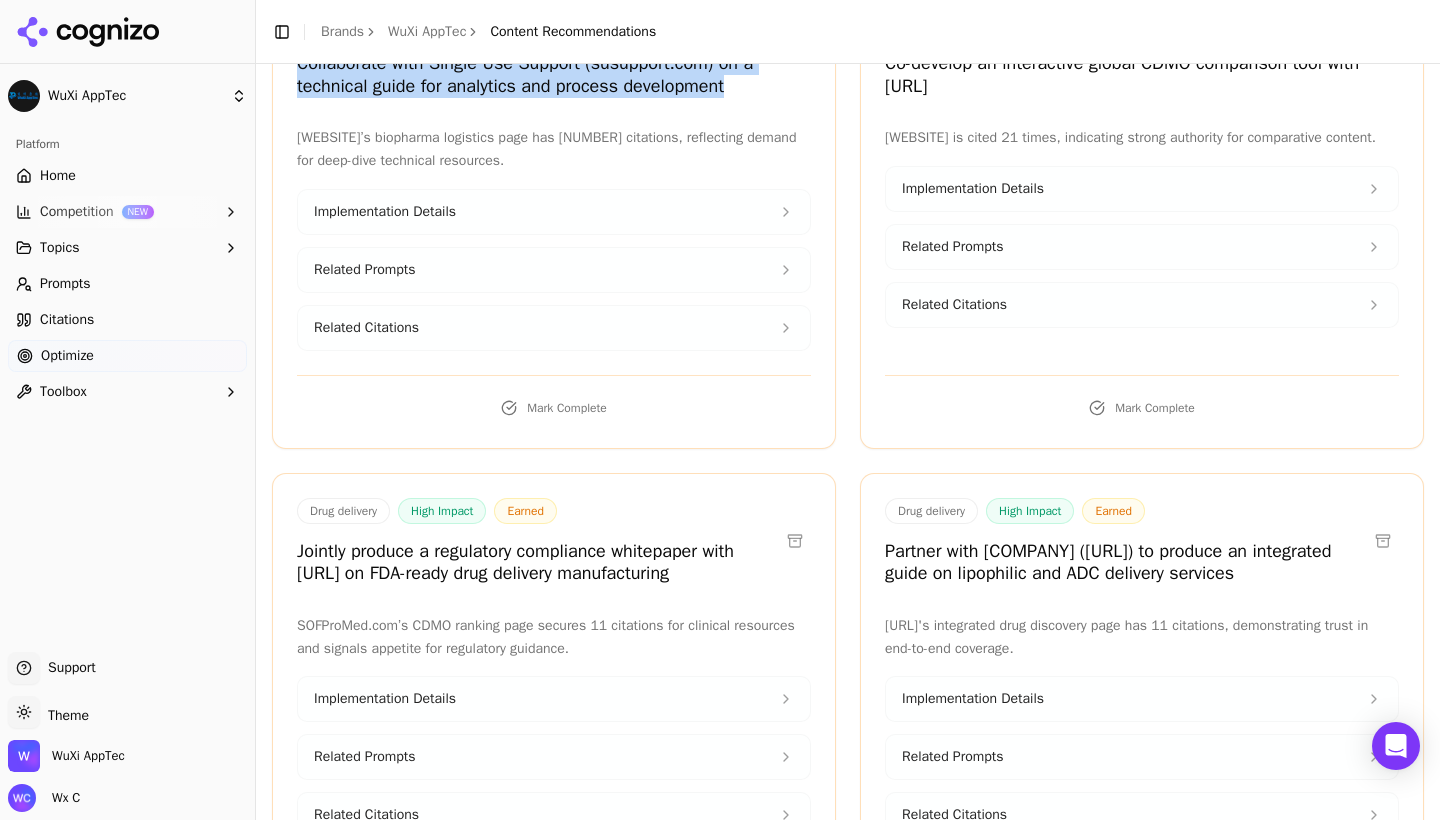 drag, startPoint x: 300, startPoint y: 218, endPoint x: 778, endPoint y: 245, distance: 478.76193 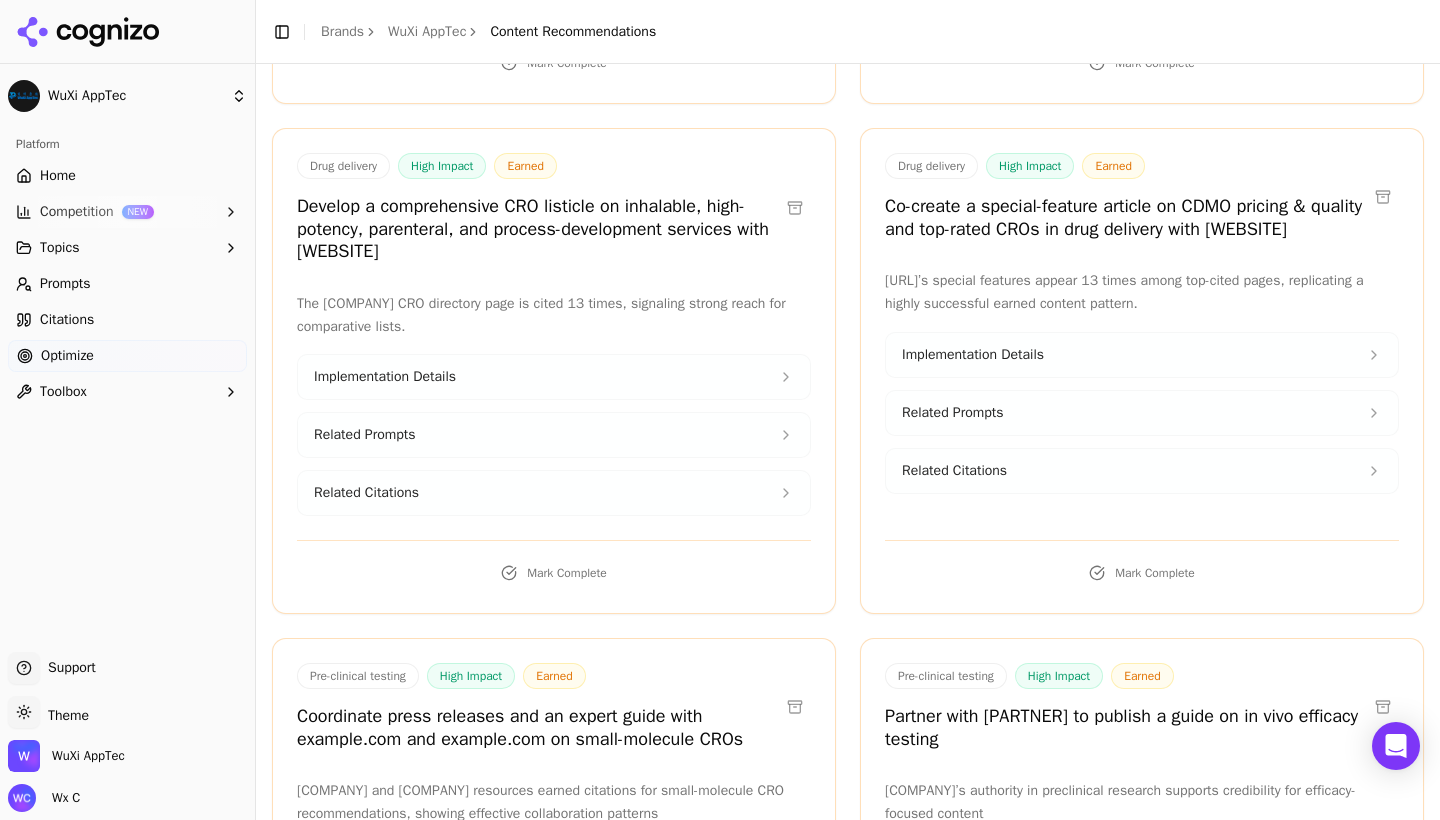 scroll, scrollTop: 6177, scrollLeft: 0, axis: vertical 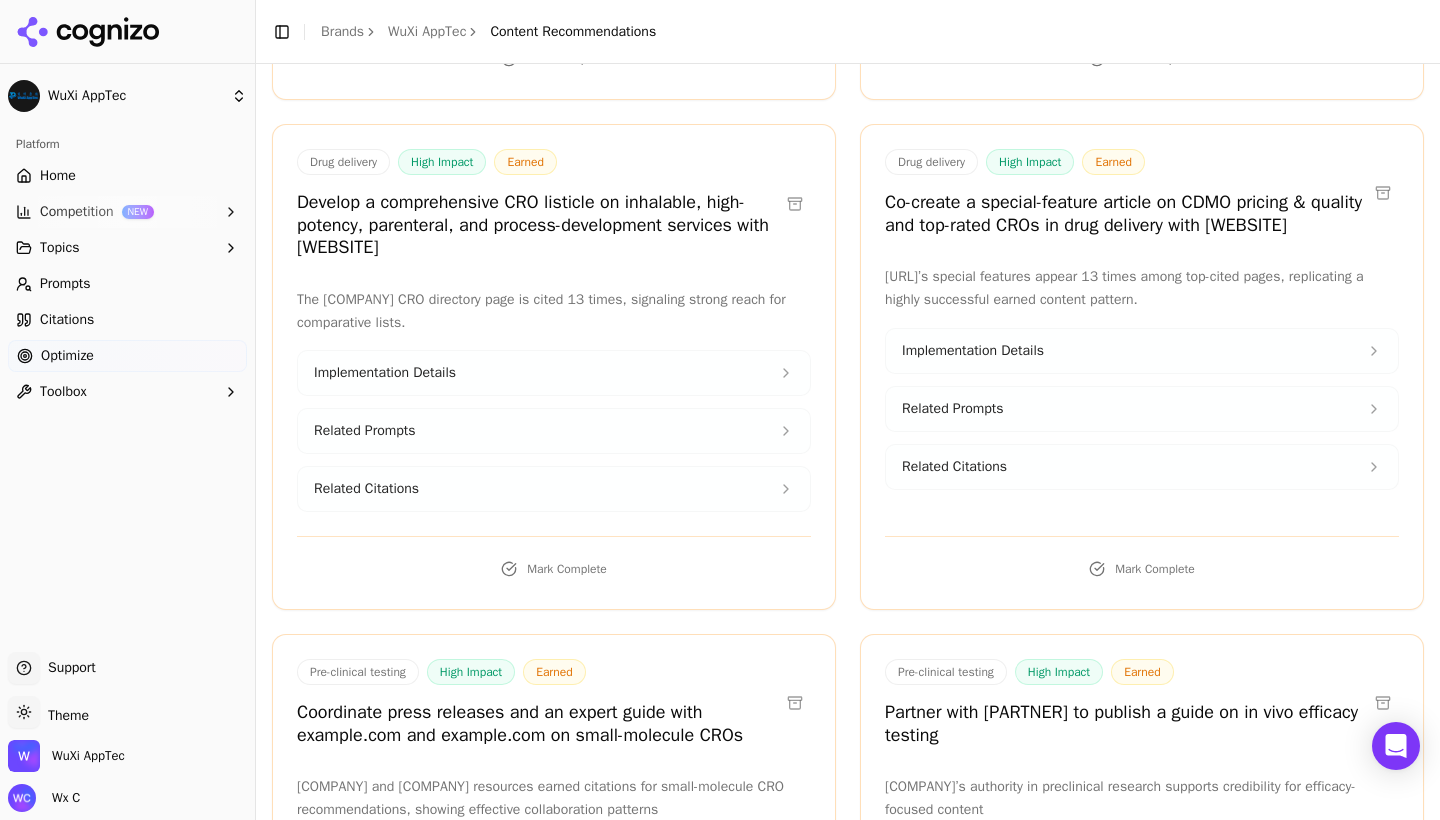 drag, startPoint x: 298, startPoint y: 369, endPoint x: 481, endPoint y: 415, distance: 188.69287 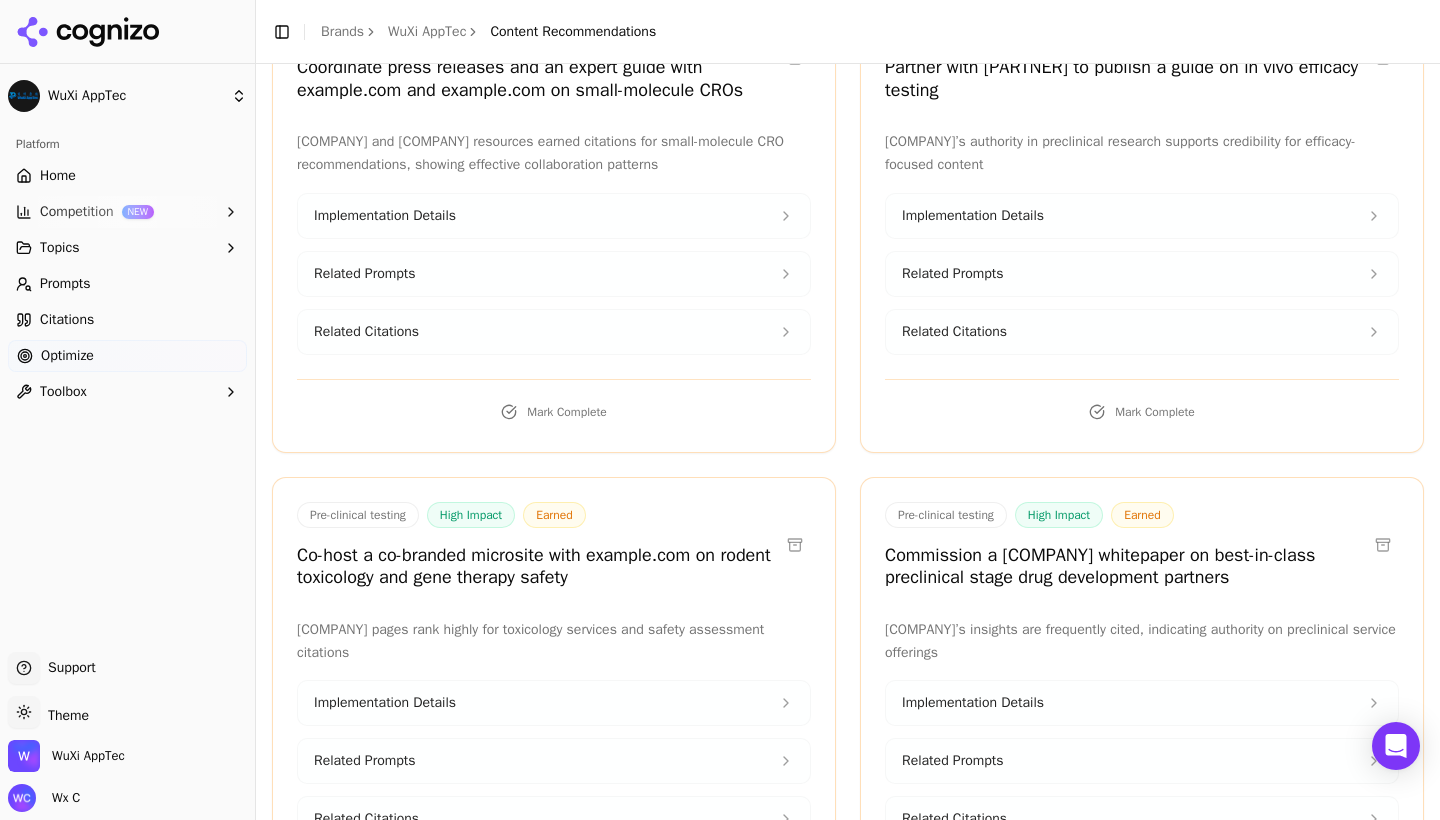 scroll, scrollTop: 6828, scrollLeft: 0, axis: vertical 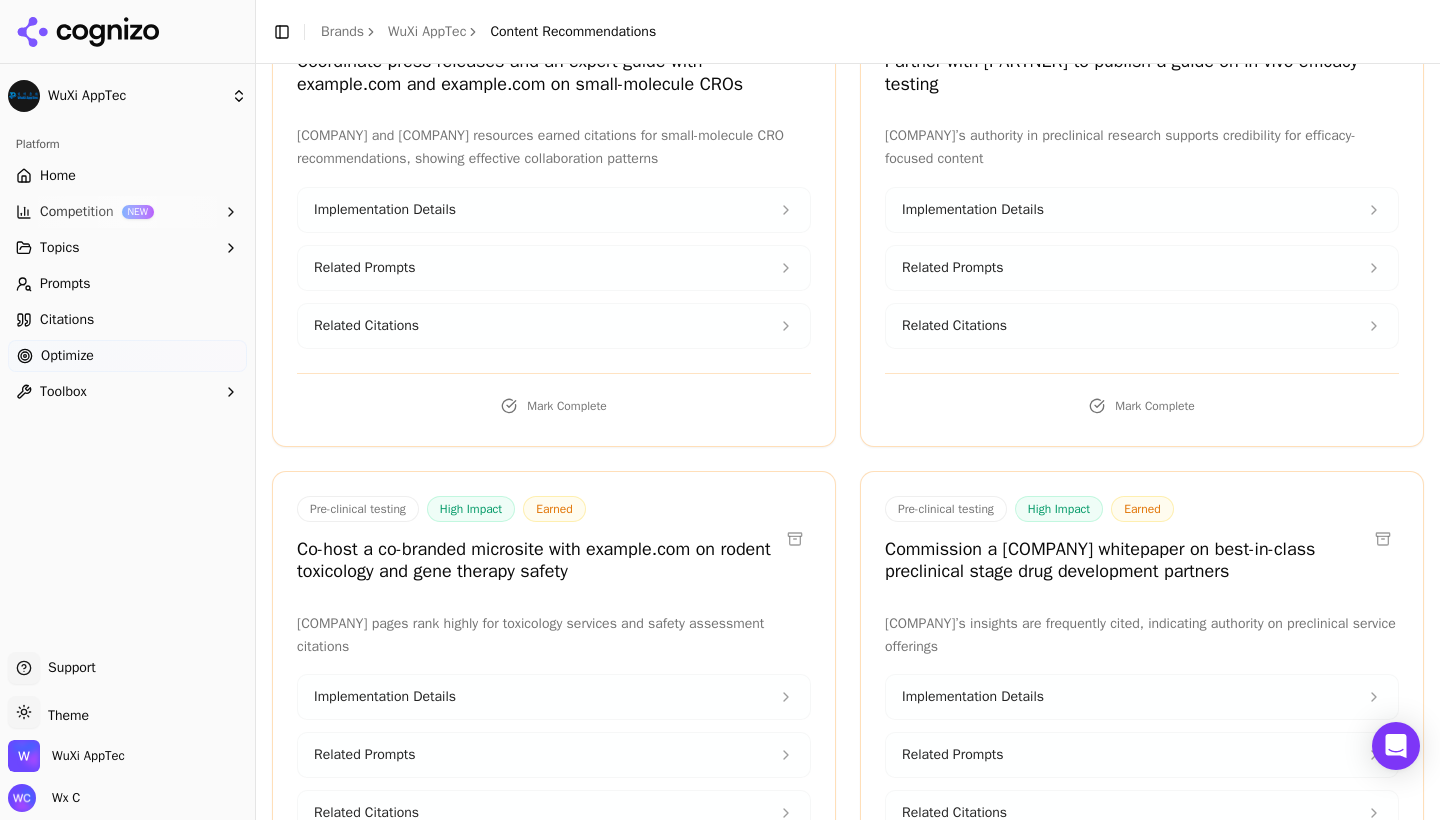 drag, startPoint x: 300, startPoint y: 229, endPoint x: 770, endPoint y: 260, distance: 471.02124 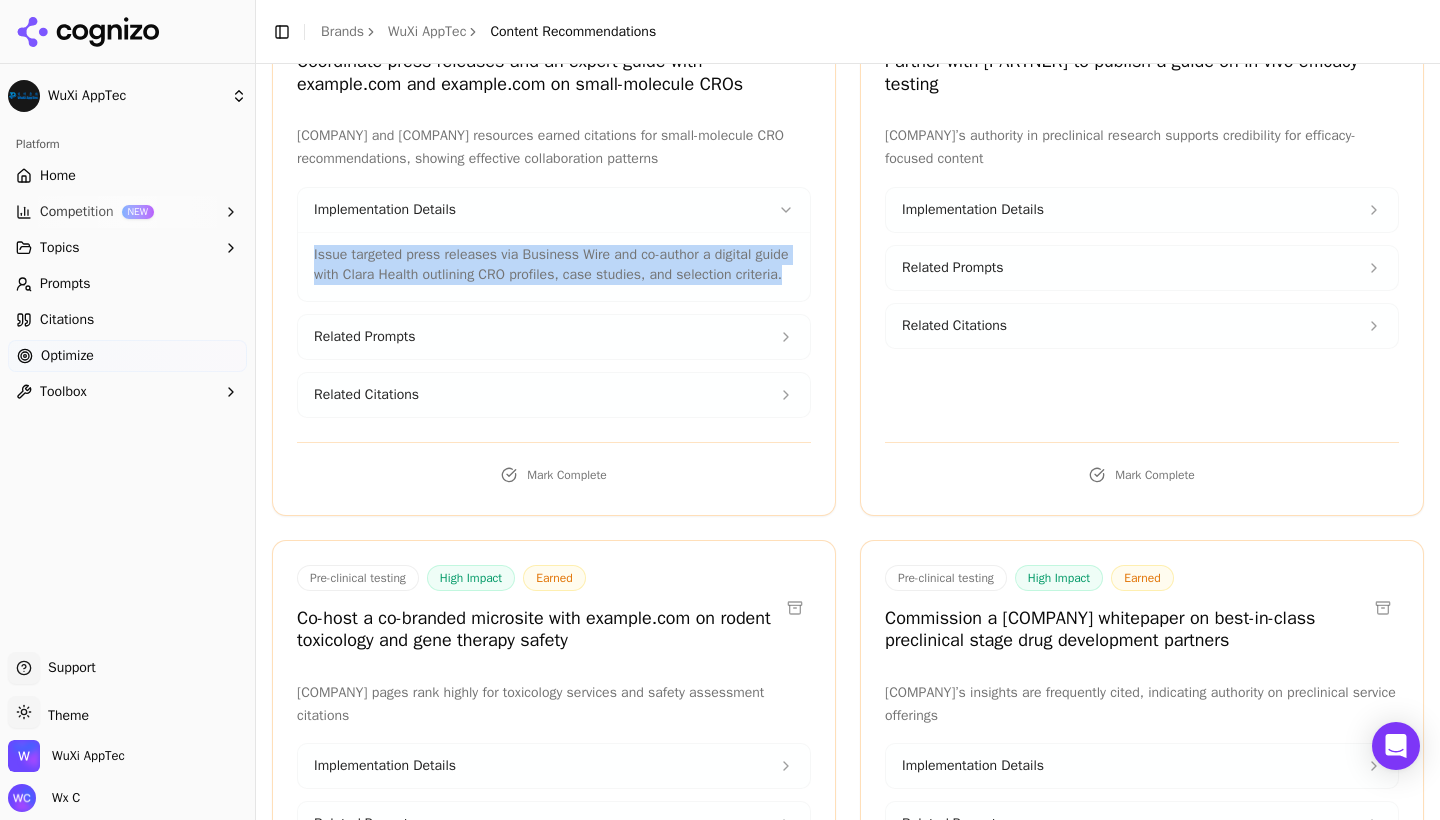 drag, startPoint x: 311, startPoint y: 420, endPoint x: 366, endPoint y: 464, distance: 70.434364 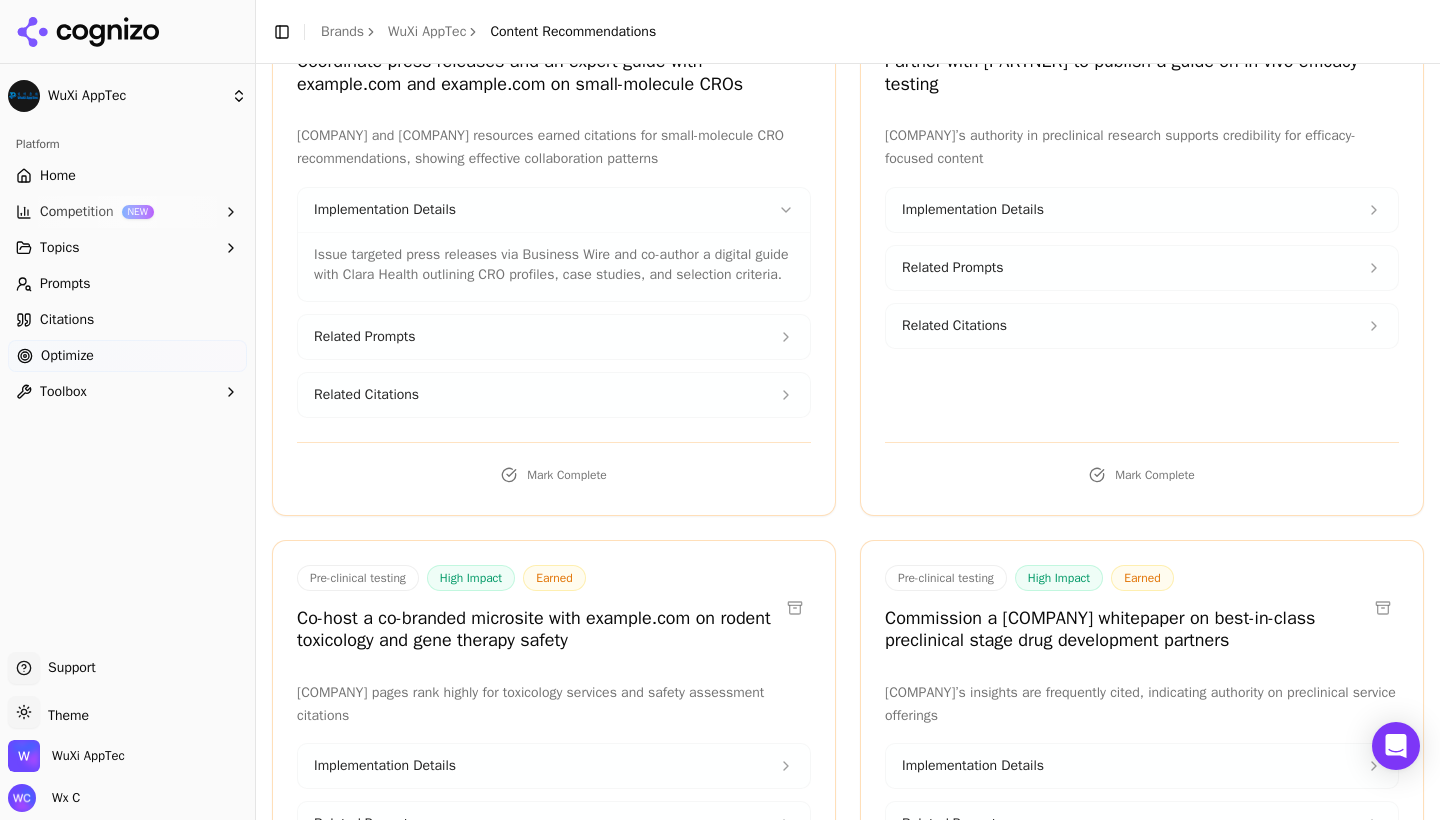 click on "[COMPANY]’s authority in preclinical research supports credibility for efficacy-focused content Implementation Details Related Prompts Related Citations" at bounding box center (1142, 271) 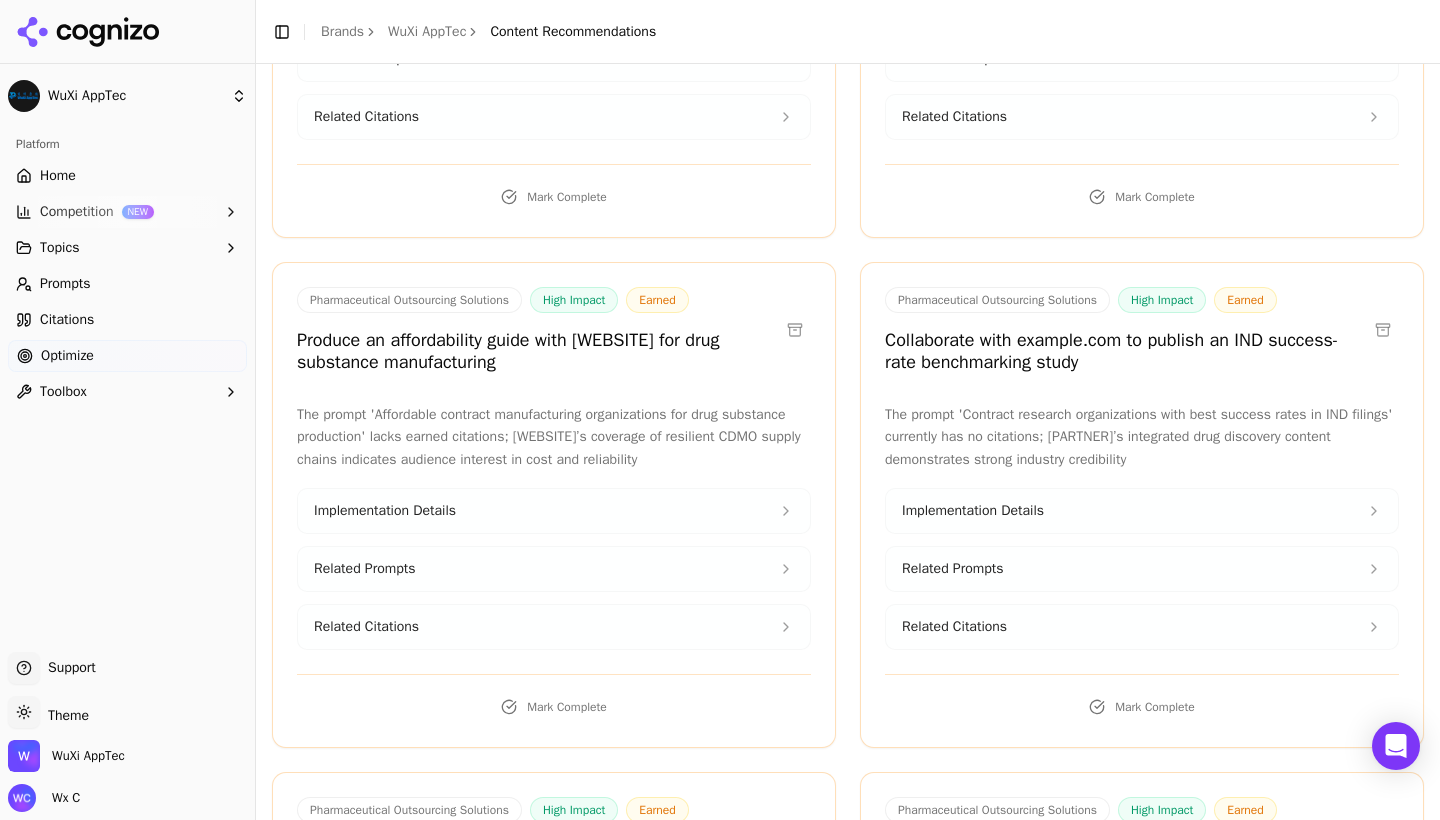 scroll, scrollTop: 11085, scrollLeft: 0, axis: vertical 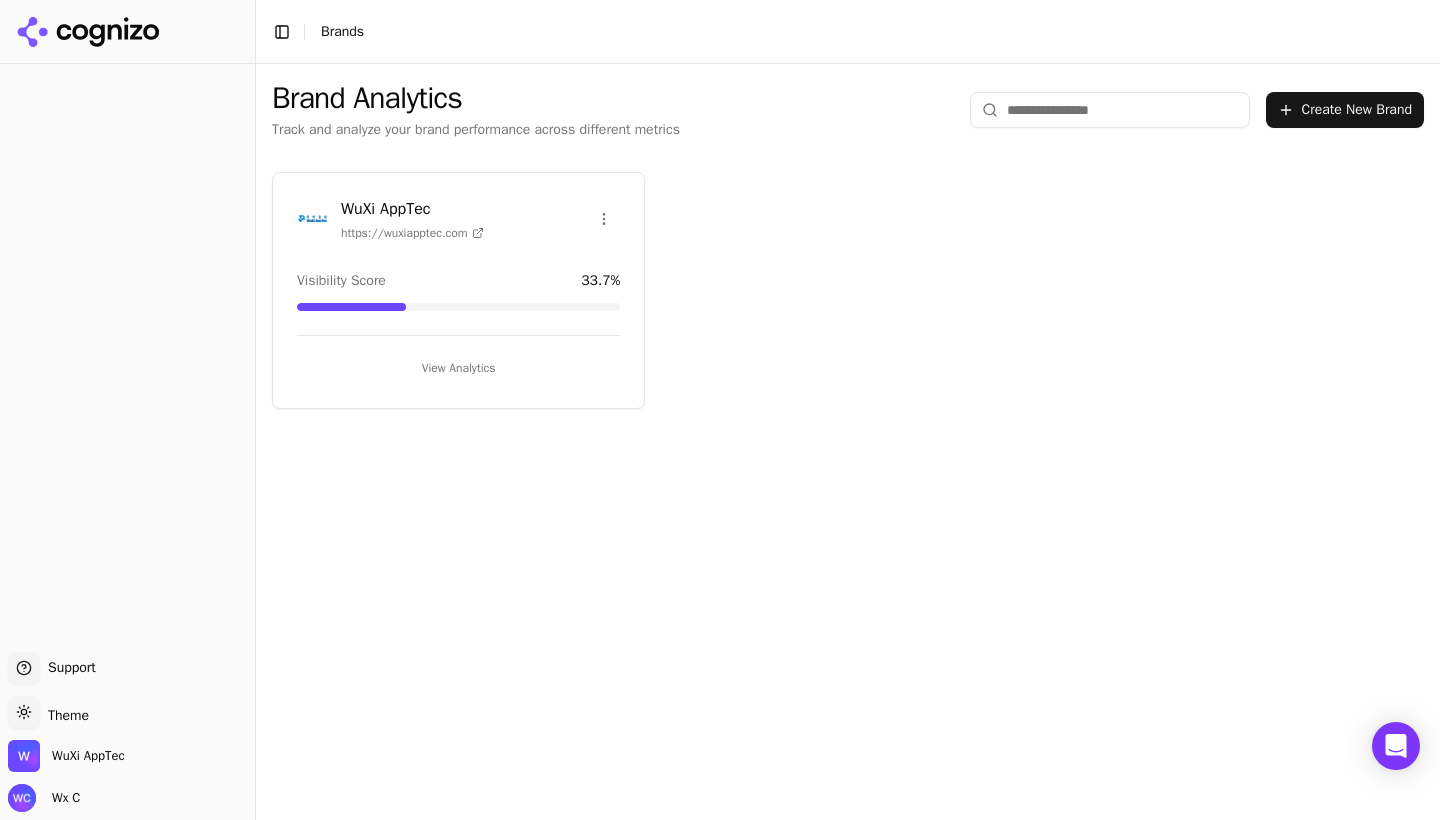 click on "WuXi AppTec https://wuxiapptec.com" at bounding box center (412, 219) 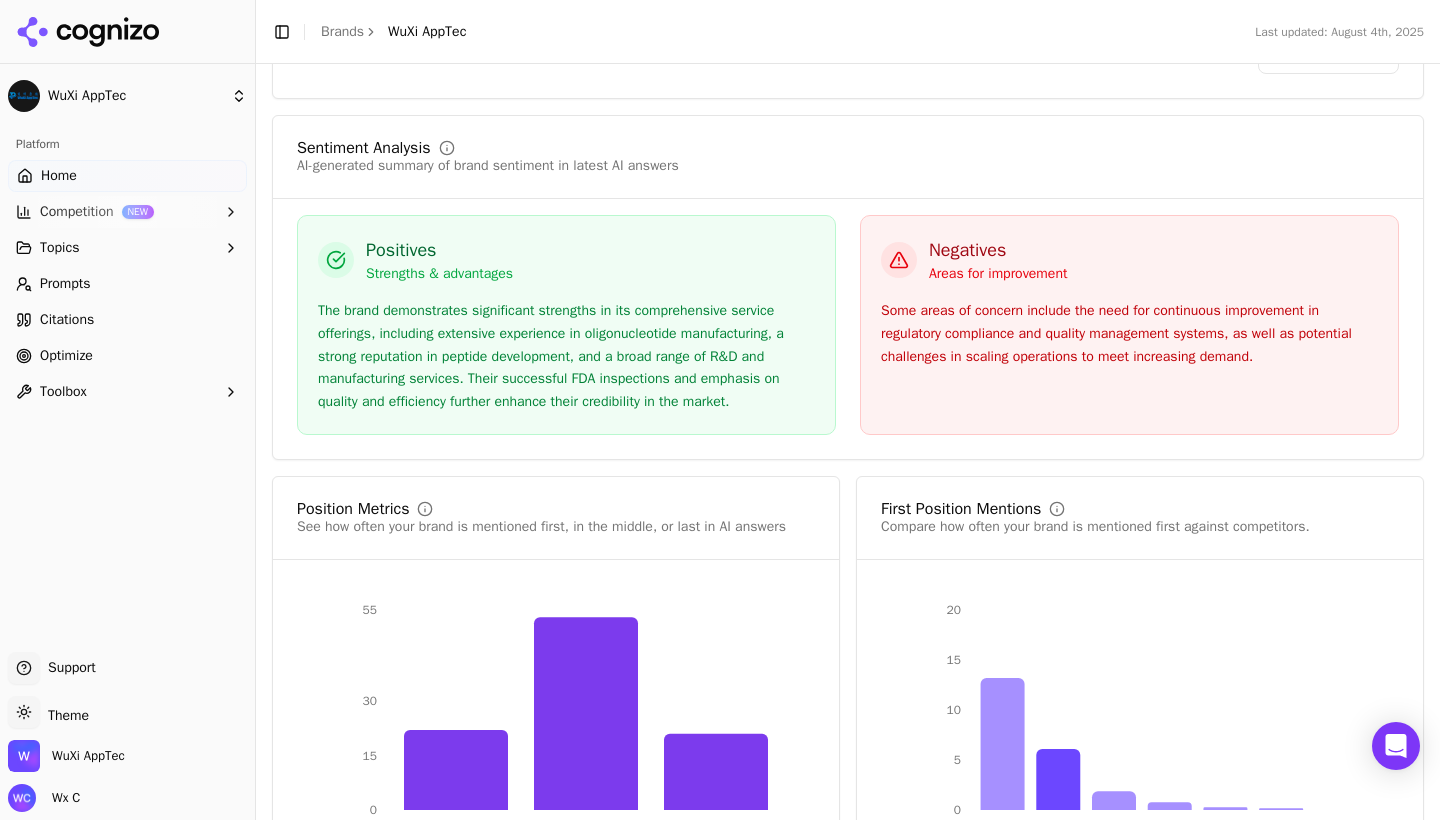 scroll, scrollTop: 3388, scrollLeft: 0, axis: vertical 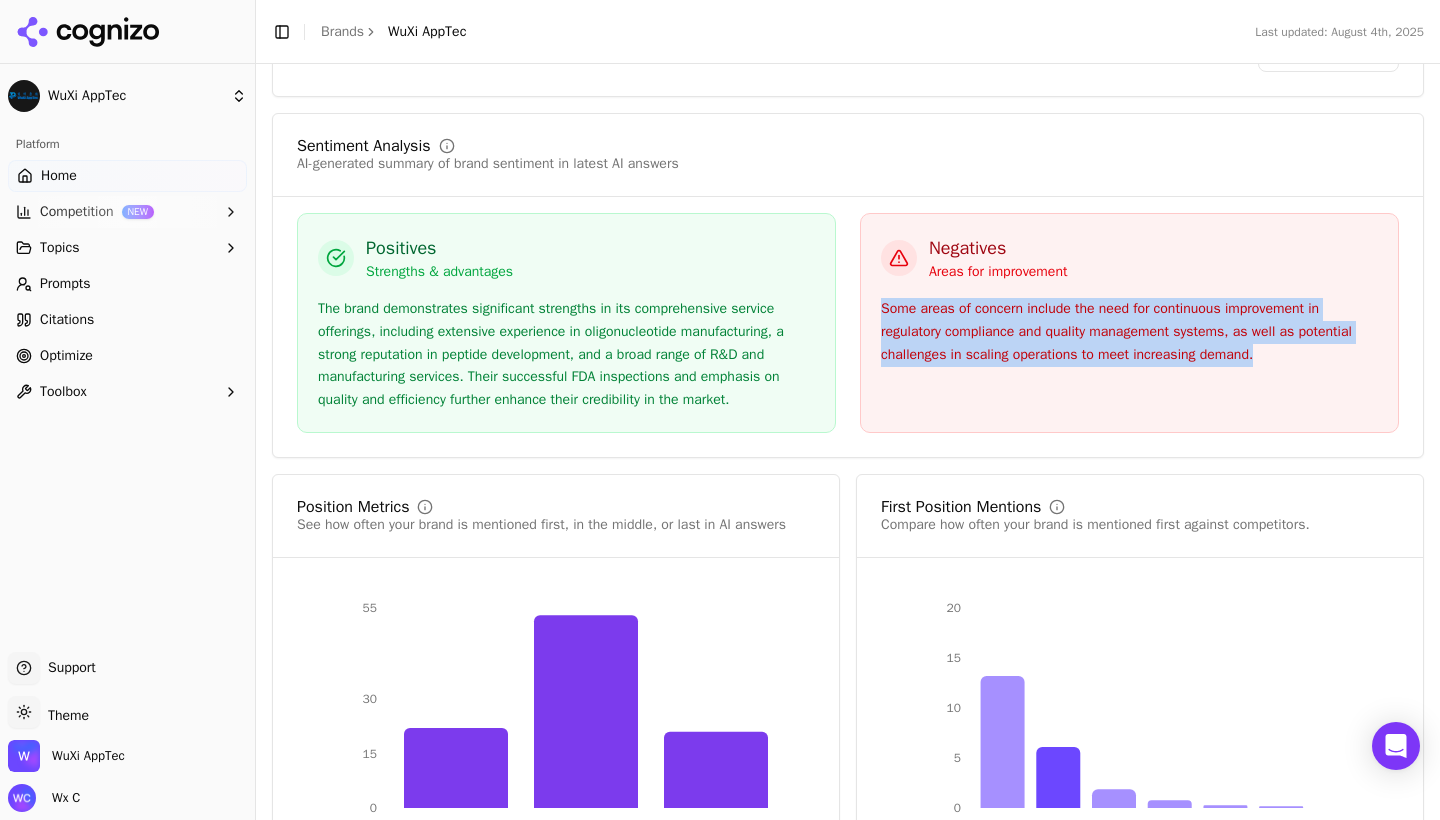 drag, startPoint x: 882, startPoint y: 339, endPoint x: 1279, endPoint y: 382, distance: 399.32193 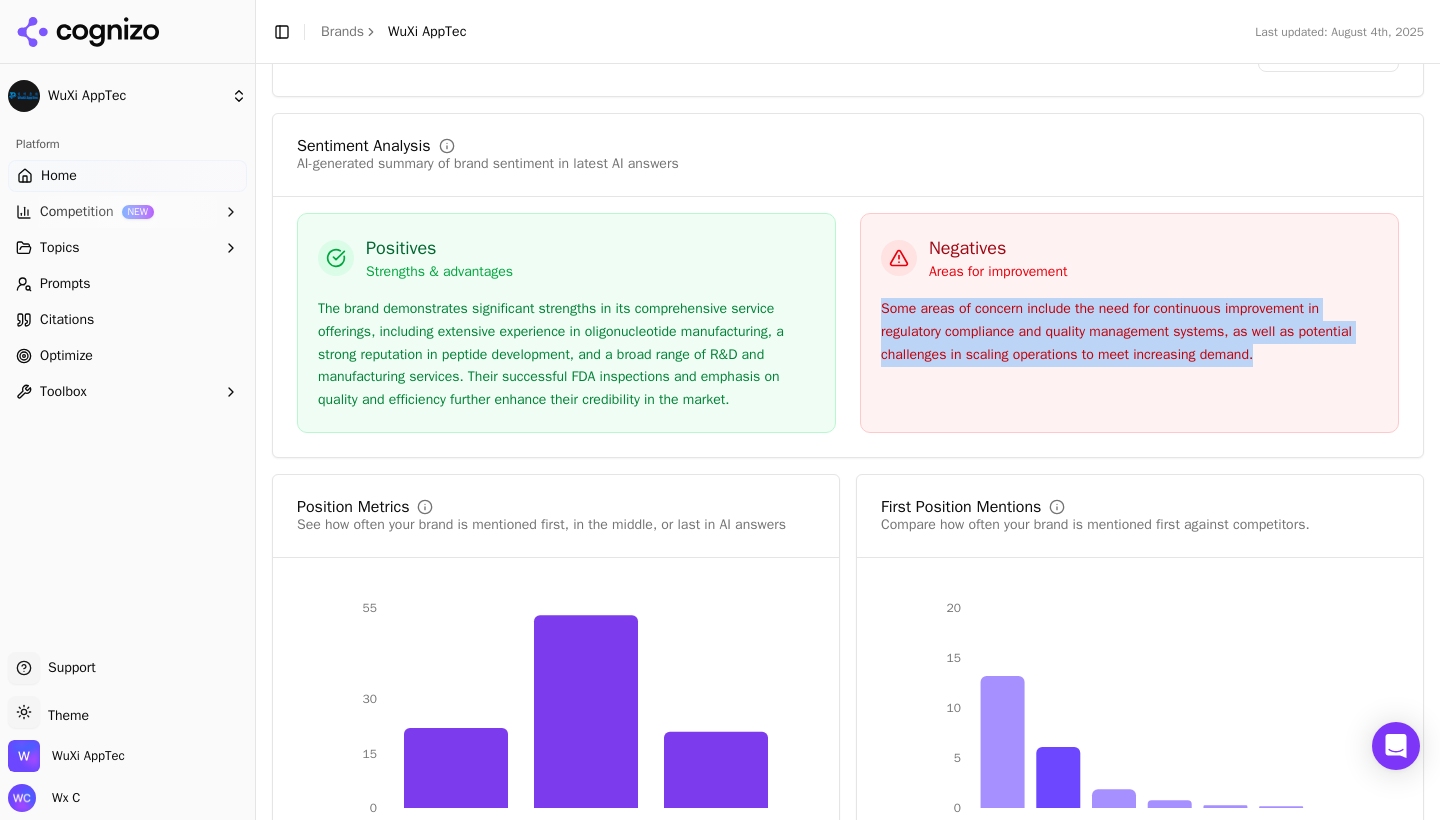 click on "Some areas of concern include the need for continuous improvement in regulatory compliance and quality management systems, as well as potential challenges in scaling operations to meet increasing demand." at bounding box center (1129, 332) 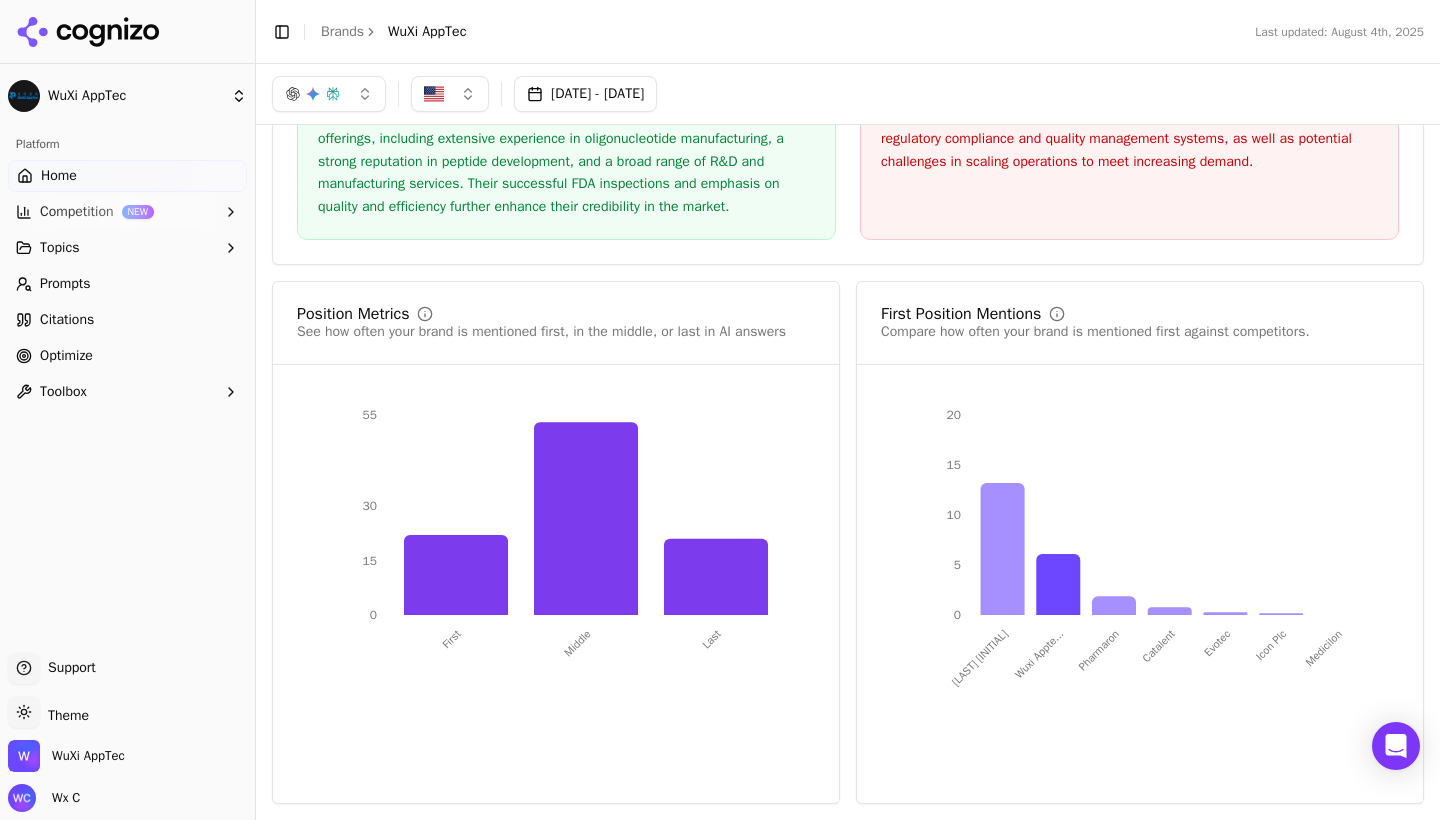 scroll, scrollTop: 3607, scrollLeft: 0, axis: vertical 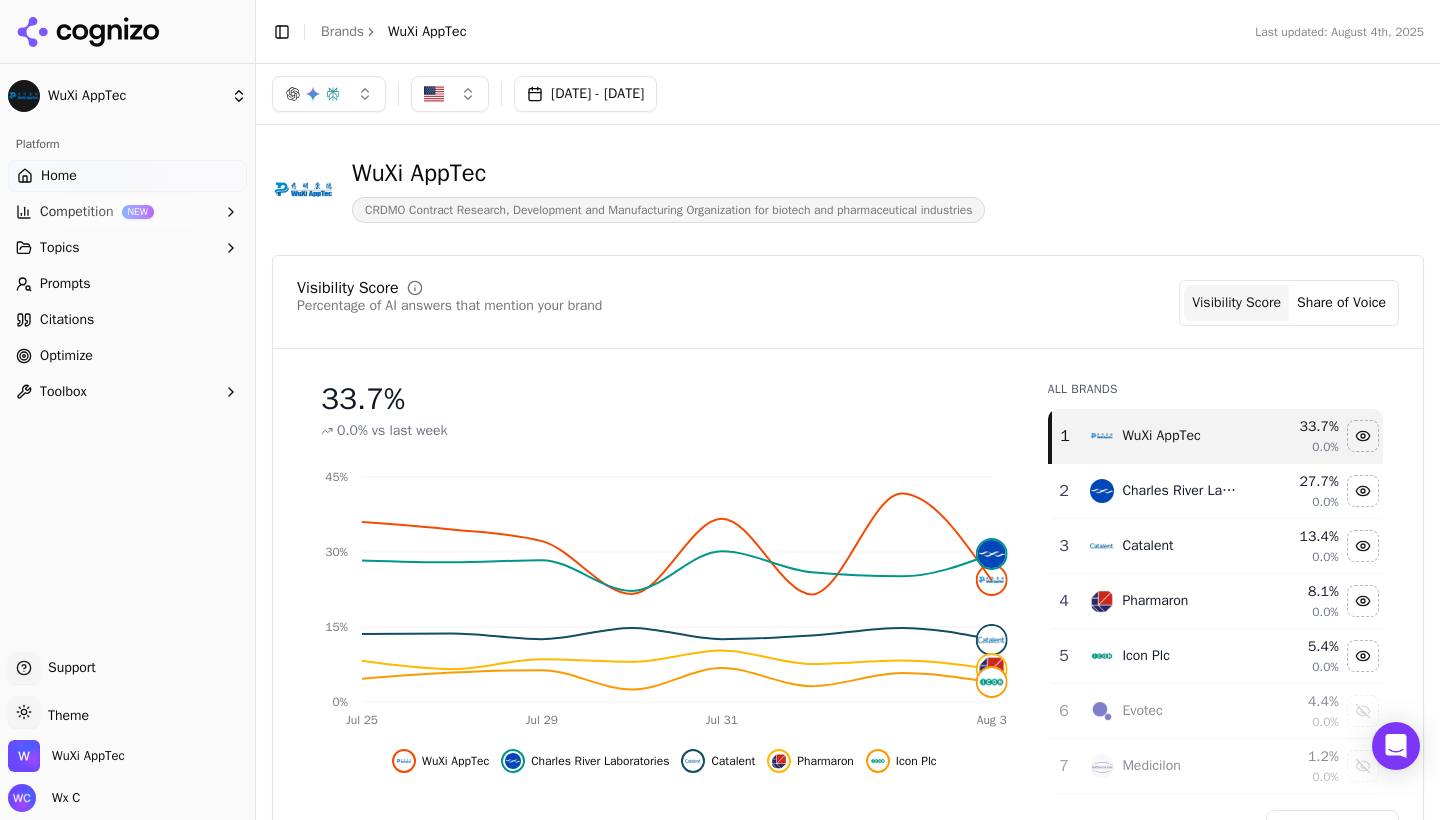 click on "[DATE] - [DATE]" at bounding box center [585, 94] 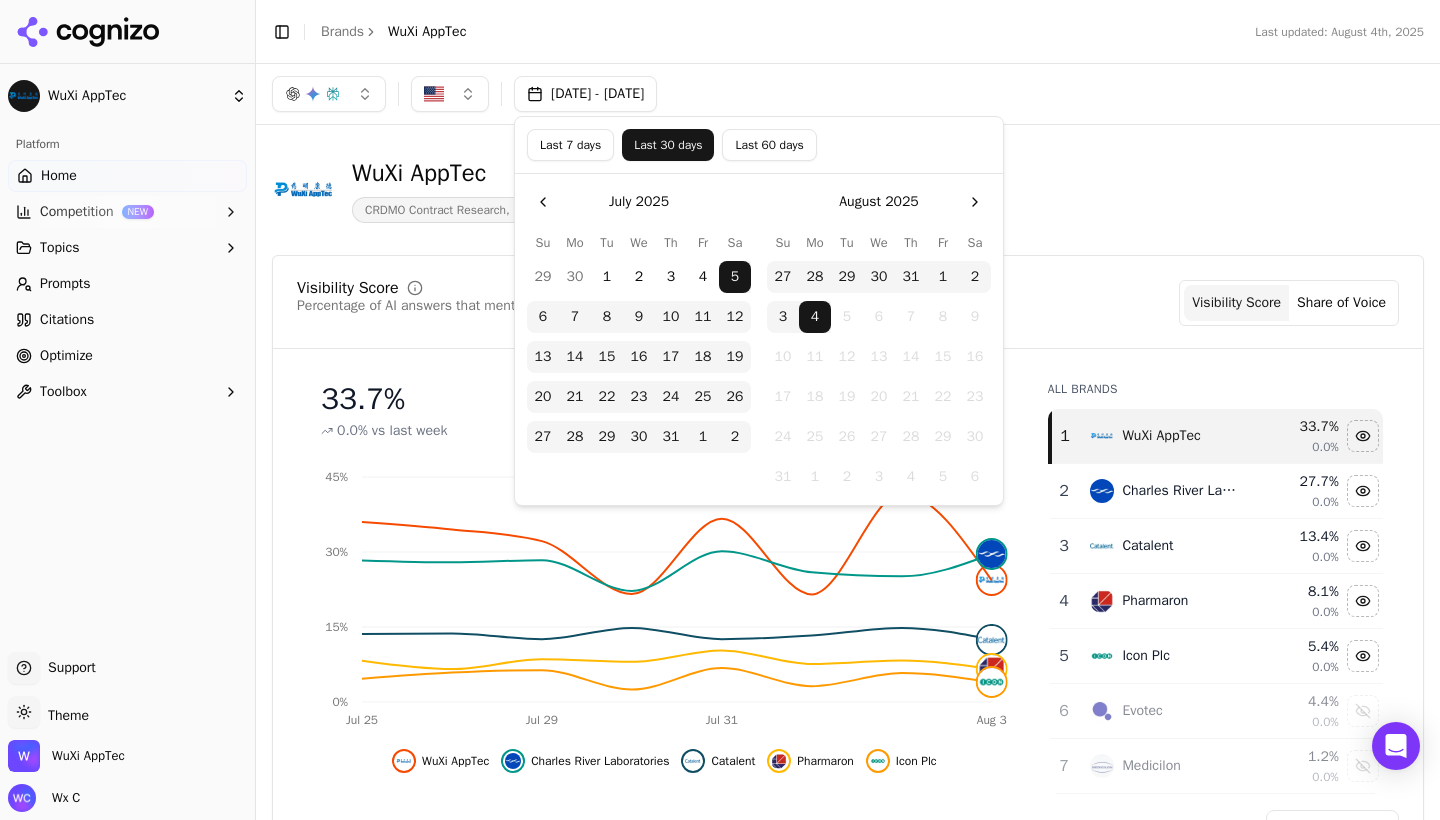 click on "Last 60 days" at bounding box center [769, 145] 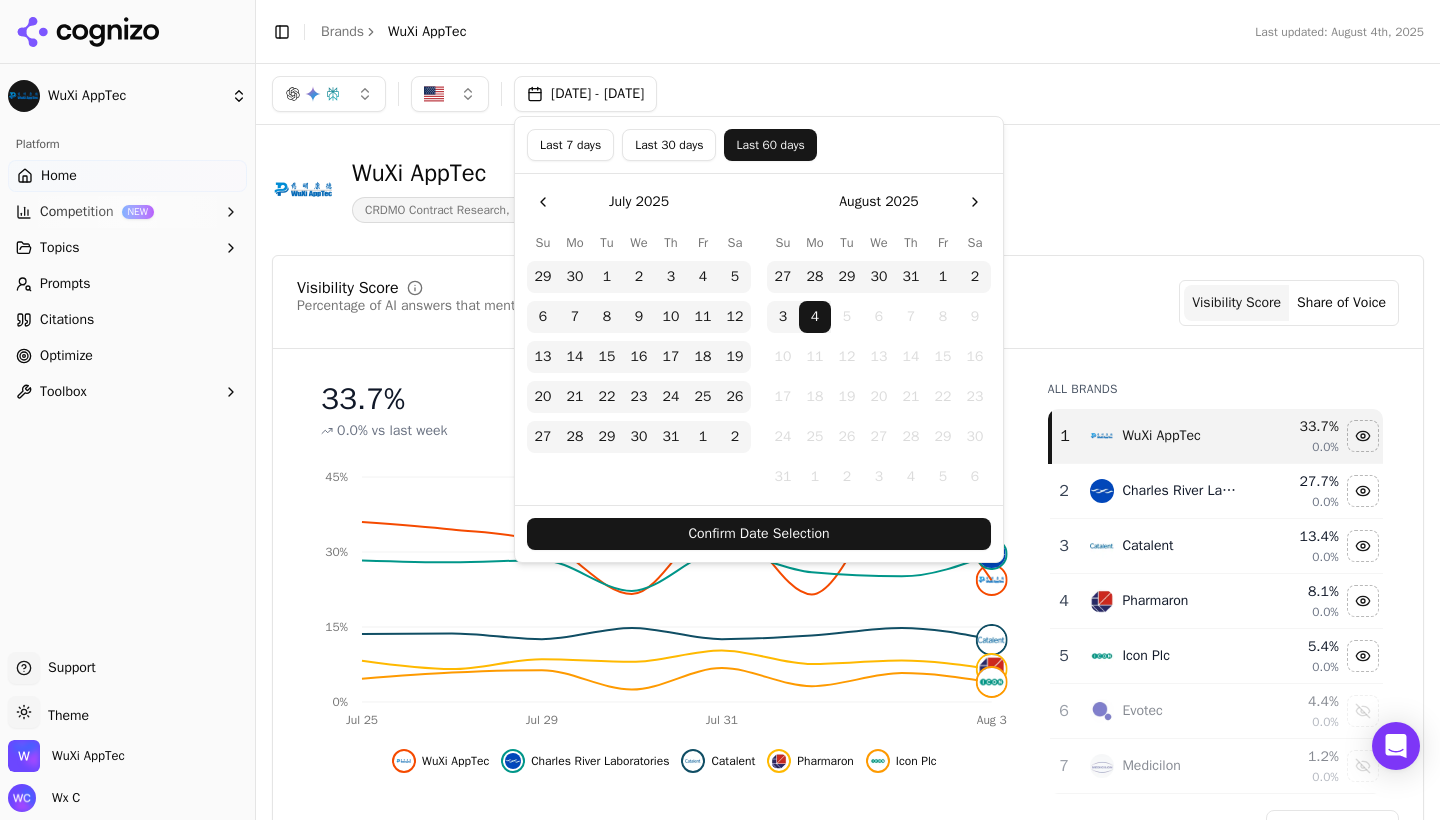 click on "Confirm Date Selection" at bounding box center [759, 534] 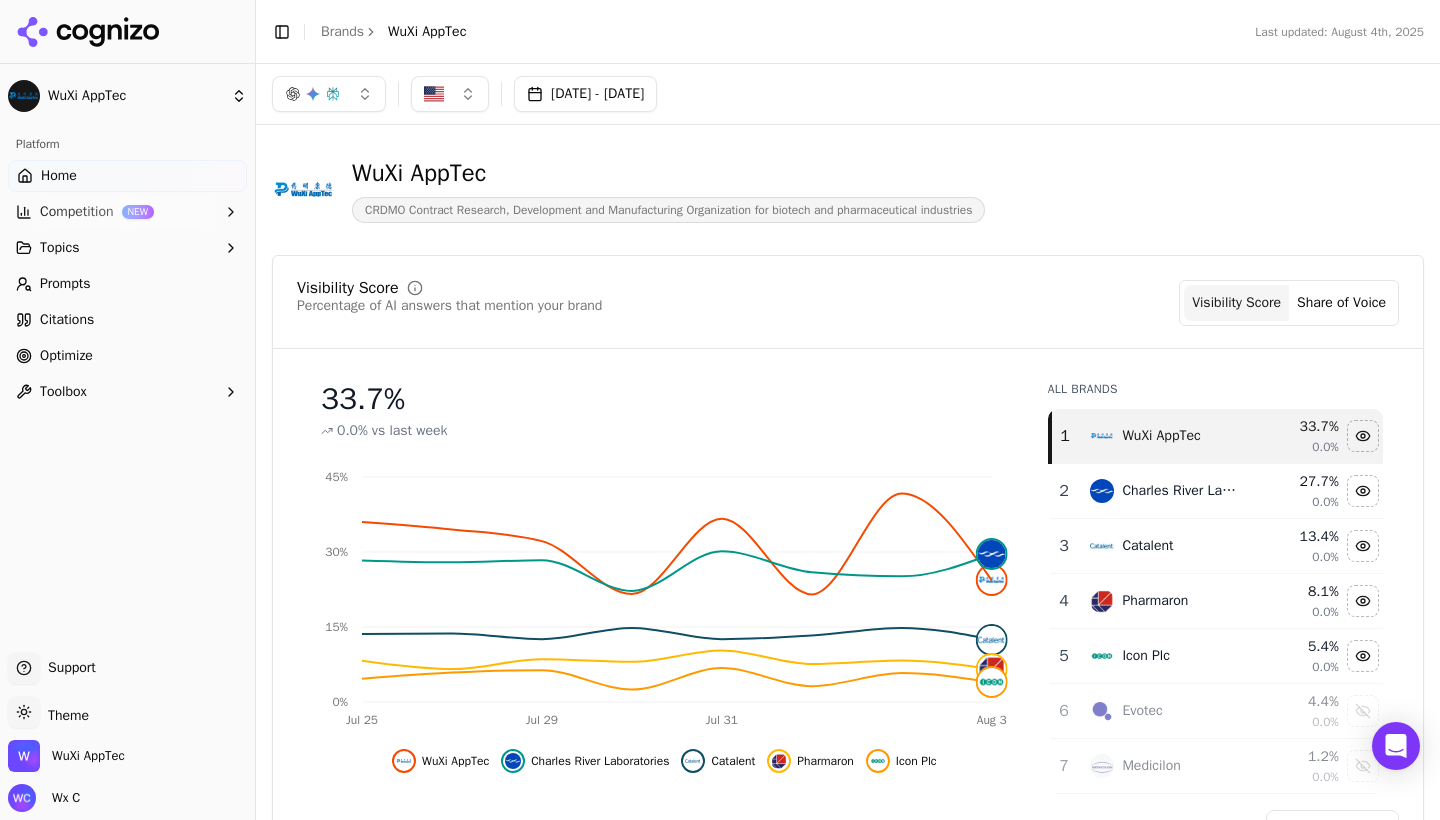 scroll, scrollTop: 0, scrollLeft: 0, axis: both 